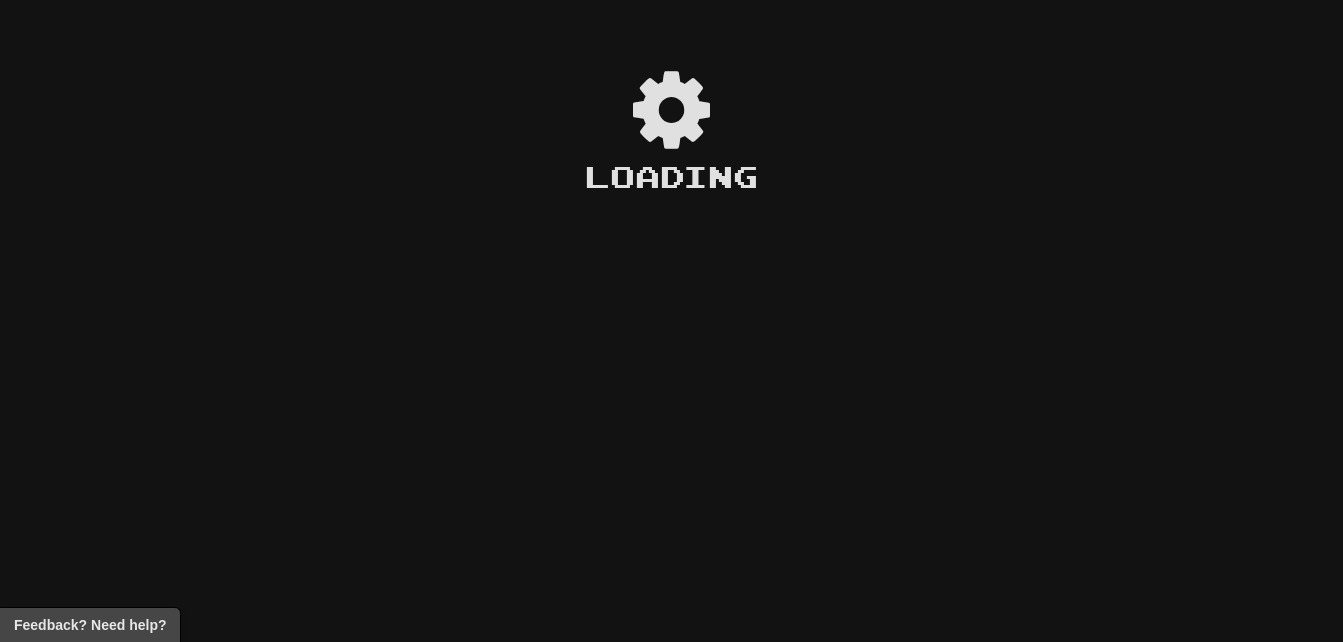 scroll, scrollTop: 0, scrollLeft: 0, axis: both 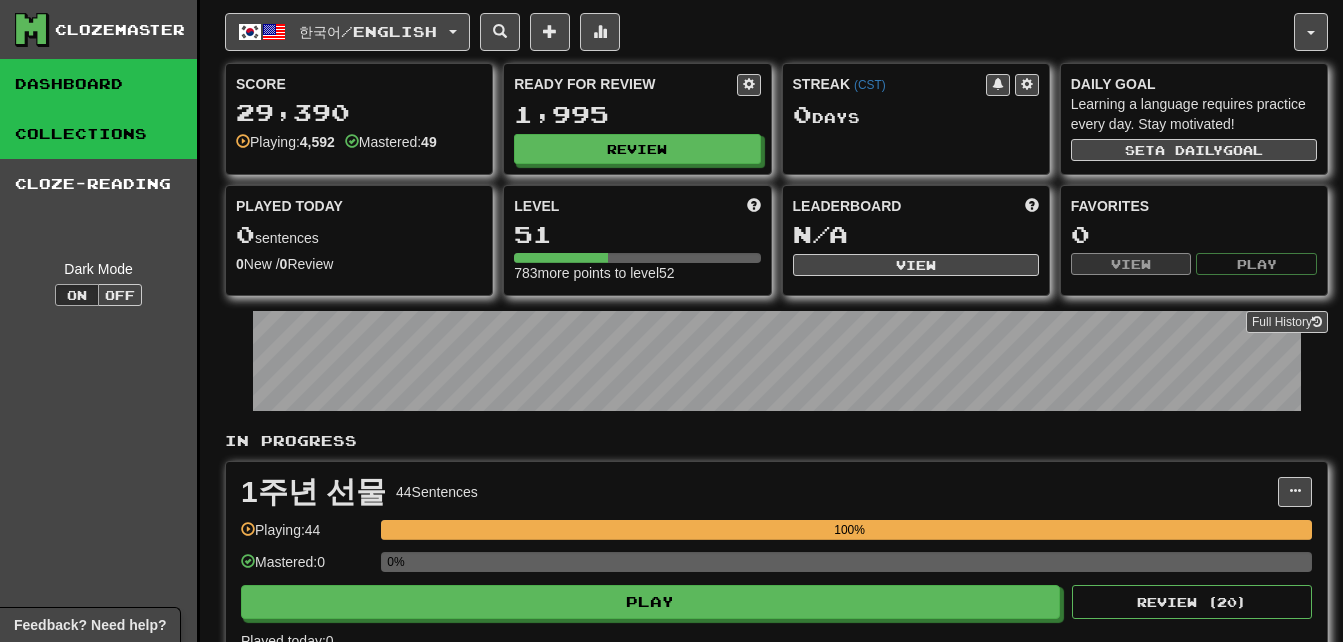 click on "Collections" at bounding box center [98, 134] 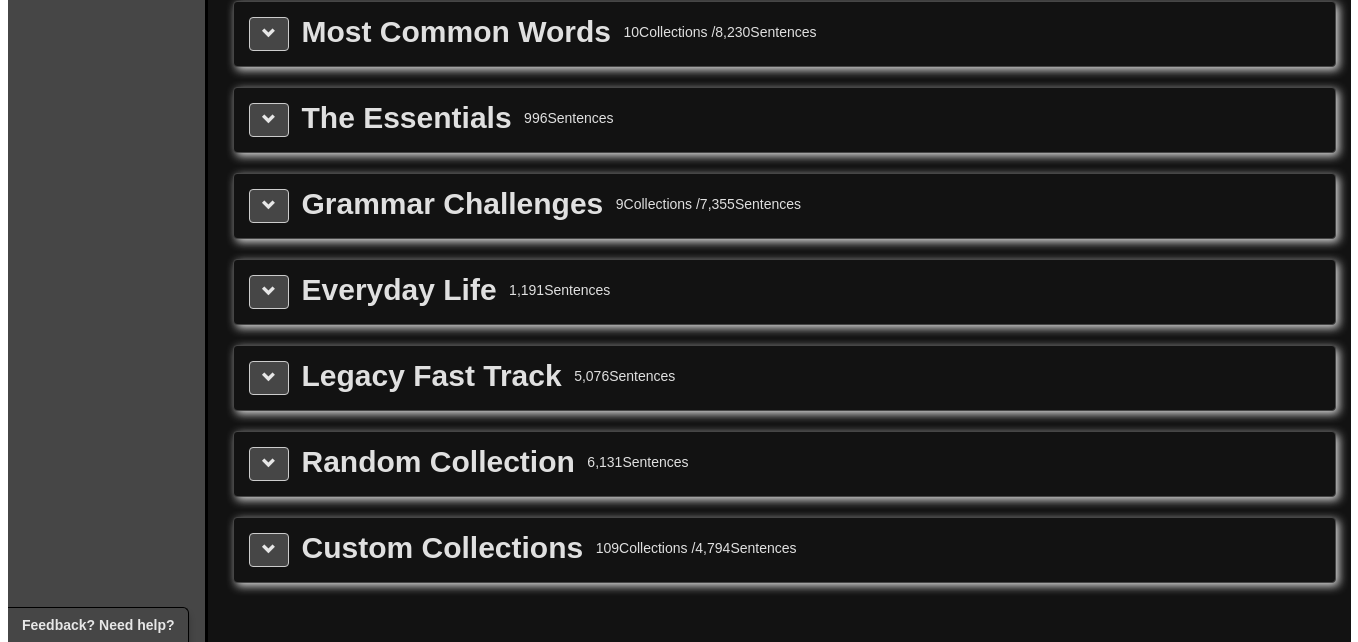 scroll, scrollTop: 2400, scrollLeft: 0, axis: vertical 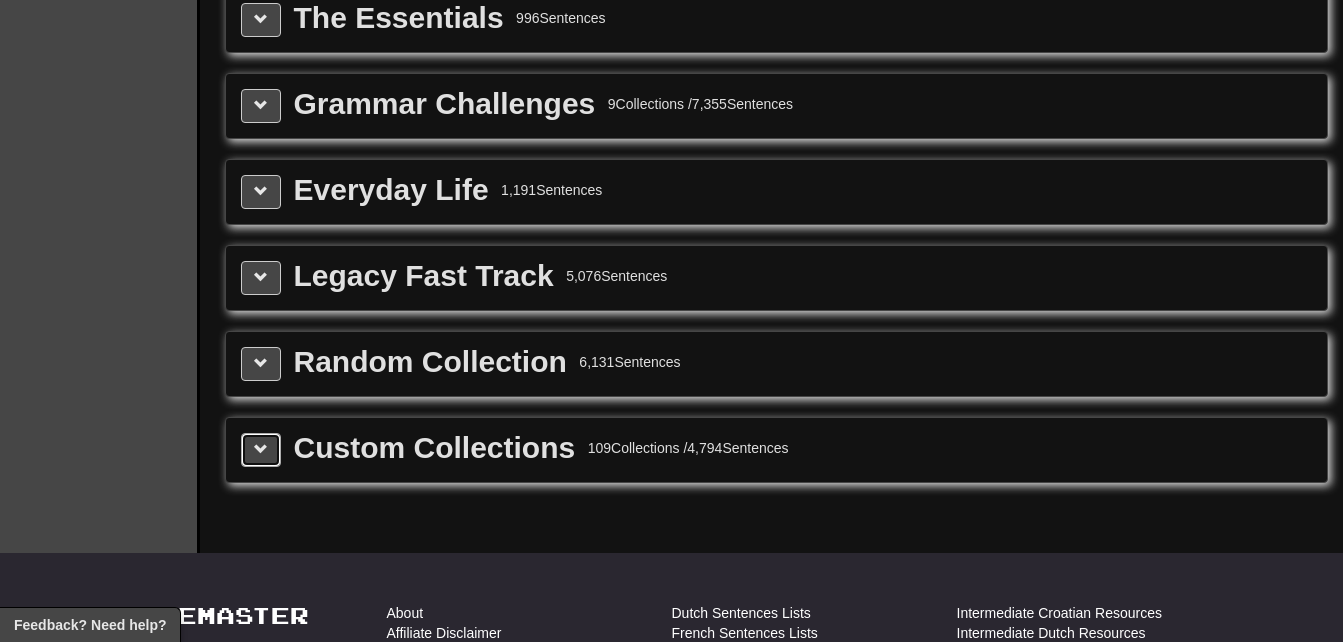 click at bounding box center (261, 450) 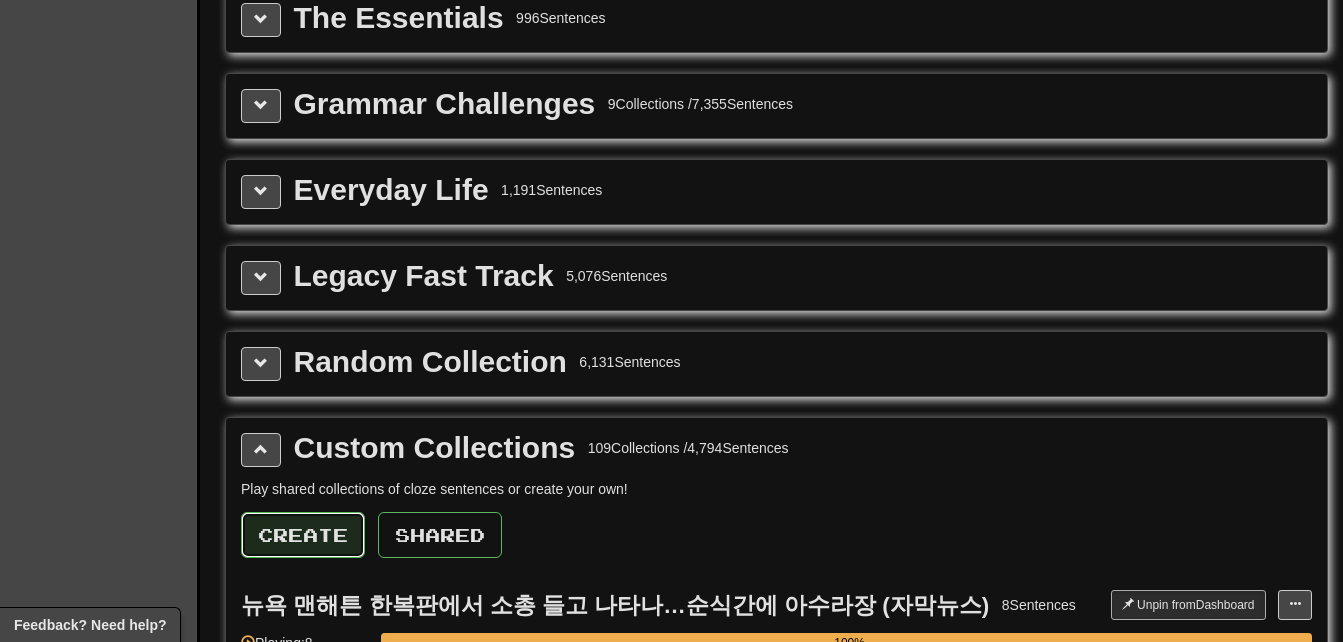 click on "Create" at bounding box center [303, 535] 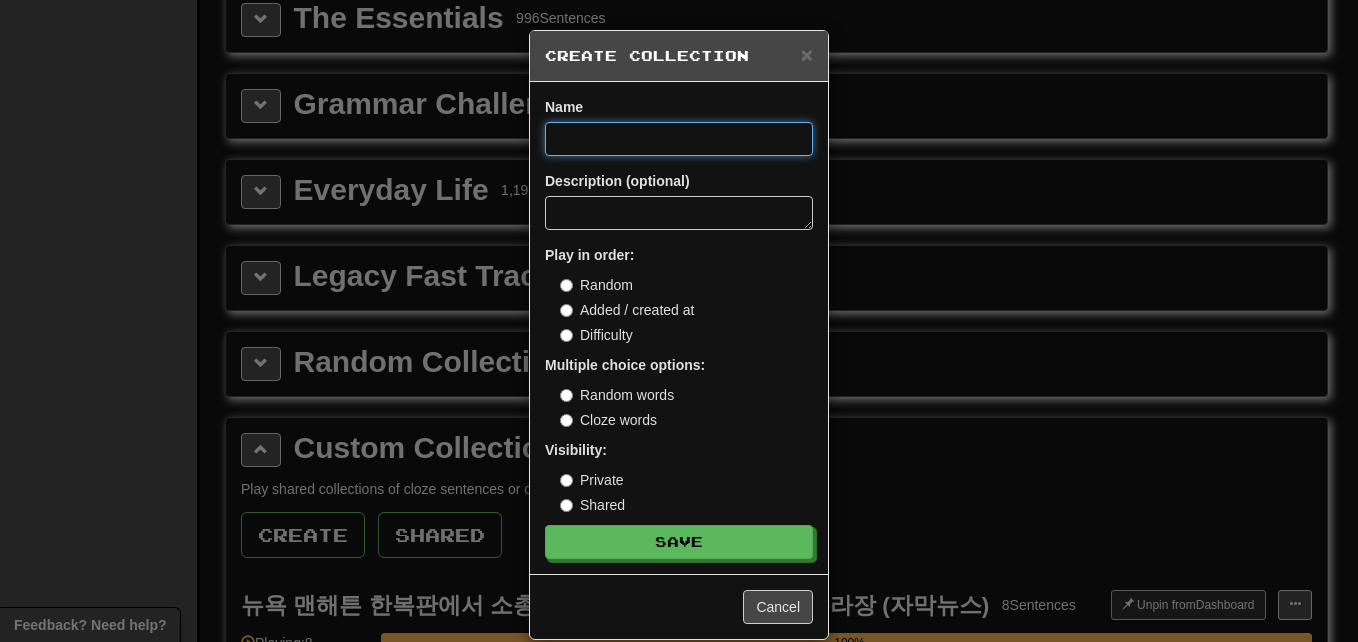 click at bounding box center [679, 139] 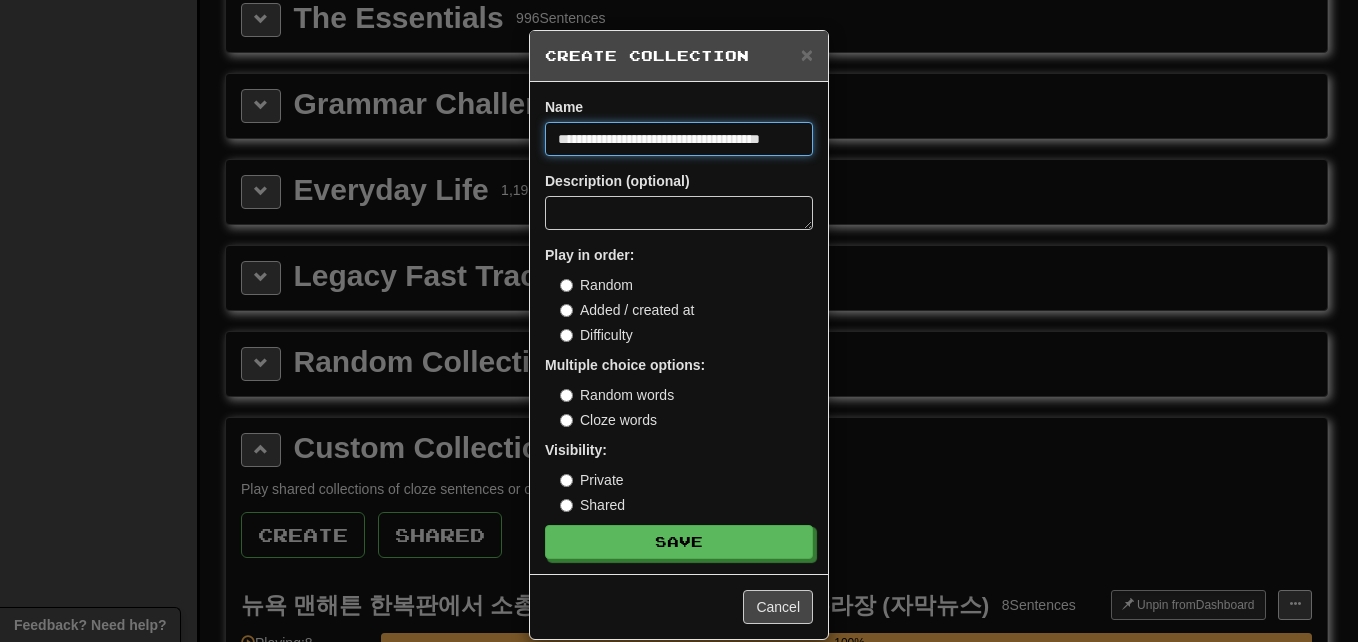 scroll, scrollTop: 0, scrollLeft: 170, axis: horizontal 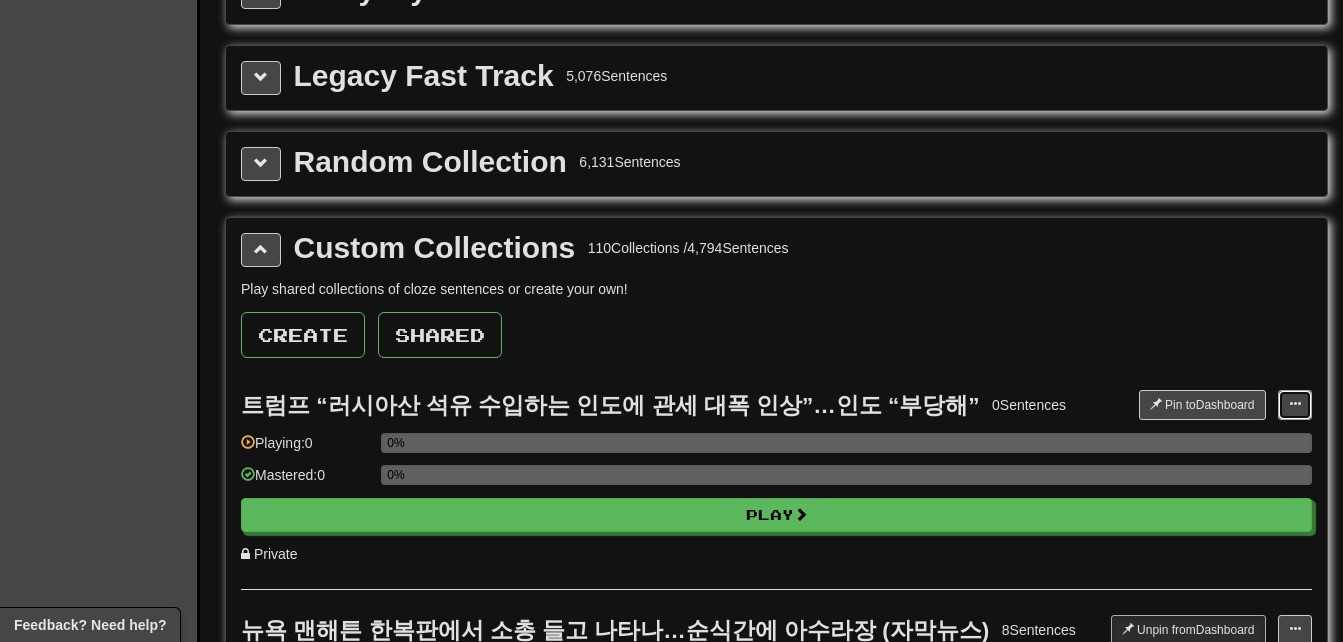 click at bounding box center [1295, 405] 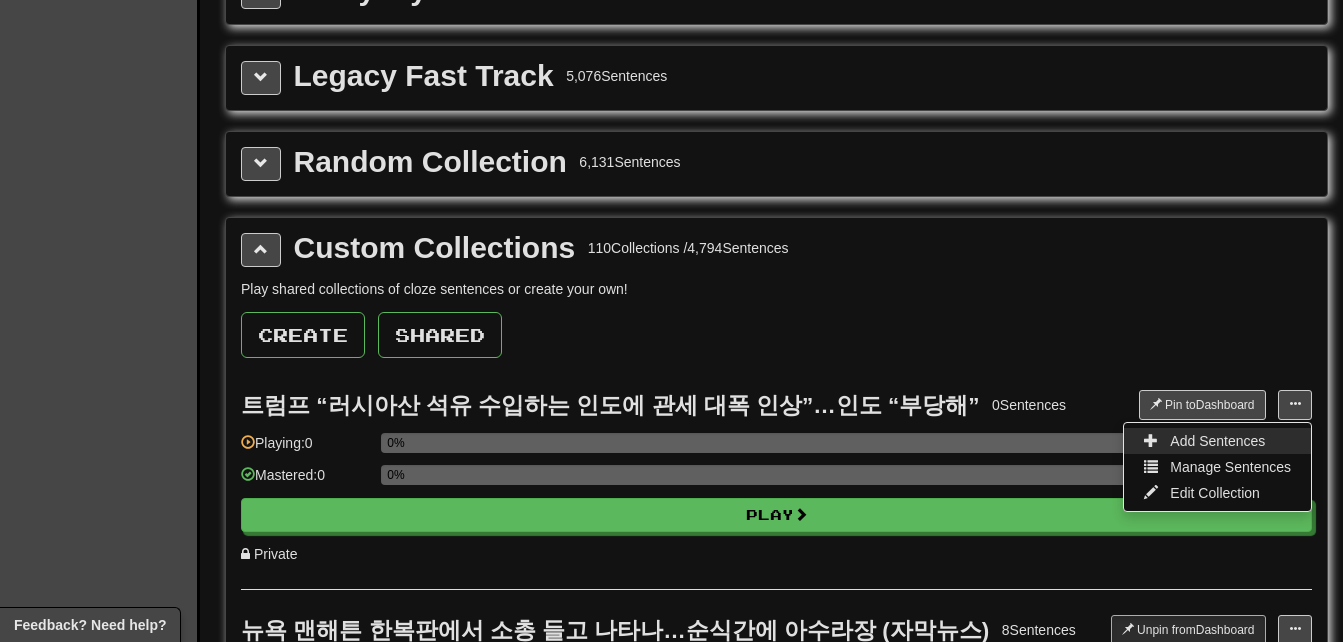 click on "Add Sentences" at bounding box center [1217, 441] 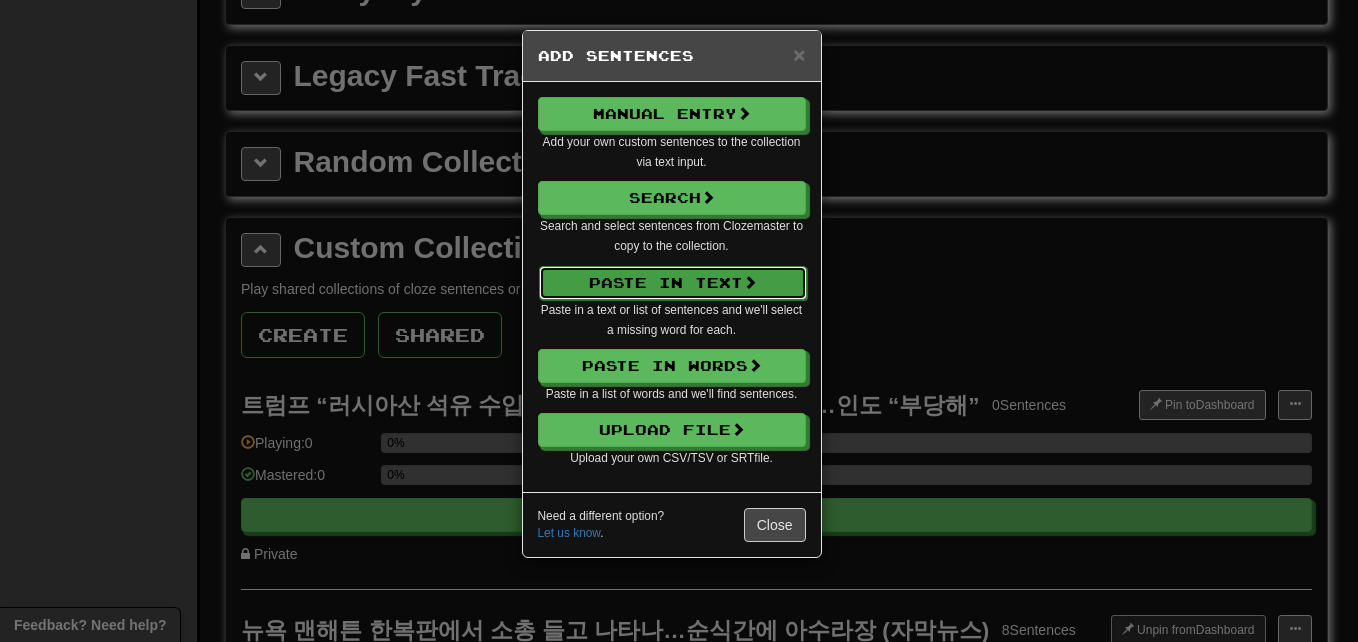 click on "Paste in Text" at bounding box center [673, 283] 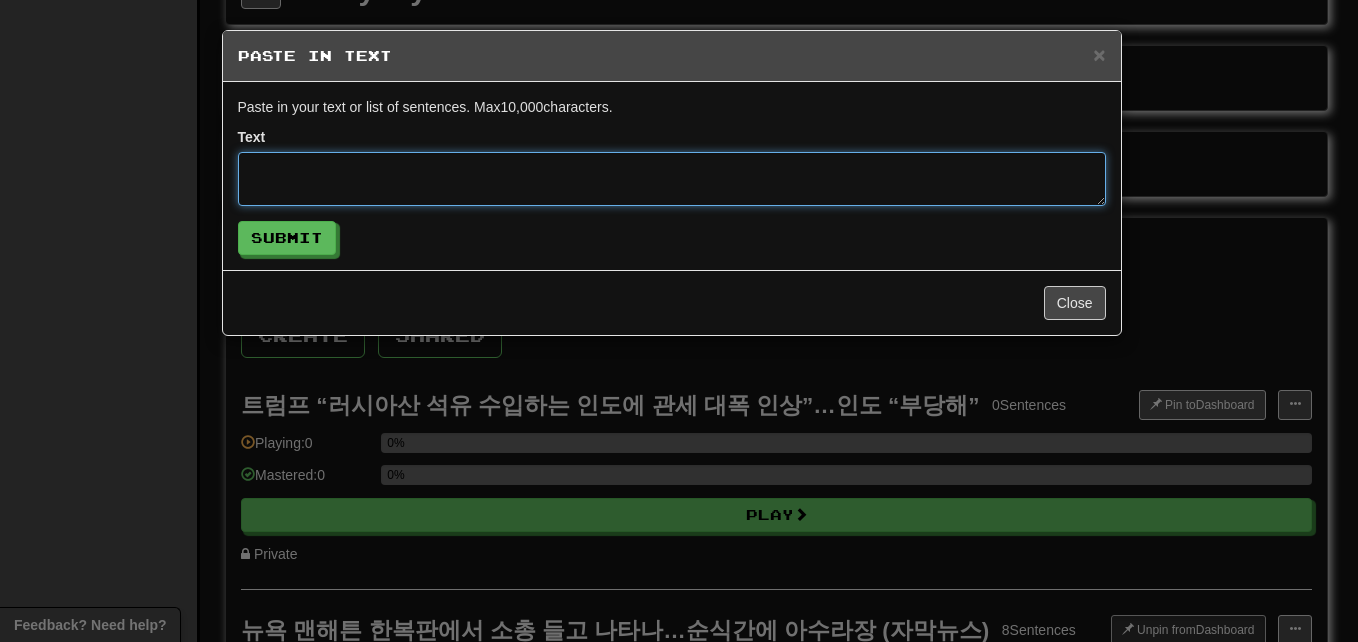 click at bounding box center (672, 179) 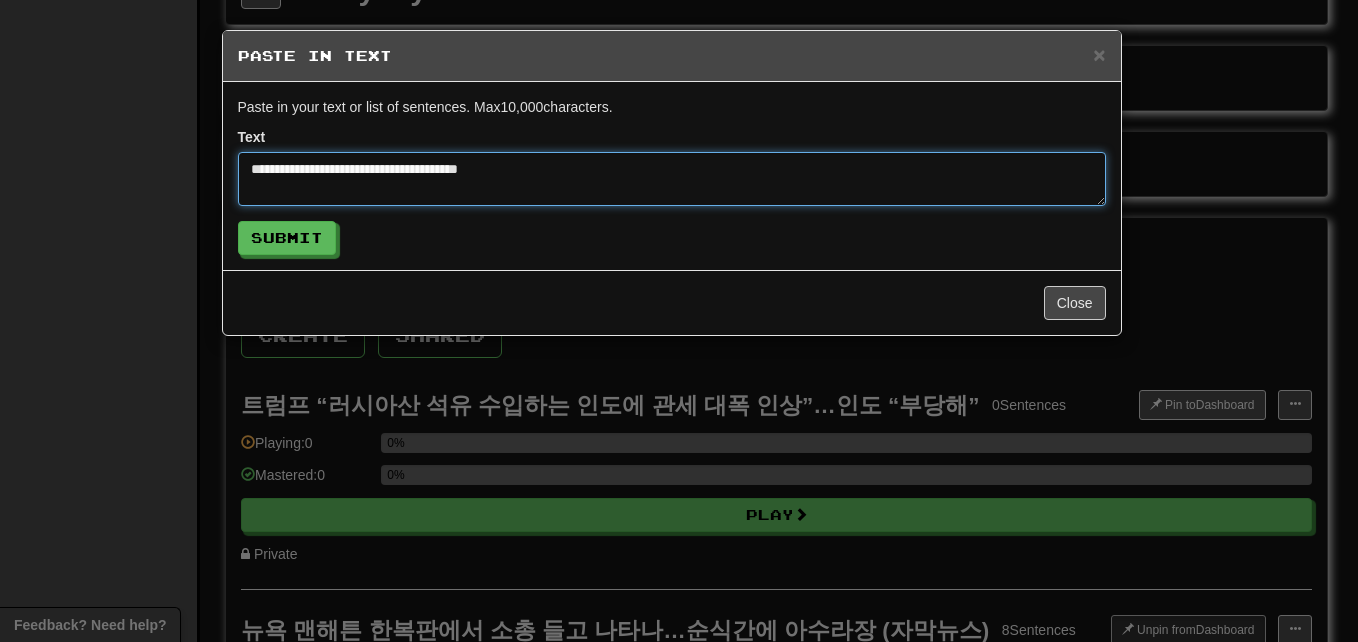 paste on "**********" 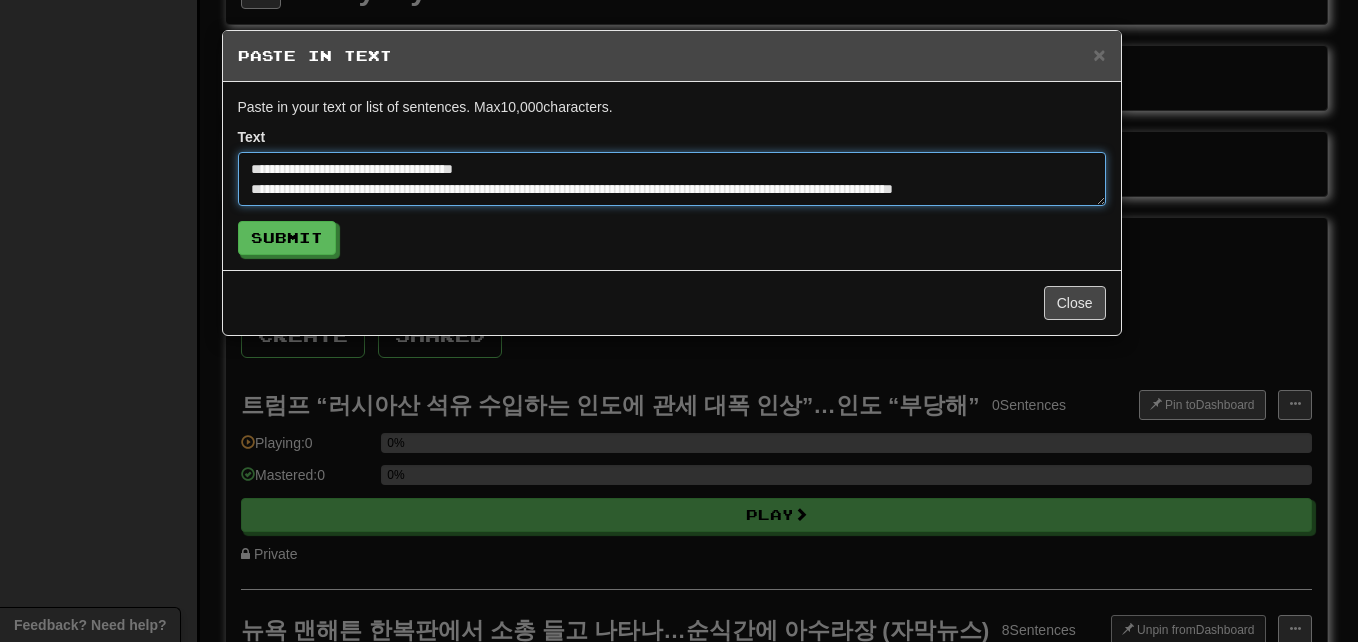 scroll, scrollTop: 692, scrollLeft: 0, axis: vertical 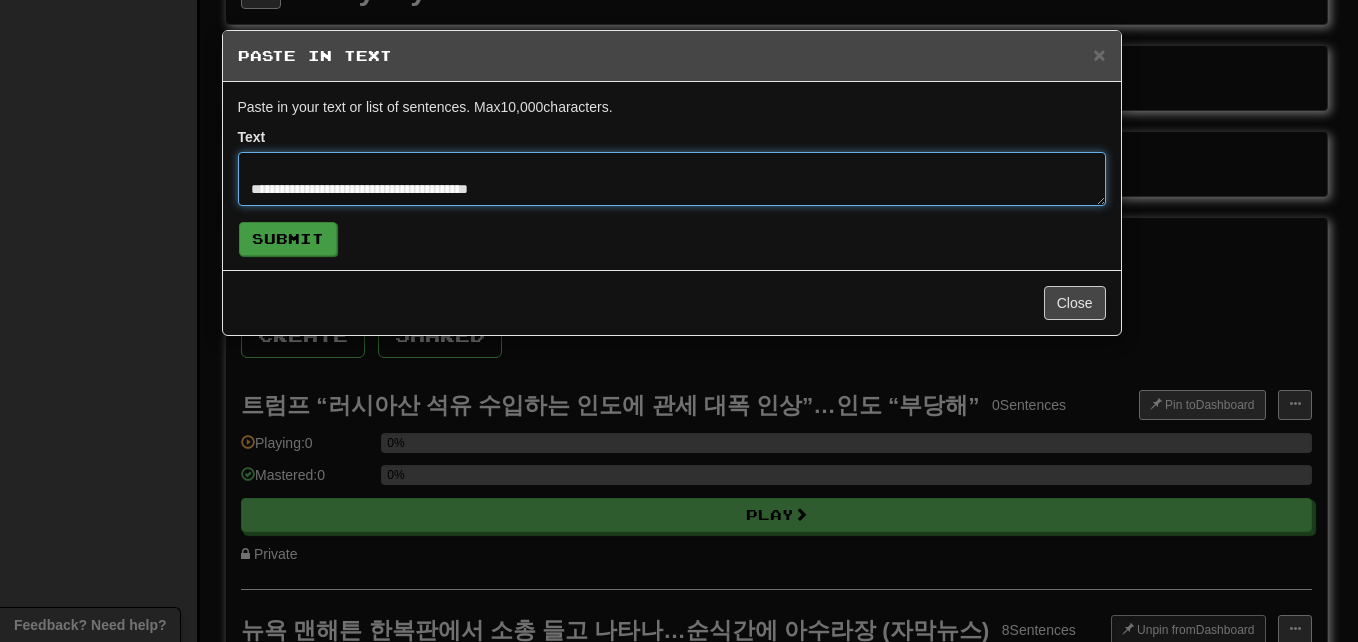 type on "**********" 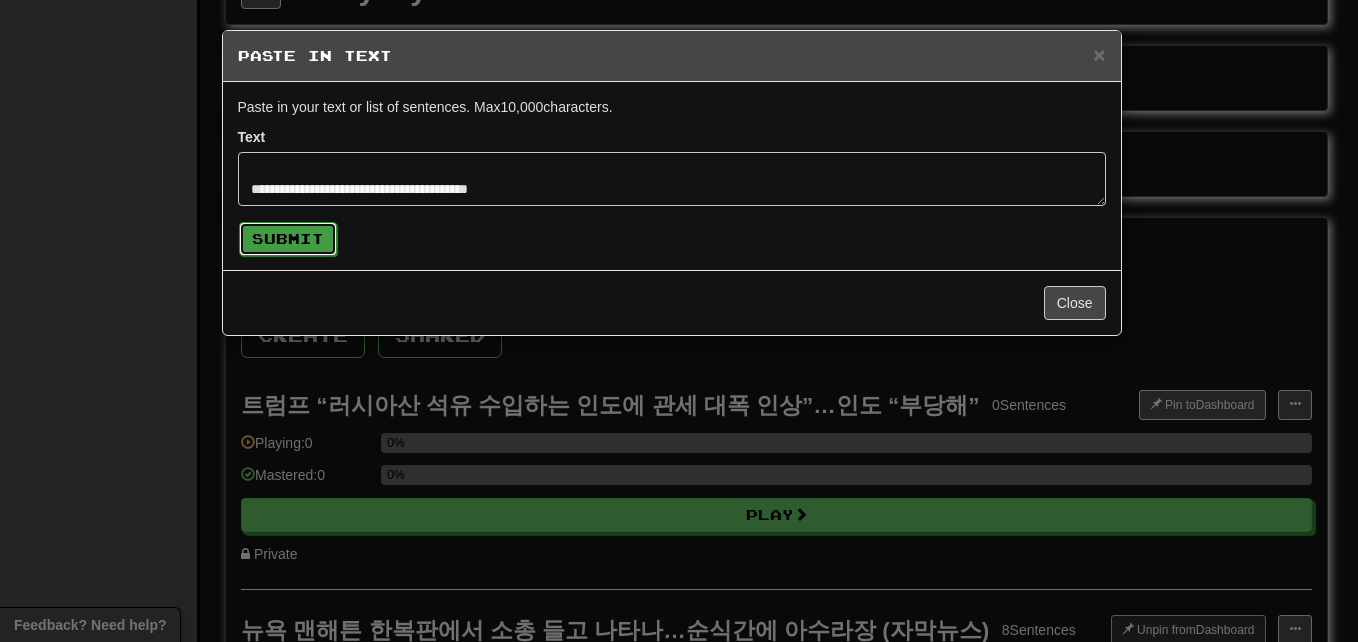 click on "Submit" at bounding box center [288, 239] 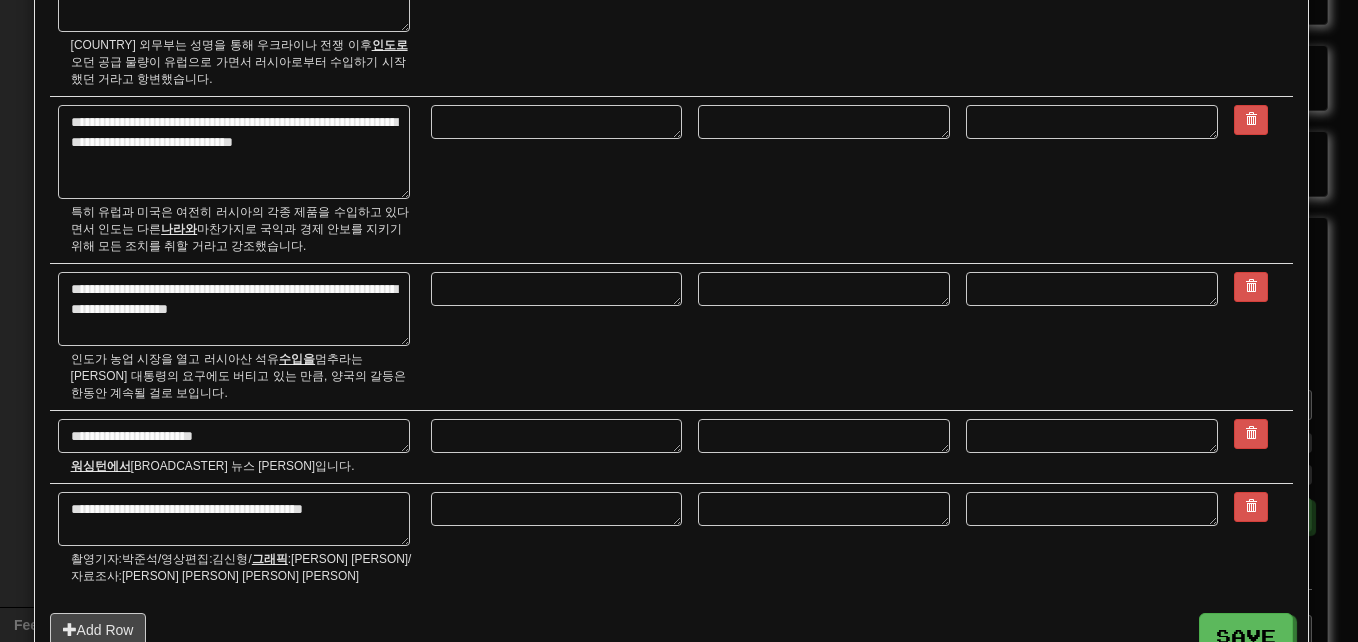 scroll, scrollTop: 1781, scrollLeft: 0, axis: vertical 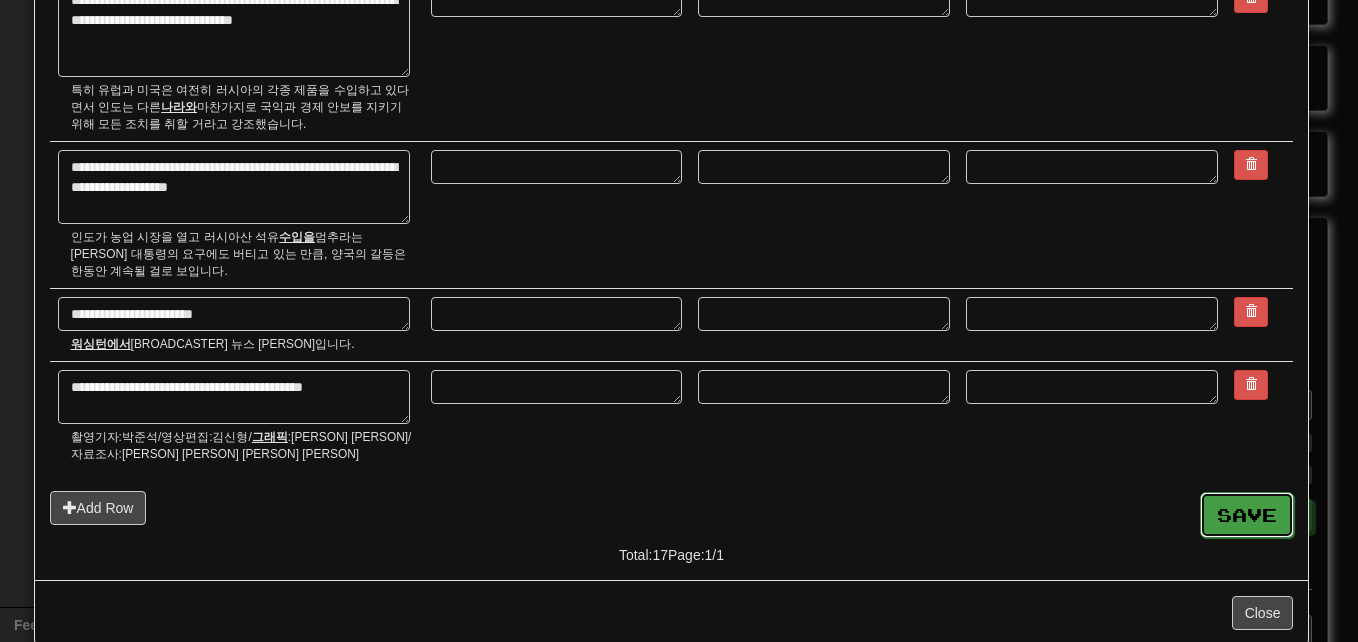 click on "Save" at bounding box center [1247, 515] 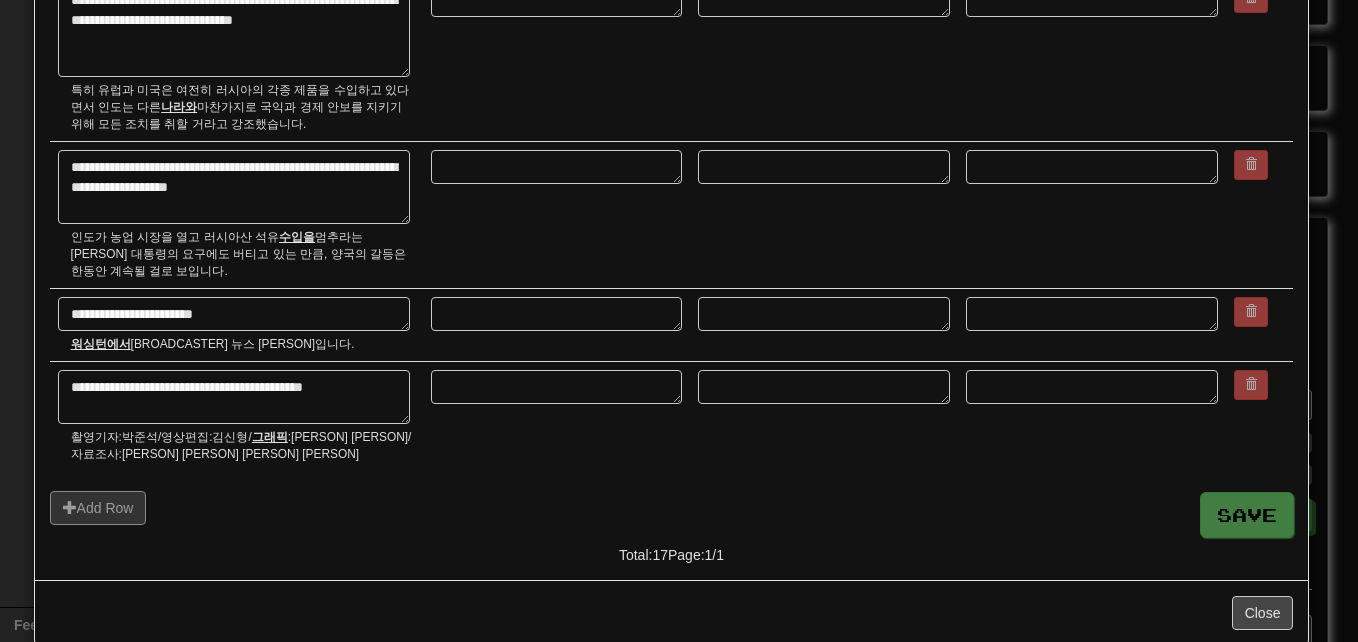 type on "*" 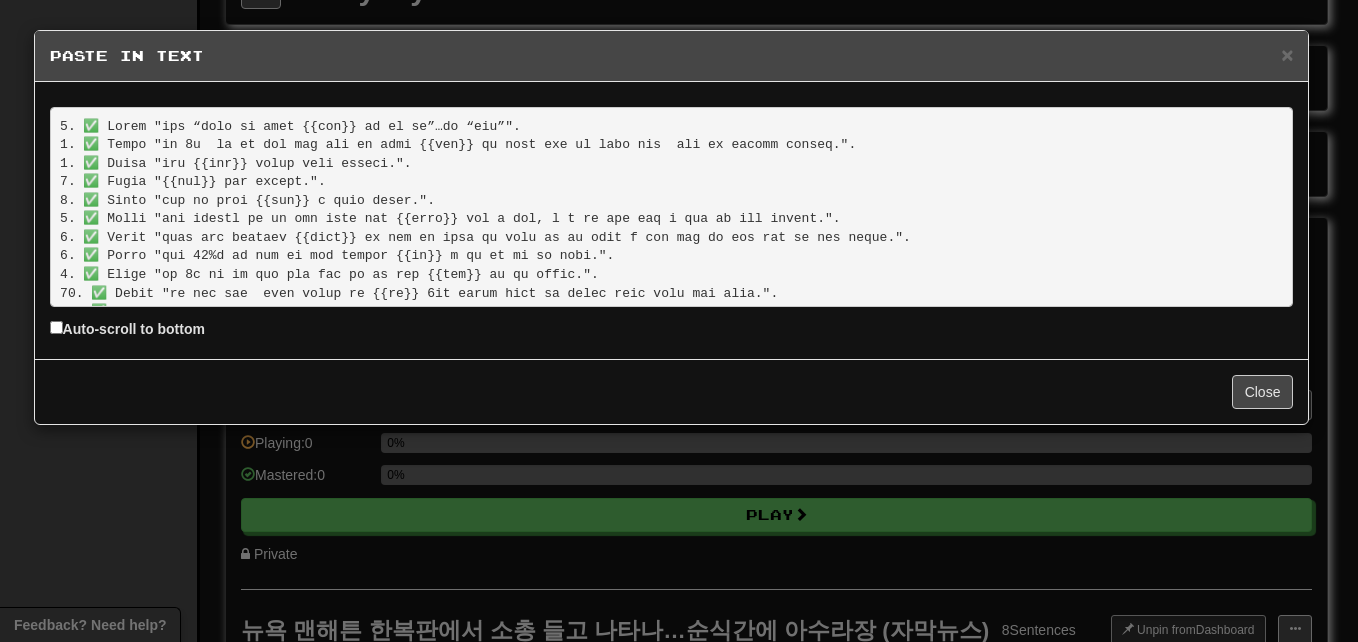 scroll, scrollTop: 0, scrollLeft: 0, axis: both 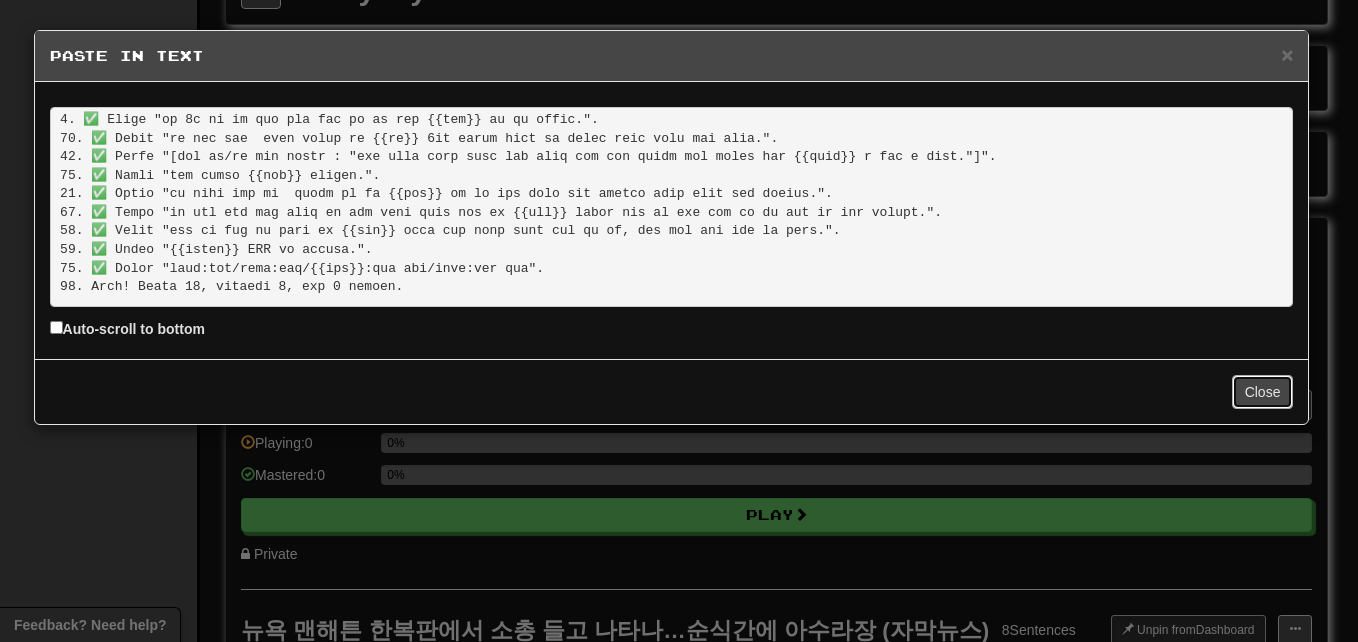 click on "Close" at bounding box center [1263, 392] 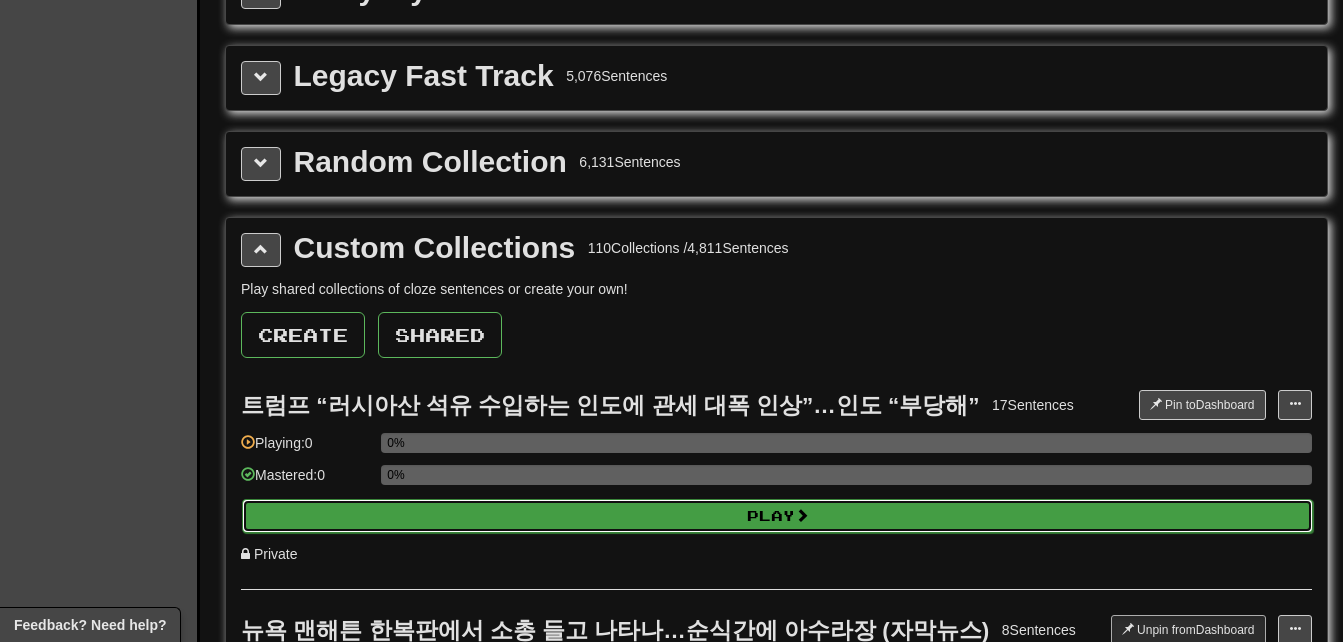 click on "Play" at bounding box center [777, 516] 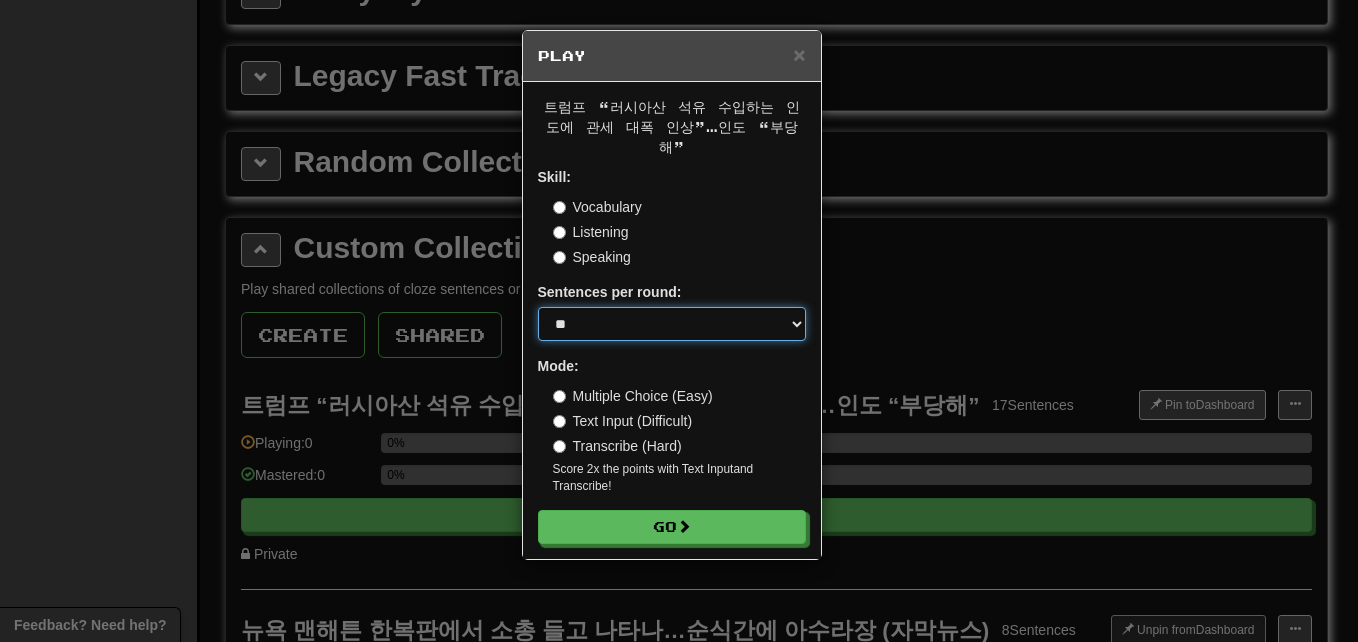 click on "* ** ** ** ** ** *** ********" at bounding box center [672, 324] 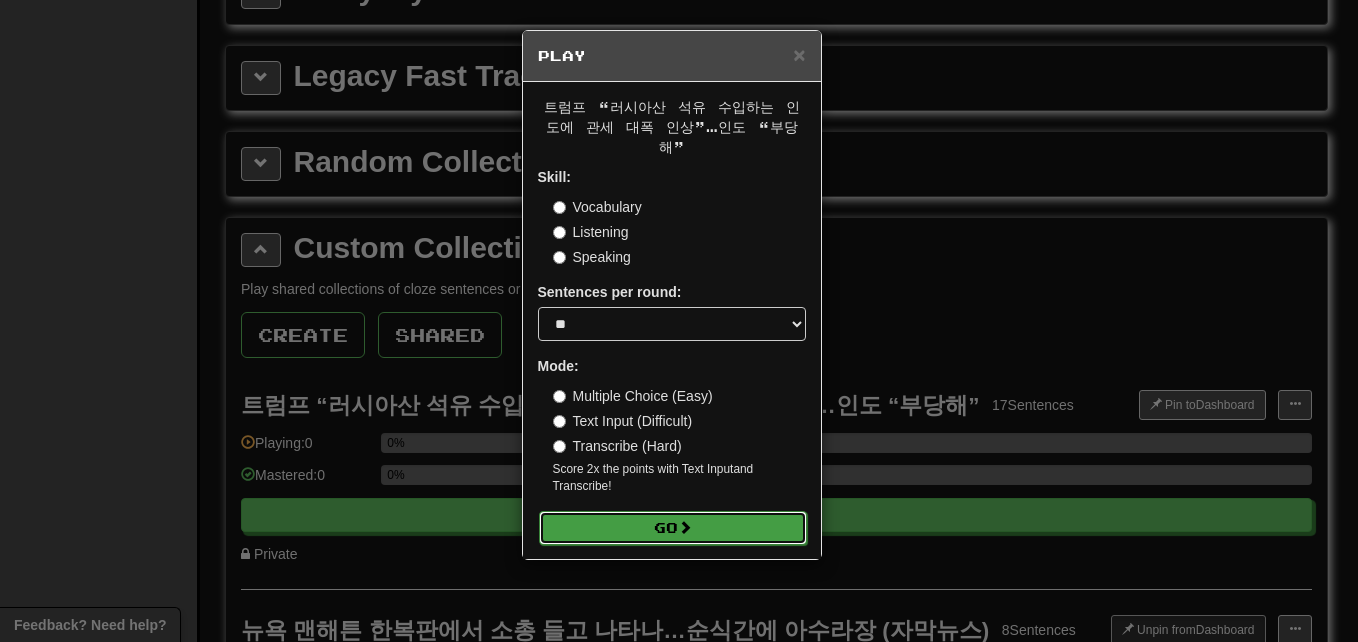 click on "Go" at bounding box center [673, 528] 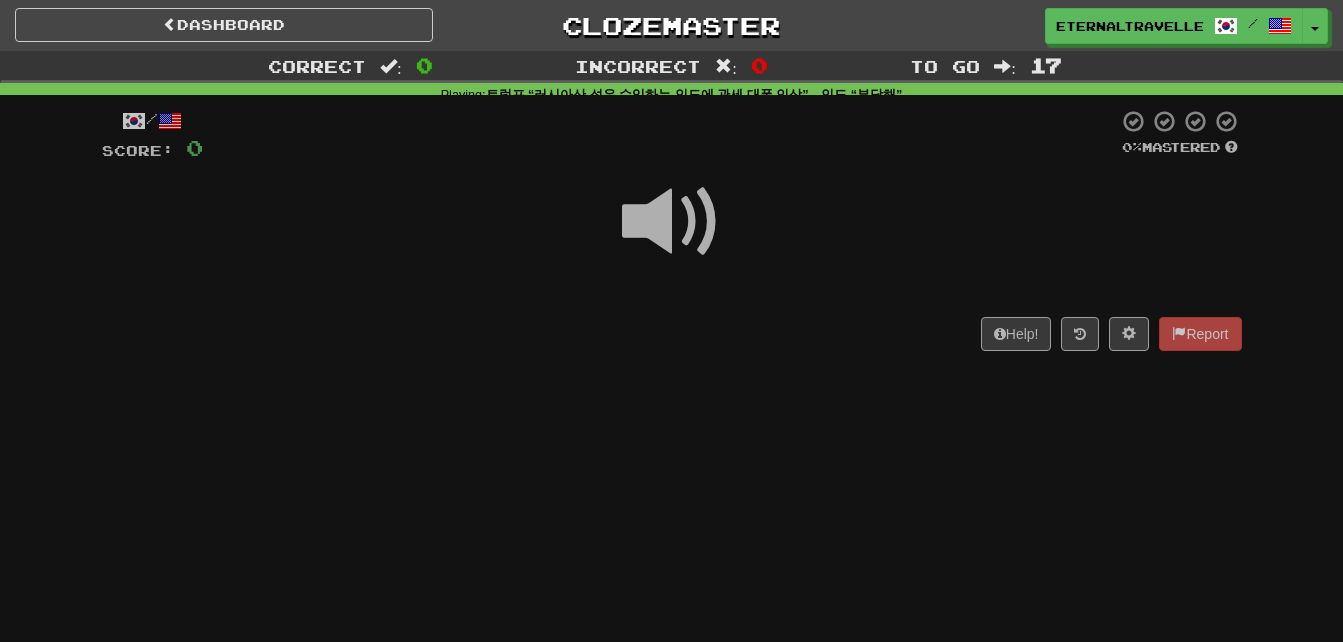 scroll, scrollTop: 0, scrollLeft: 0, axis: both 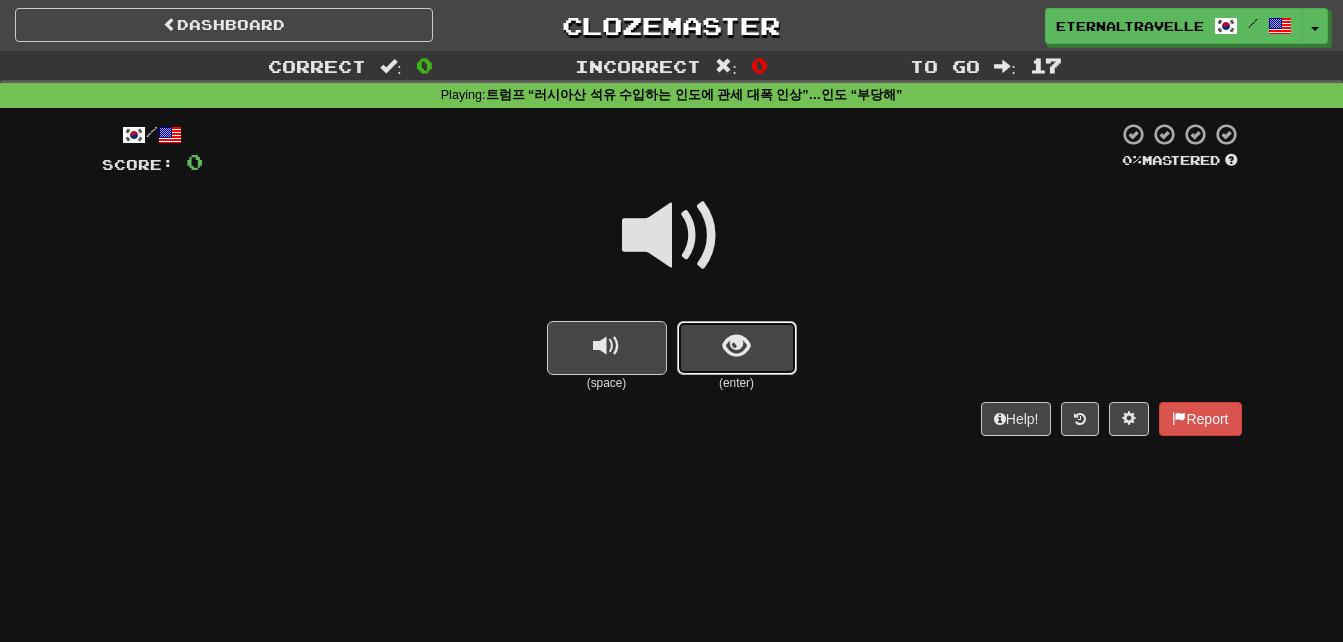 click at bounding box center (737, 348) 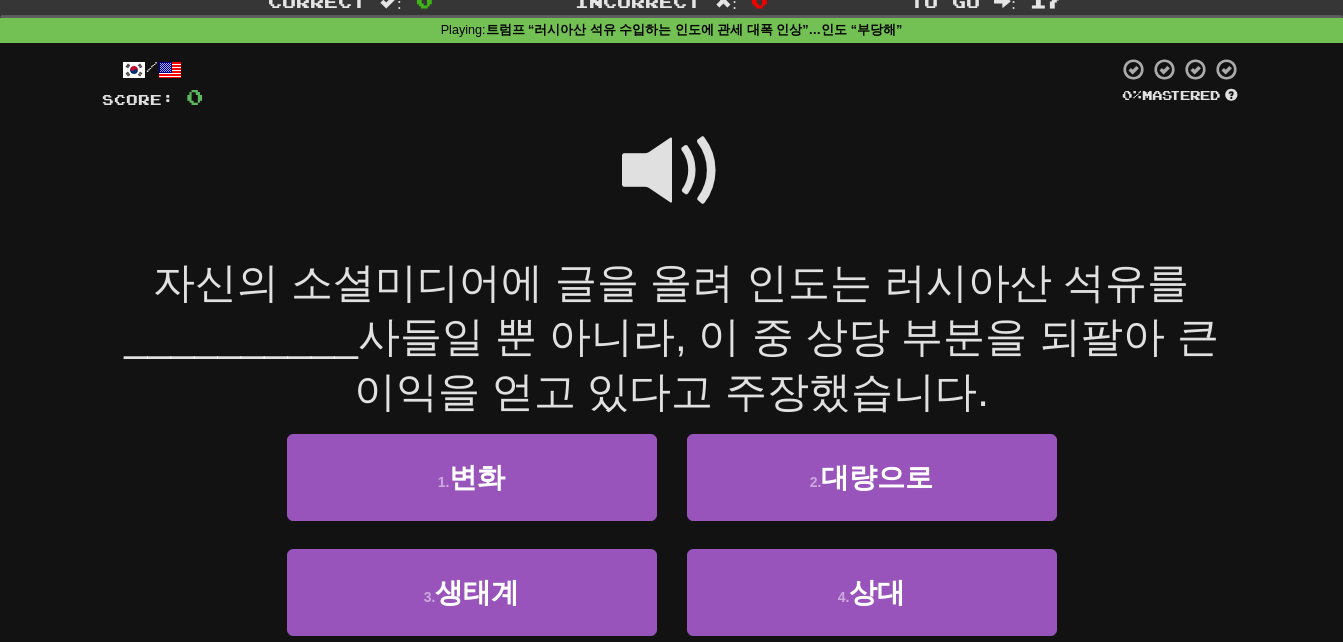 scroll, scrollTop: 100, scrollLeft: 0, axis: vertical 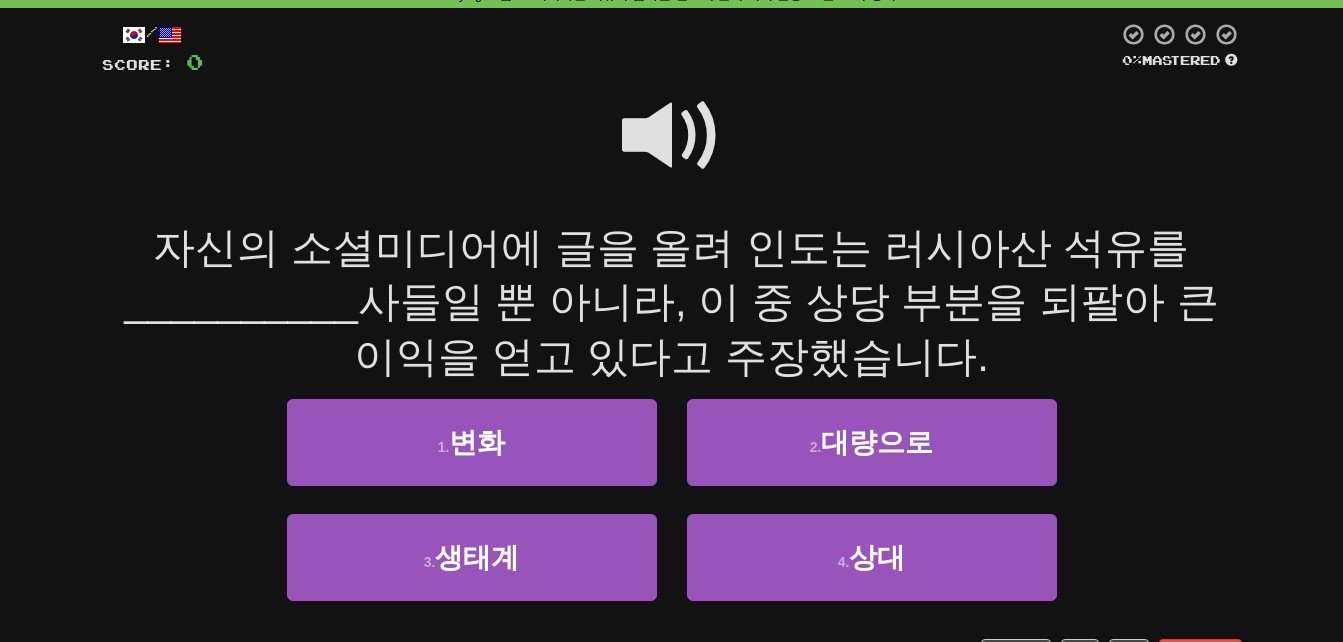 click at bounding box center (672, 136) 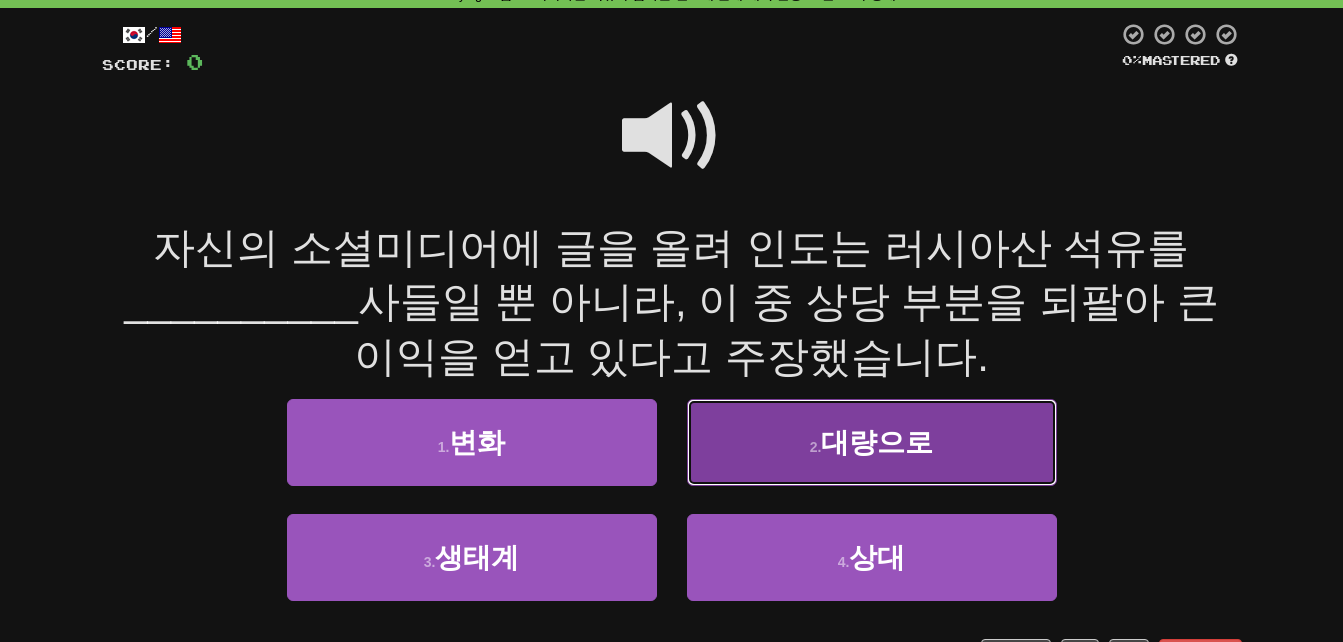 click on "2 .  대량으로" at bounding box center (872, 442) 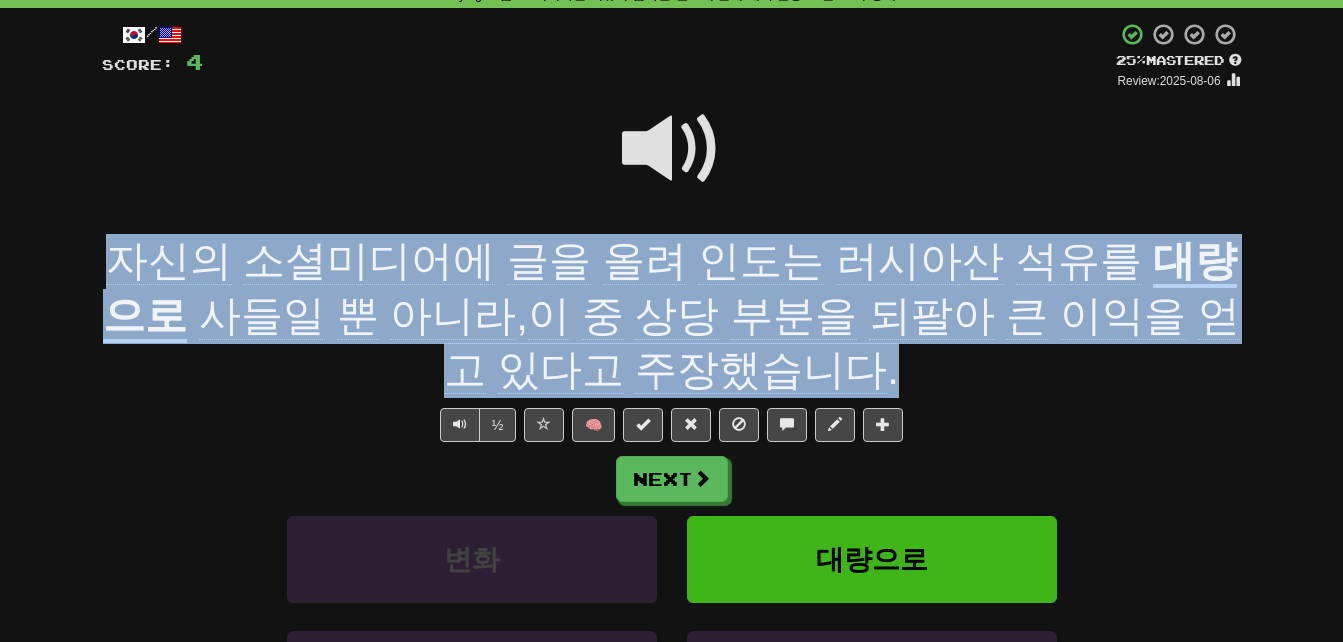drag, startPoint x: 103, startPoint y: 251, endPoint x: 823, endPoint y: 363, distance: 728.65906 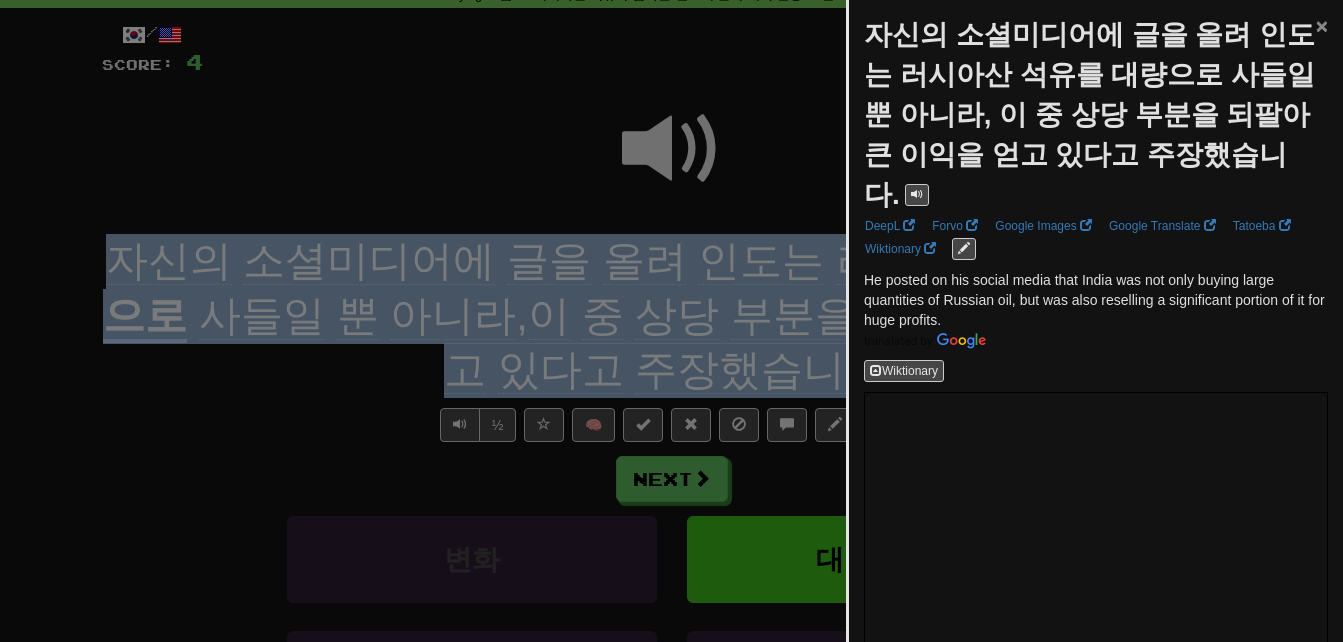 click on "×" at bounding box center [1322, 25] 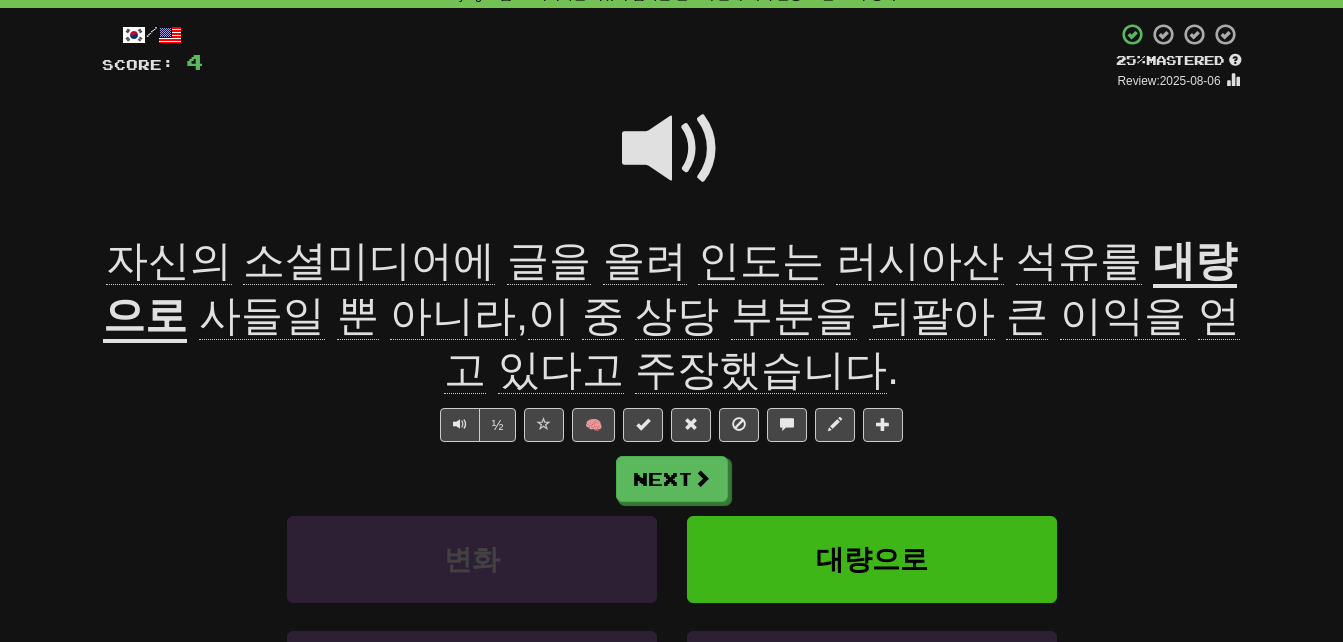 click on "글을" 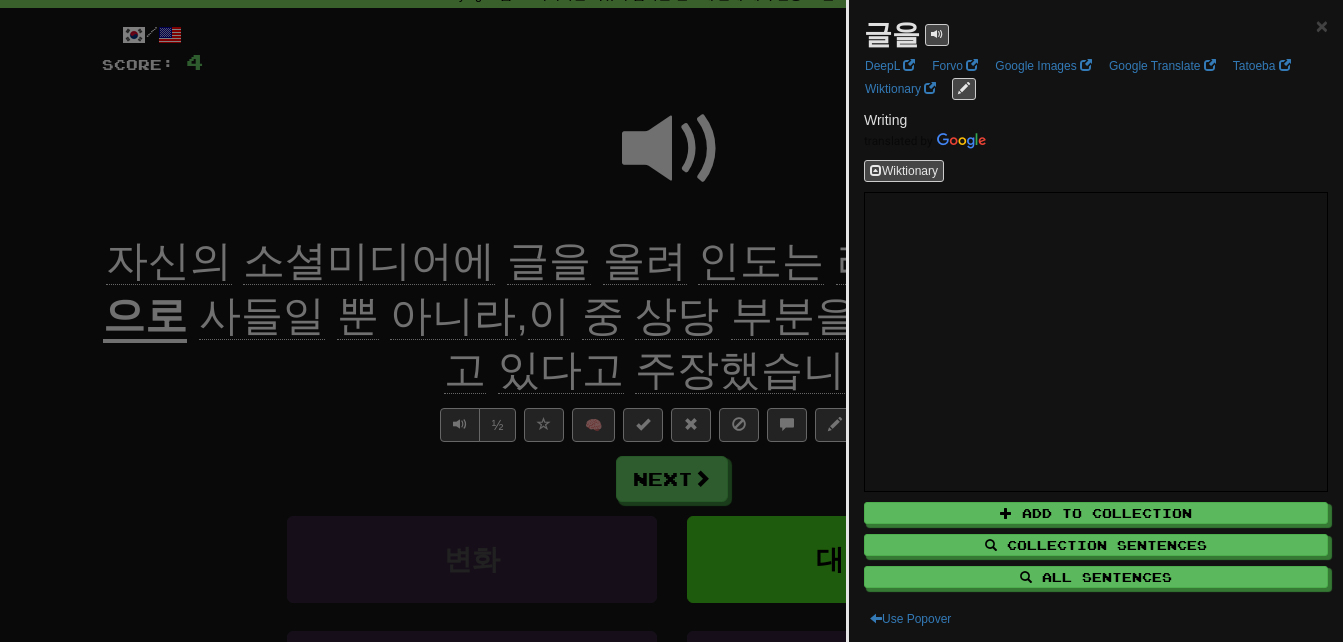 click at bounding box center (671, 321) 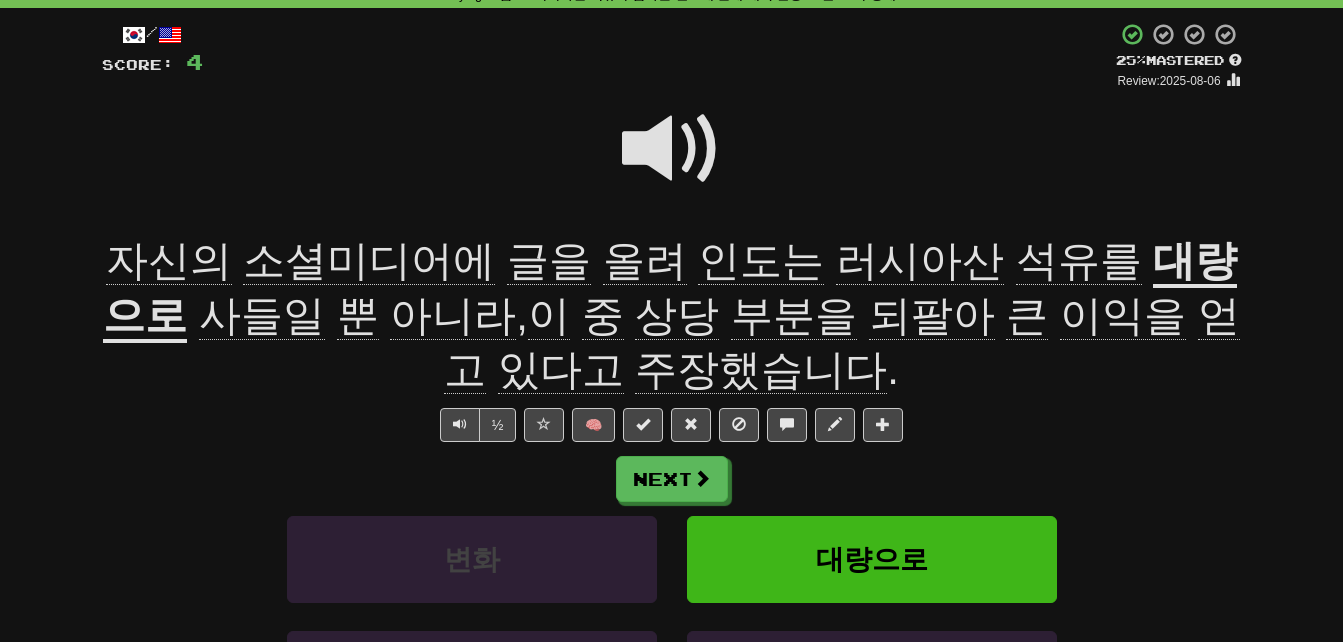 click on "올려" 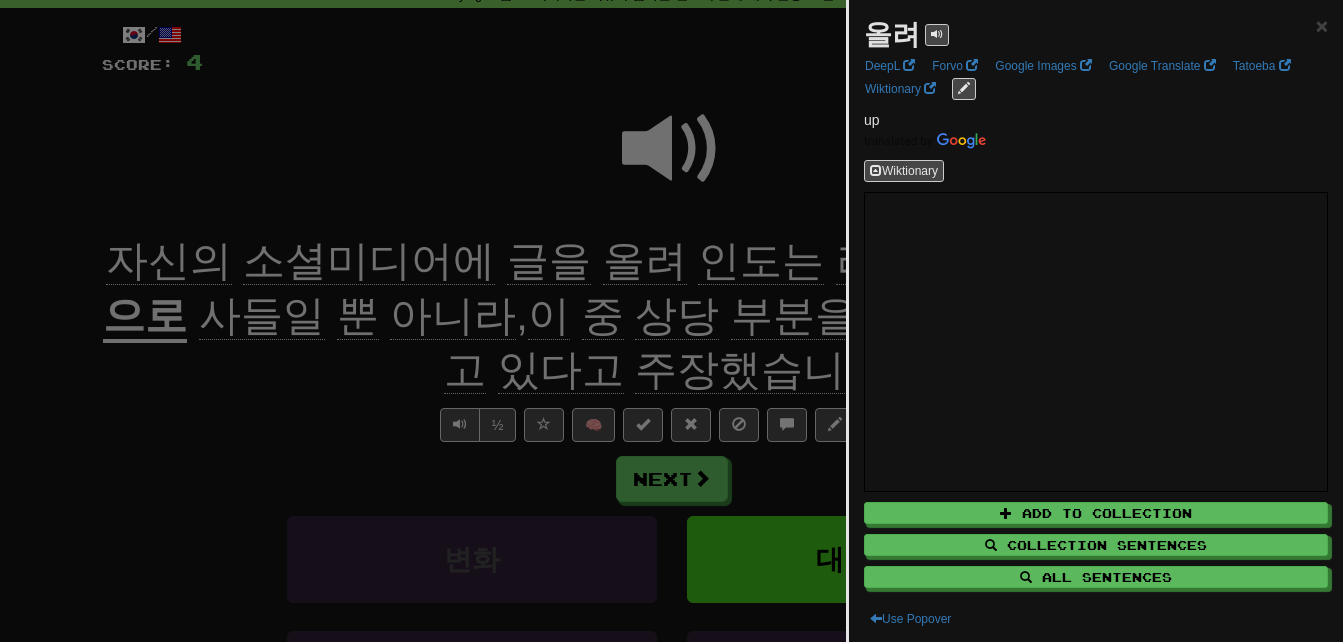 click at bounding box center (671, 321) 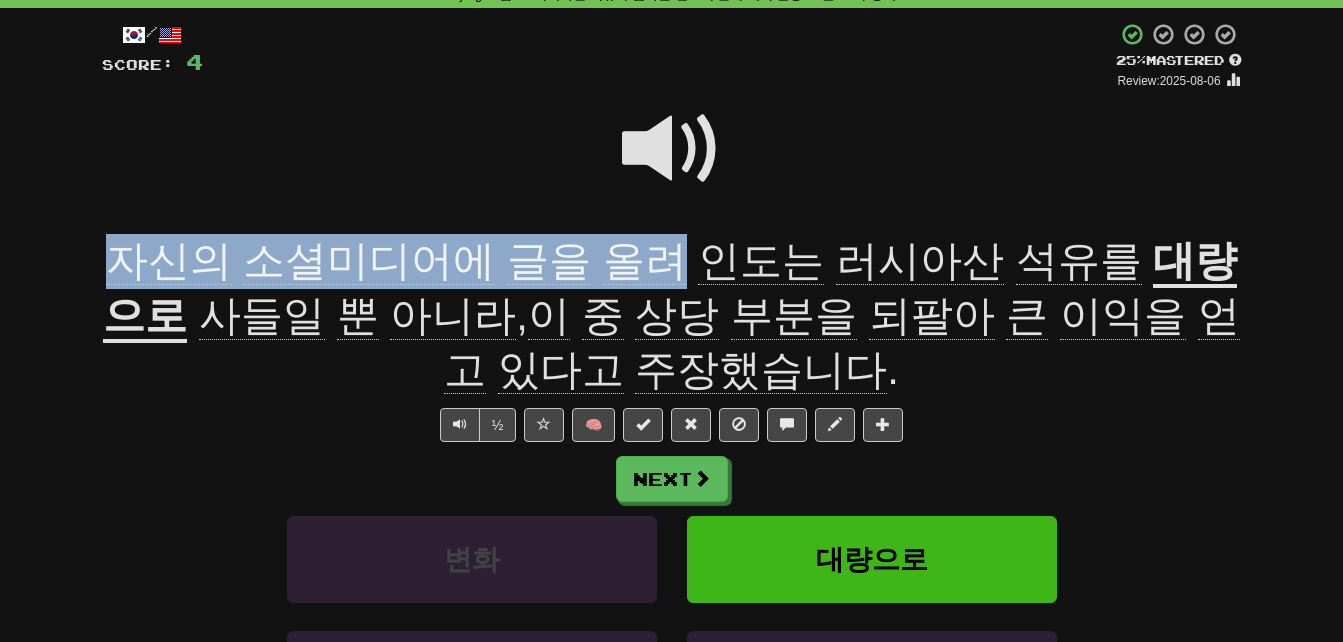 drag, startPoint x: 113, startPoint y: 249, endPoint x: 635, endPoint y: 252, distance: 522.0086 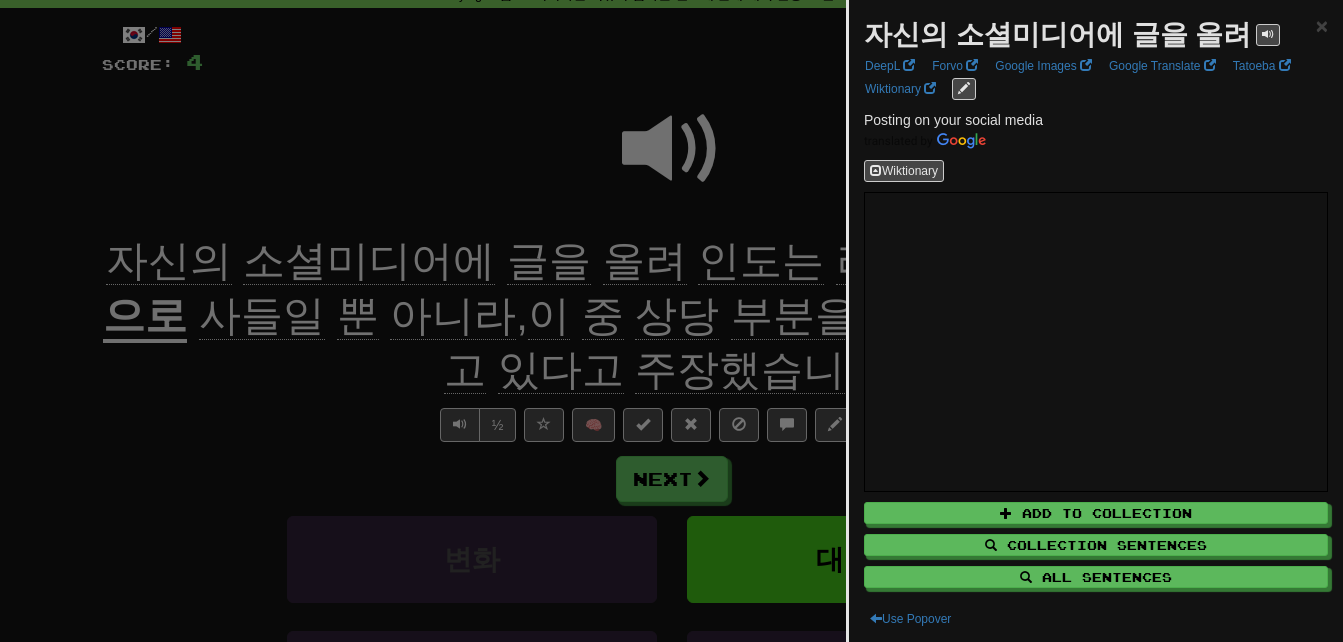 click at bounding box center [671, 321] 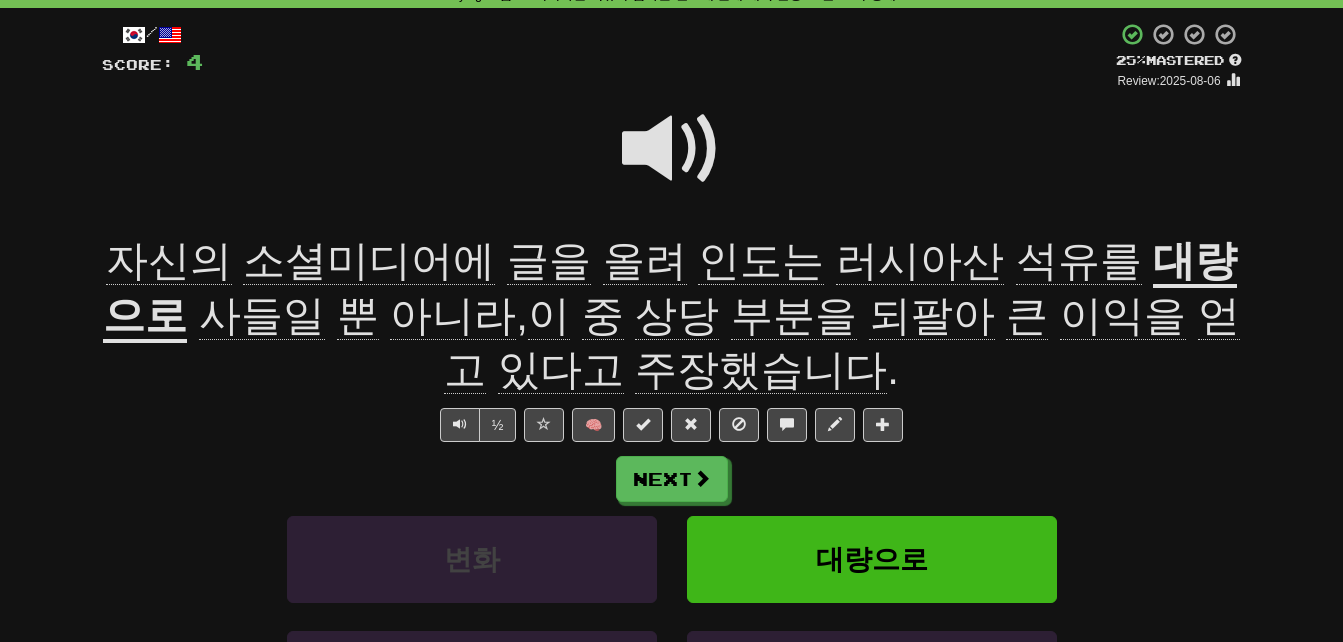 click on "석유를" 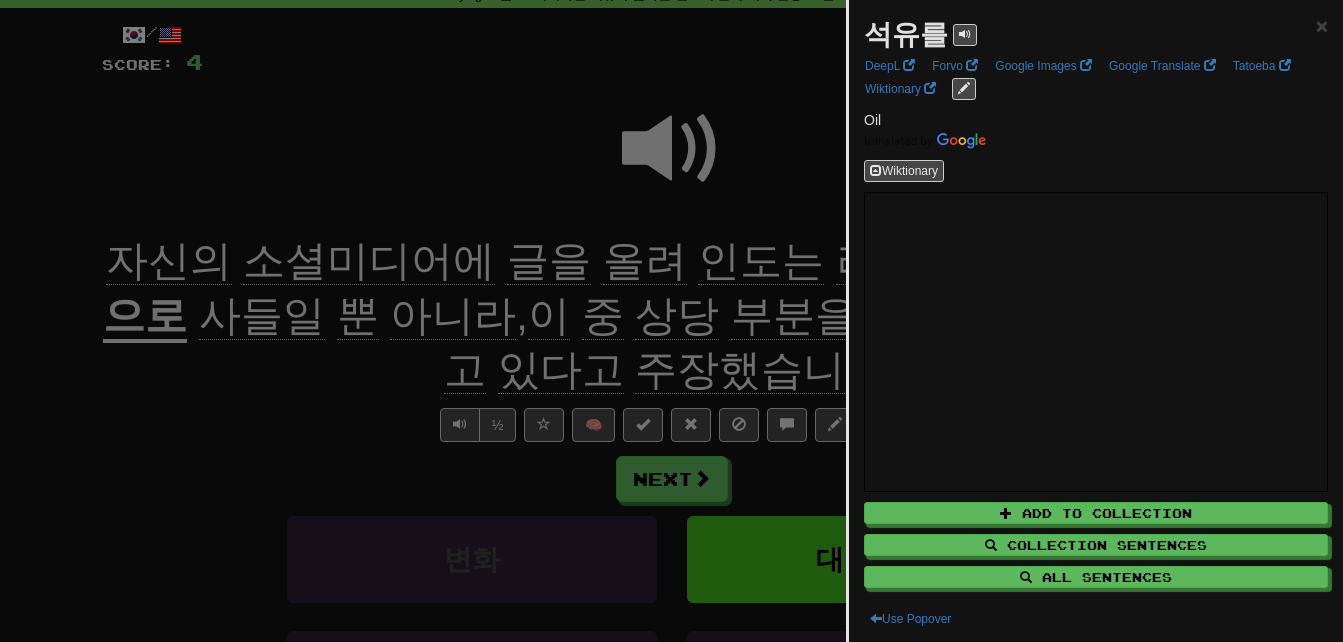 click at bounding box center [671, 321] 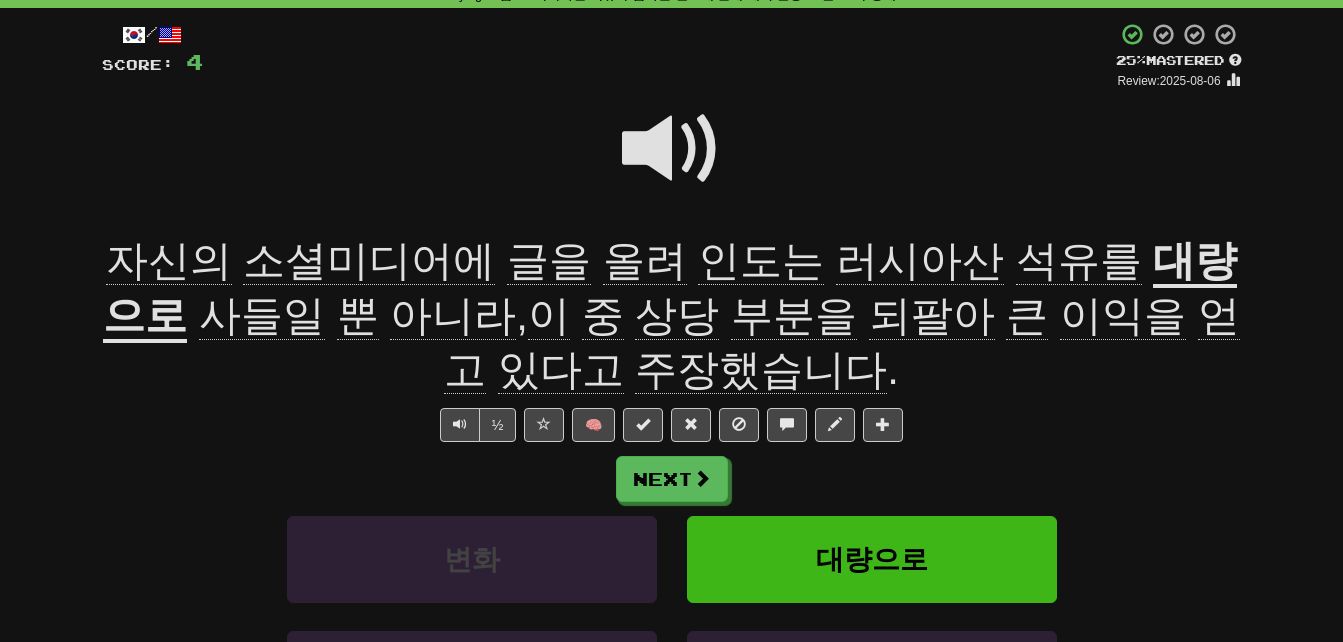 click on "대량으로" at bounding box center [670, 290] 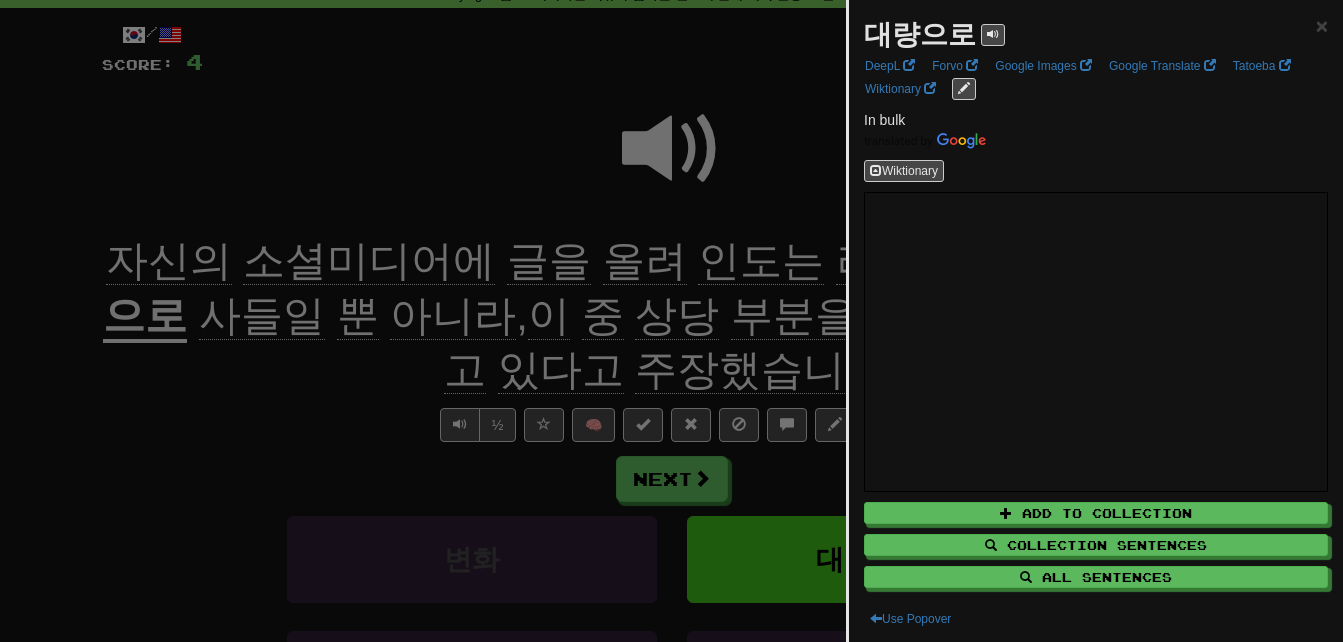 click at bounding box center [671, 321] 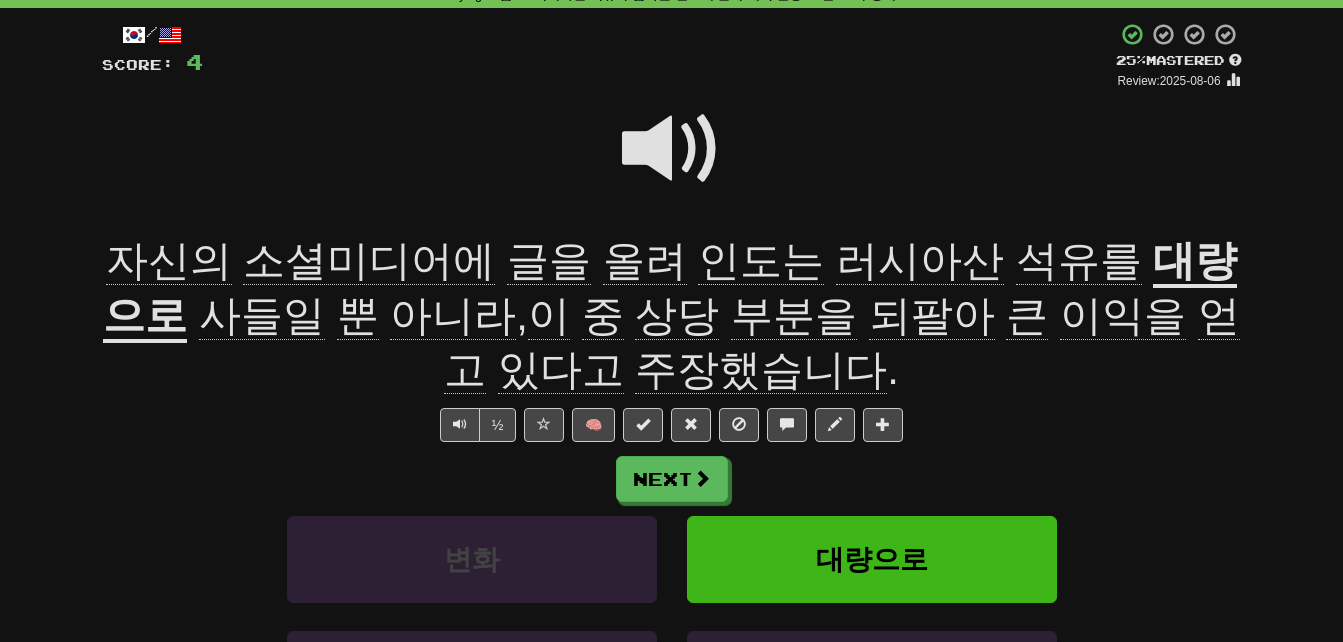 click on "사들일" at bounding box center (262, 316) 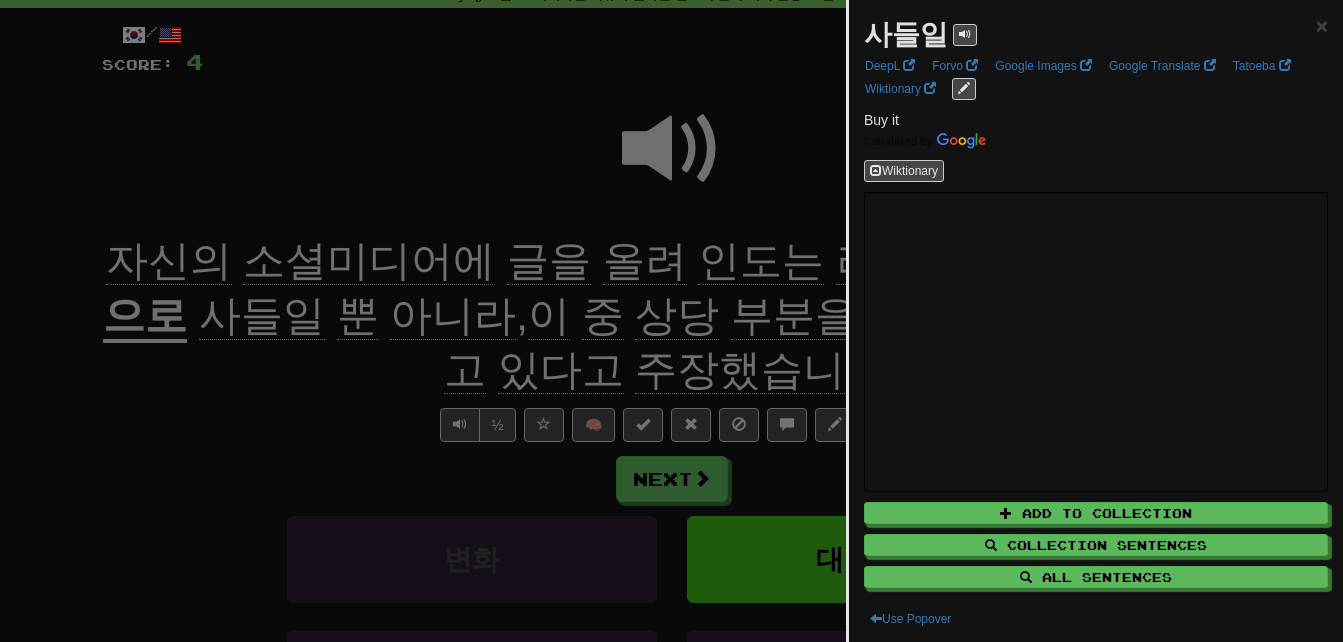 click at bounding box center [671, 321] 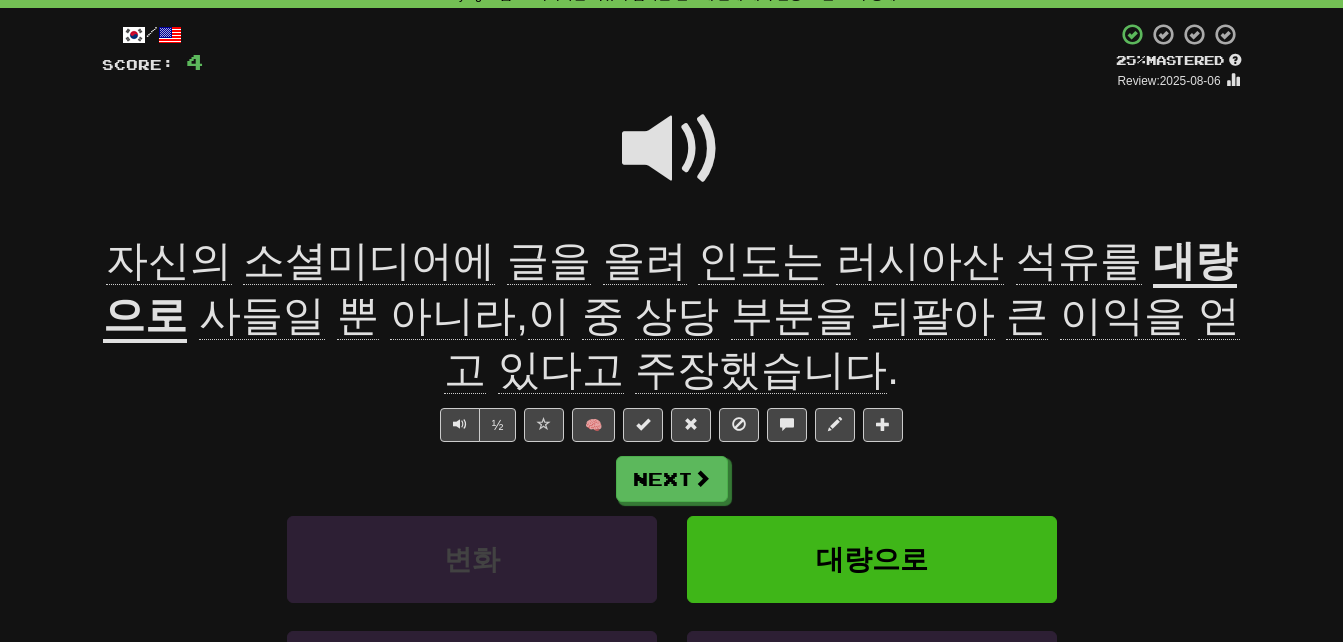 click on "뿐" at bounding box center (358, 316) 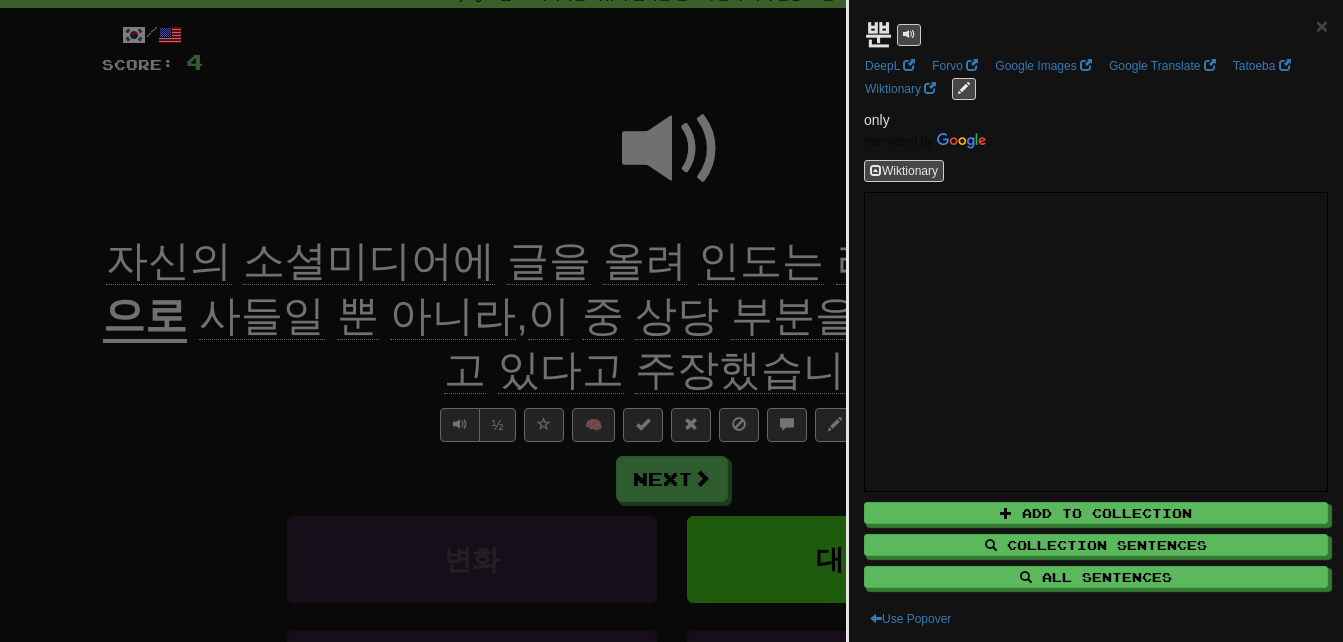 click at bounding box center [671, 321] 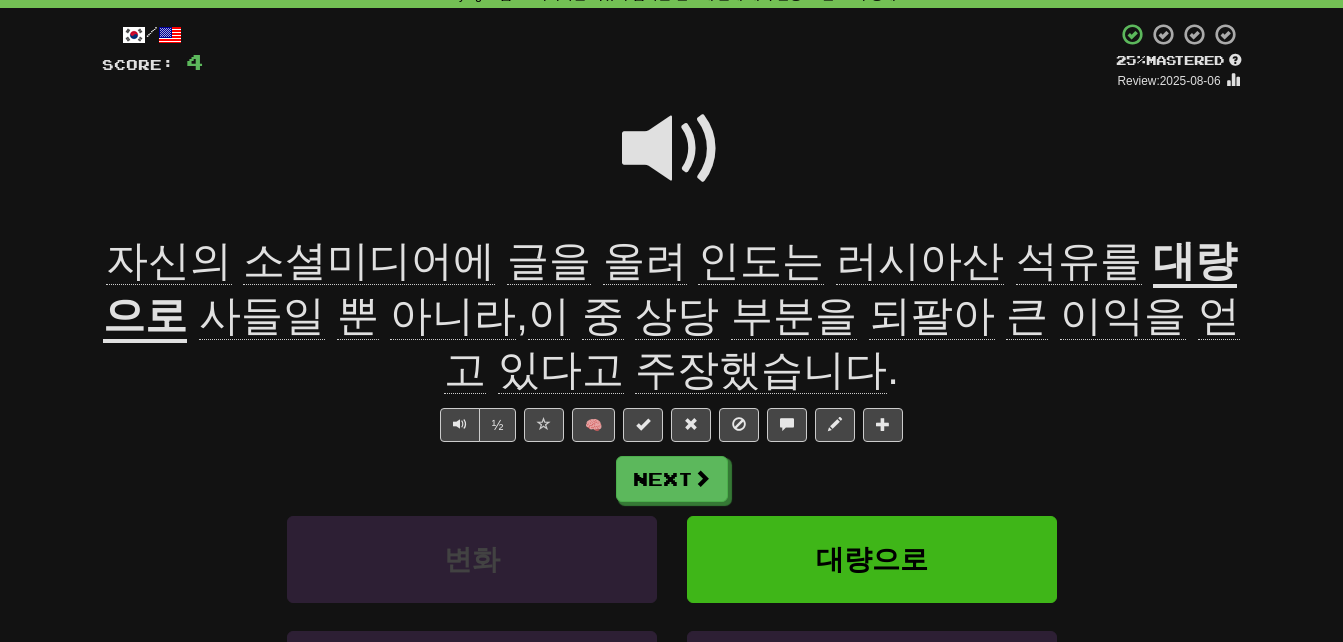 click on "아니라" at bounding box center (453, 316) 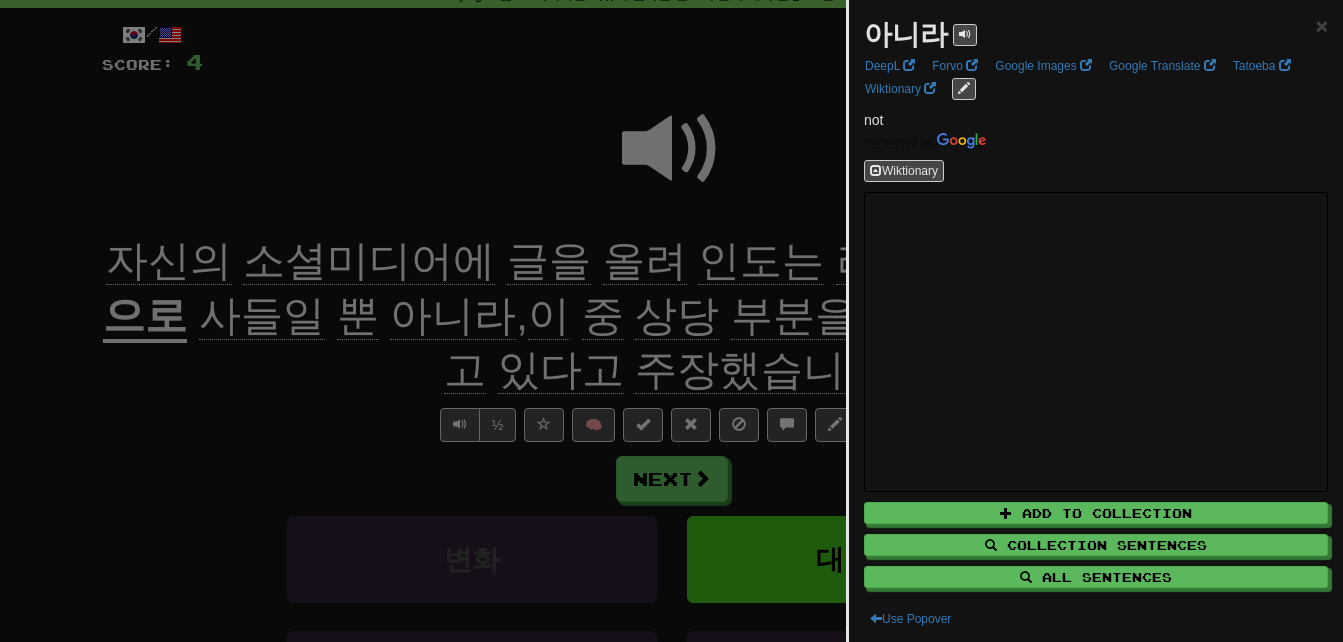click at bounding box center (671, 321) 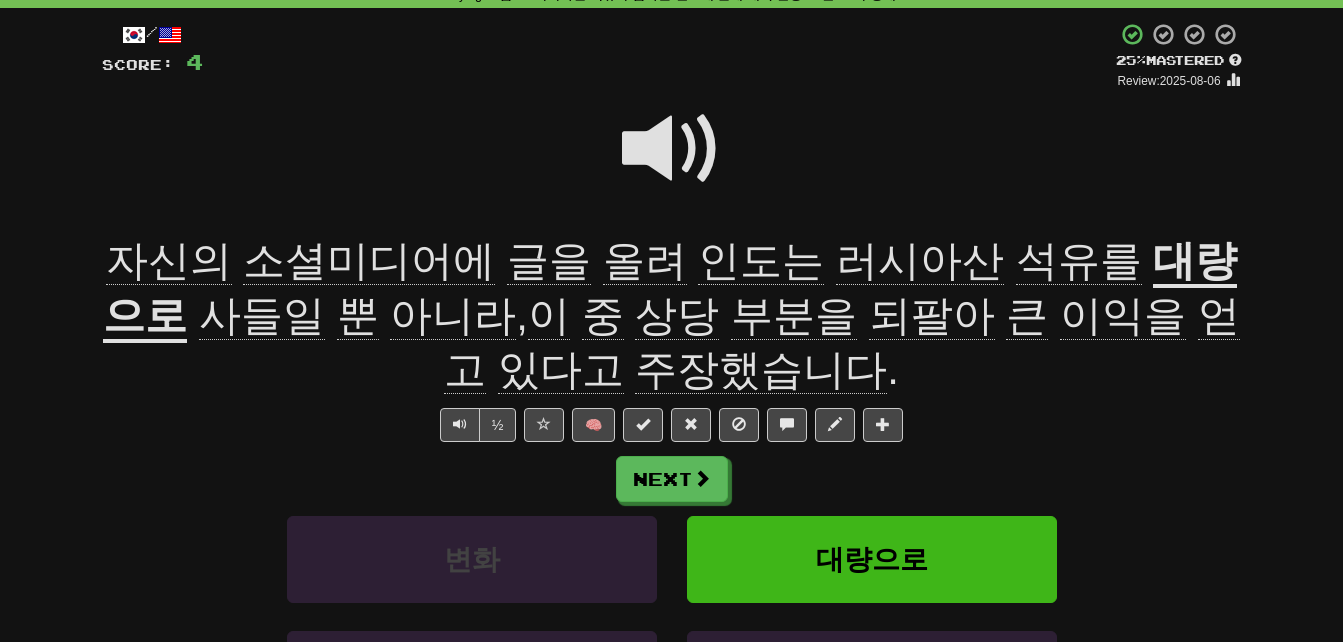click on "중" at bounding box center (603, 316) 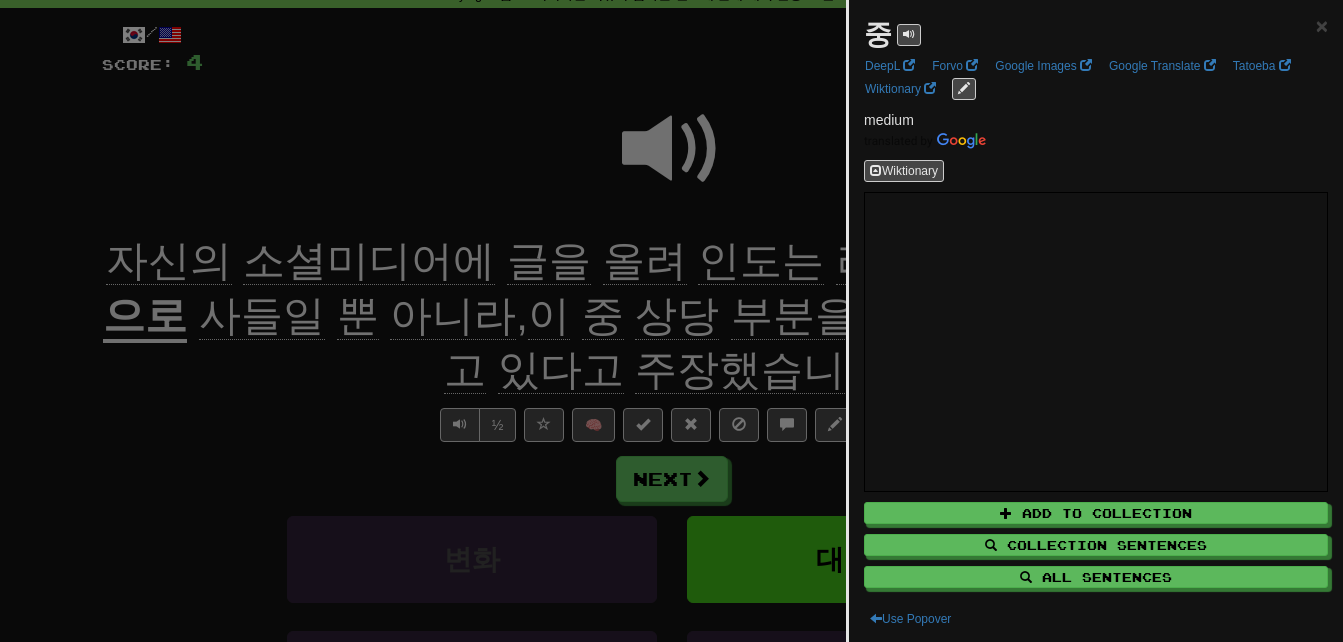 click at bounding box center (671, 321) 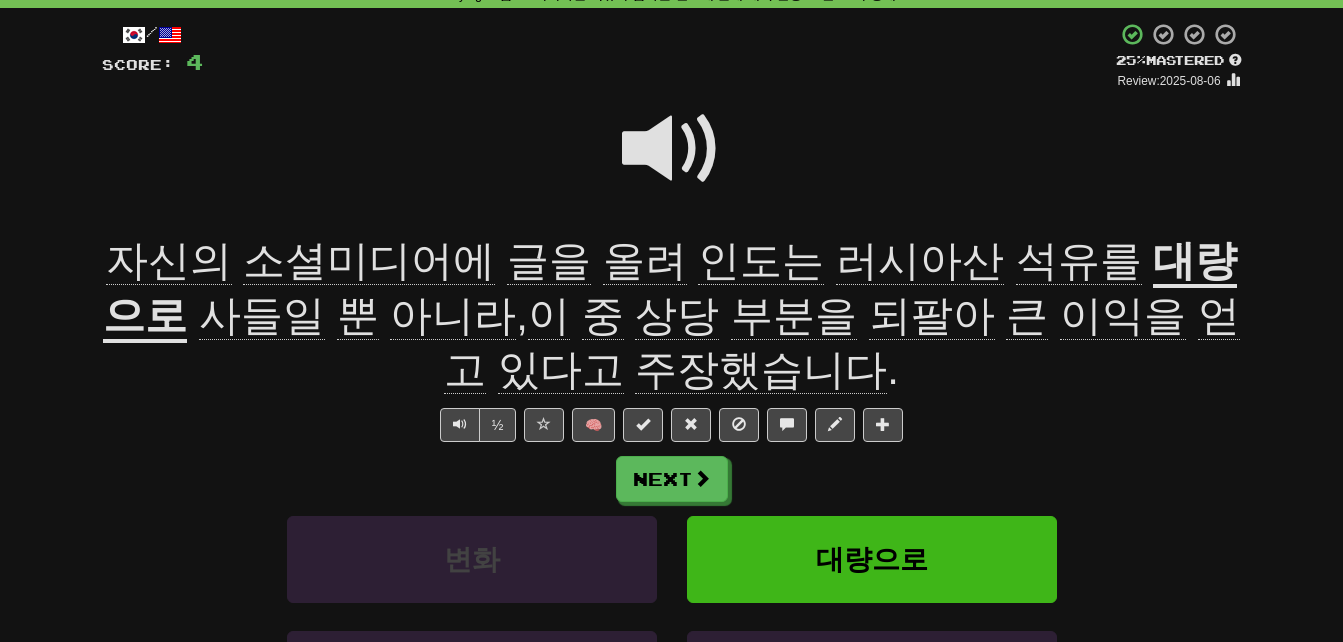click on "상당" at bounding box center (677, 316) 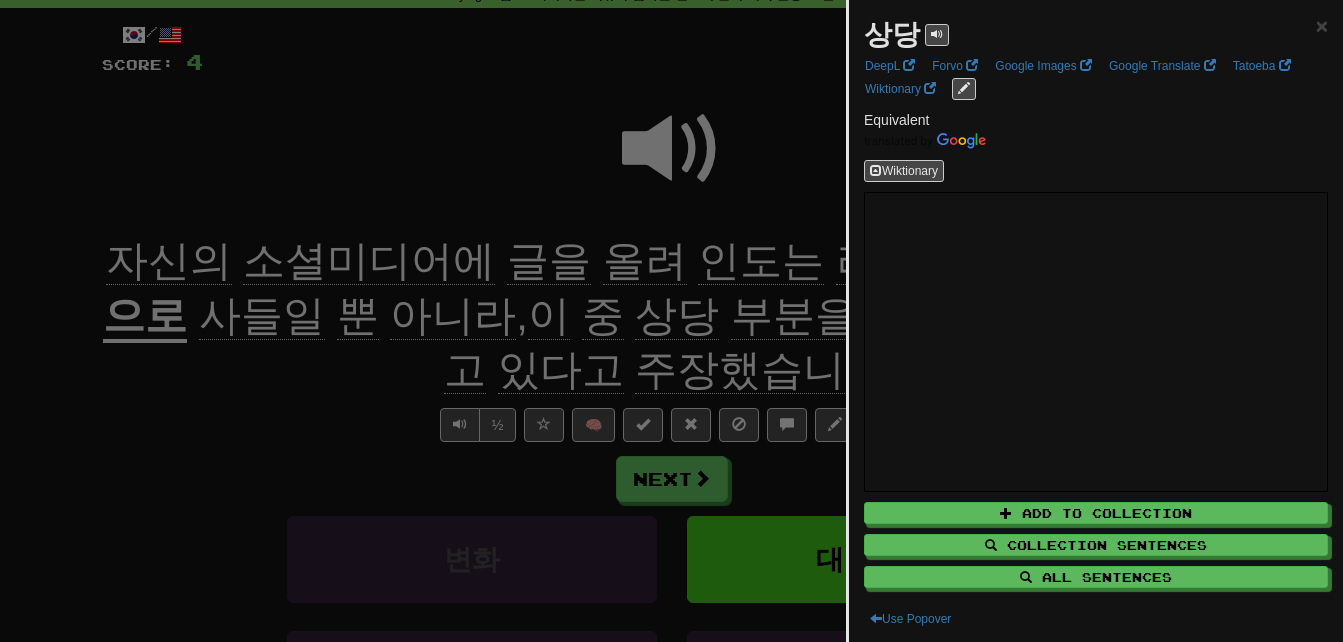 click at bounding box center (671, 321) 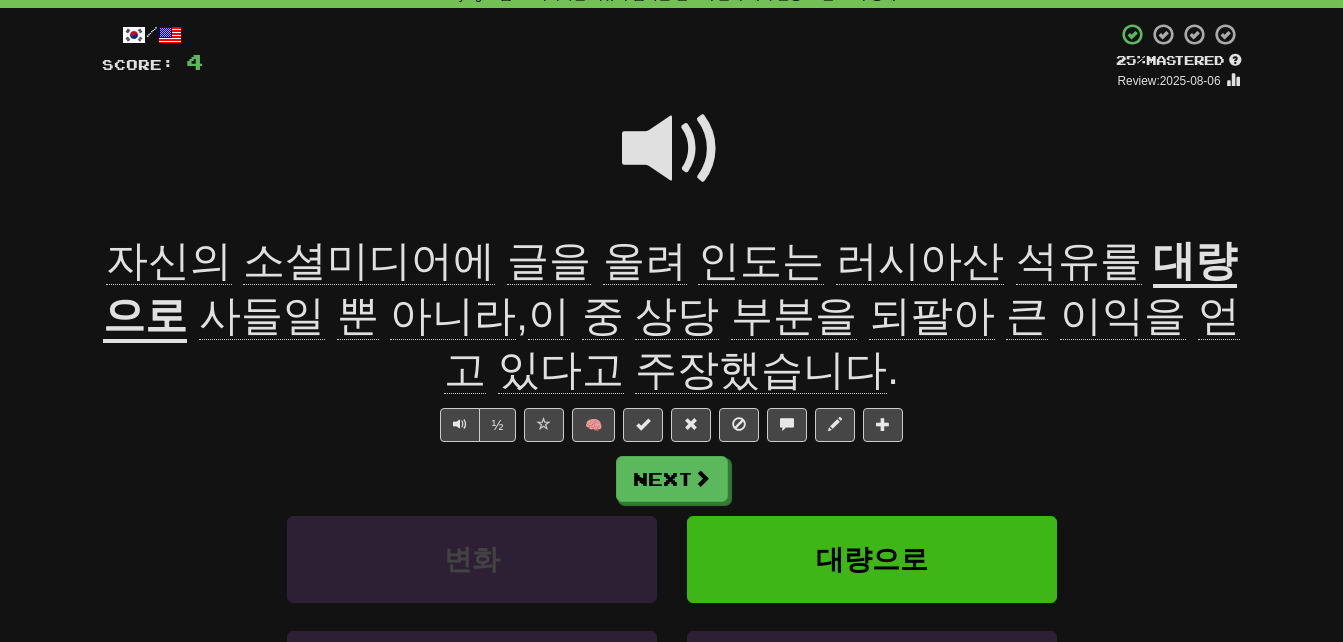 click on "되팔아" at bounding box center (932, 316) 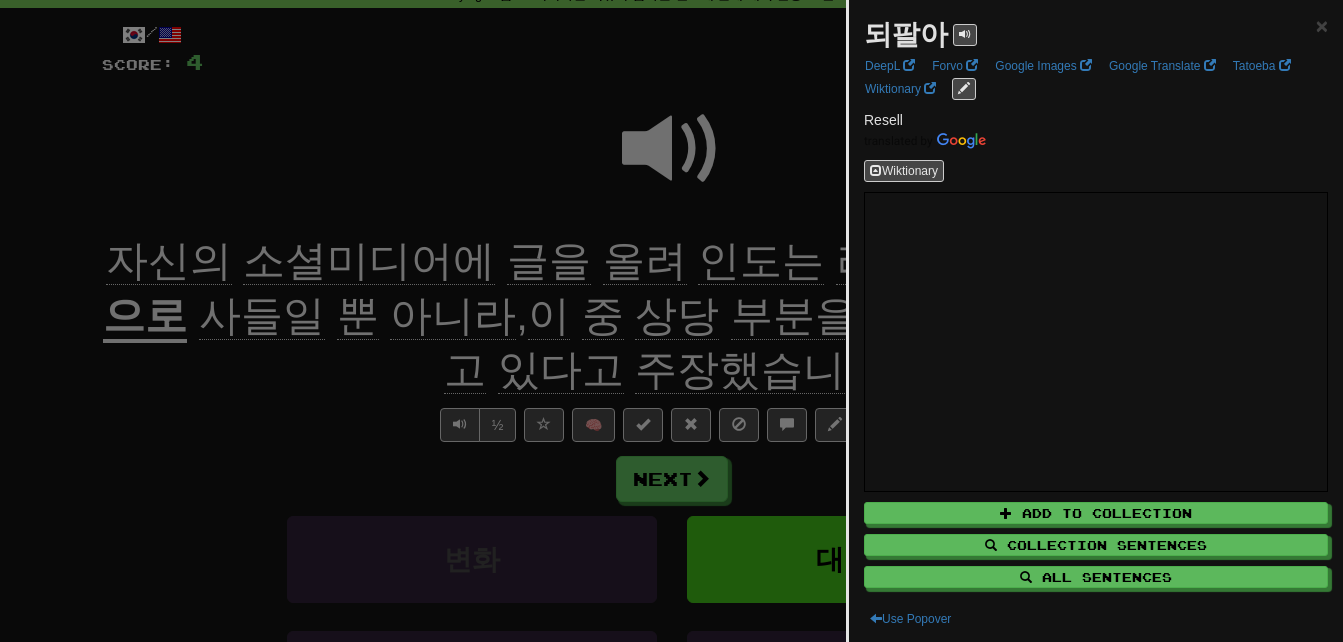 click at bounding box center [671, 321] 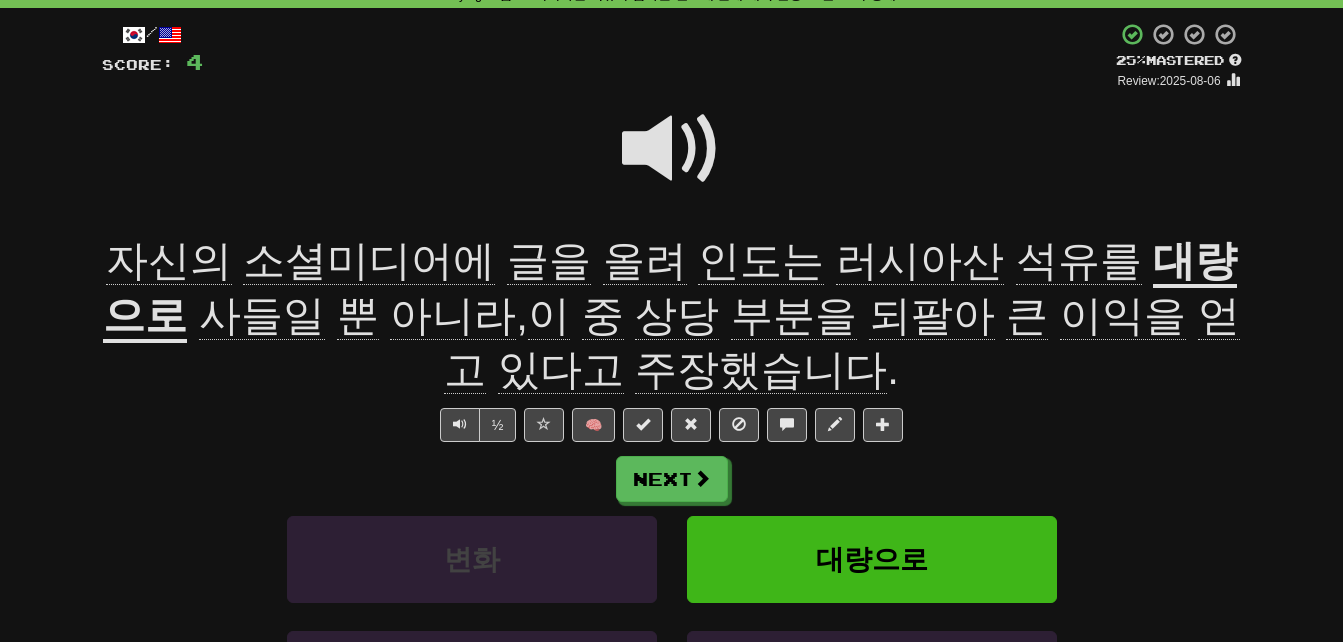 click on "이익을" at bounding box center [1123, 316] 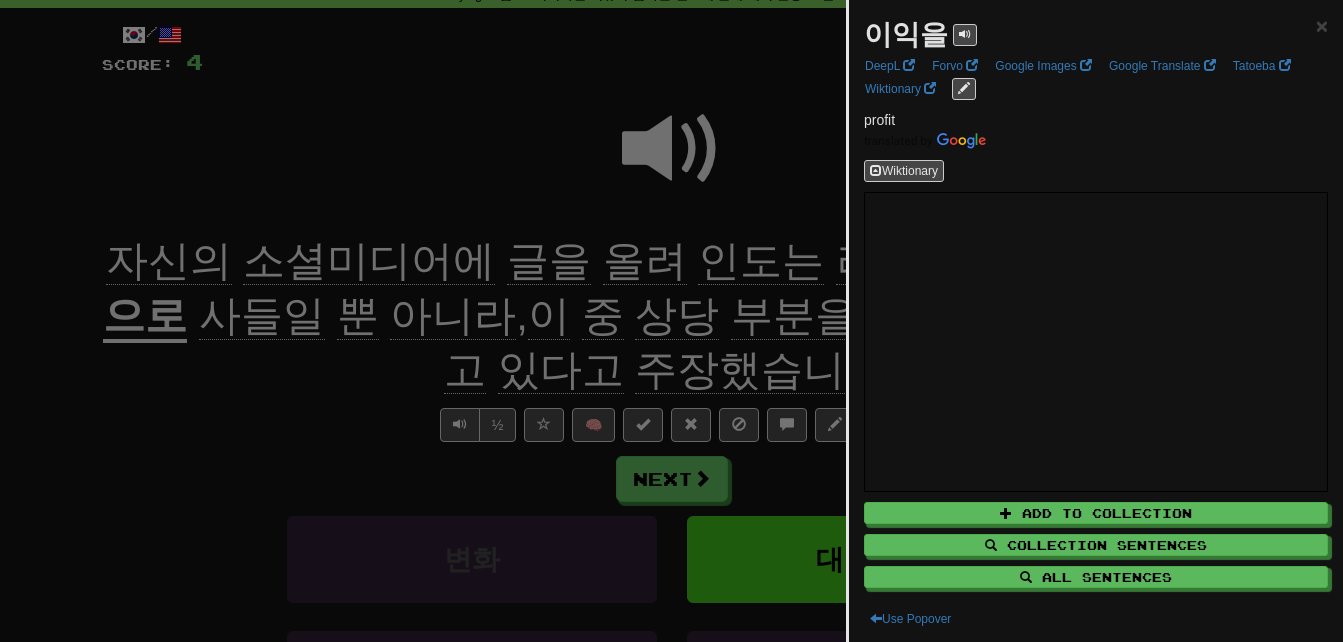 click at bounding box center (671, 321) 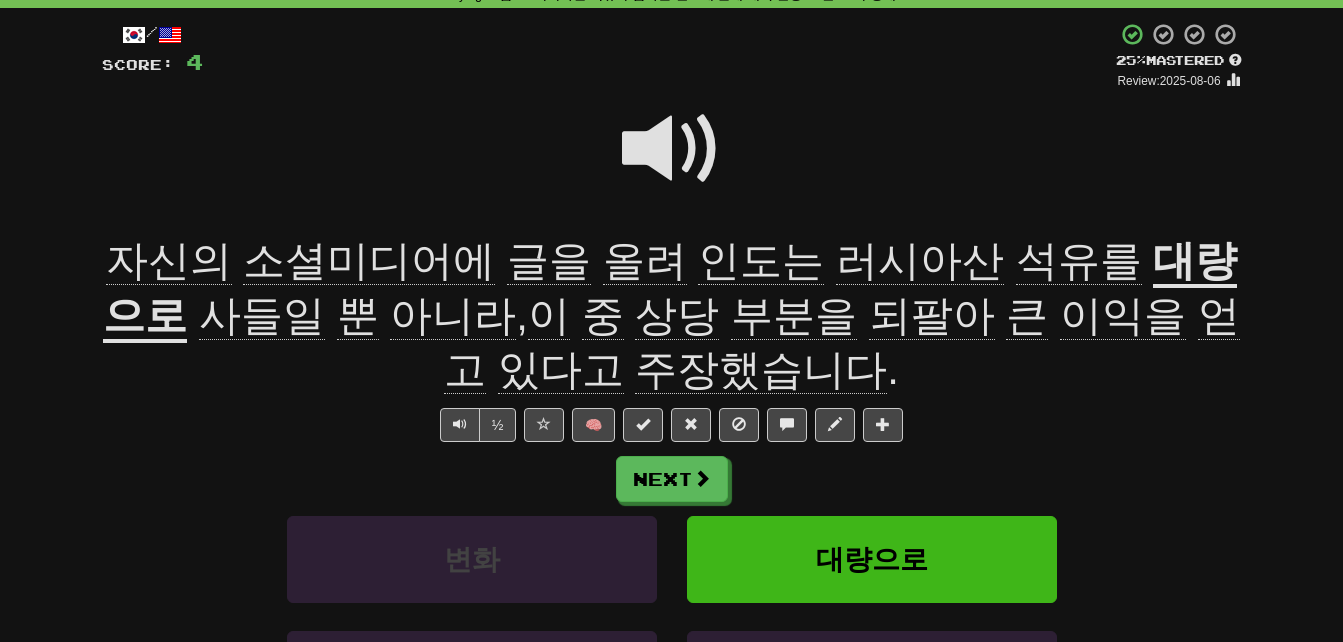 click on "얻고" at bounding box center [842, 343] 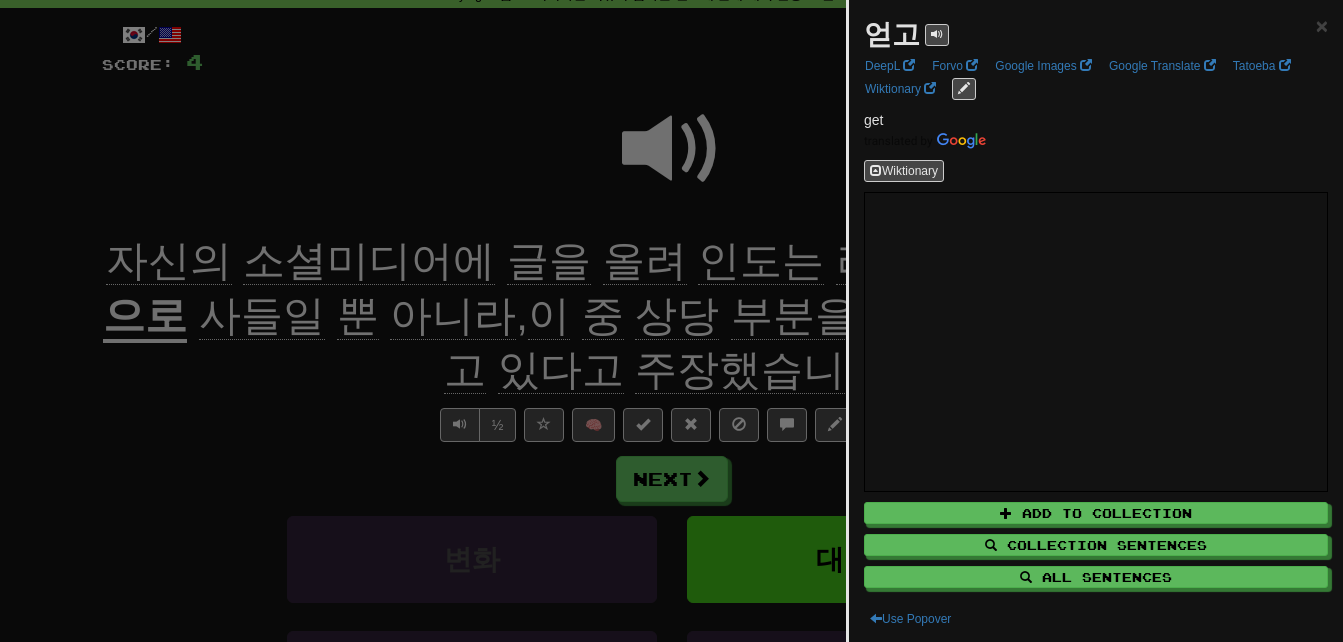 click at bounding box center [671, 321] 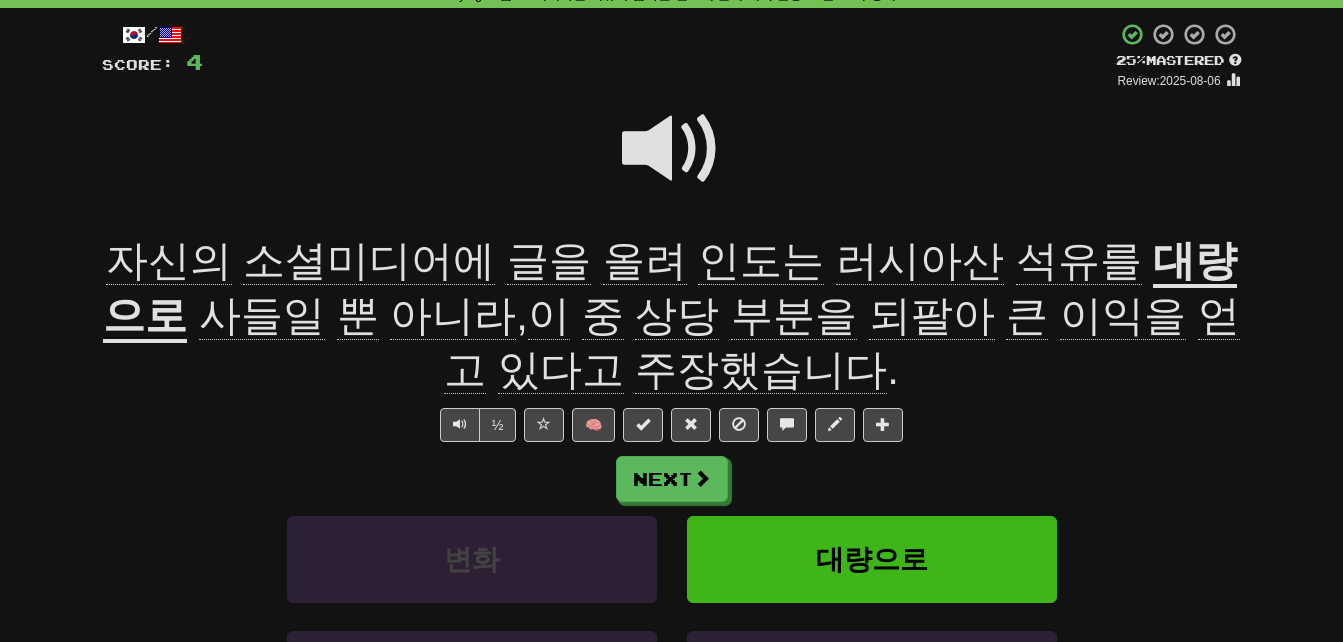 click on "주장했습니다" at bounding box center [761, 370] 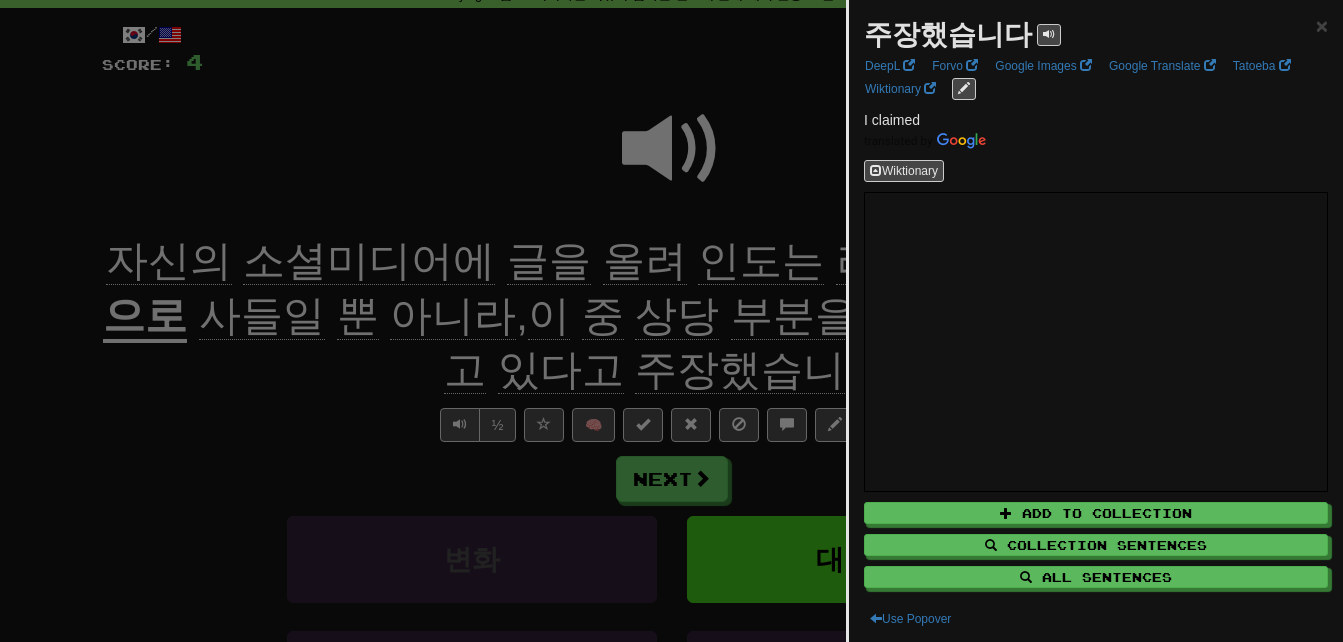 click at bounding box center [671, 321] 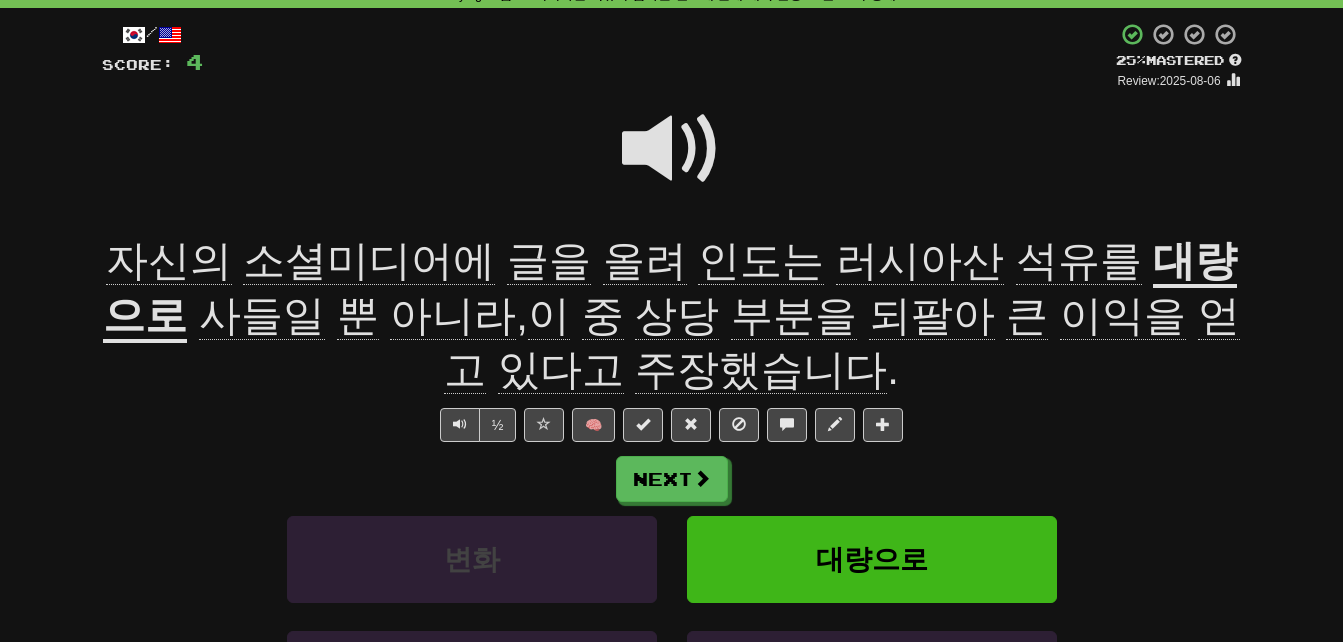 click at bounding box center (672, 149) 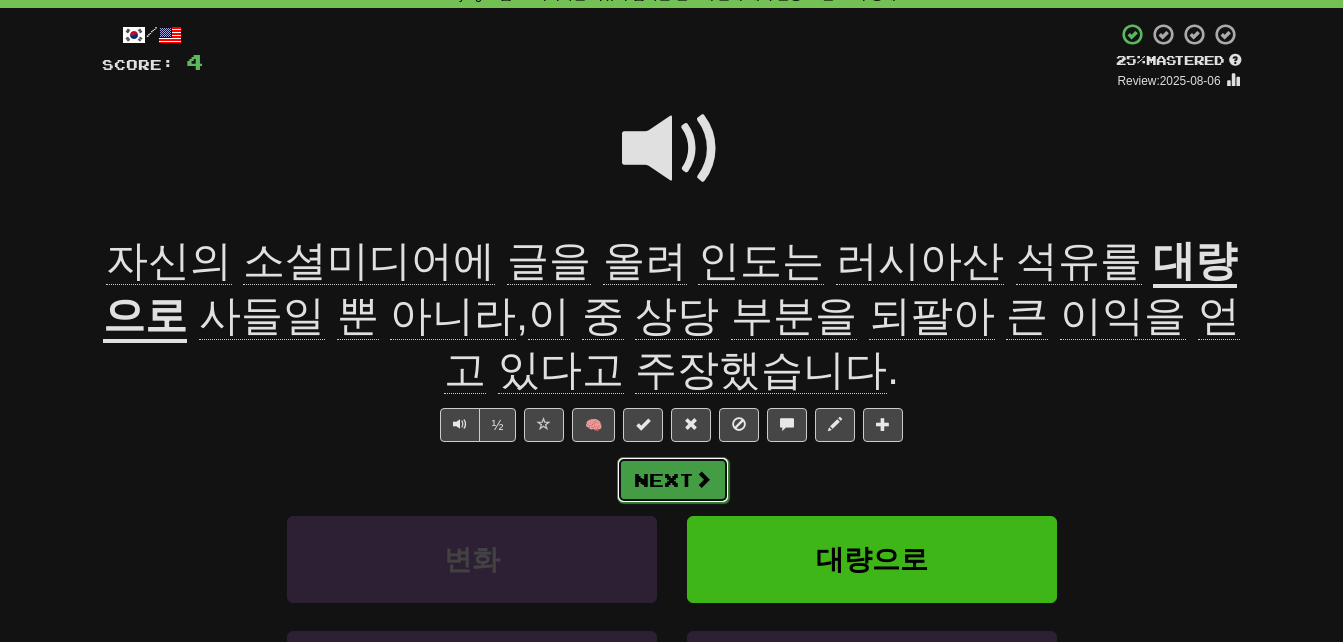 click on "Next" at bounding box center [673, 480] 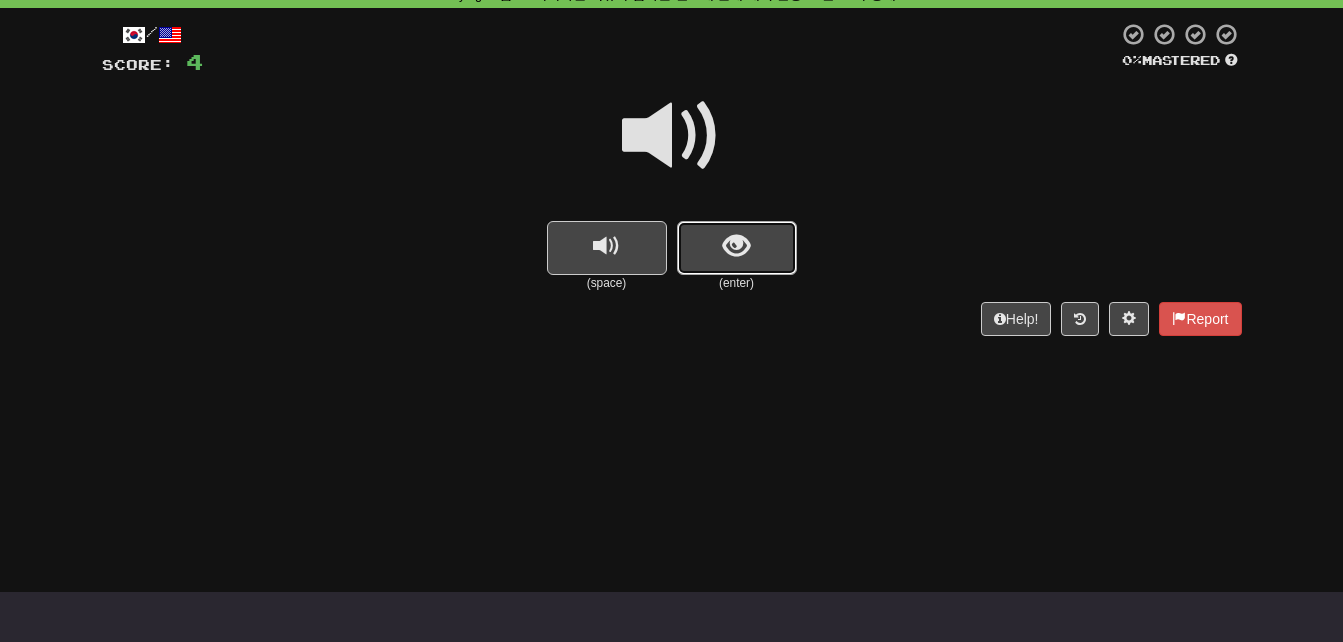 click at bounding box center [736, 246] 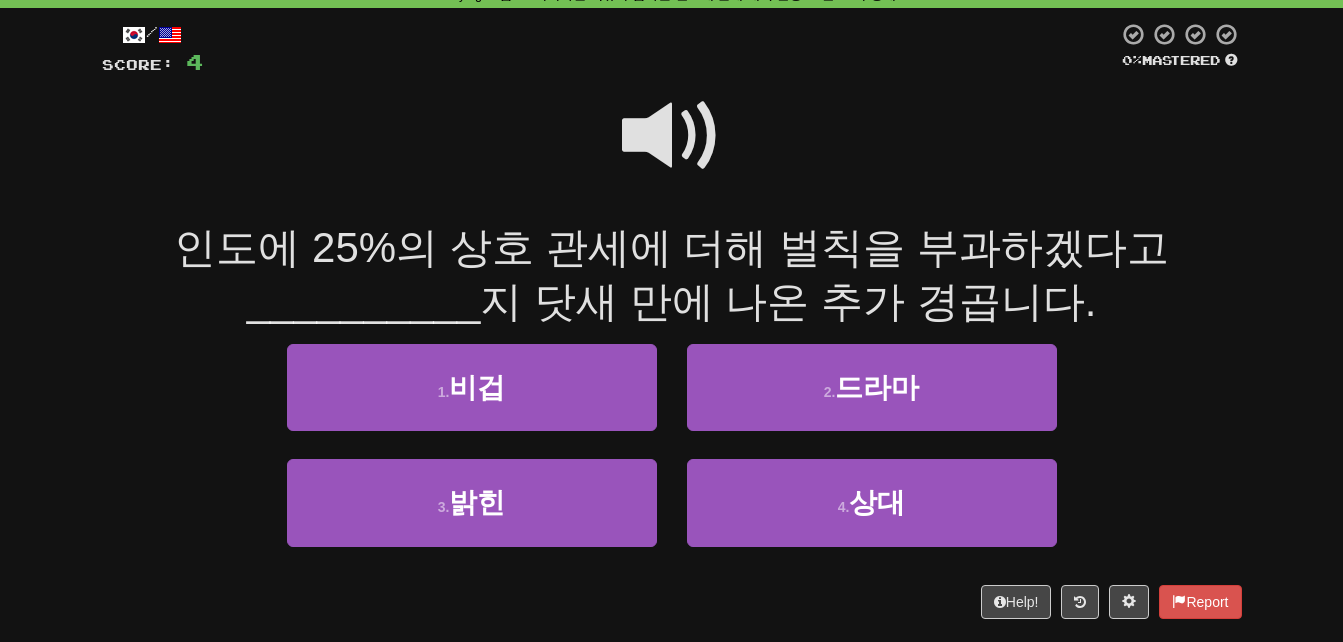 click at bounding box center (672, 136) 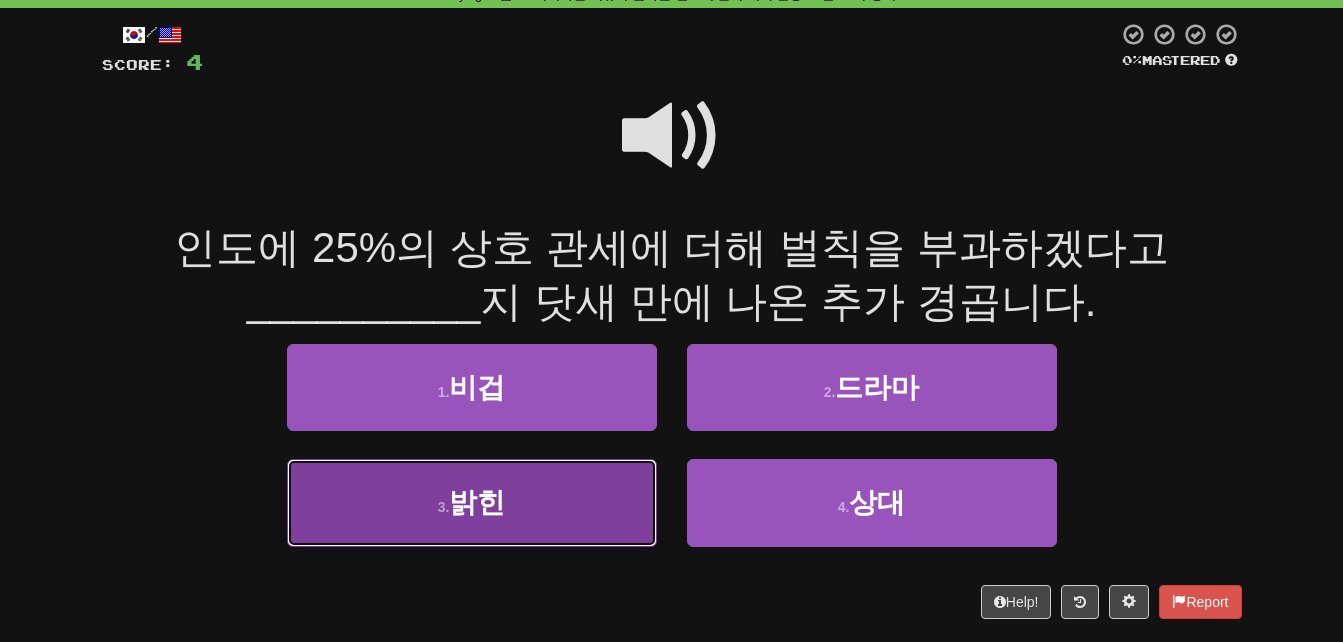 click on "3 .  밝힌" at bounding box center [472, 502] 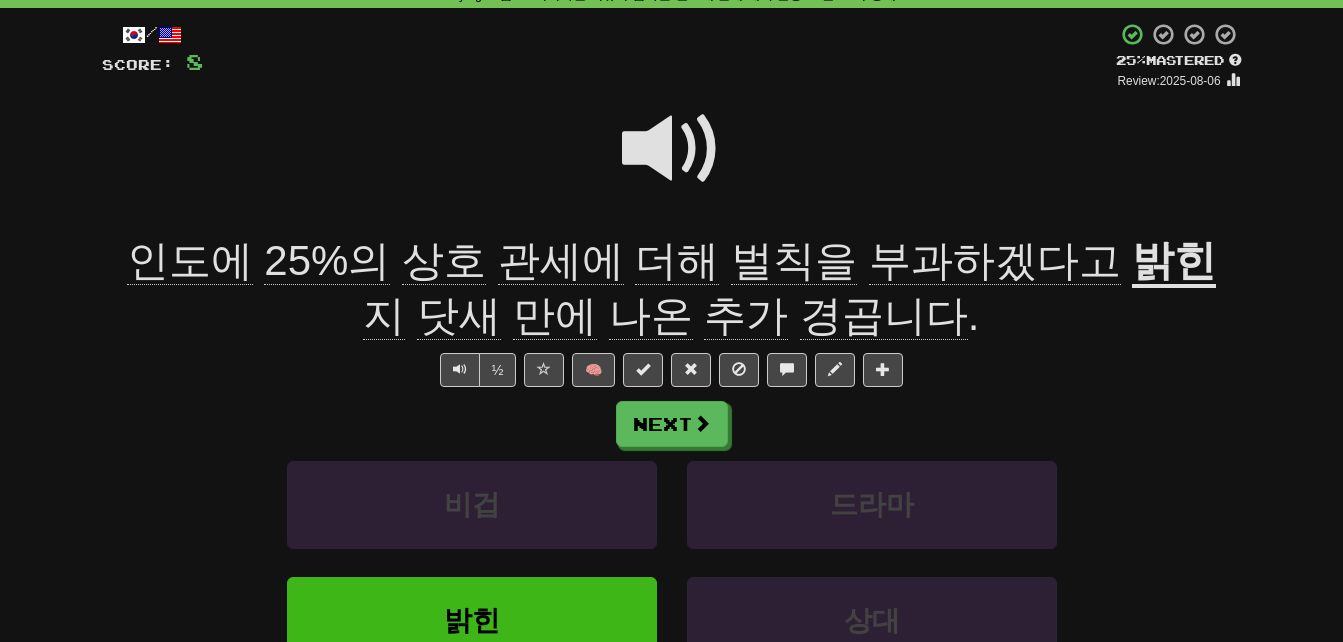 click on "밝힌" at bounding box center [1174, 262] 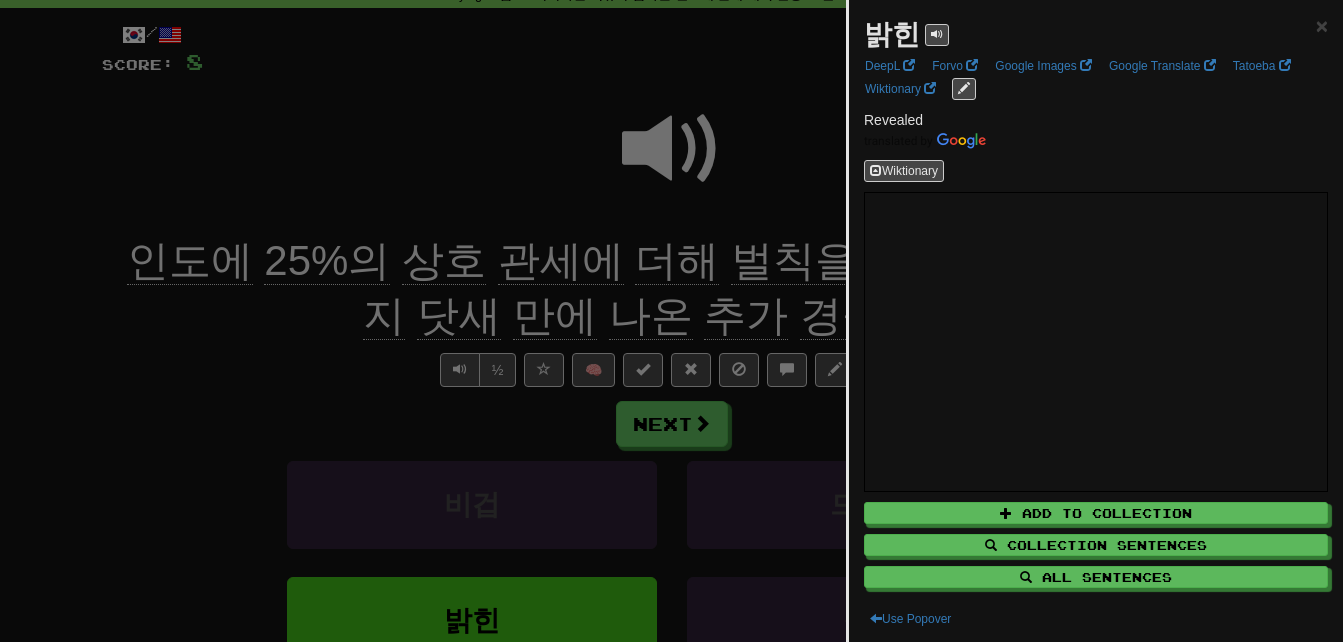 click at bounding box center [671, 321] 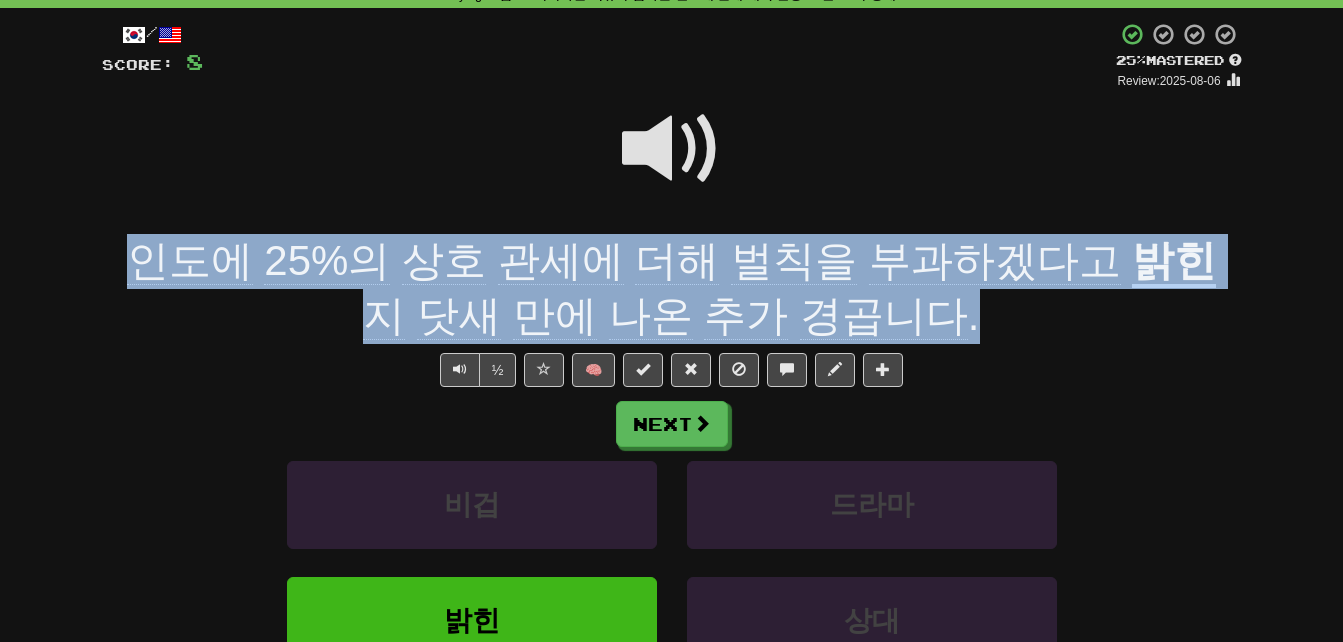 drag, startPoint x: 109, startPoint y: 254, endPoint x: 918, endPoint y: 308, distance: 810.80023 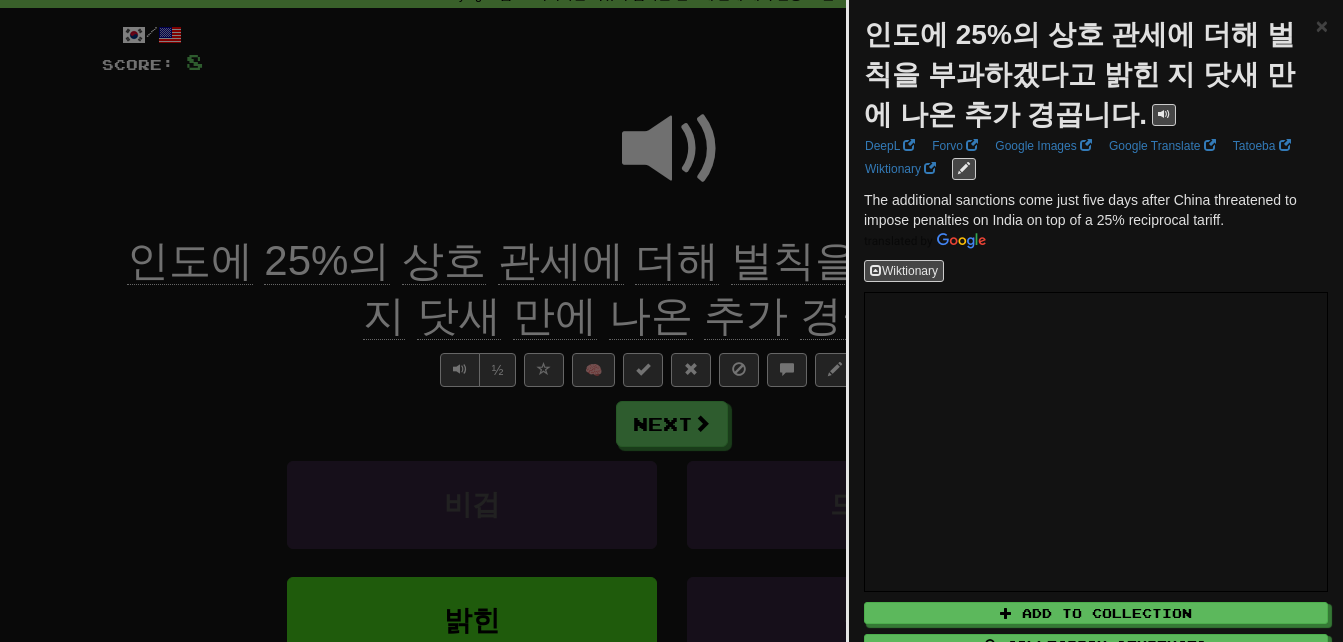 click at bounding box center (671, 321) 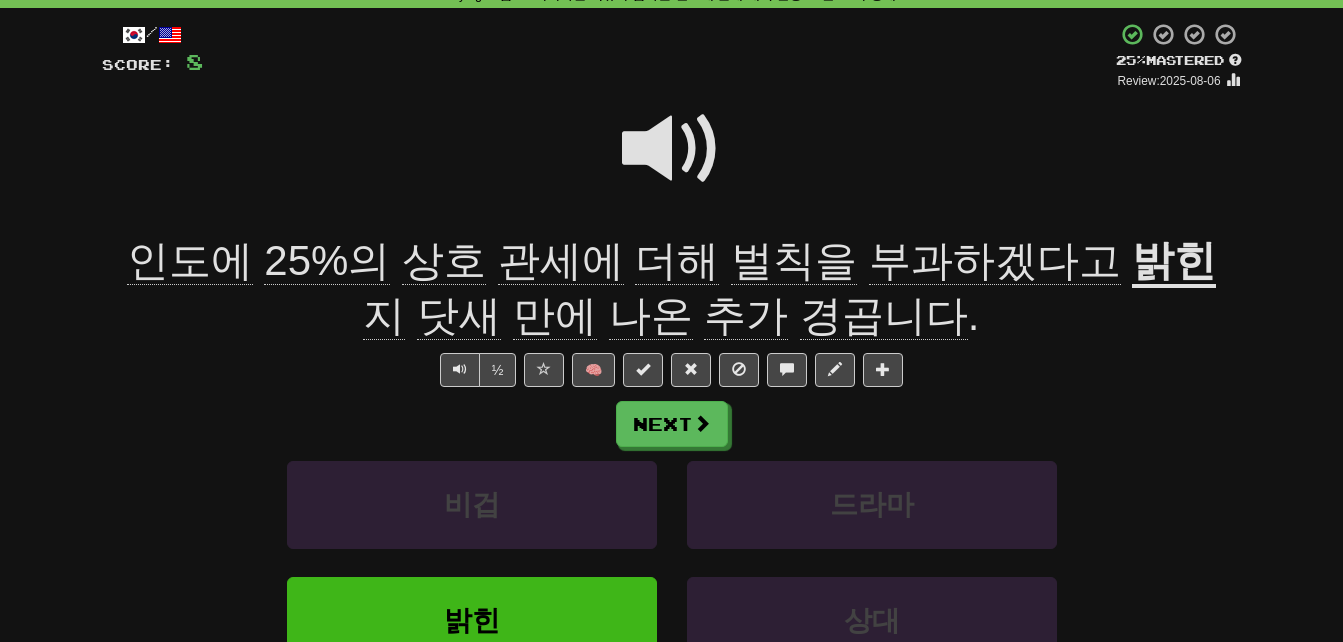 click on "상호" 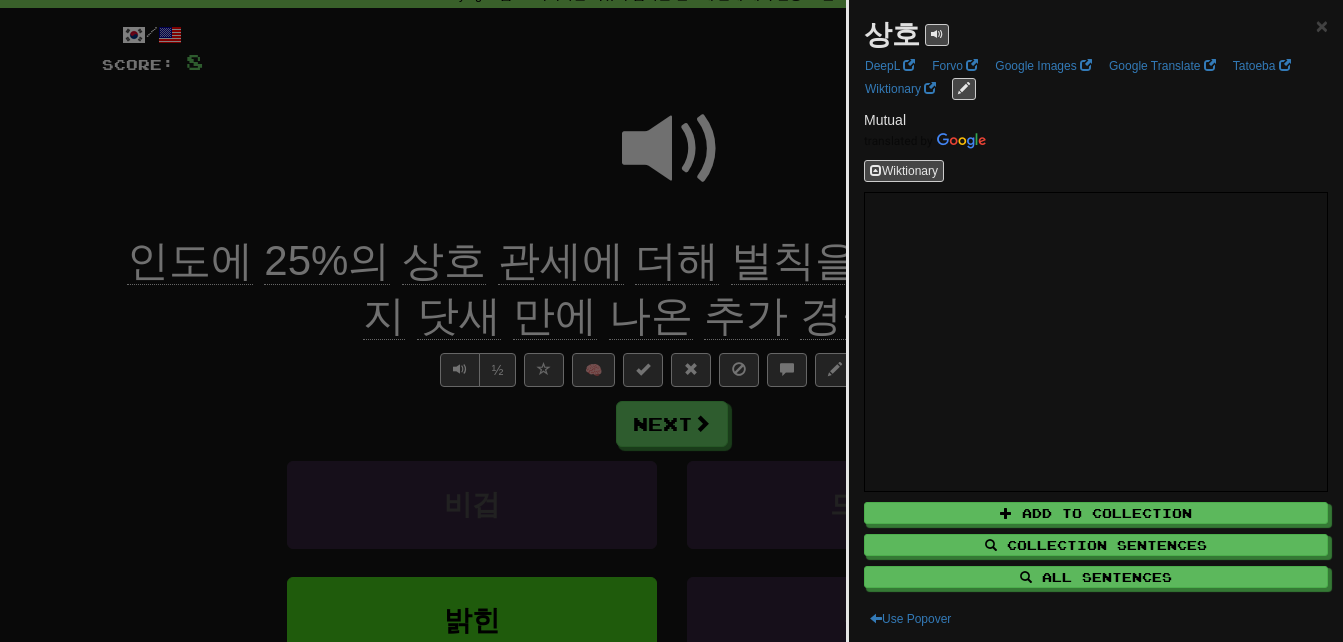click at bounding box center [671, 321] 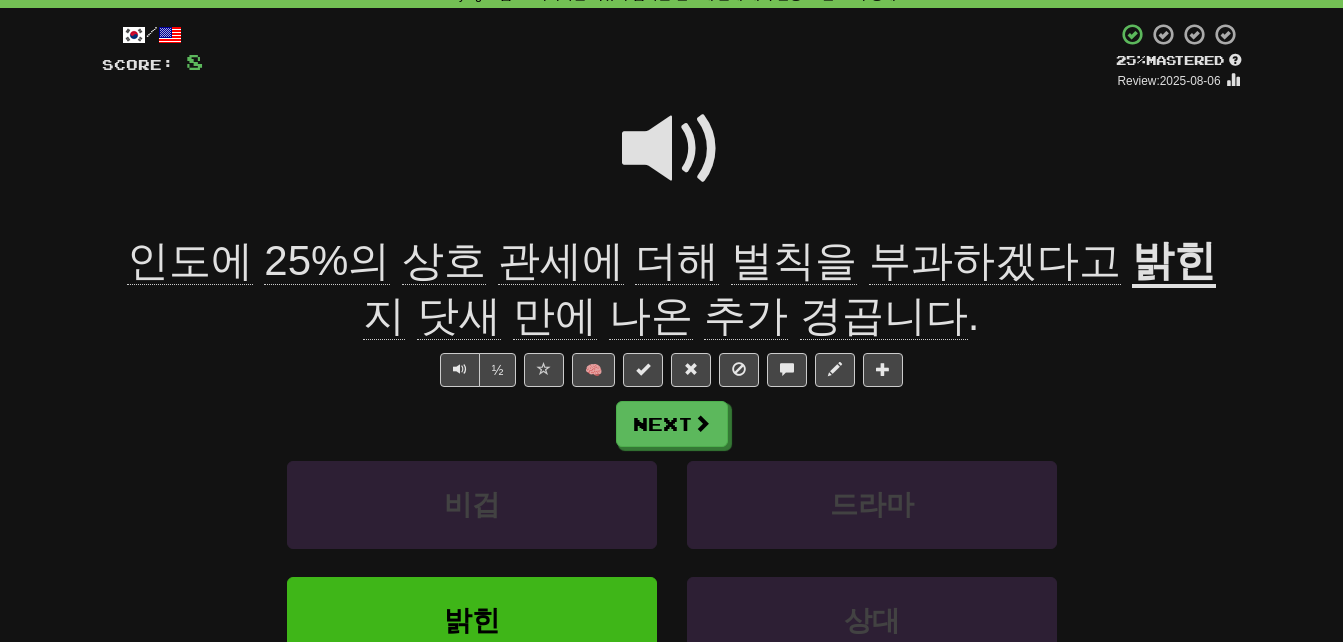 click on "더해" 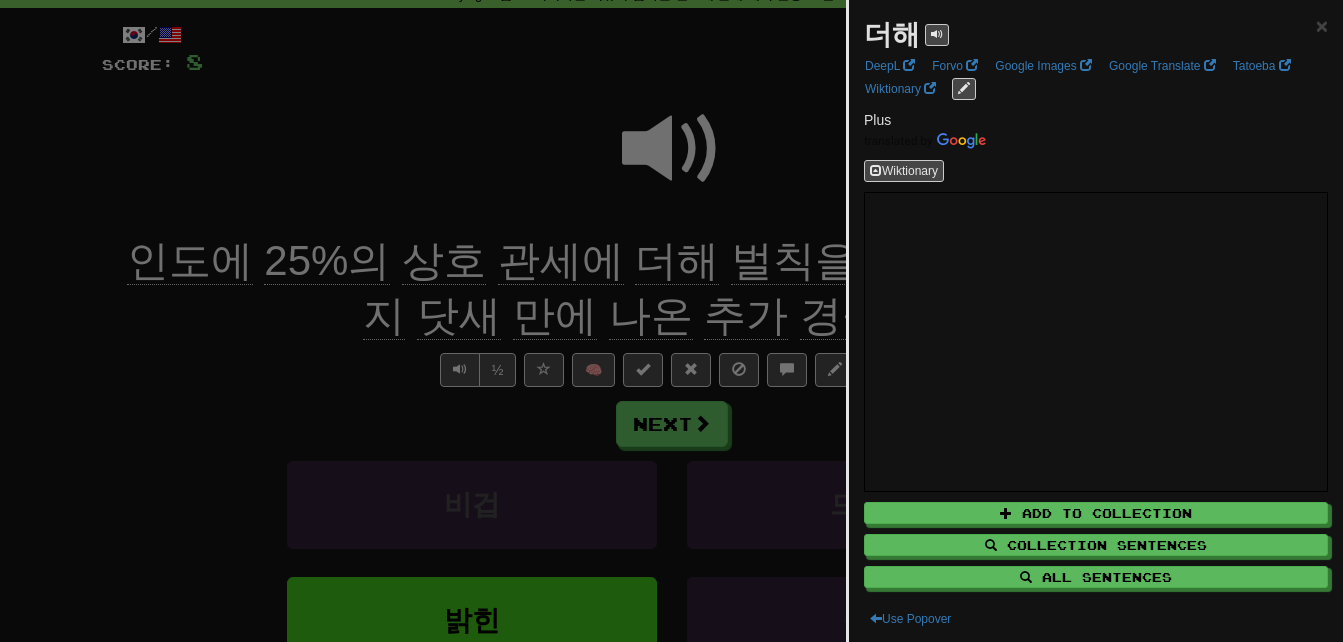 click at bounding box center (671, 321) 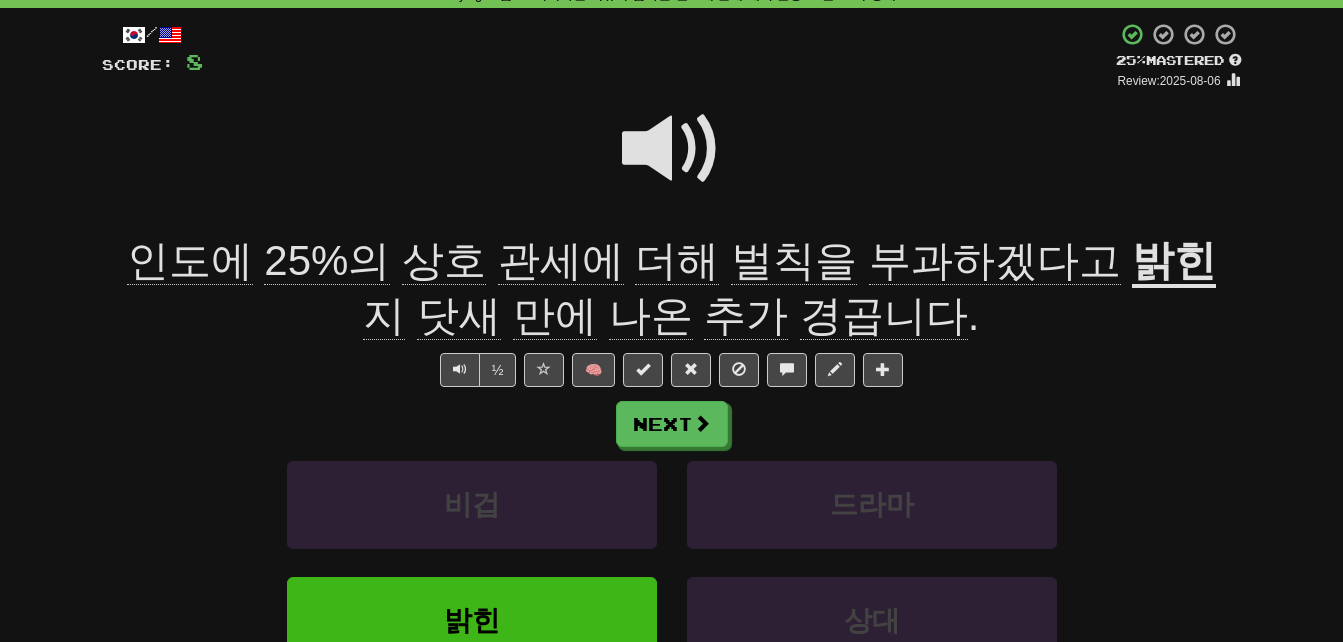 click on "벌칙을" 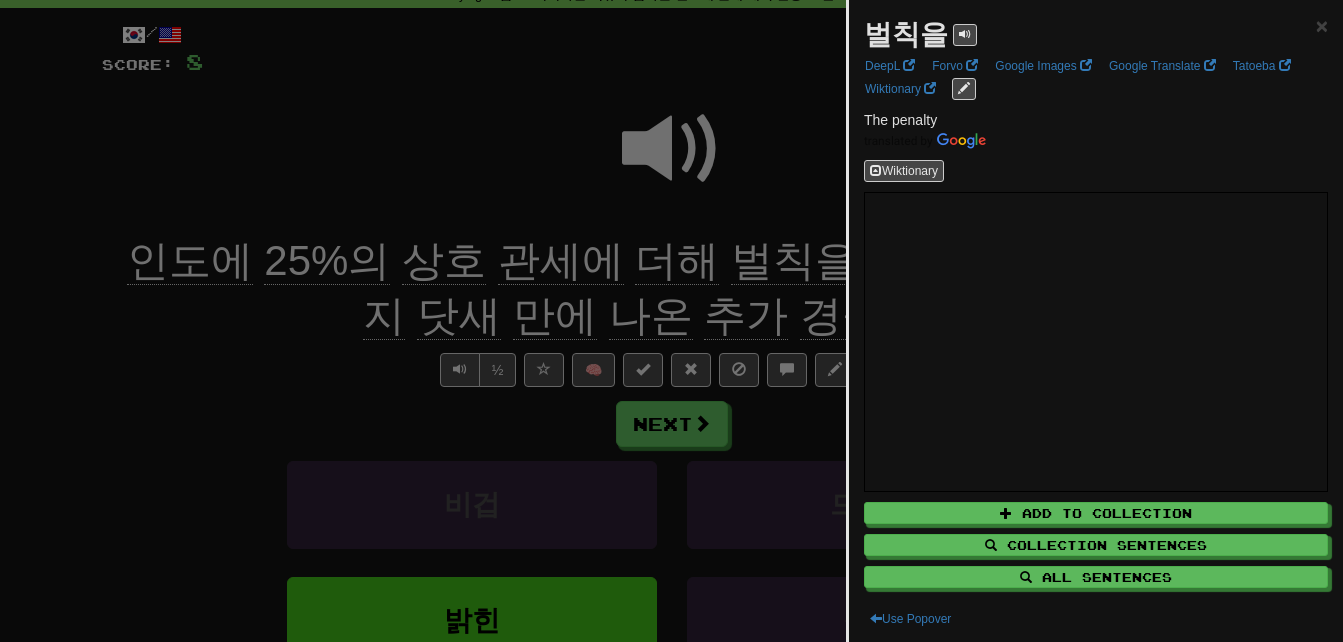 click at bounding box center [671, 321] 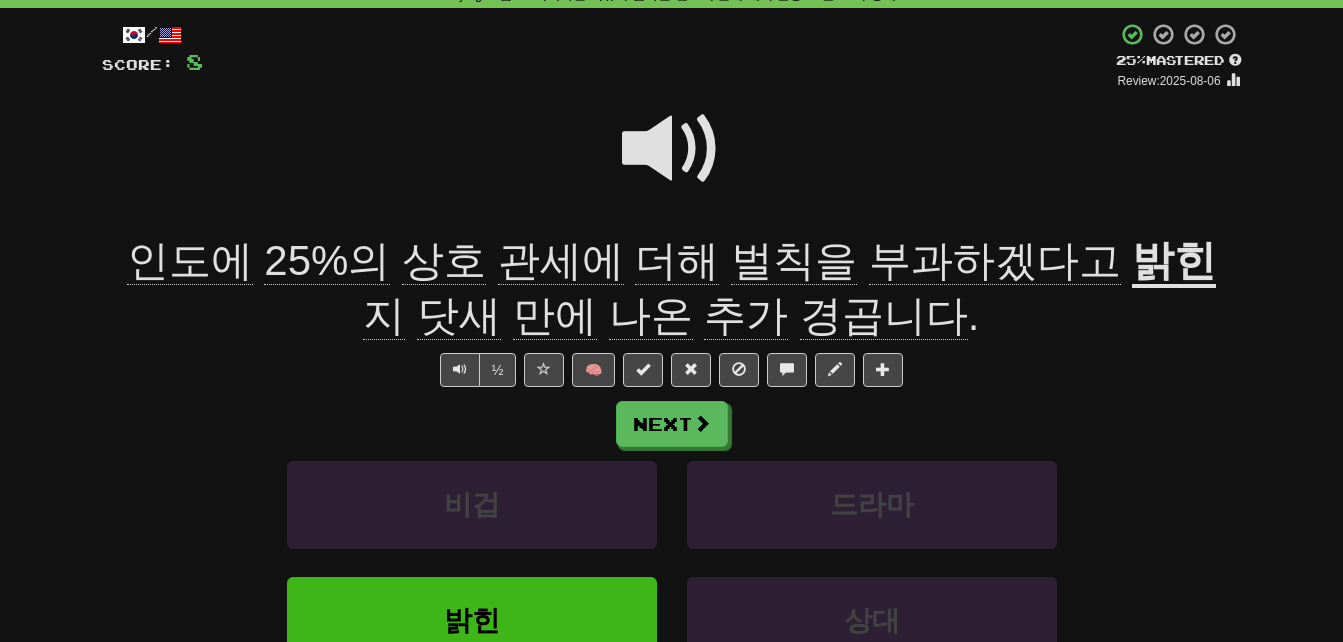 click on "부과하겠다고" 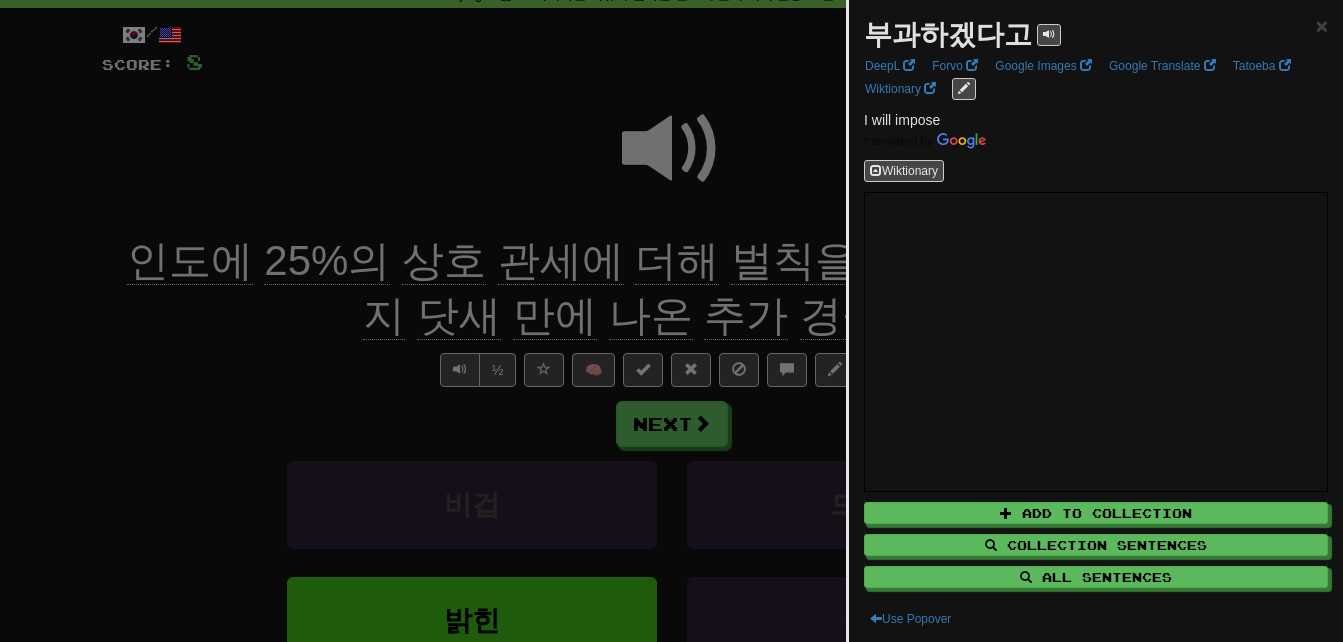 click at bounding box center [671, 321] 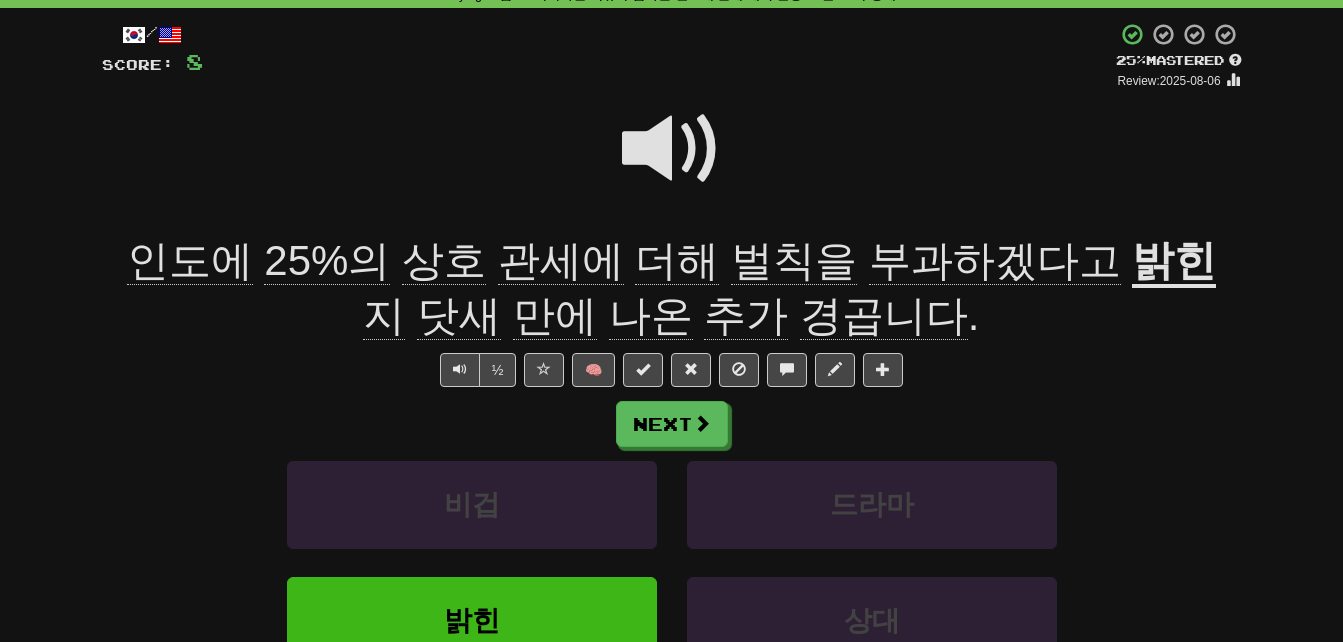 click on "벌칙을" 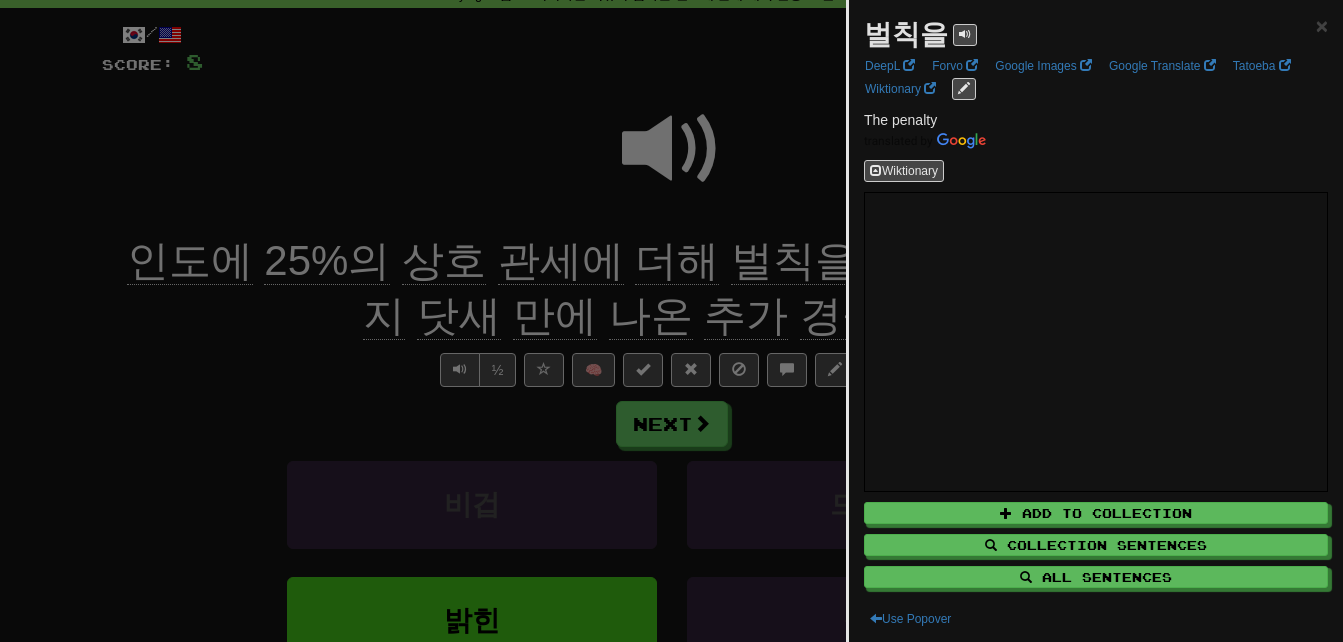 click at bounding box center (671, 321) 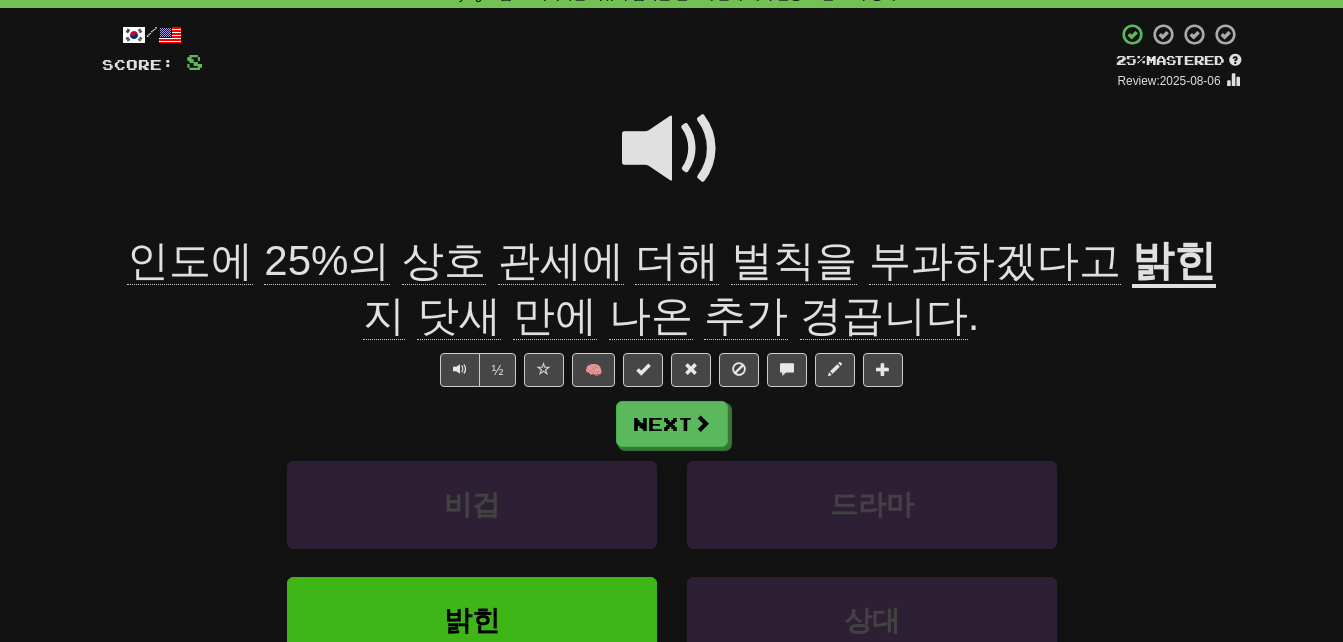 click on "만에" at bounding box center (555, 316) 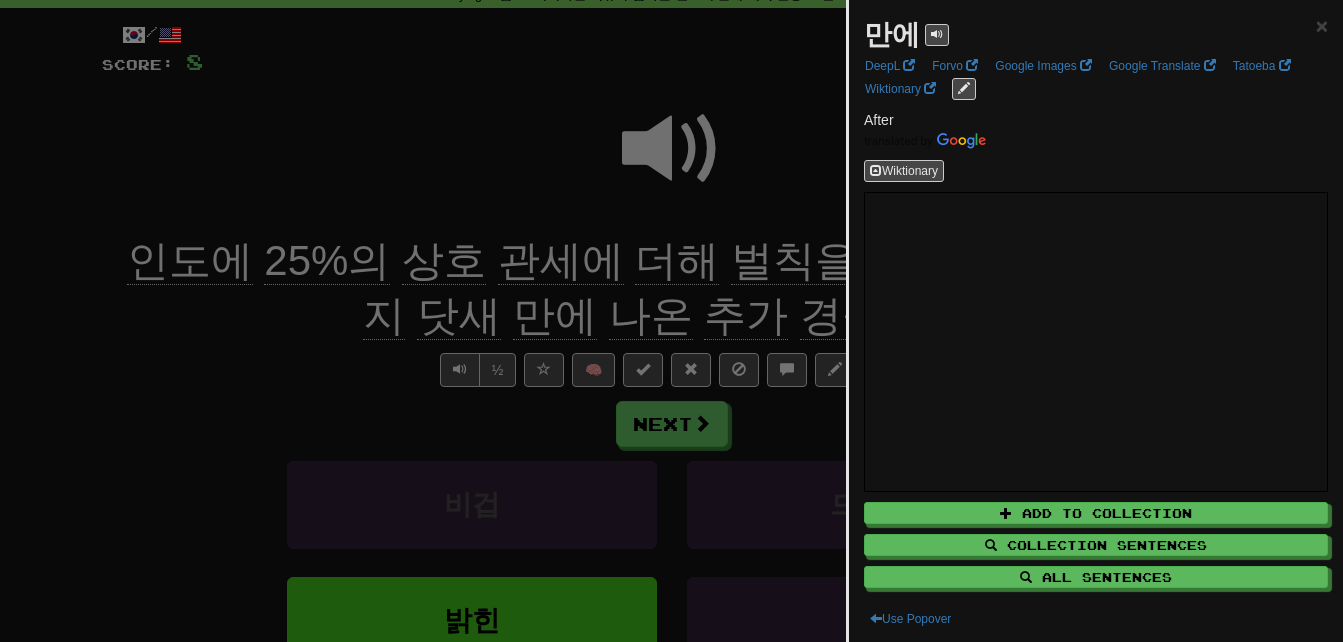 click at bounding box center [671, 321] 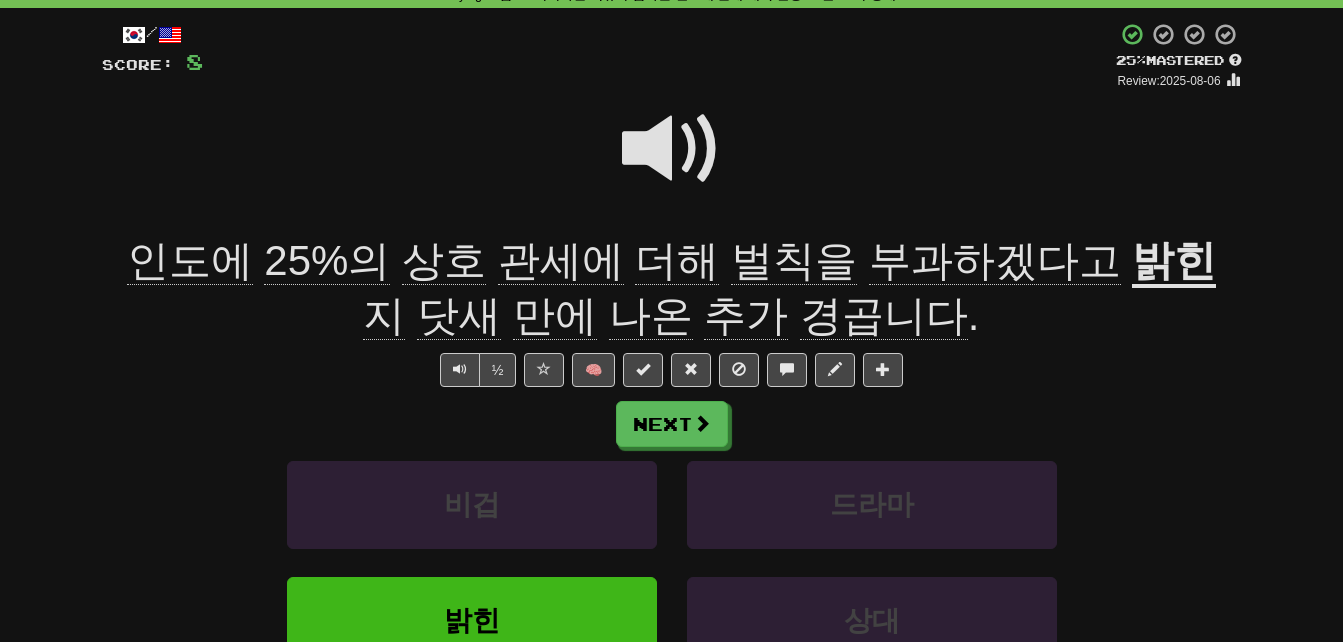 click on "나온" at bounding box center (651, 316) 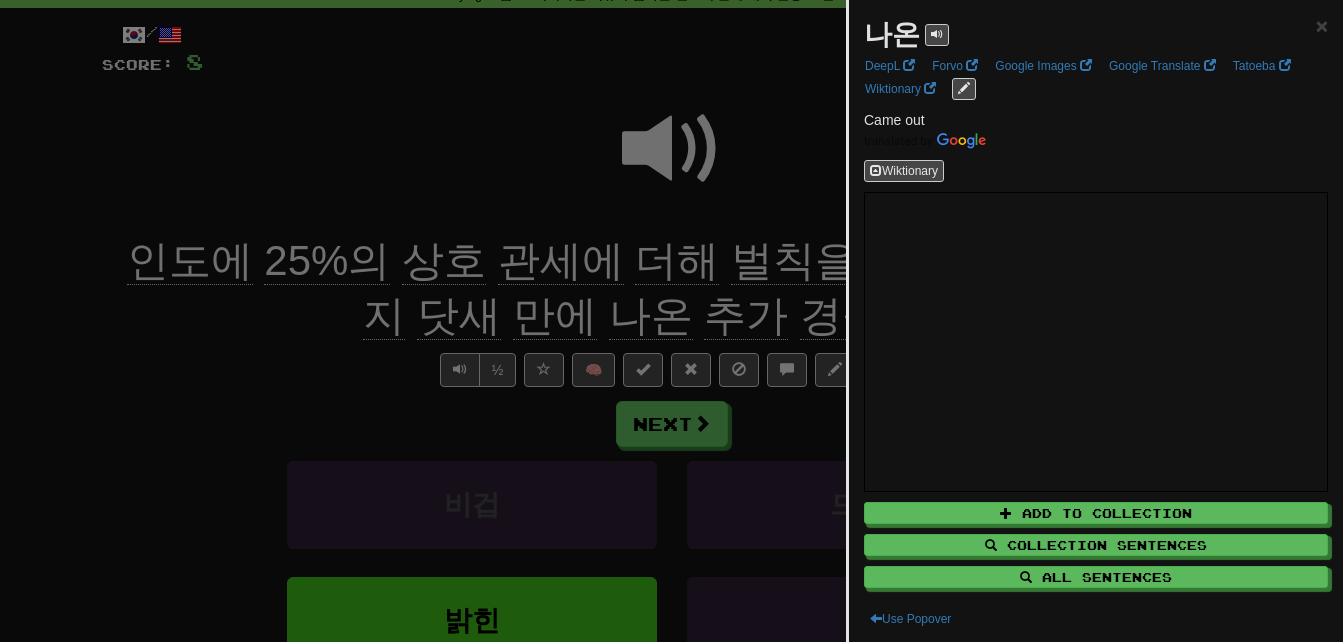 click at bounding box center [671, 321] 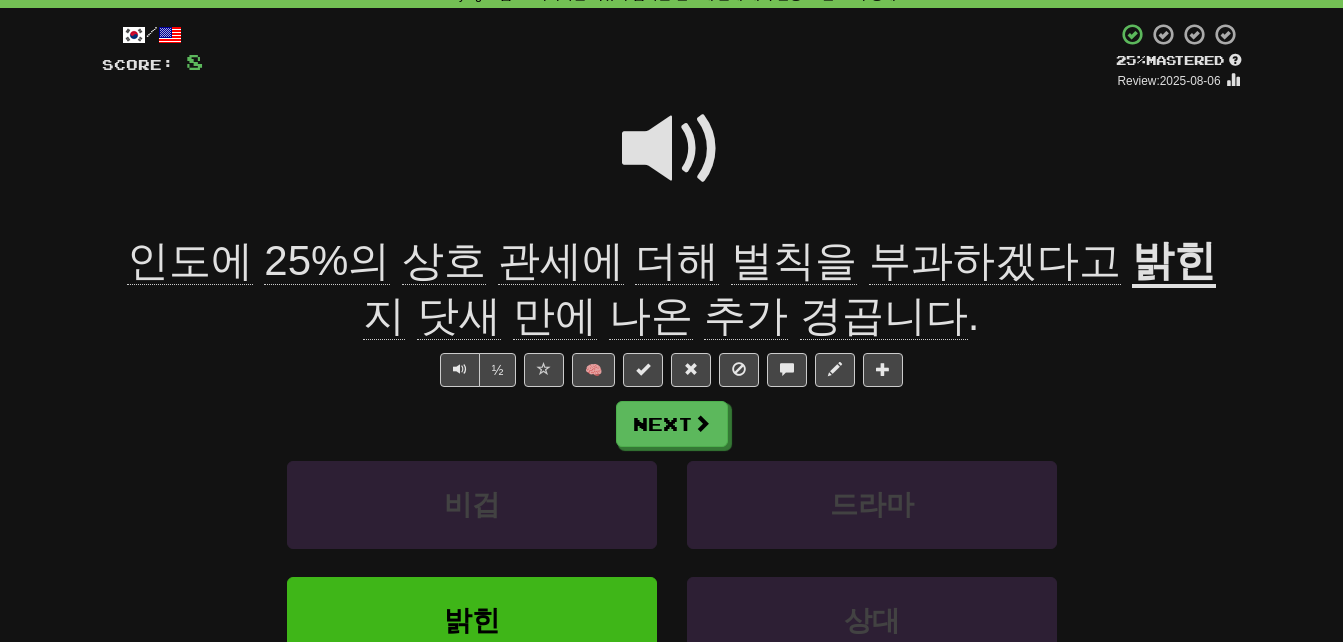 click on "추가" at bounding box center [746, 316] 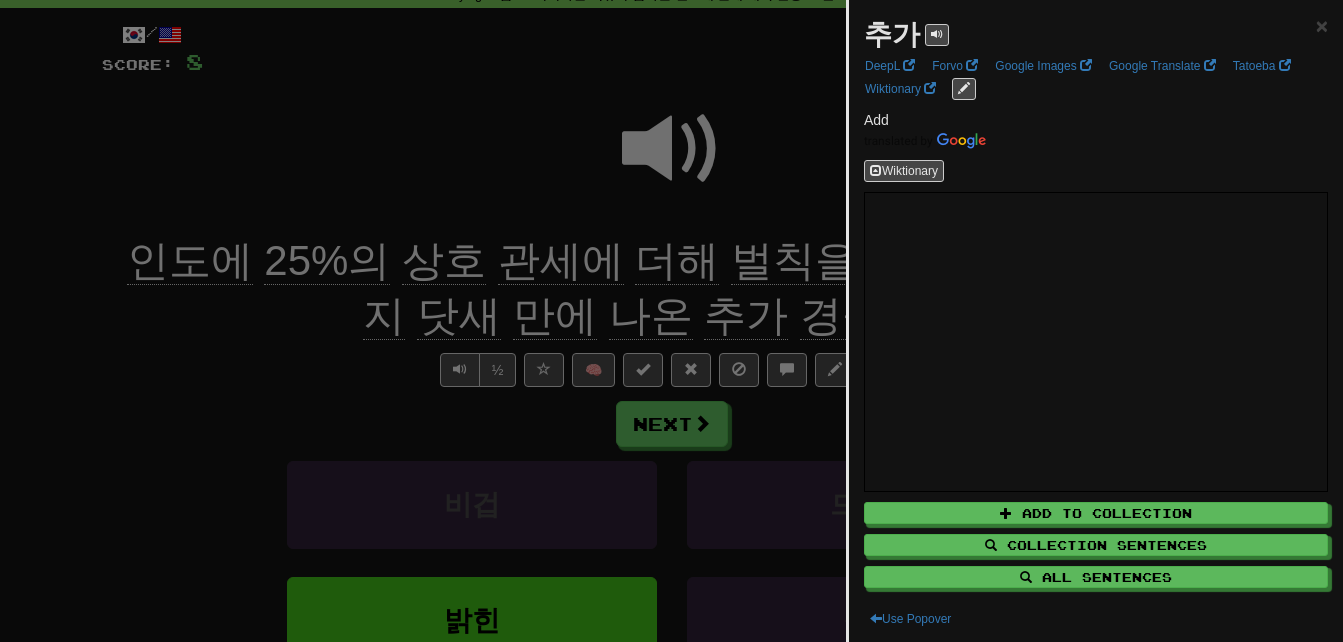 click at bounding box center (671, 321) 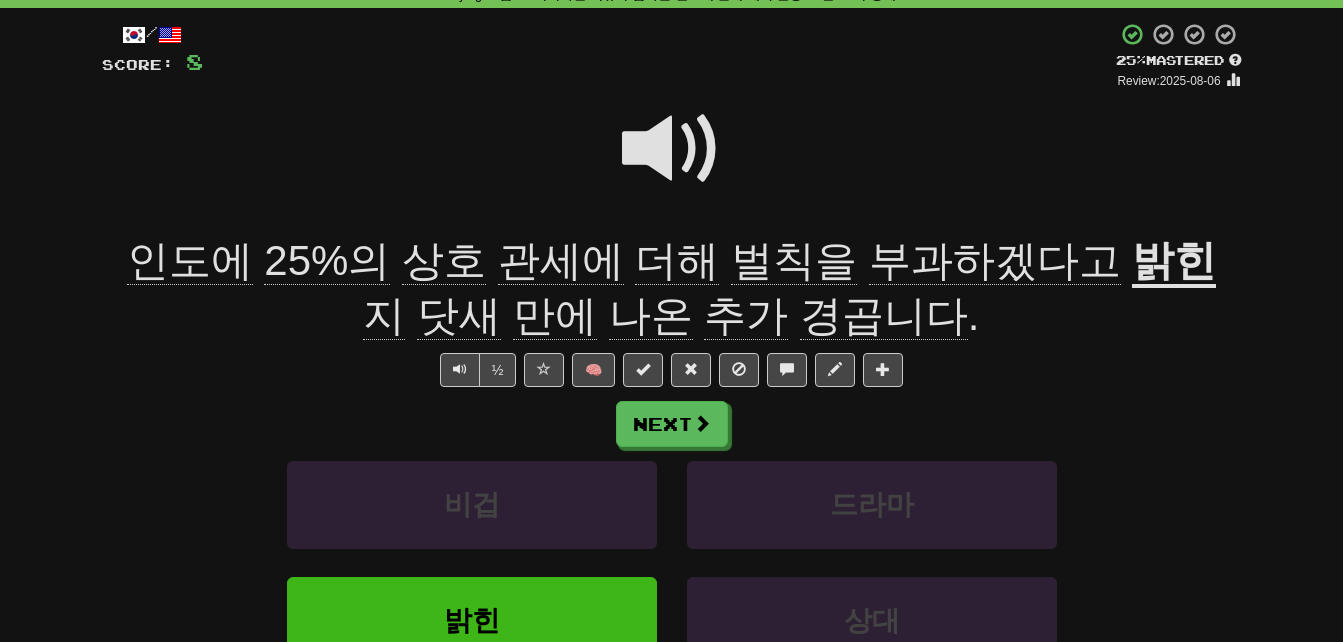 click on "경곱니다" at bounding box center (884, 316) 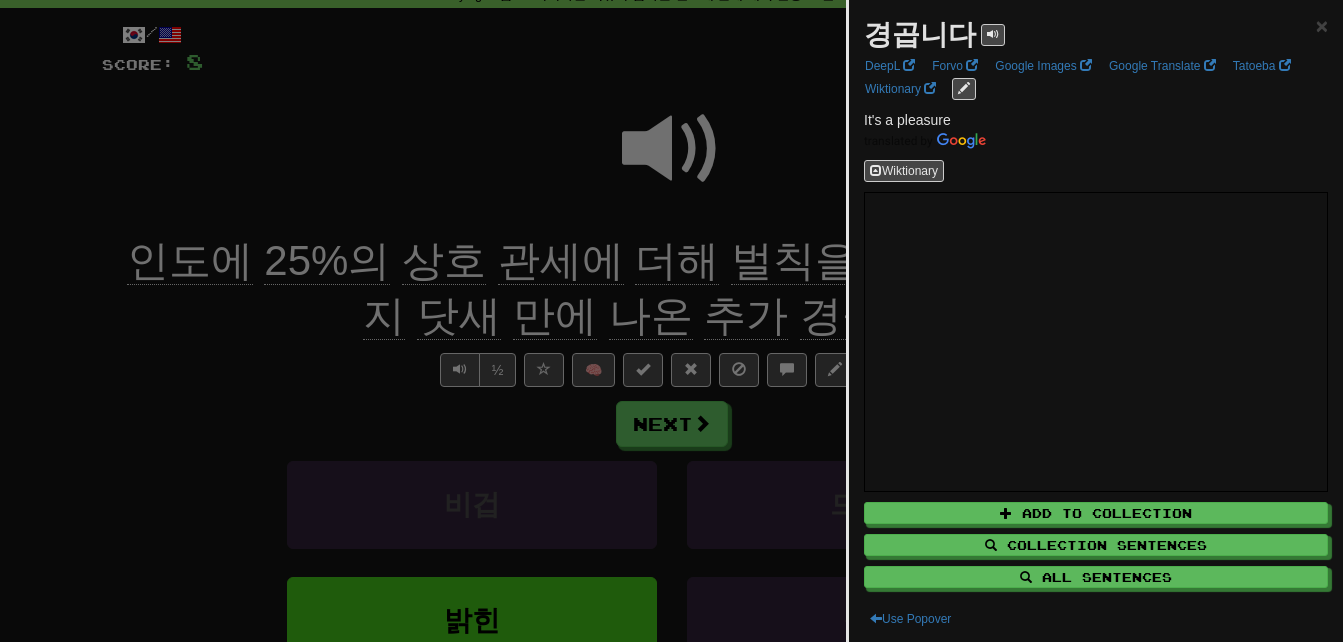 click at bounding box center [671, 321] 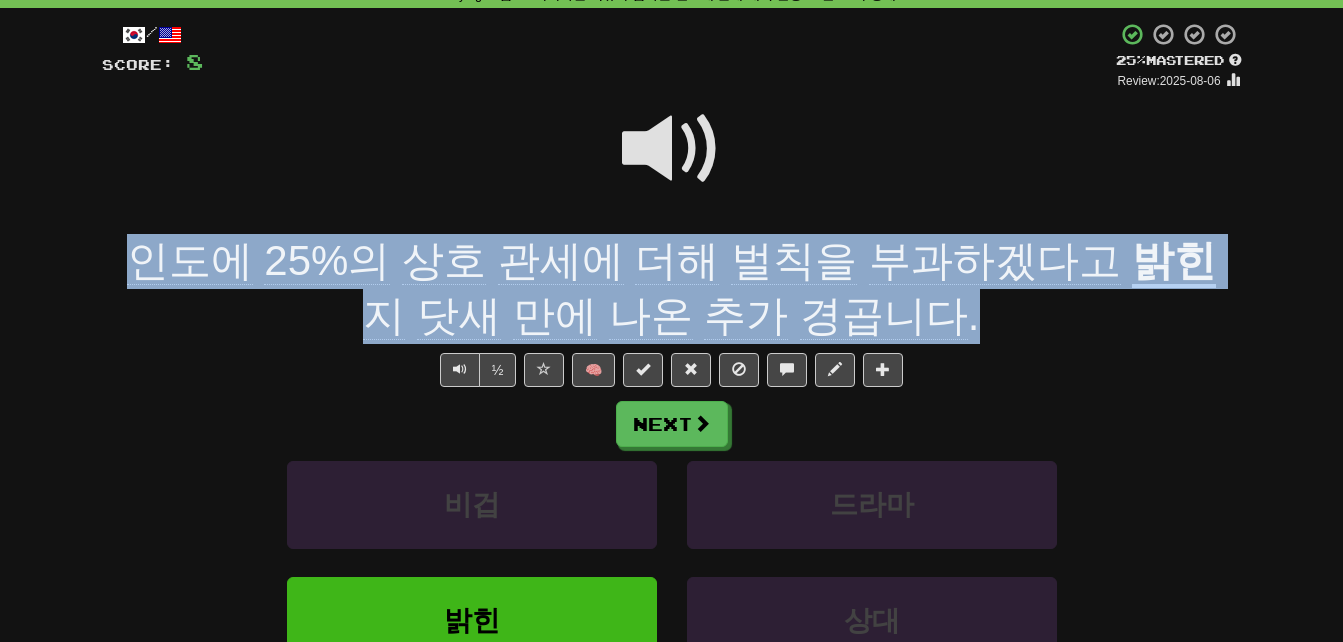 drag, startPoint x: 104, startPoint y: 250, endPoint x: 922, endPoint y: 299, distance: 819.4663 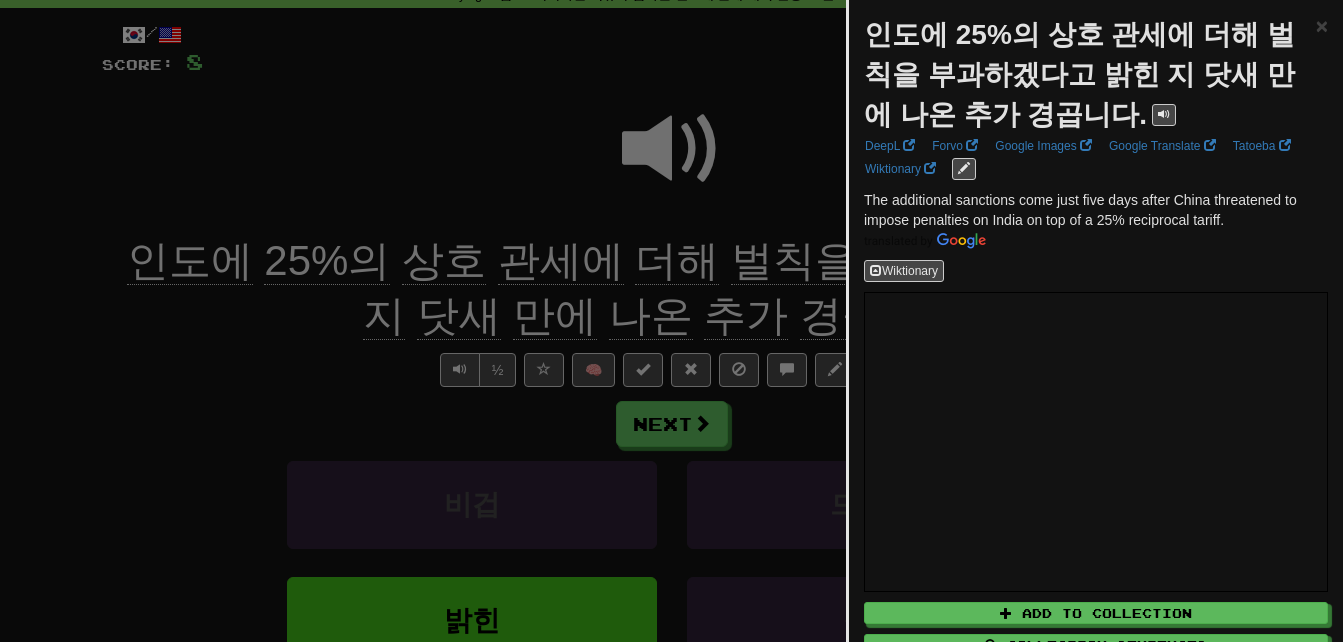 click at bounding box center [671, 321] 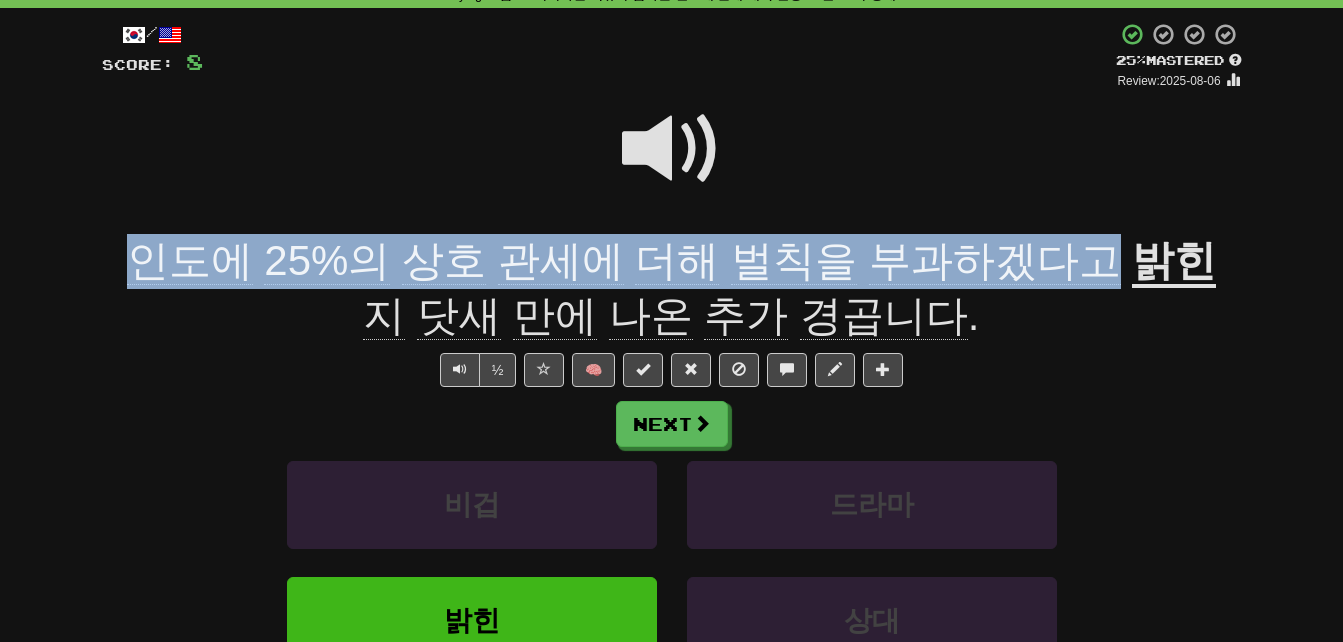 drag, startPoint x: 107, startPoint y: 250, endPoint x: 1026, endPoint y: 267, distance: 919.1572 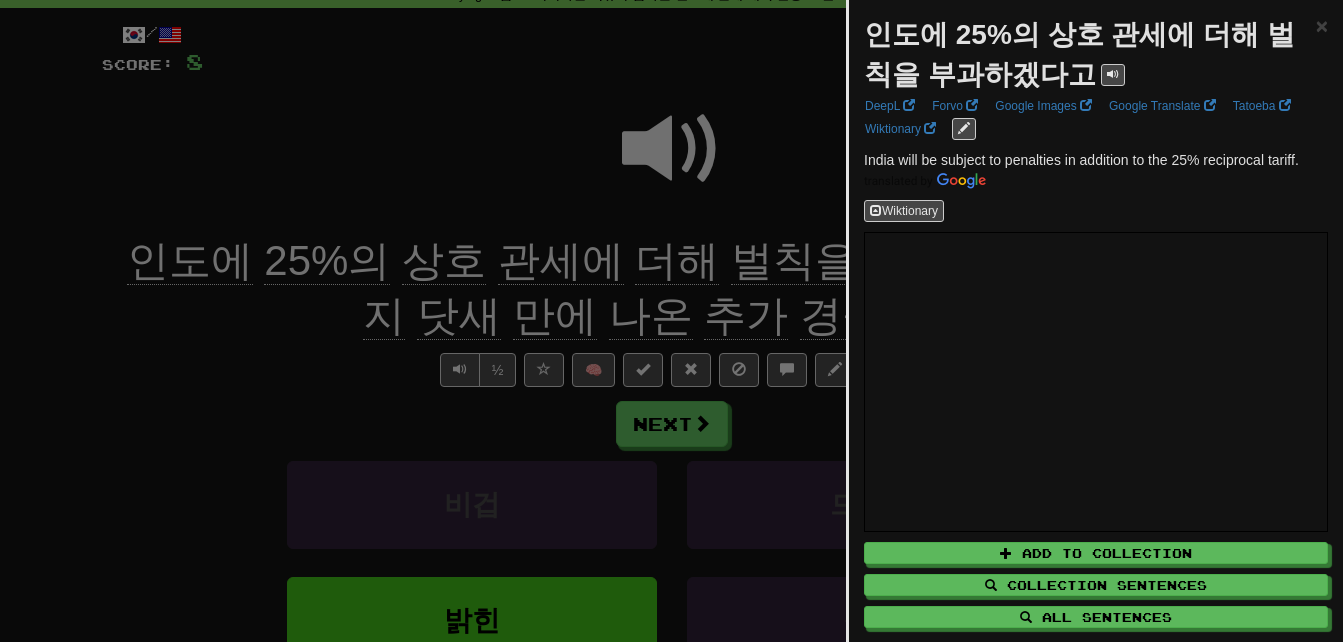 click at bounding box center (671, 321) 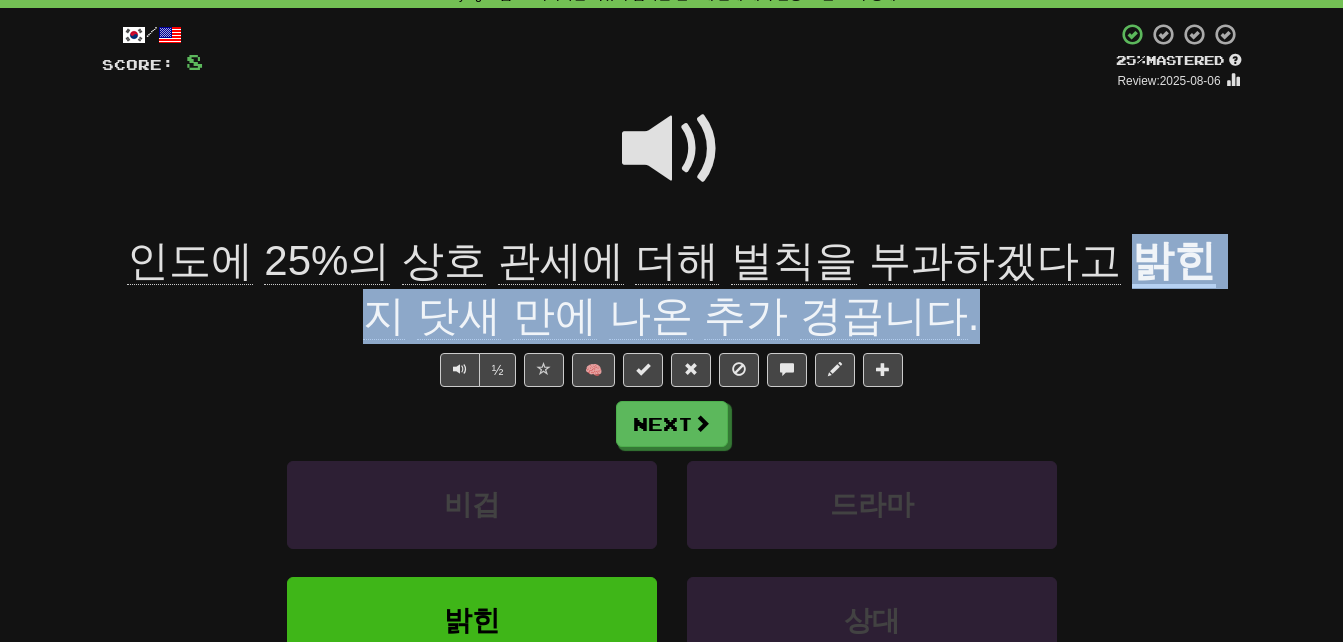 drag, startPoint x: 1056, startPoint y: 256, endPoint x: 908, endPoint y: 312, distance: 158.24033 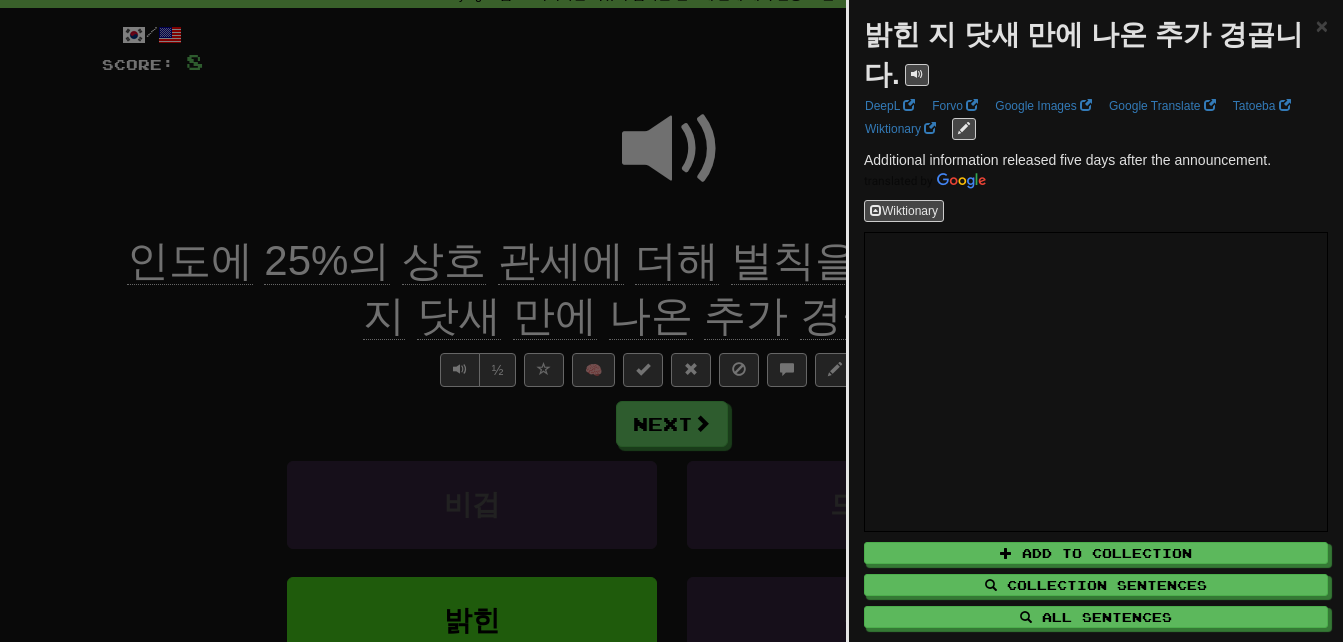 click at bounding box center (671, 321) 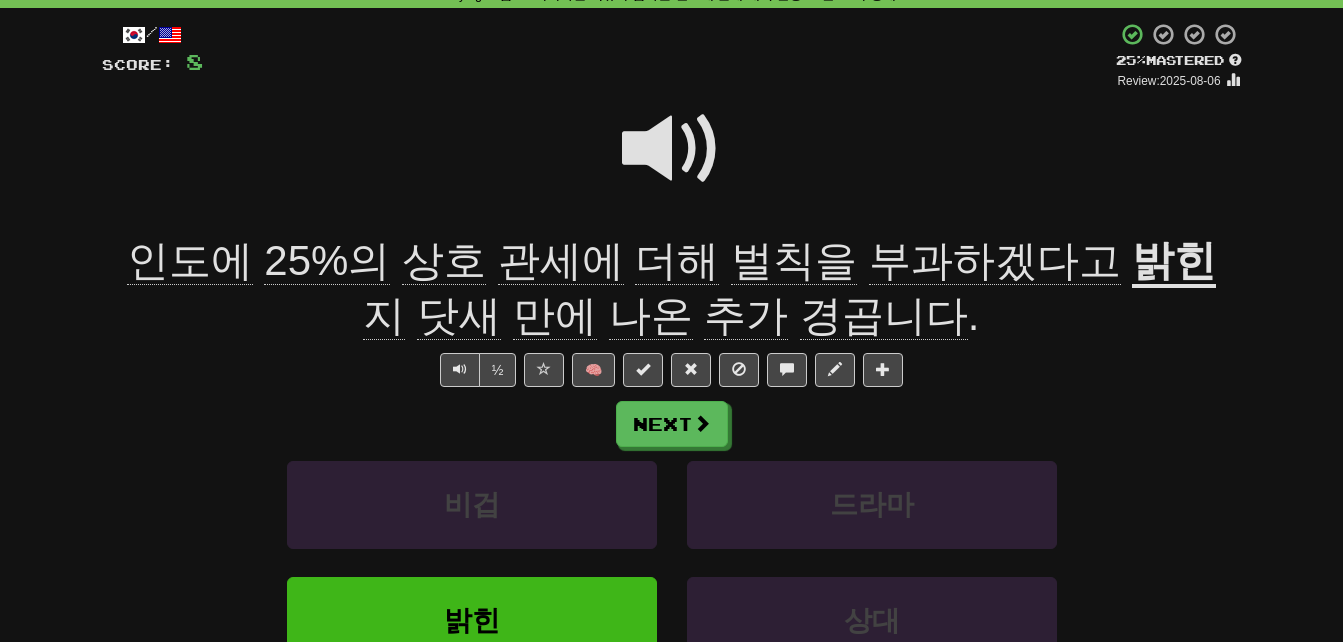 click at bounding box center [672, 149] 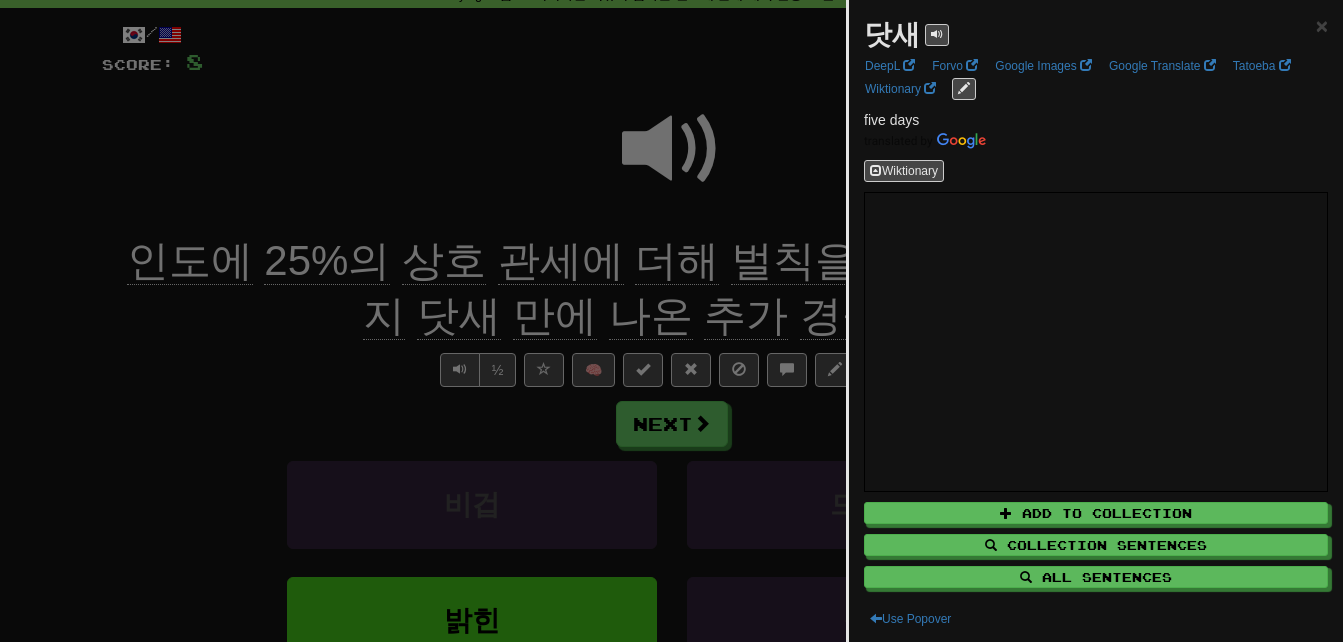click at bounding box center [671, 321] 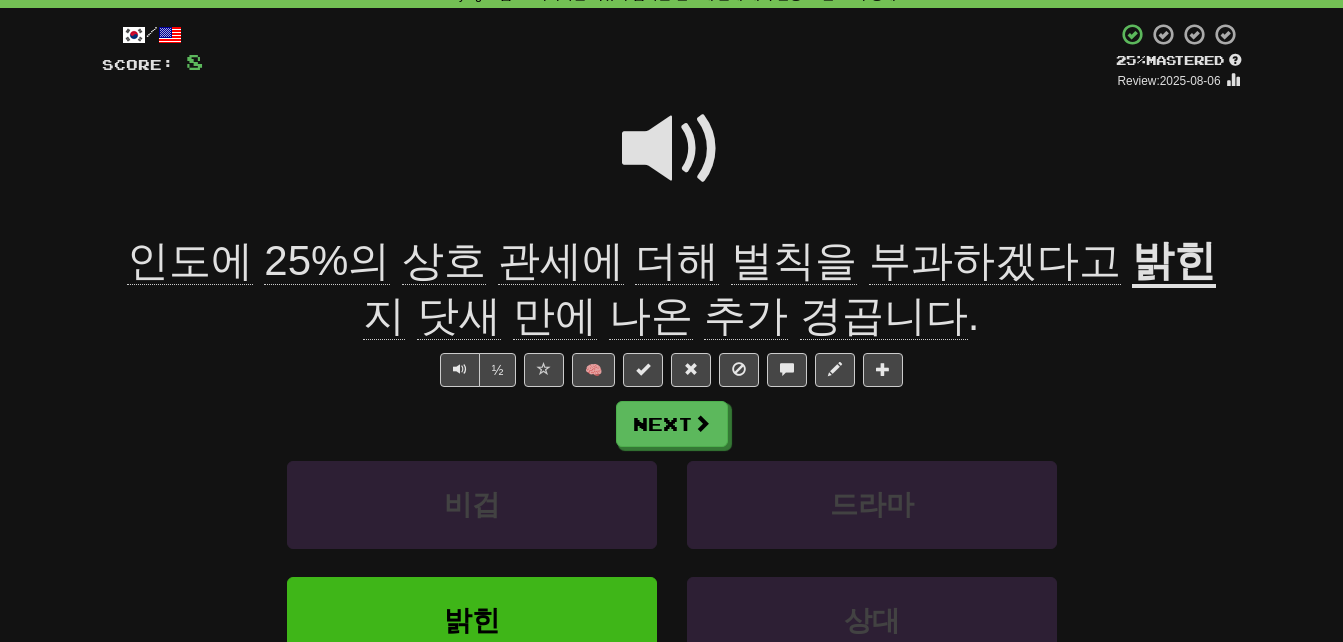 click on "추가" at bounding box center [746, 316] 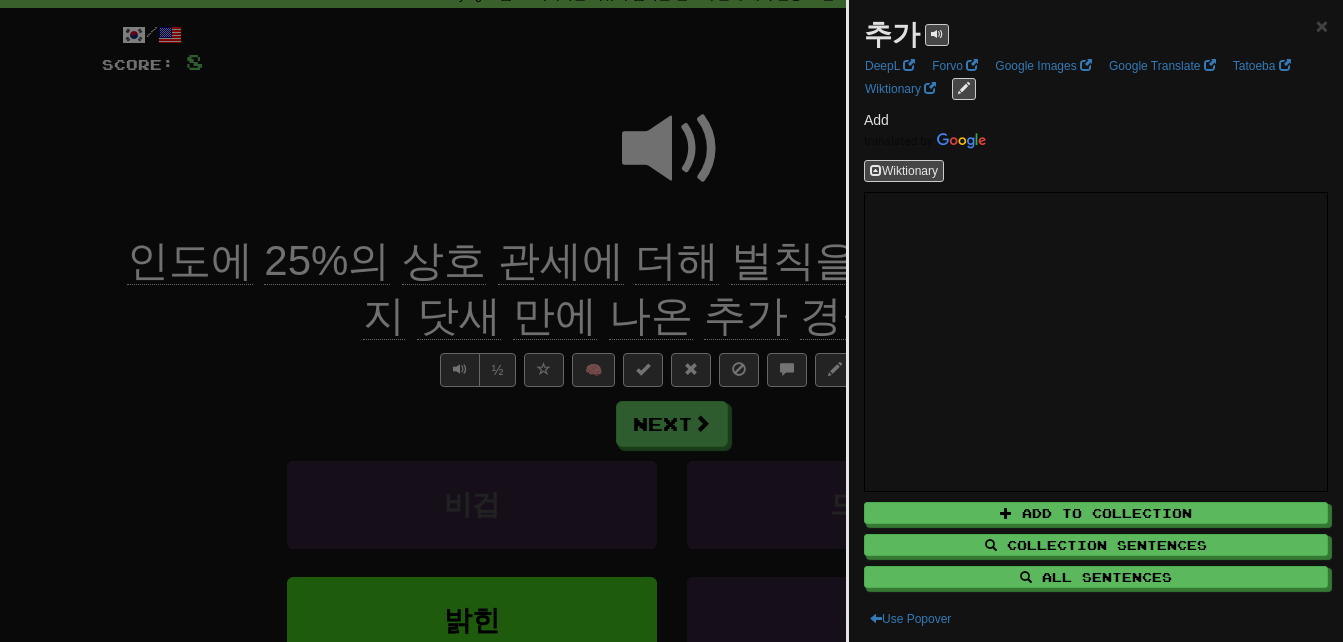 click at bounding box center (671, 321) 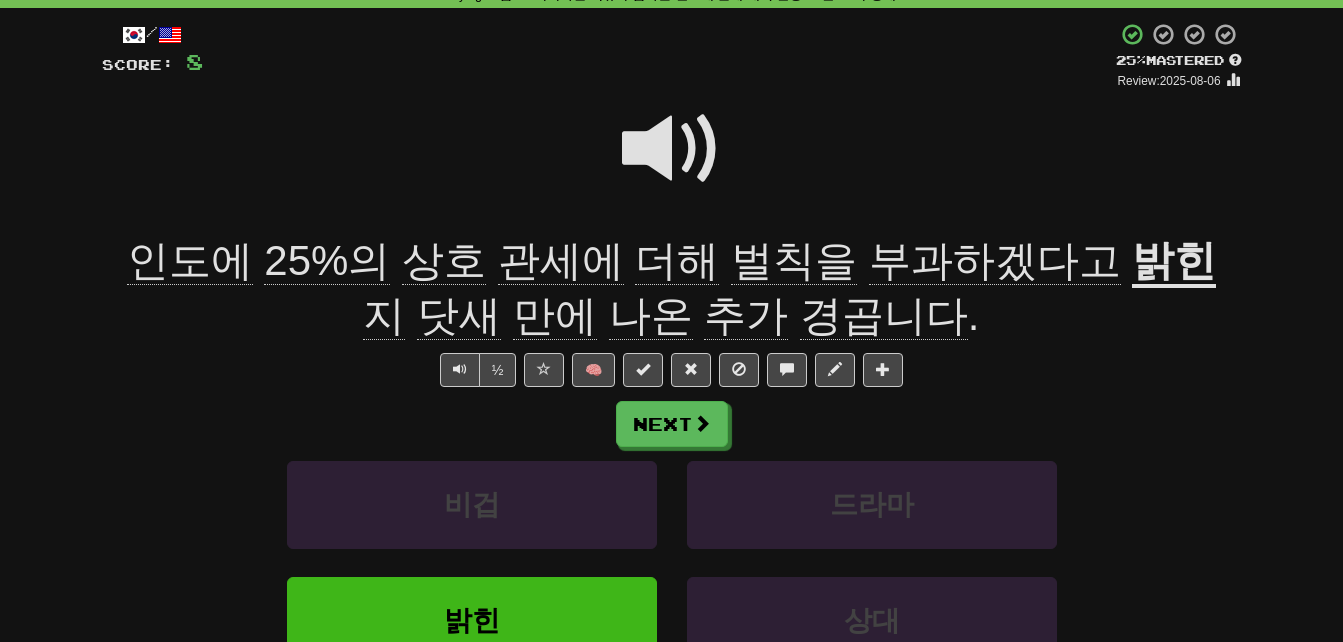 click on "경곱니다" at bounding box center [884, 316] 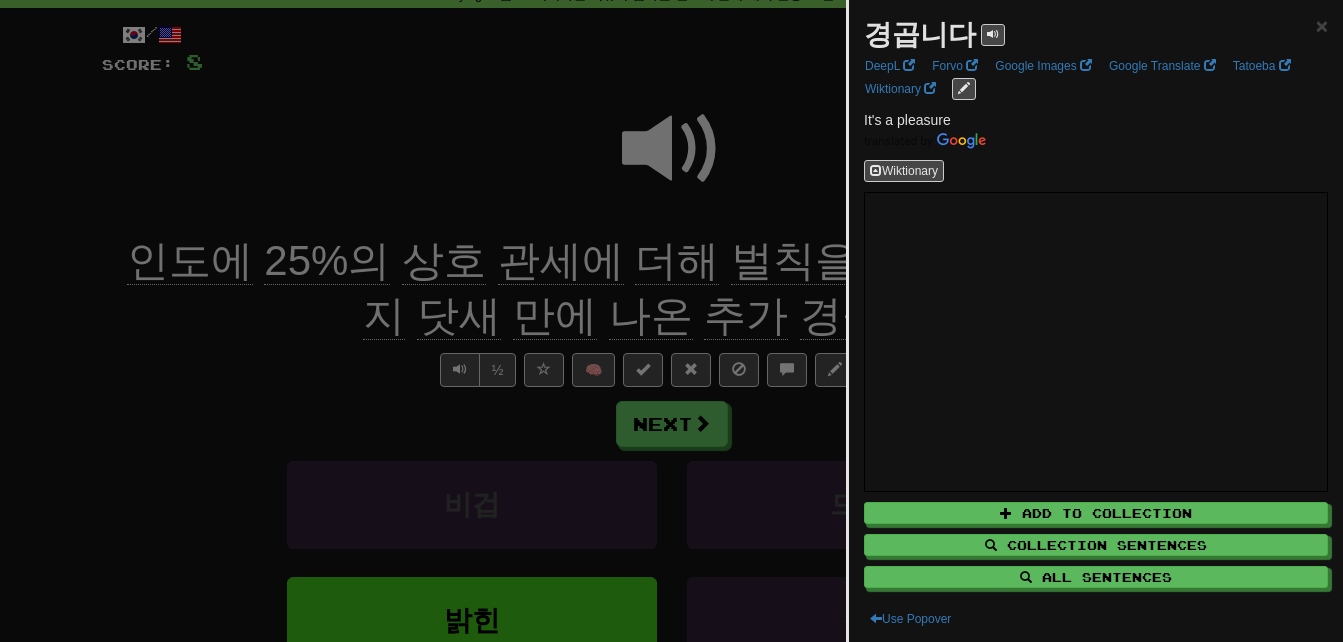 click at bounding box center [671, 321] 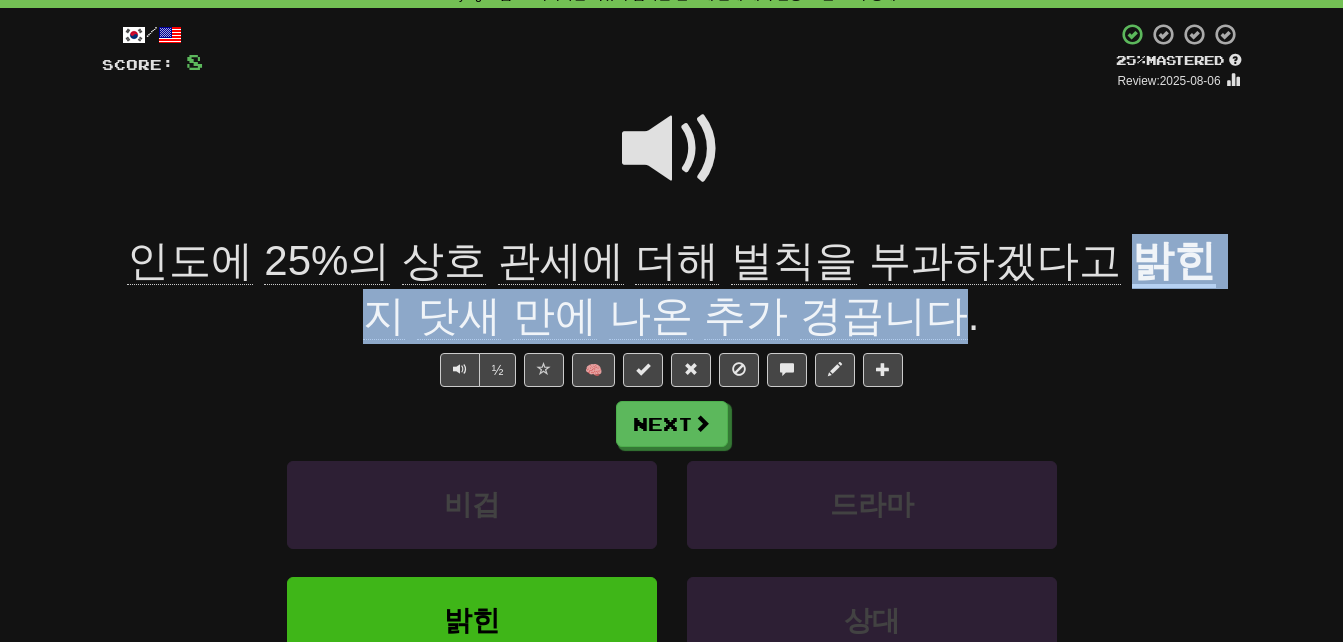 drag, startPoint x: 1053, startPoint y: 260, endPoint x: 904, endPoint y: 315, distance: 158.82695 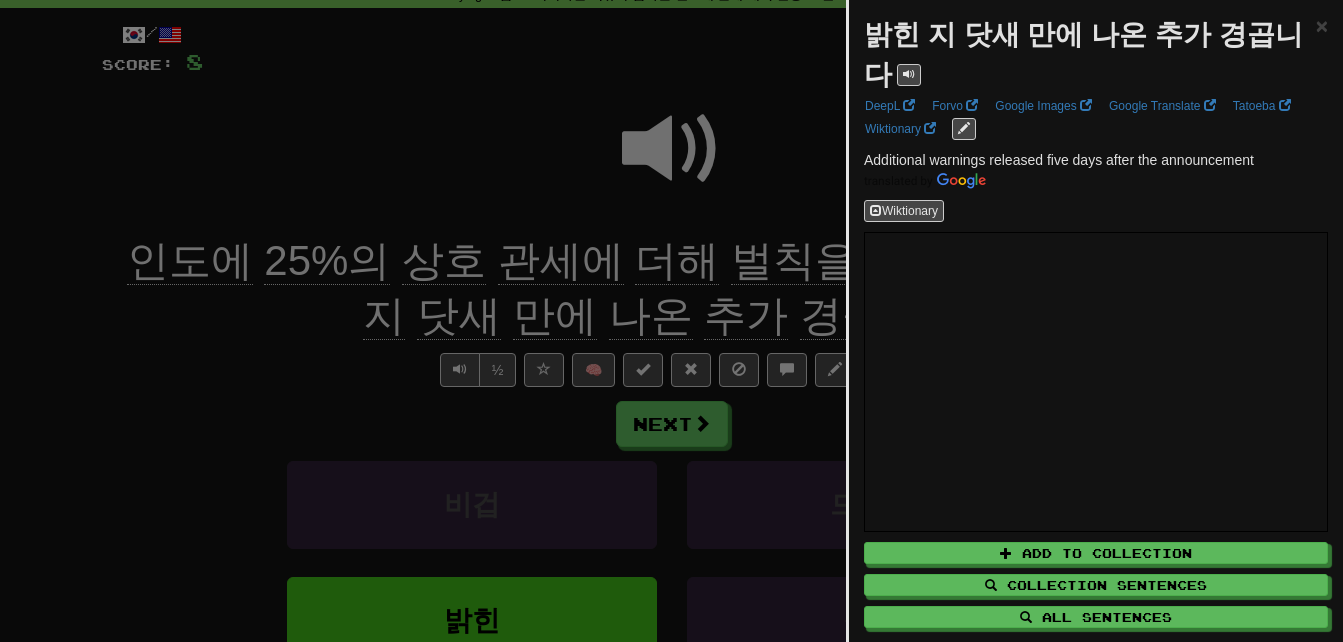 click at bounding box center (671, 321) 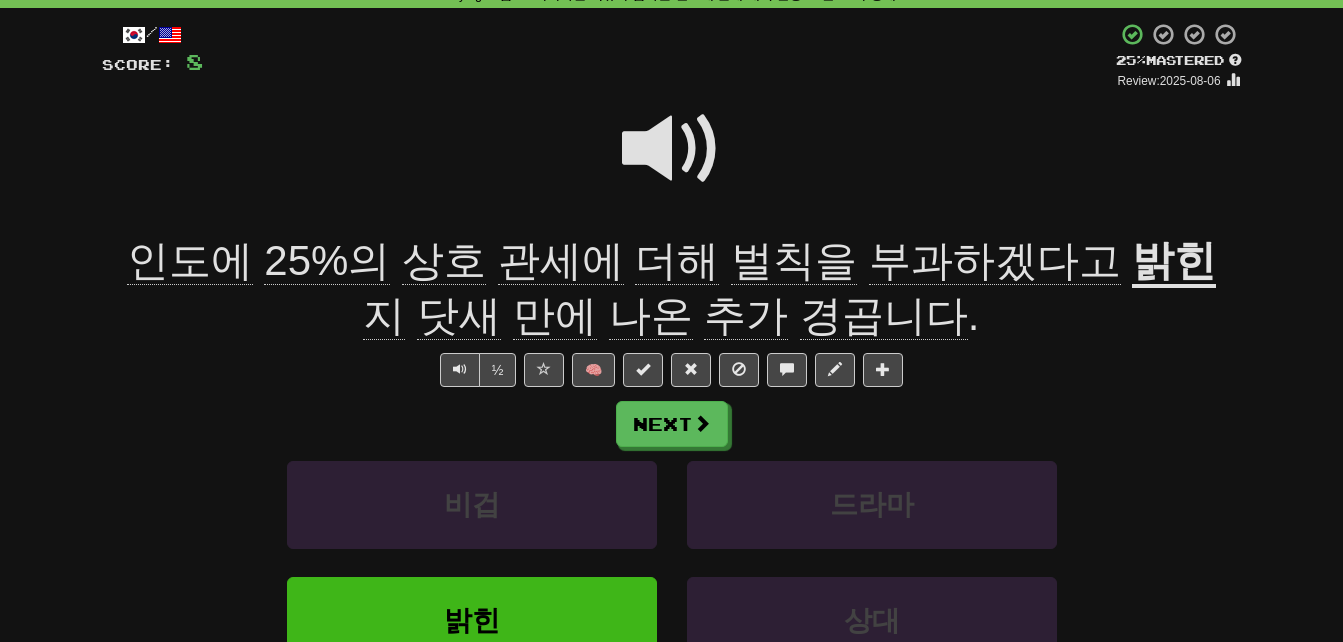 click at bounding box center [672, 149] 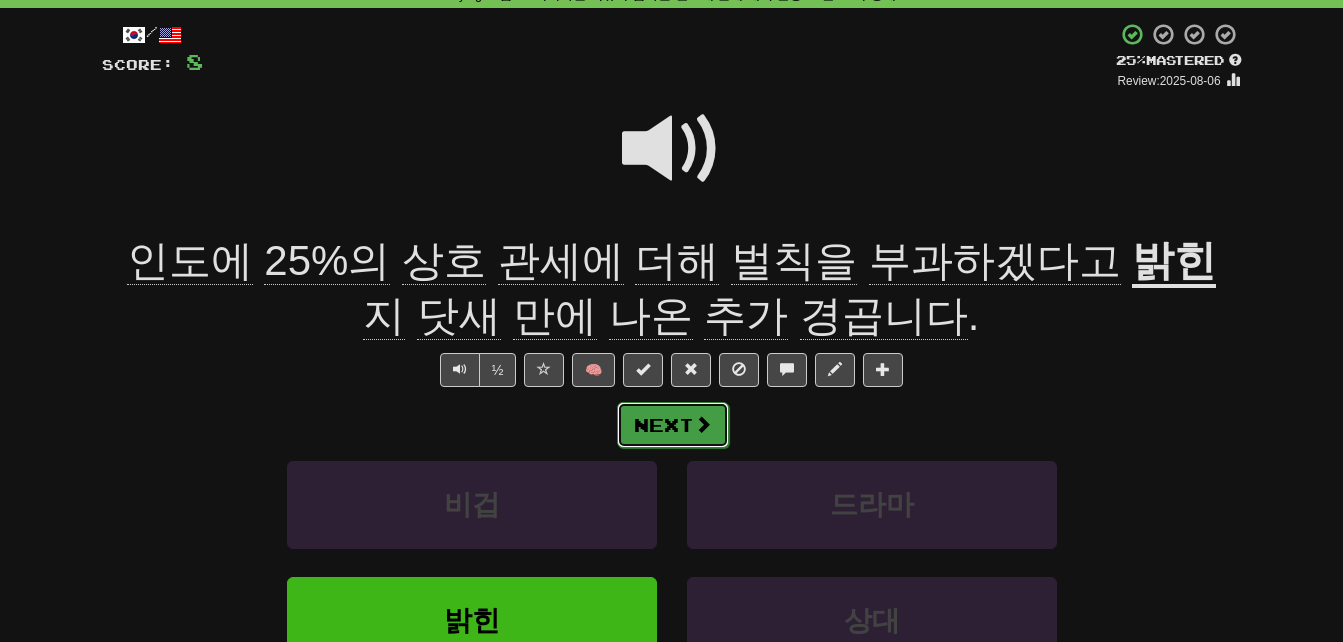 click on "Next" at bounding box center (673, 425) 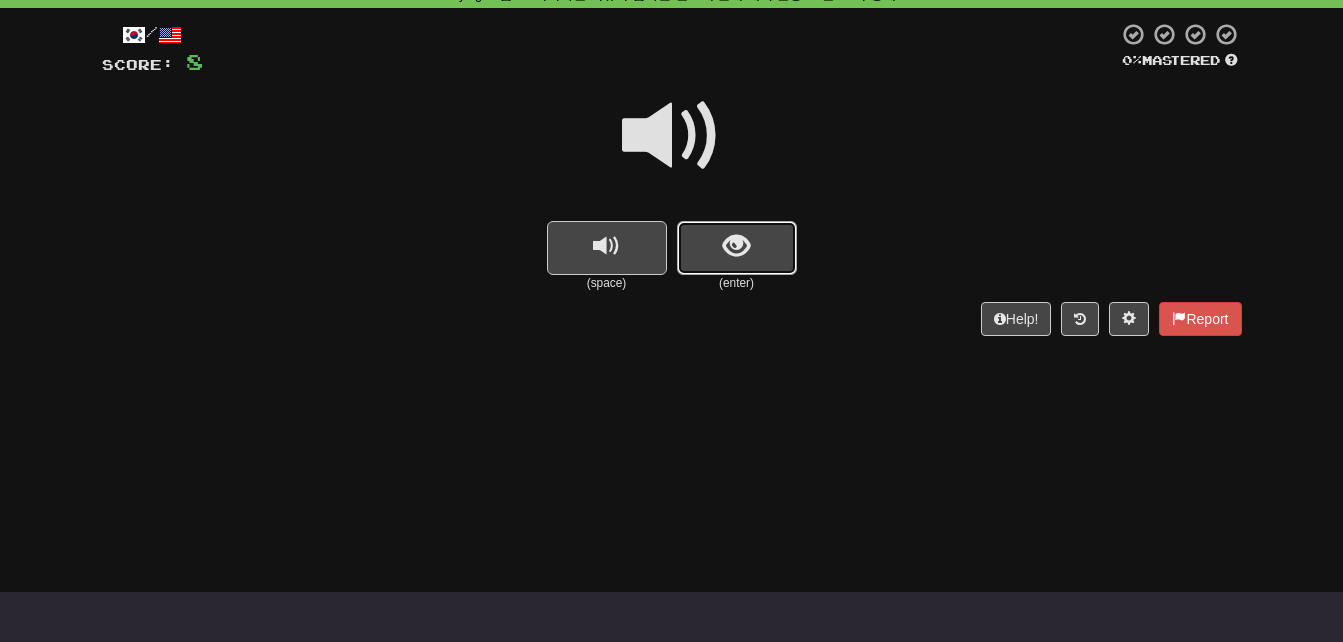 click at bounding box center (736, 246) 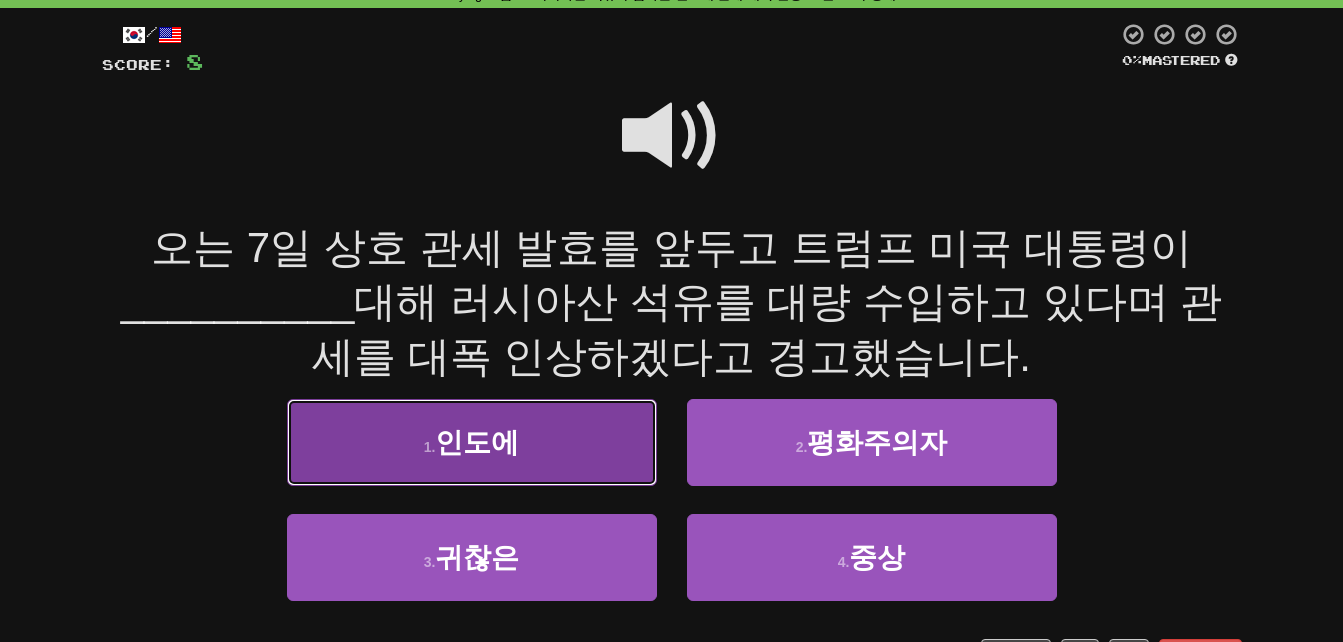 click on "1 .  인도에" at bounding box center [472, 442] 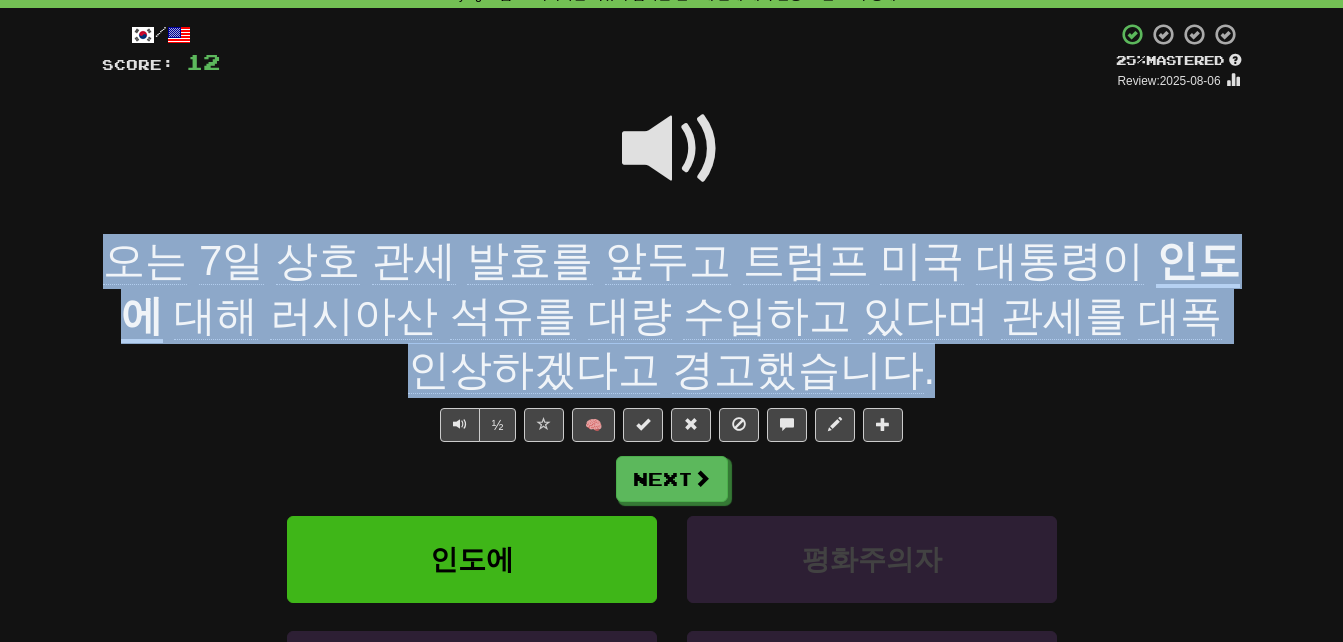 drag, startPoint x: 127, startPoint y: 253, endPoint x: 845, endPoint y: 361, distance: 726.07715 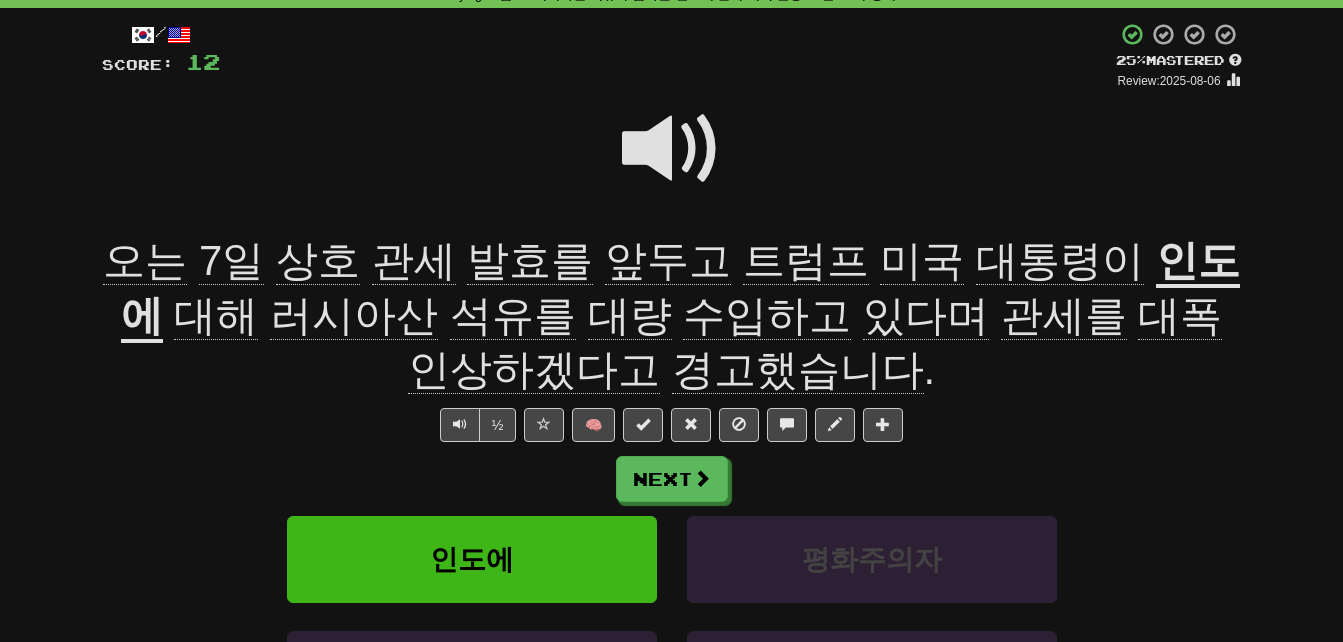 click on "½ 🧠" at bounding box center [672, 425] 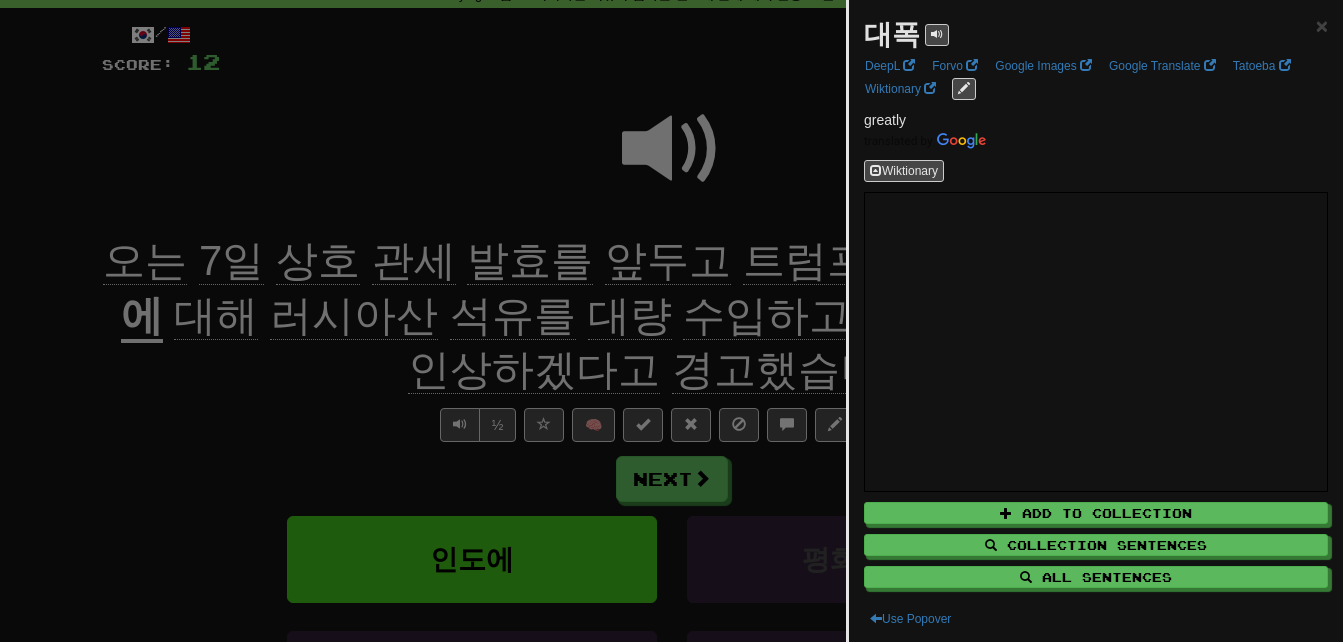 click at bounding box center (671, 321) 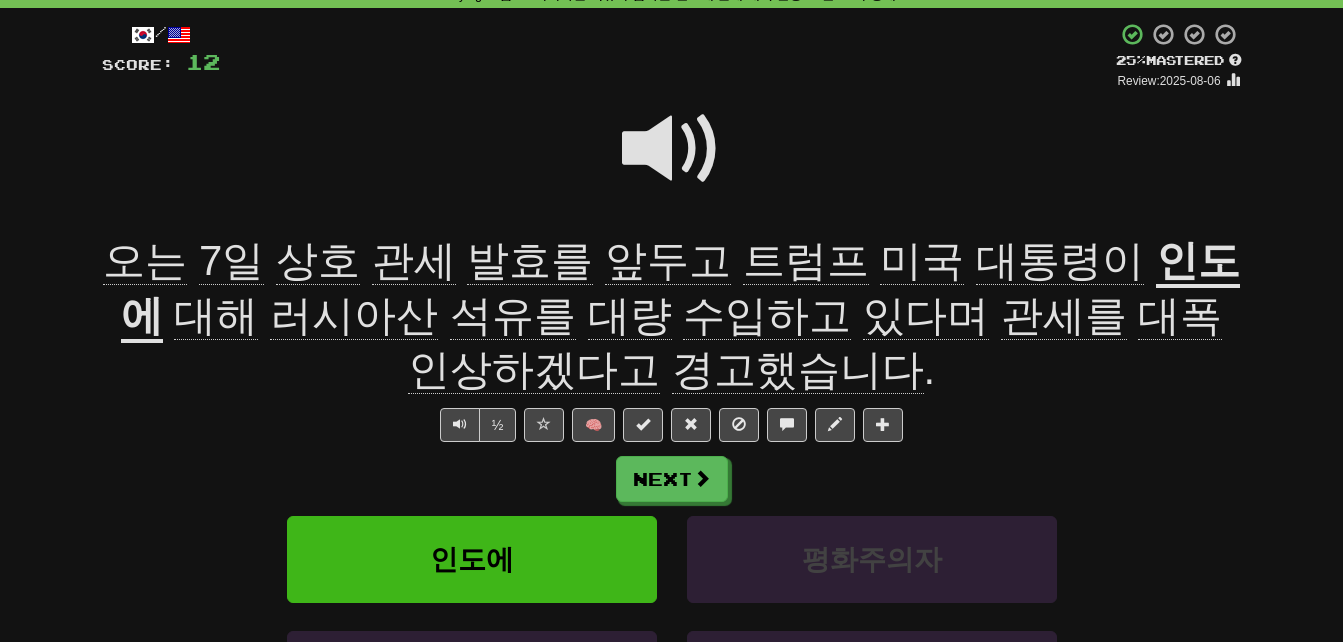 click on "인상하겠다고" at bounding box center (534, 370) 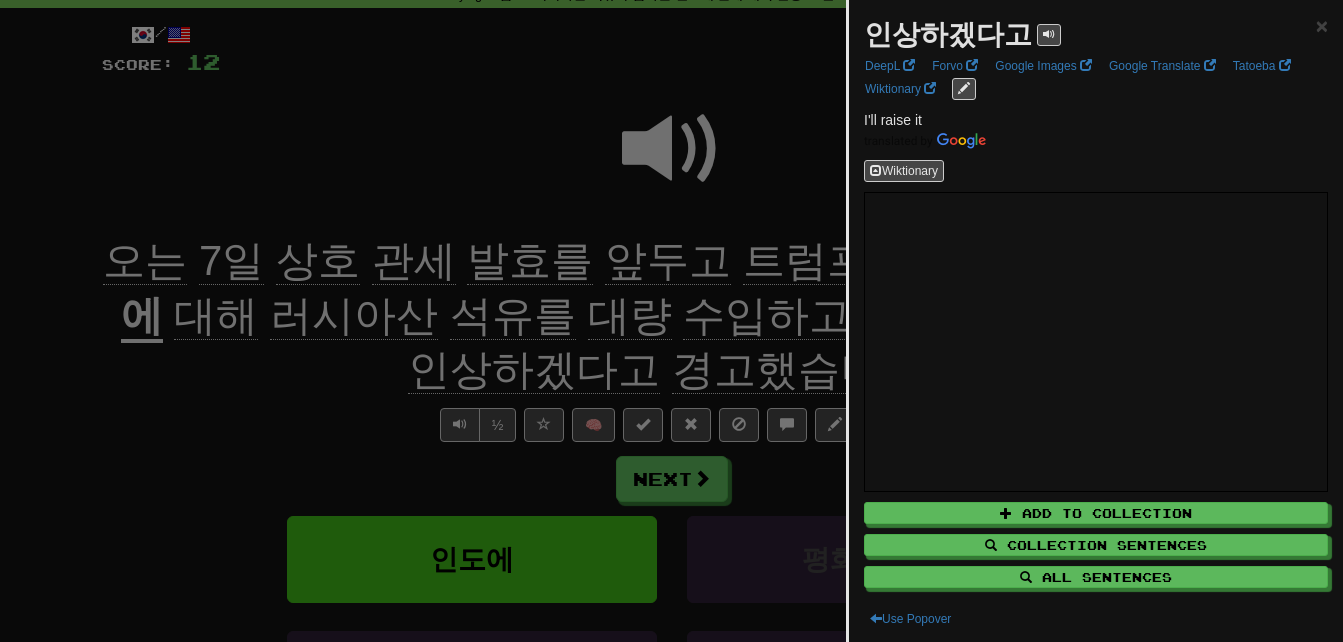 click at bounding box center (671, 321) 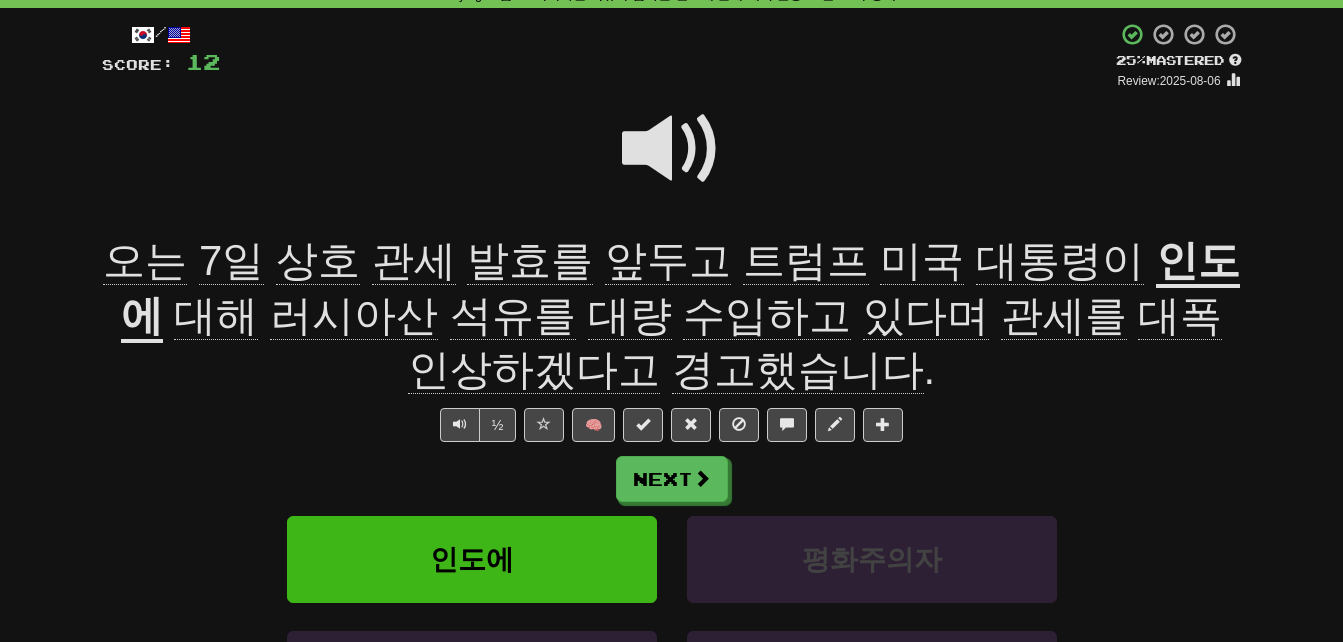 click on "경고했습니다" at bounding box center [798, 370] 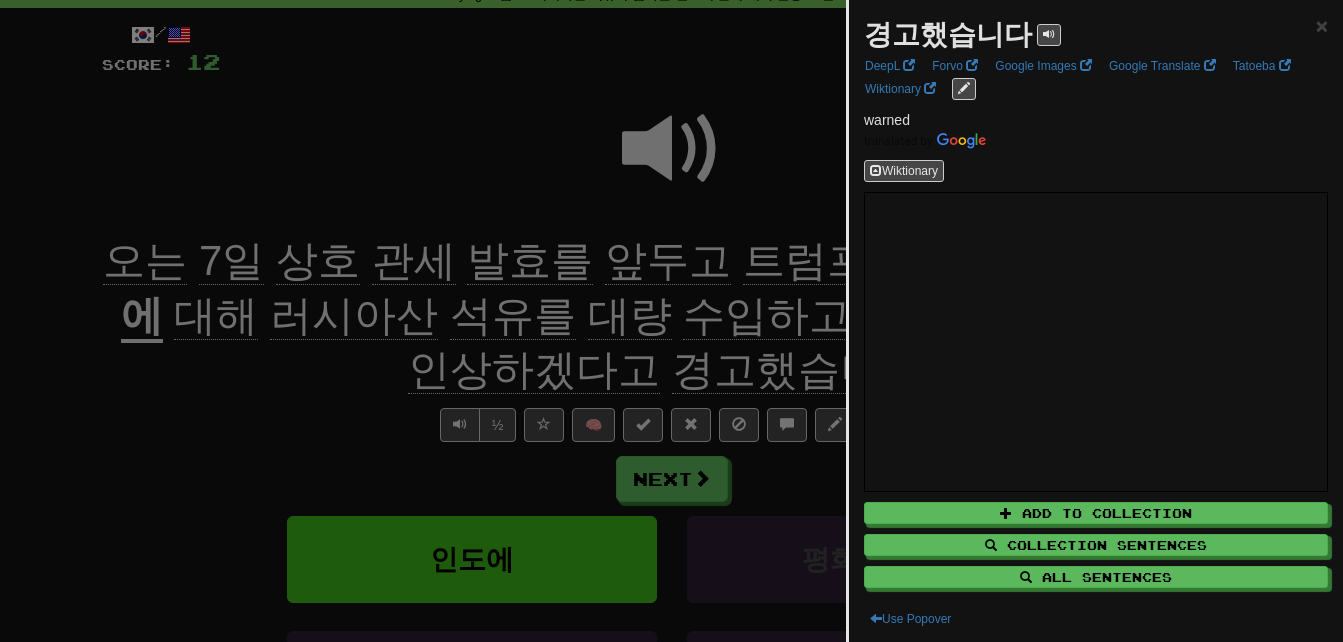 click at bounding box center [671, 321] 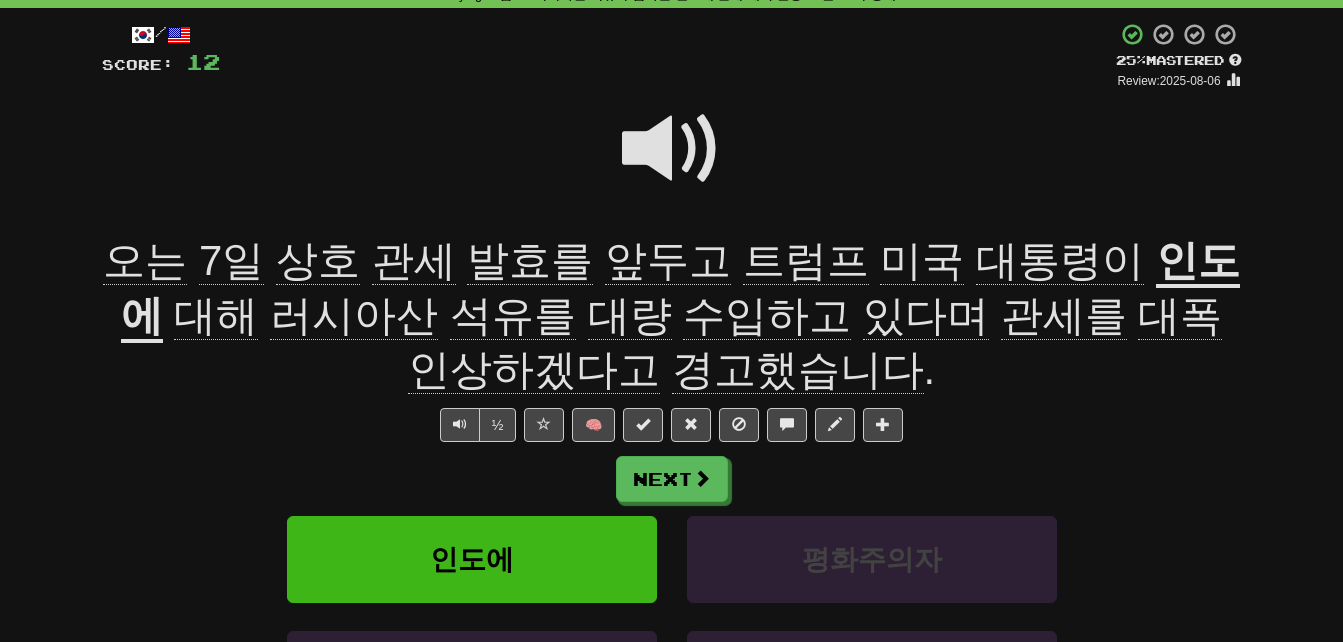click on "오는" 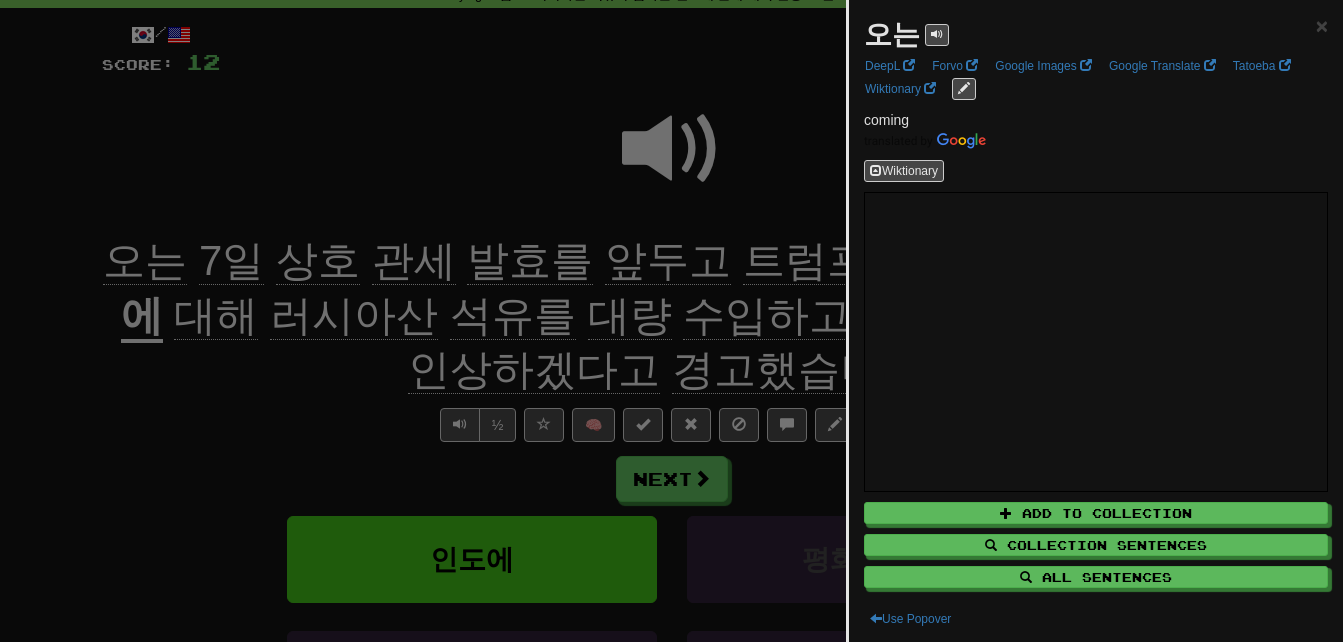 click at bounding box center (671, 321) 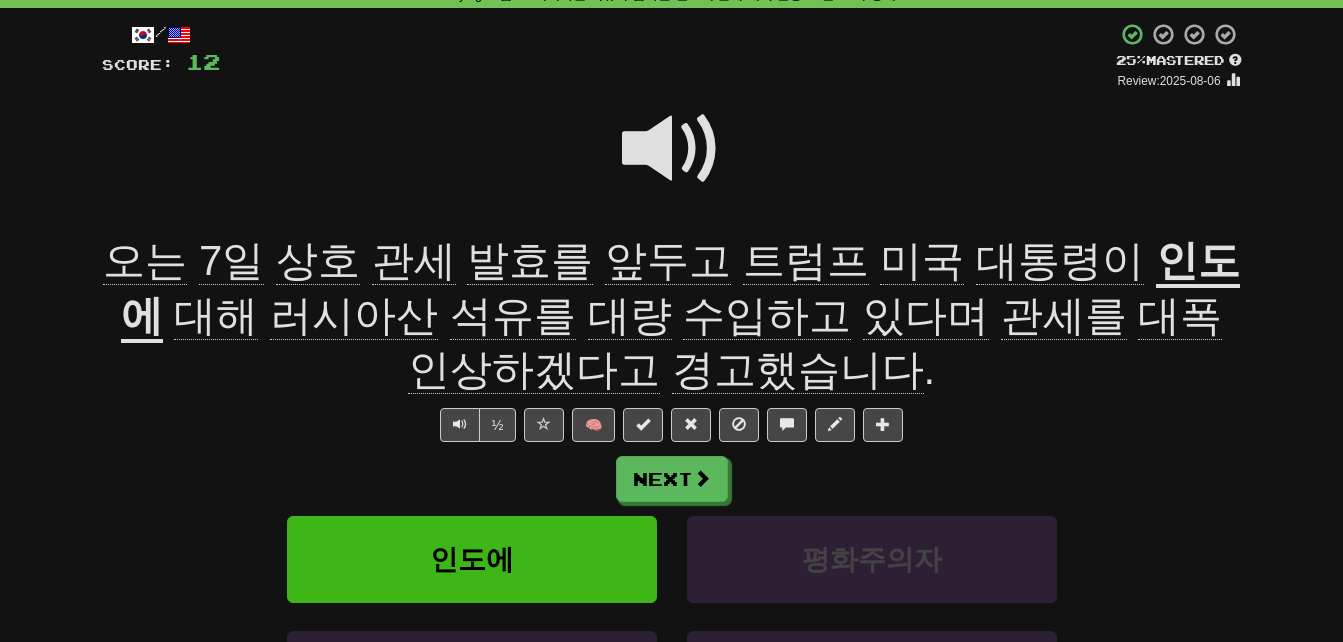 click on "발효를" 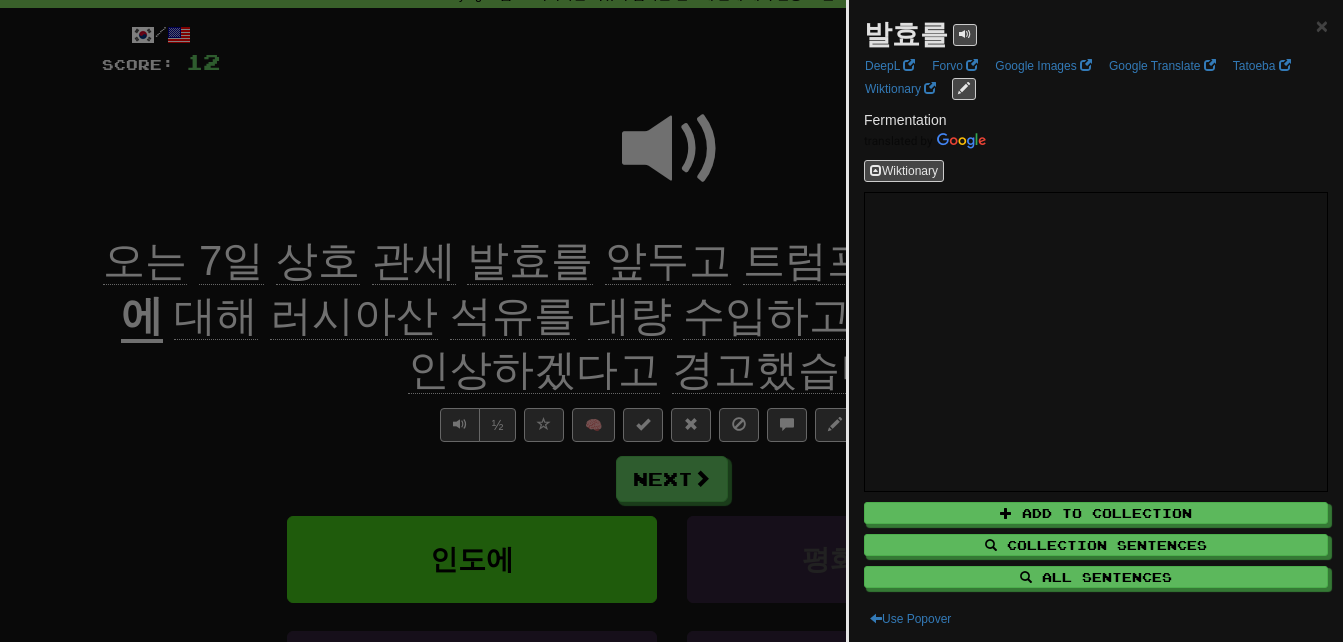 click at bounding box center (671, 321) 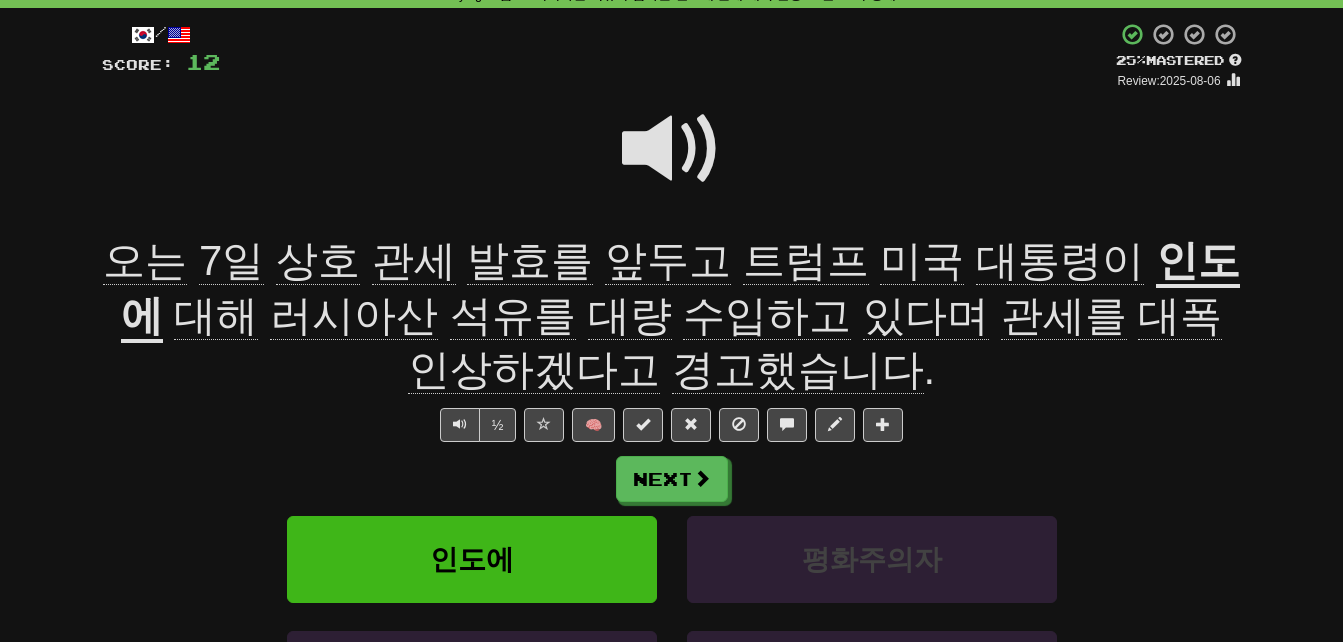 click at bounding box center [672, 149] 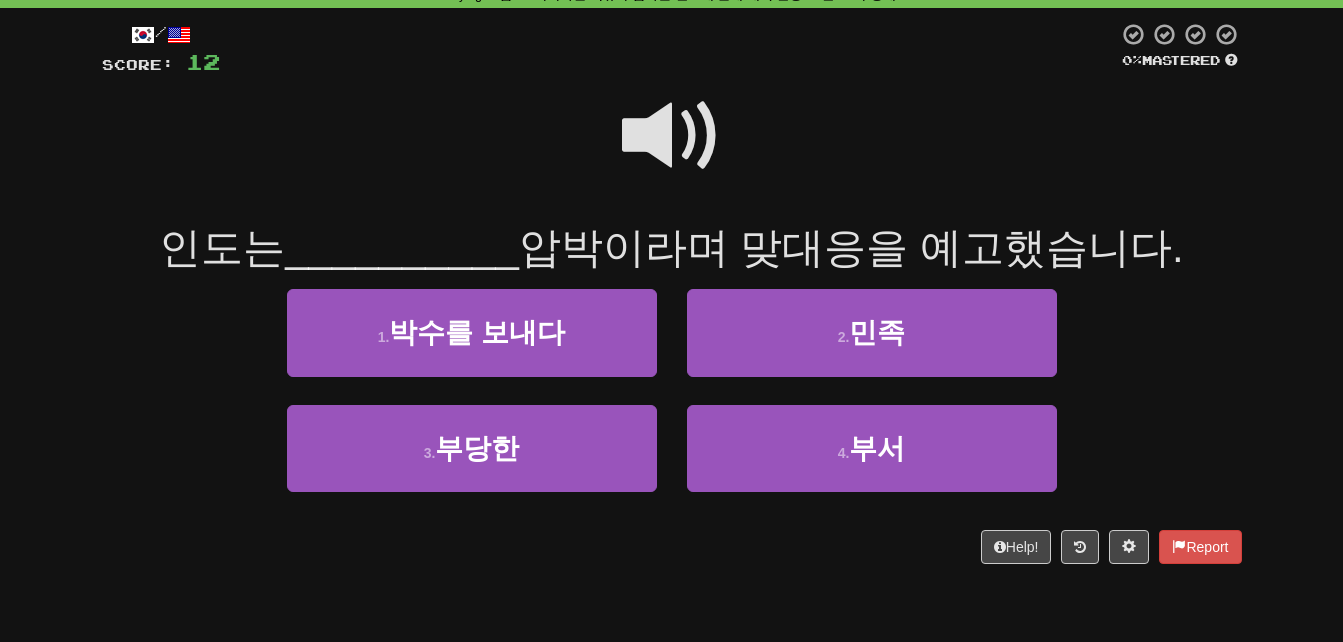 click at bounding box center (672, 136) 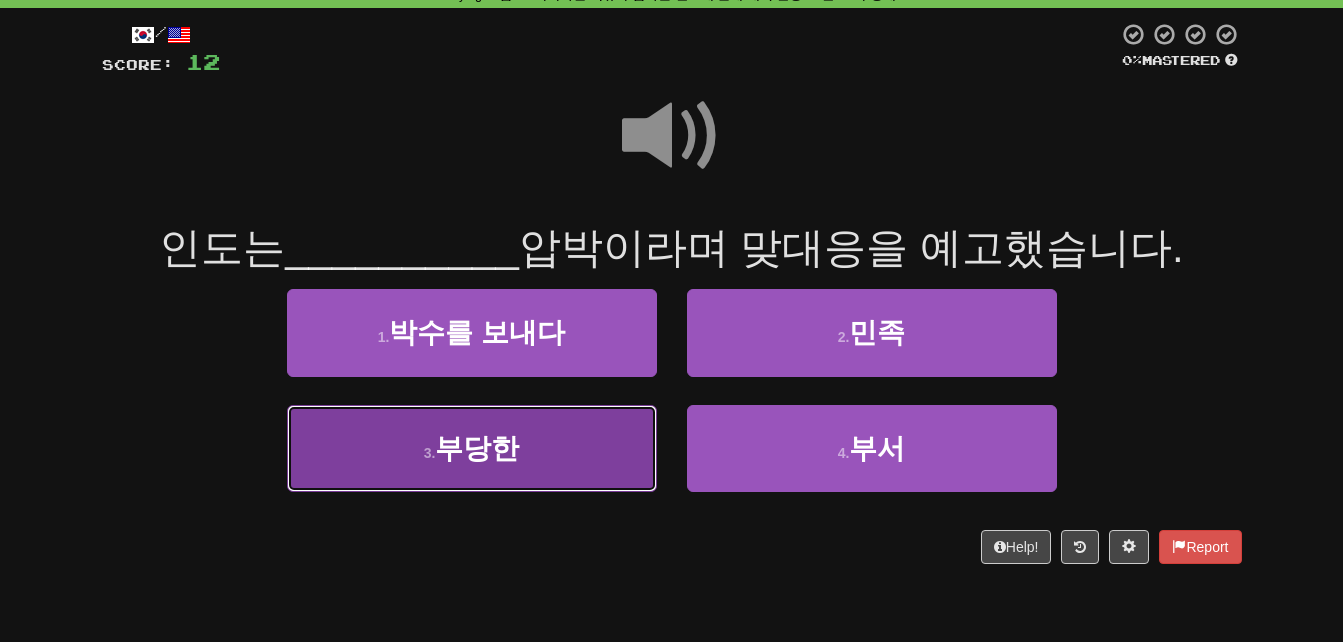 click on "3 .  부당한" at bounding box center [472, 448] 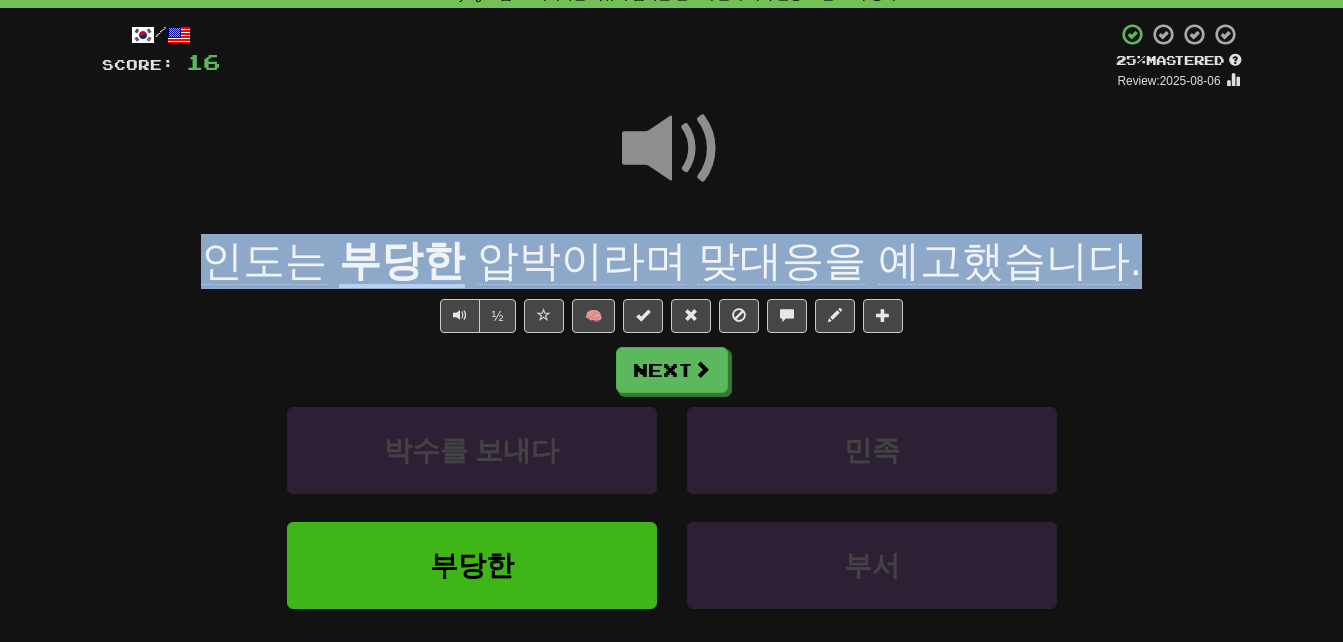drag, startPoint x: 234, startPoint y: 250, endPoint x: 1107, endPoint y: 243, distance: 873.0281 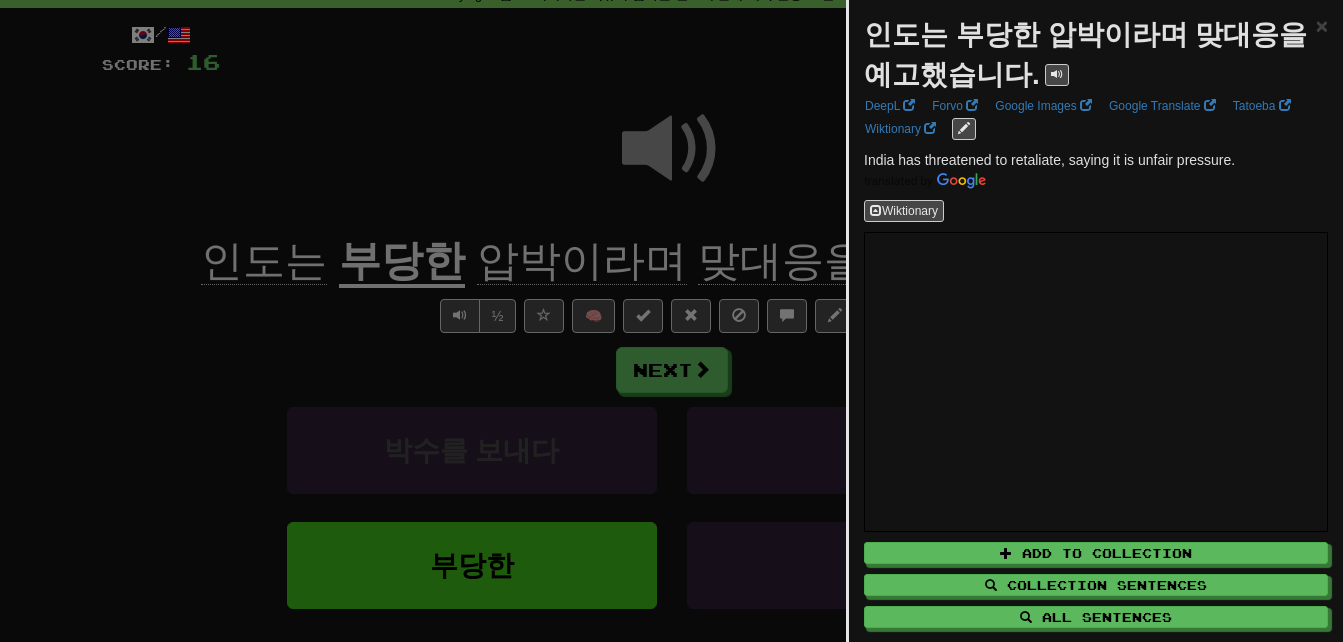 click at bounding box center (671, 321) 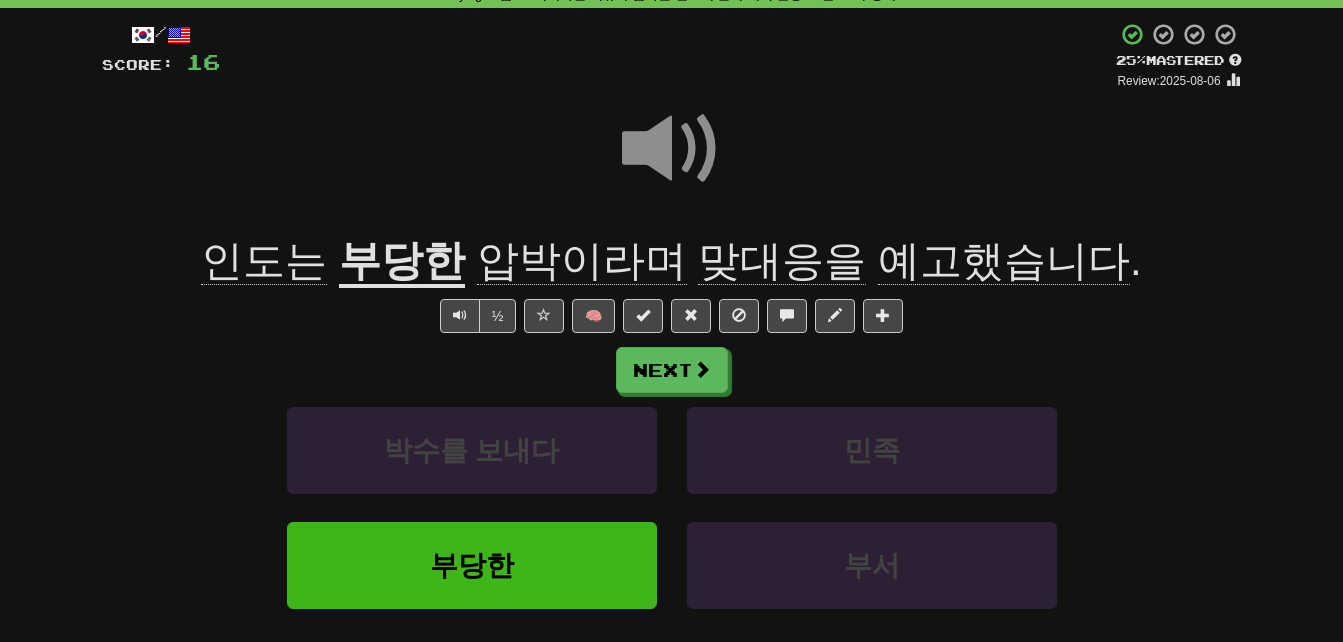click on "부당한" at bounding box center [402, 262] 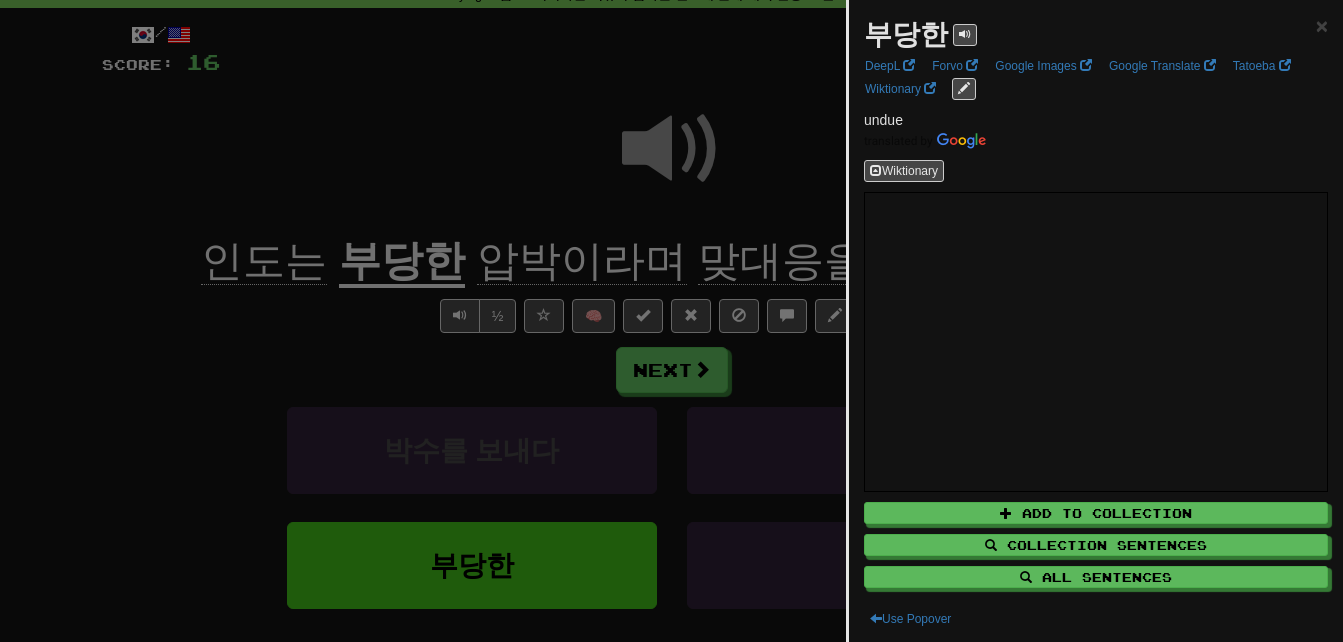 click at bounding box center (671, 321) 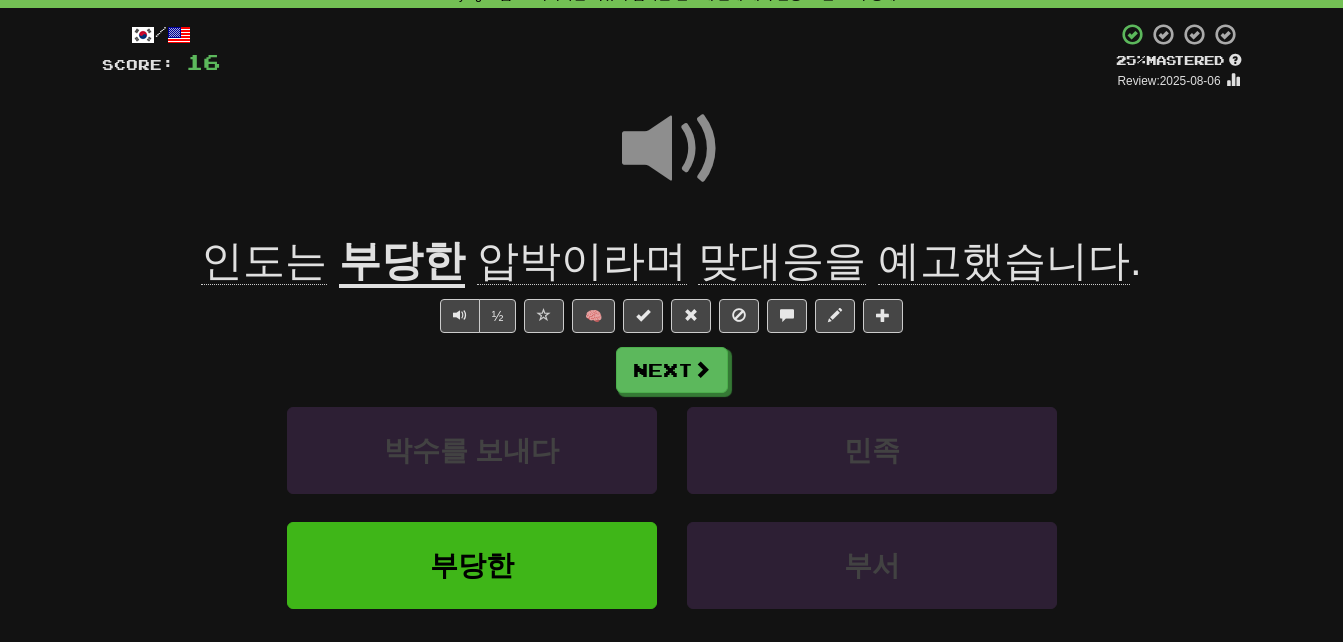 click on "압박이라며" at bounding box center [582, 261] 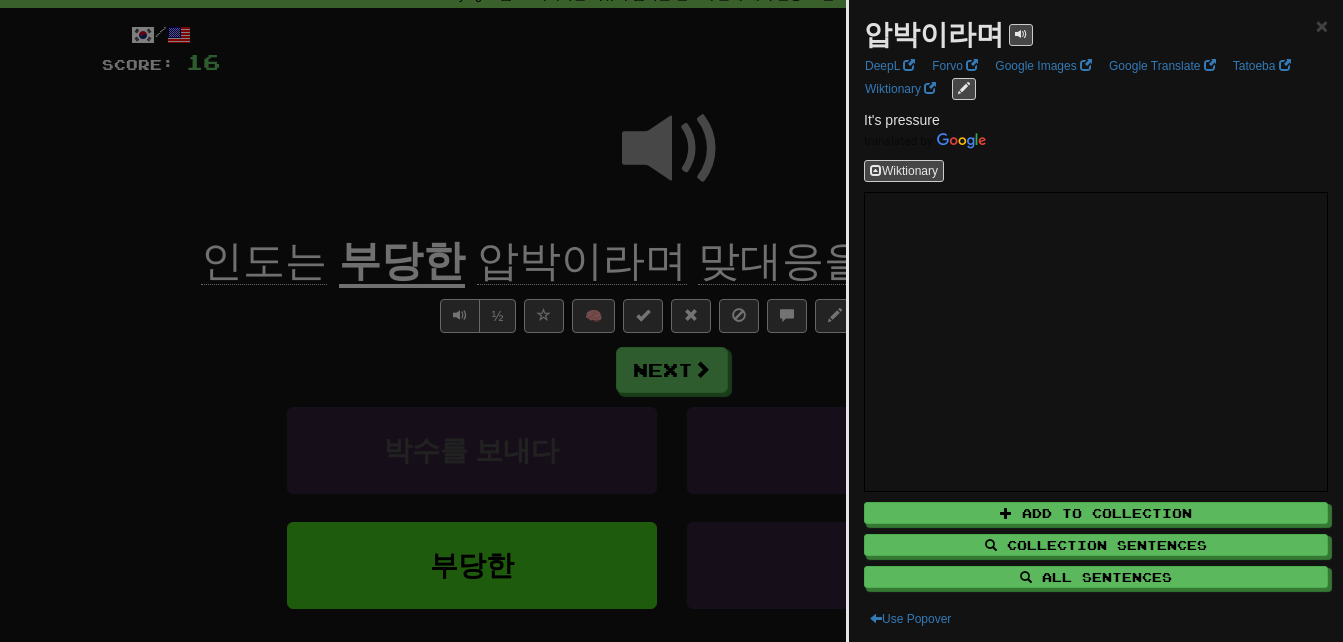 click at bounding box center (671, 321) 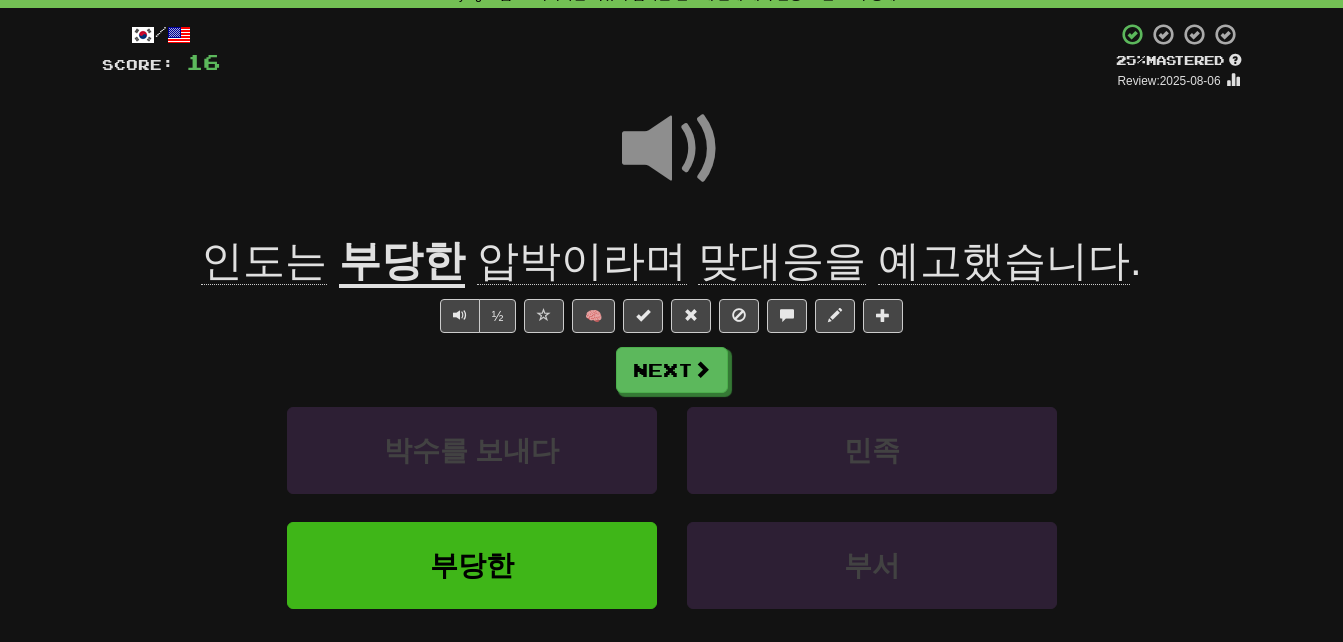 click on "맞대응을" at bounding box center [782, 261] 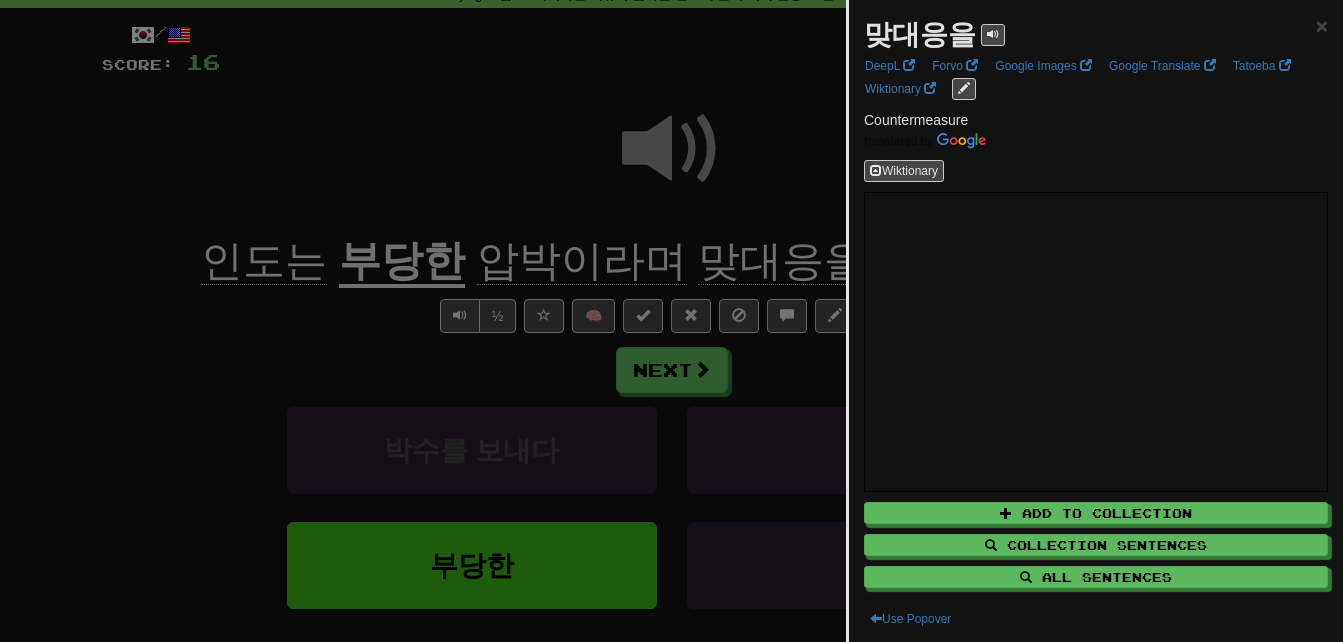 click at bounding box center (671, 321) 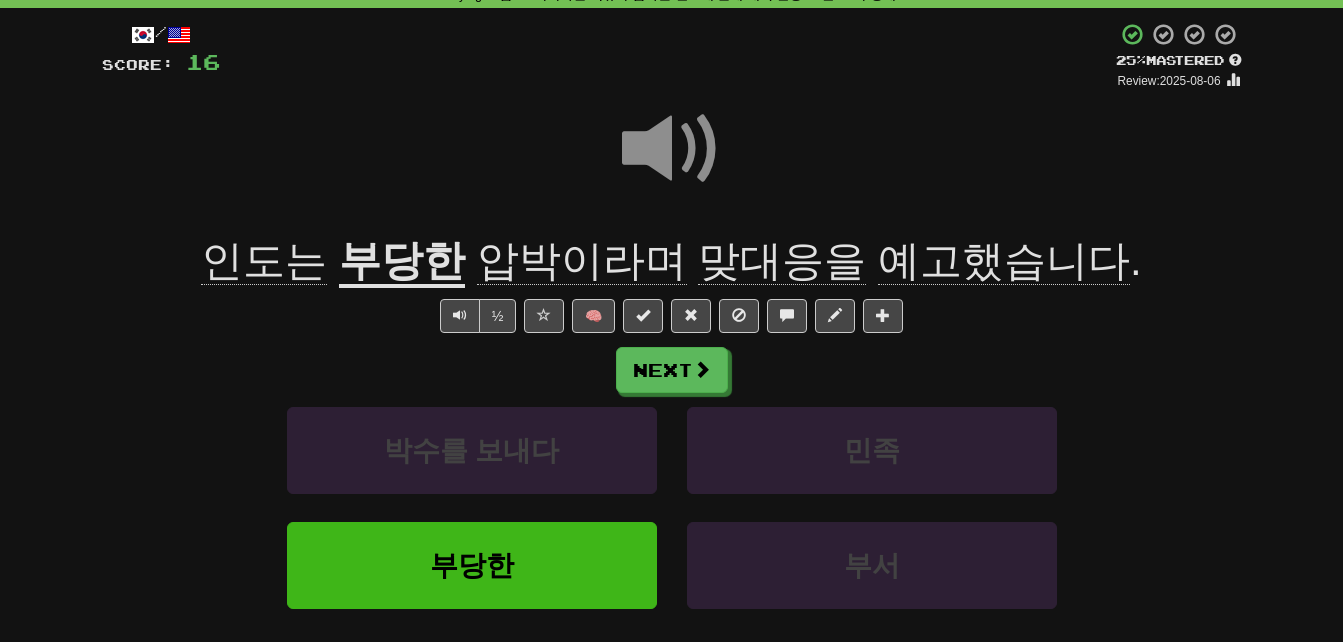 click on "예고했습니다" at bounding box center [1004, 261] 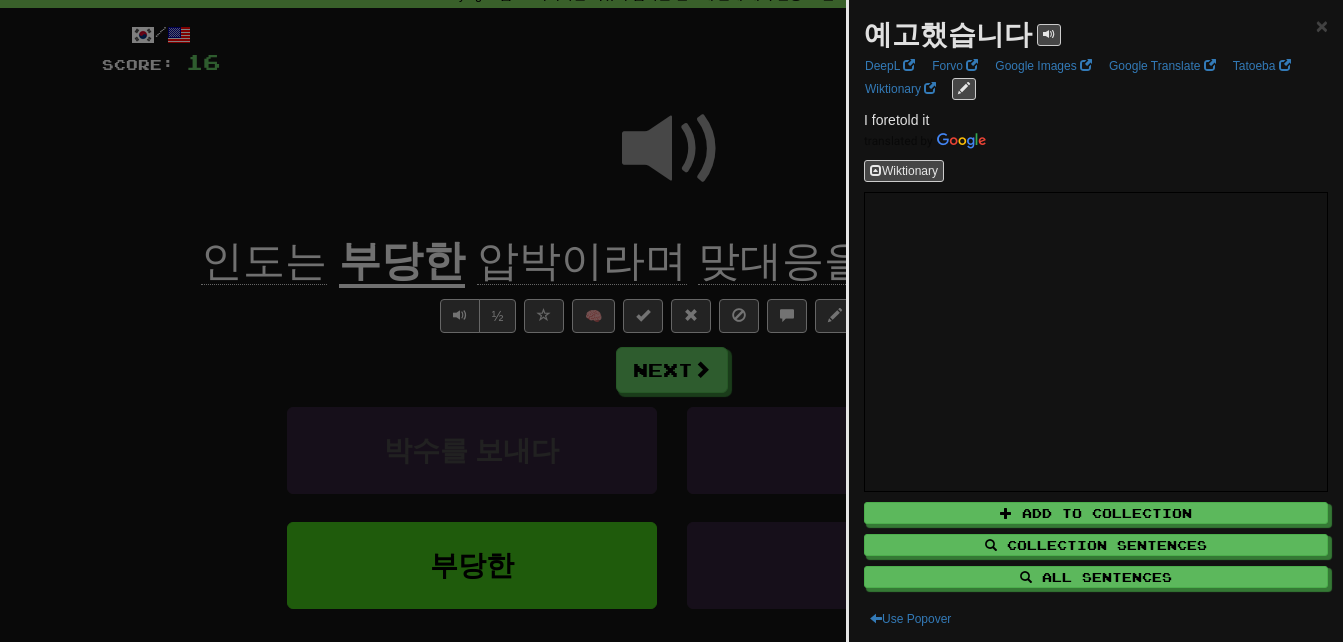 click at bounding box center [671, 321] 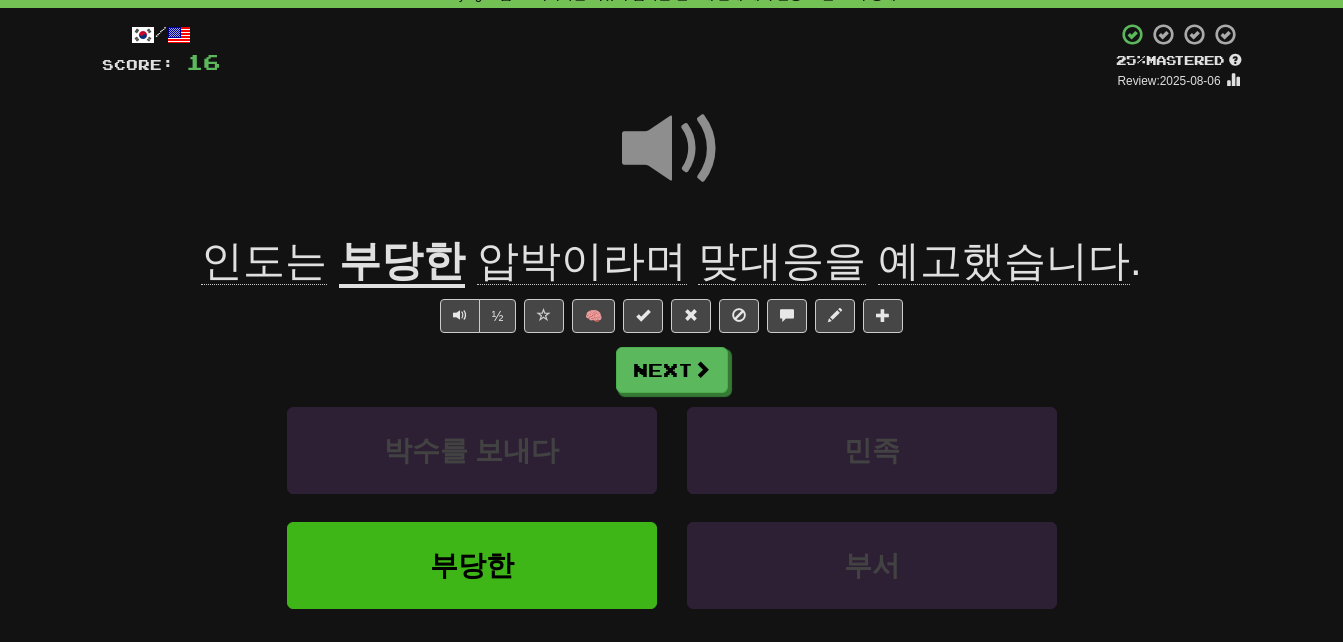 click at bounding box center (672, 149) 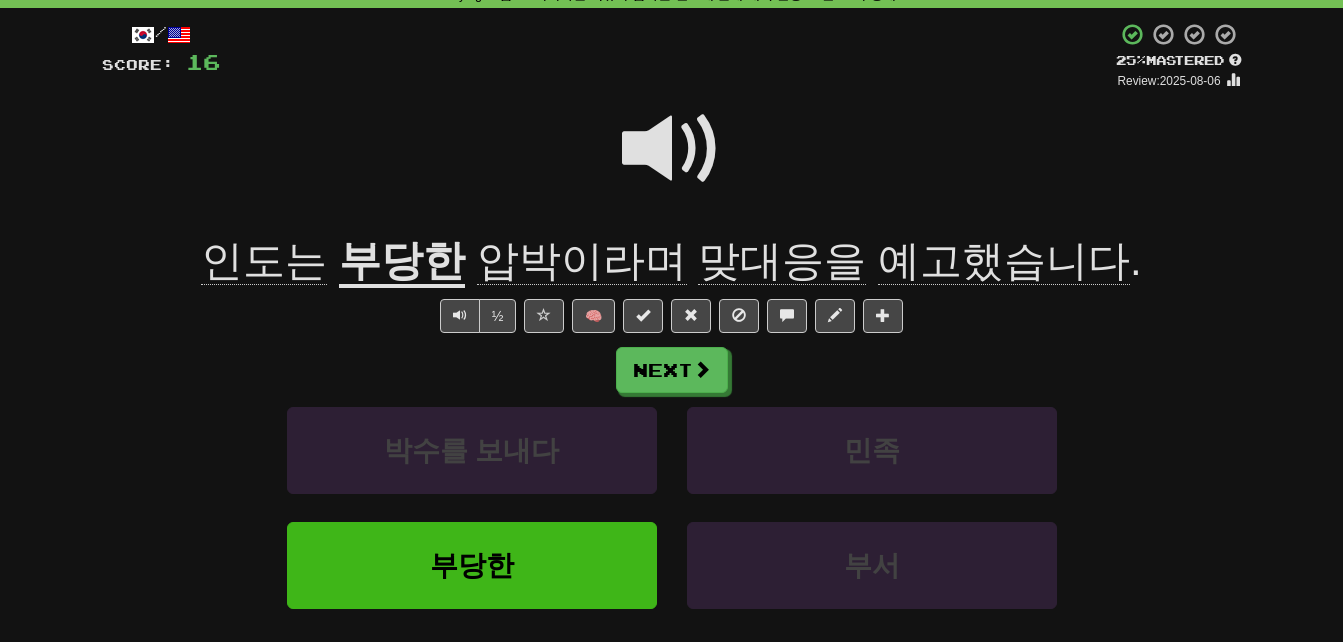 click at bounding box center [672, 149] 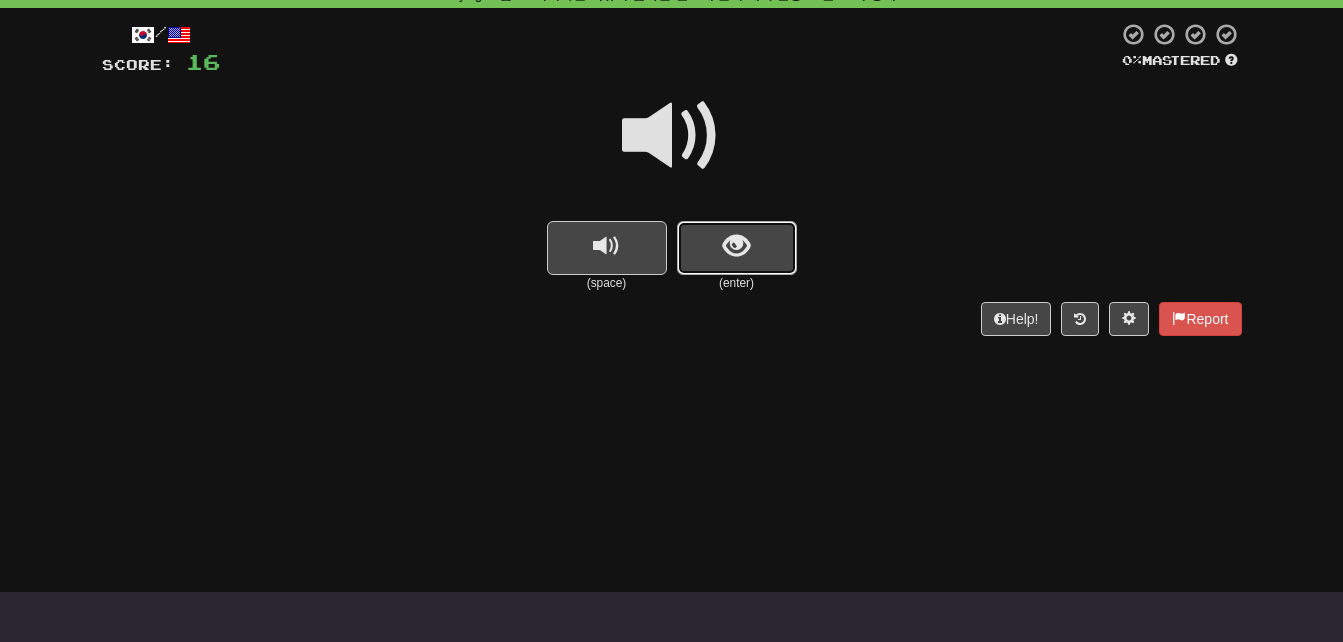 click at bounding box center [736, 246] 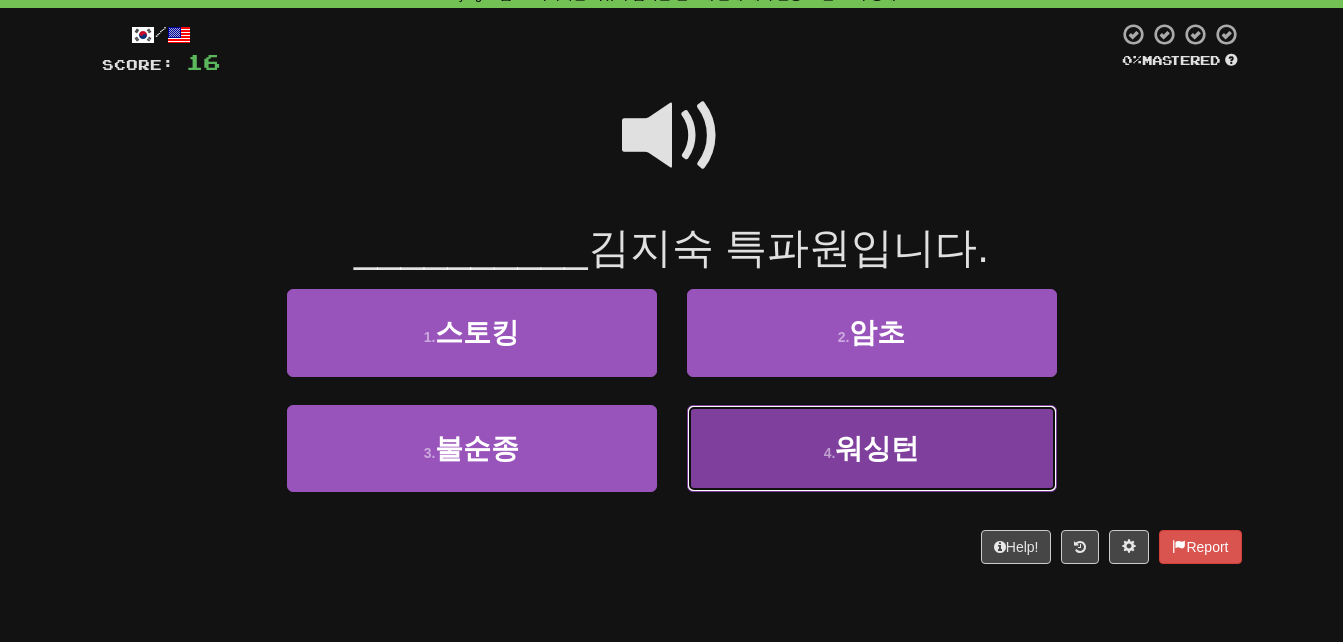 click on "4 .  워싱턴" at bounding box center (872, 448) 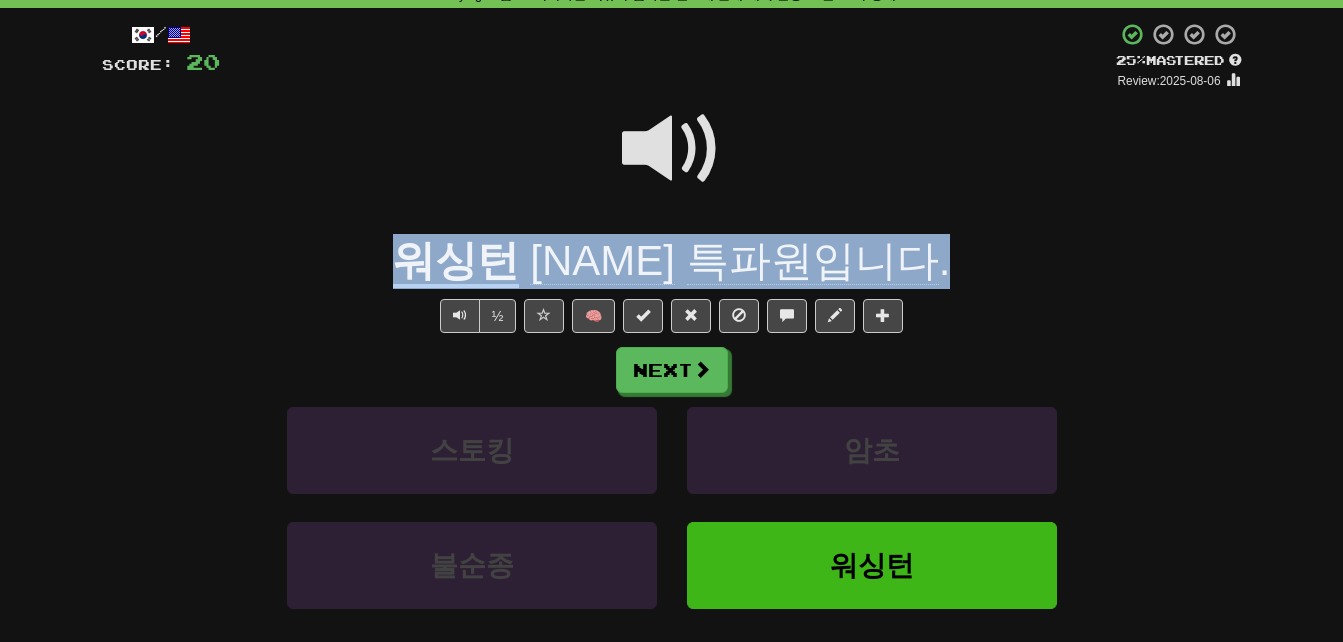 drag, startPoint x: 392, startPoint y: 262, endPoint x: 956, endPoint y: 263, distance: 564.0009 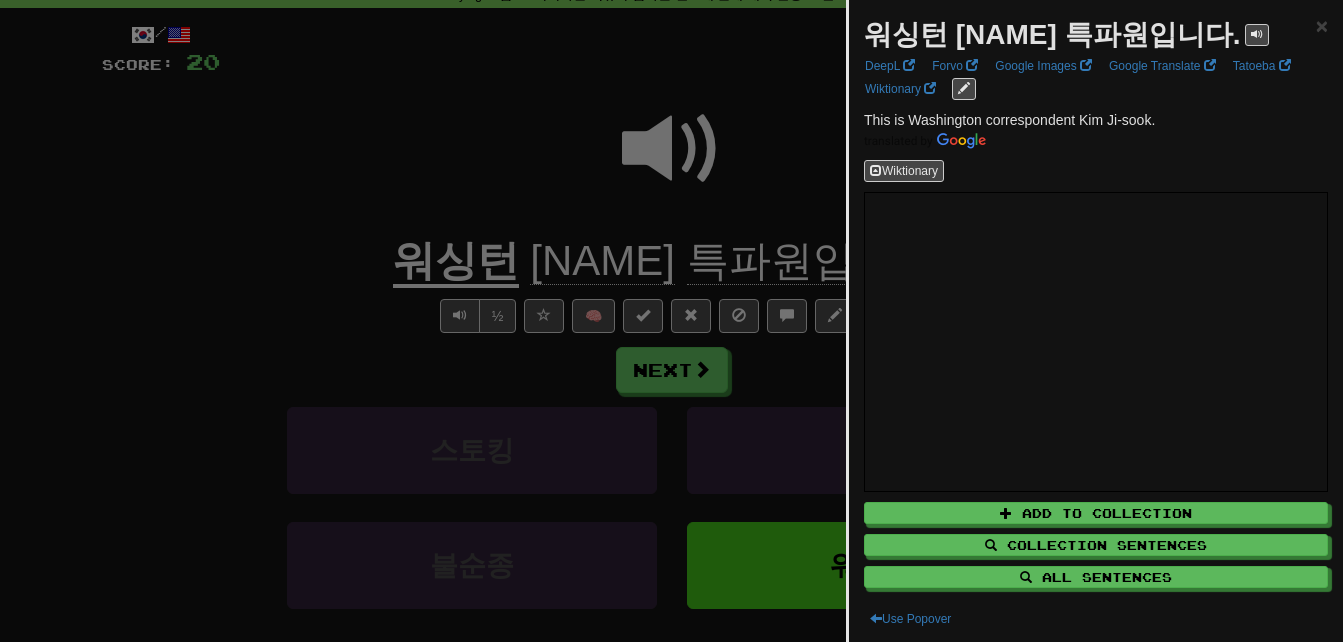 click at bounding box center [671, 321] 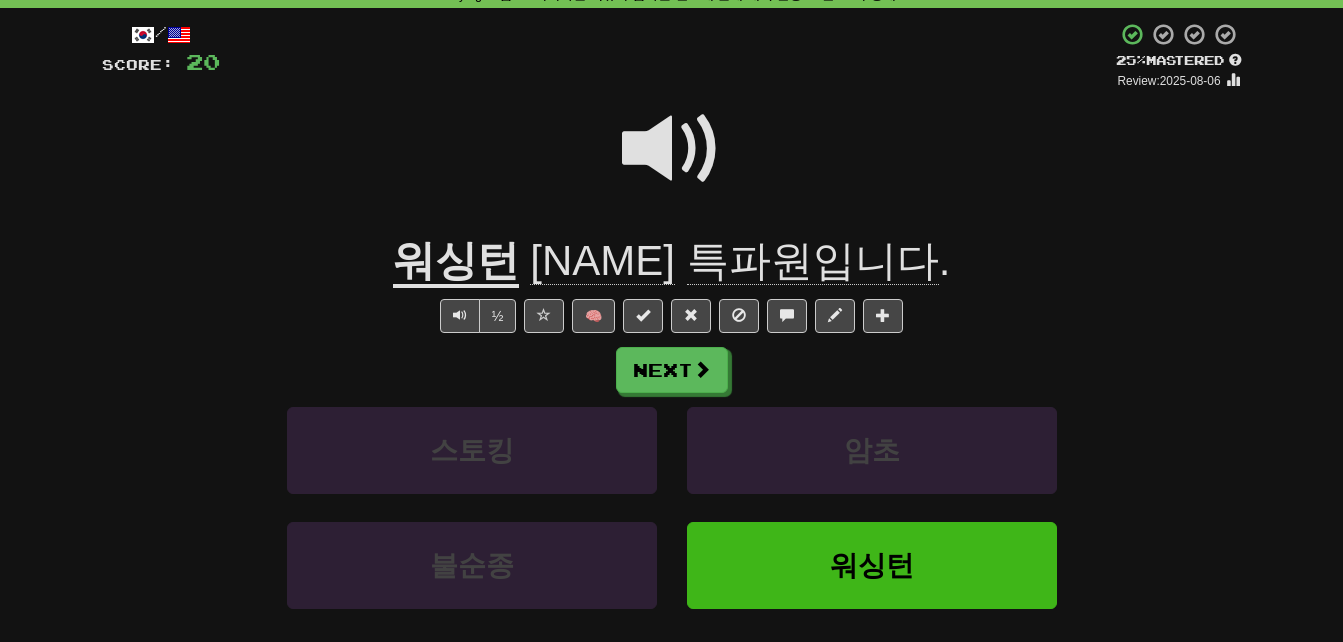 click on "특파원입니다" at bounding box center (813, 261) 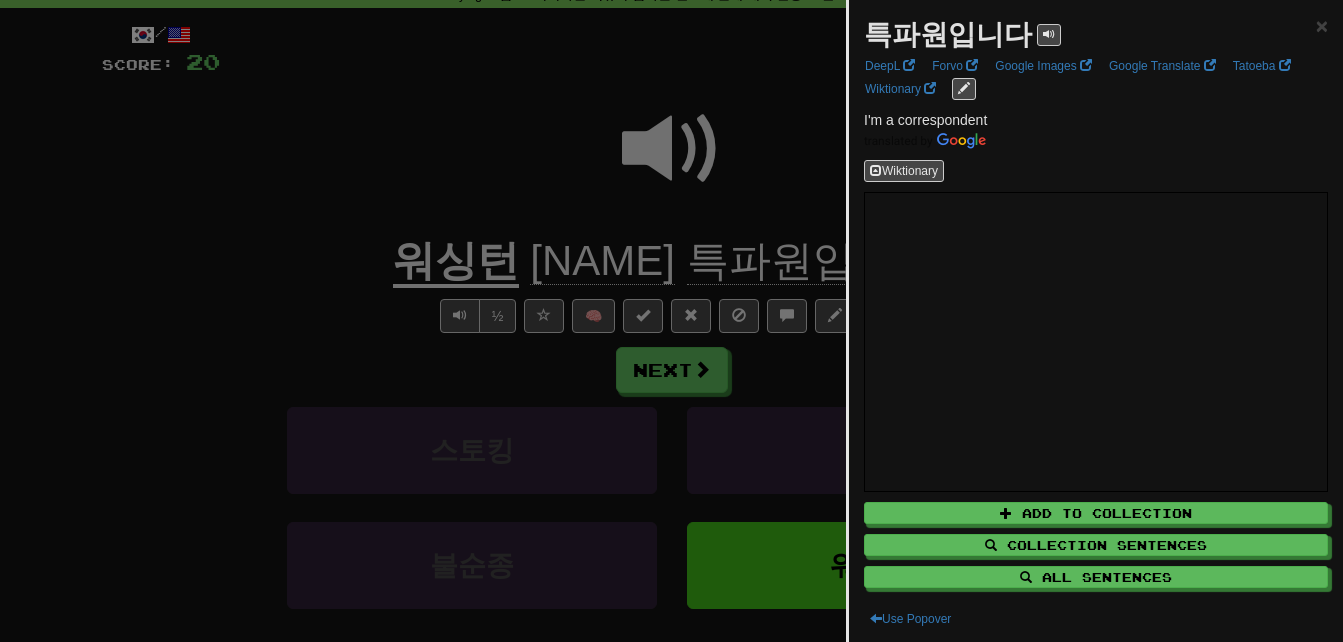 click at bounding box center [671, 321] 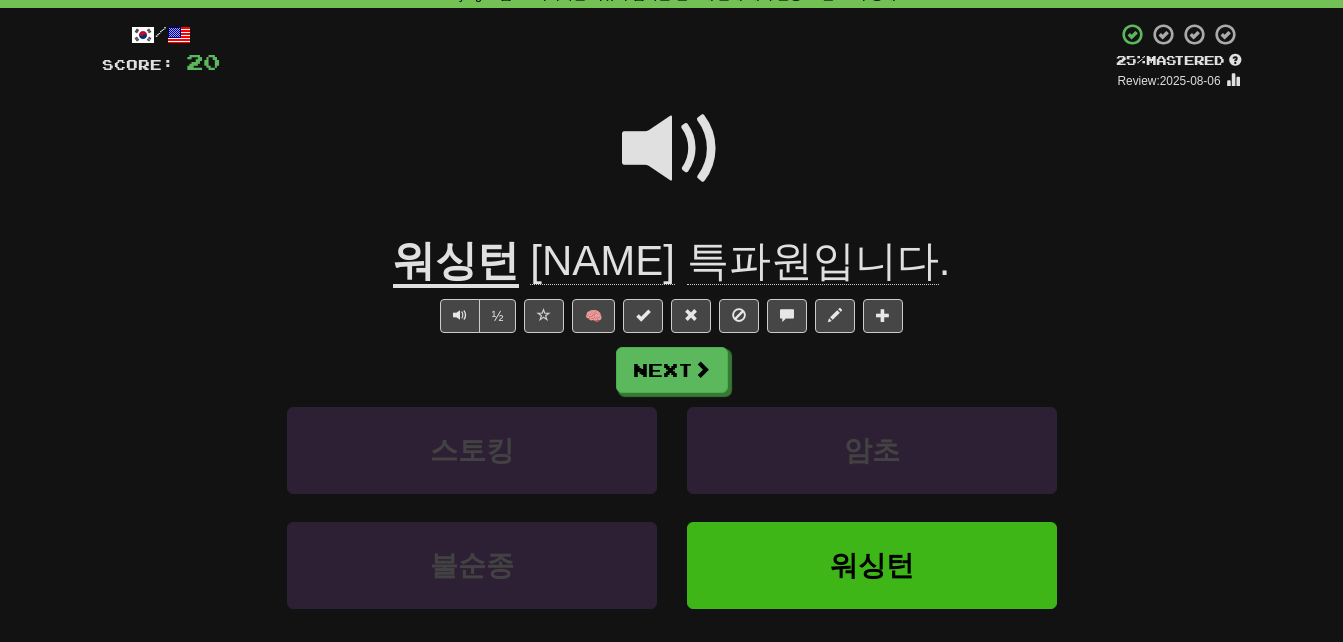 click at bounding box center [672, 149] 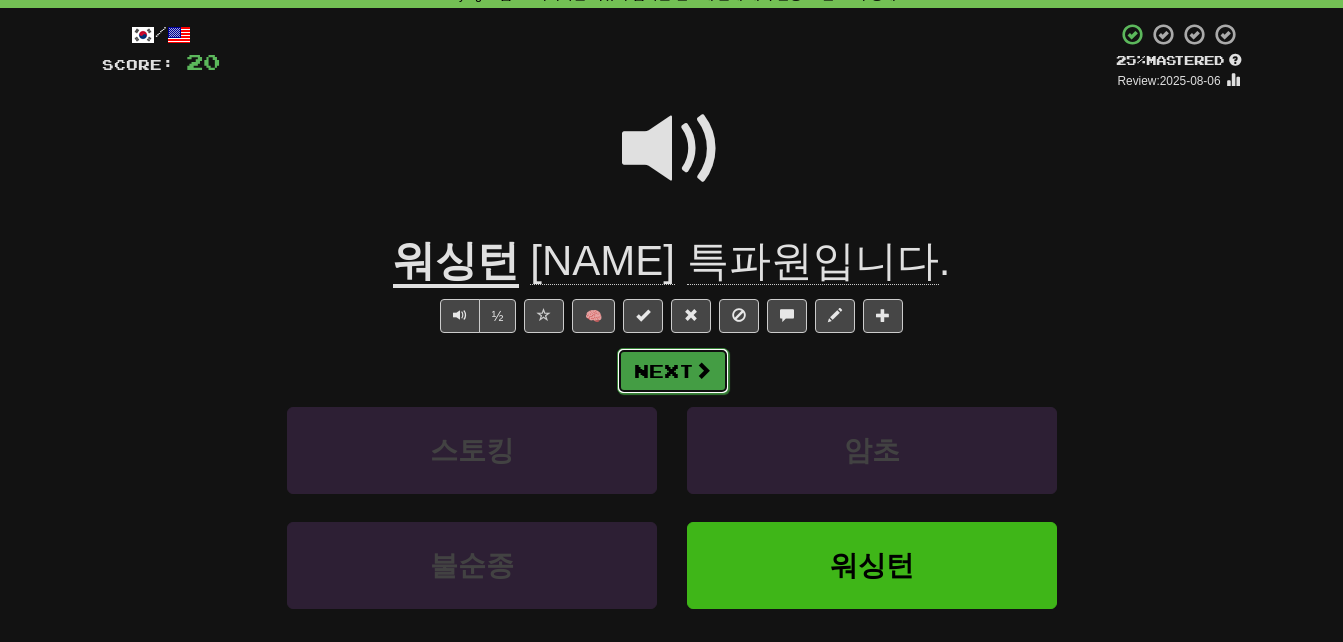 click on "Next" at bounding box center [673, 371] 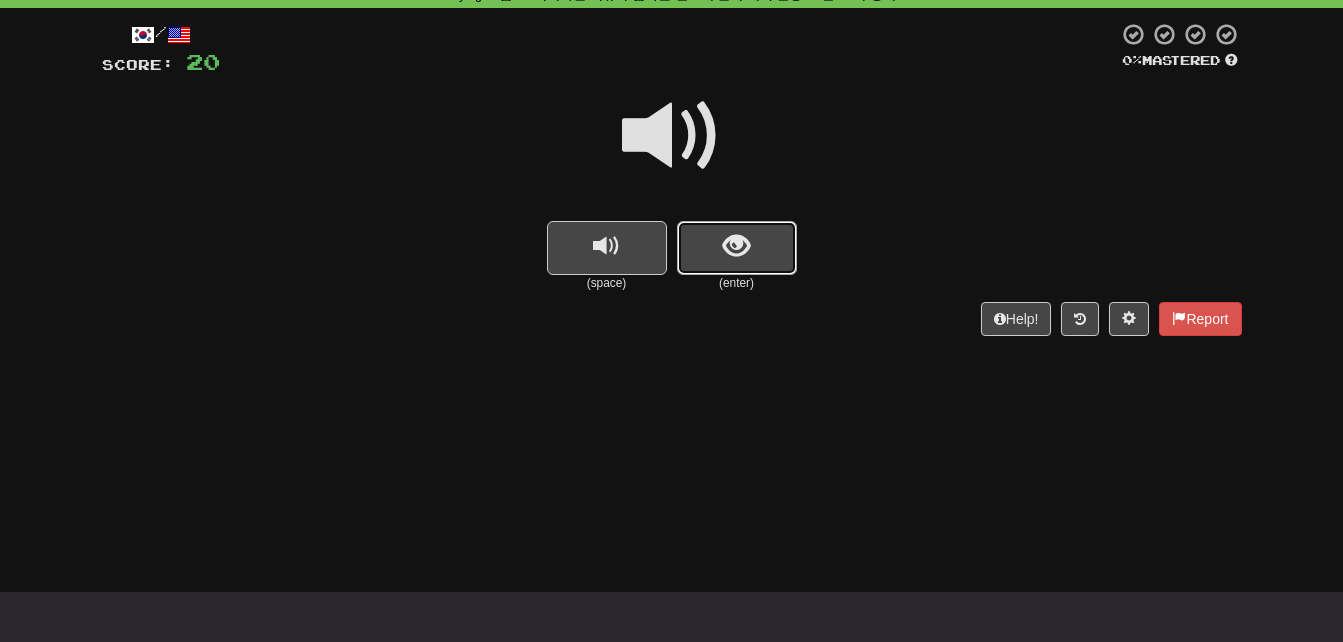 click at bounding box center (736, 246) 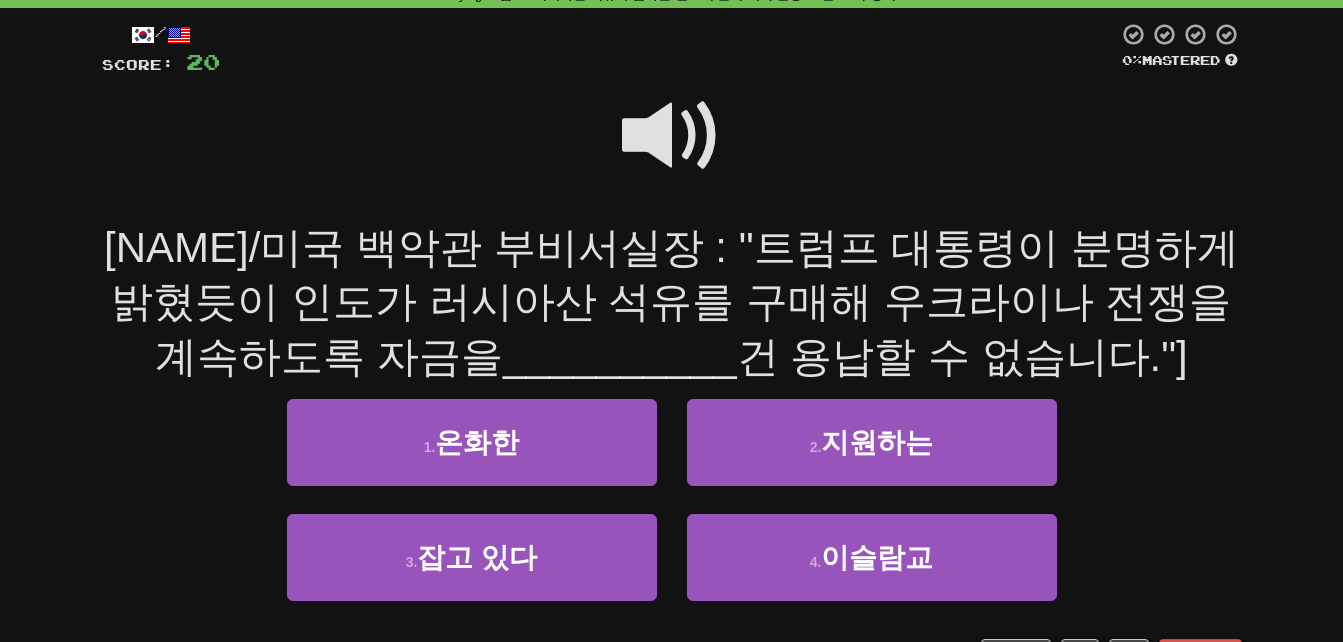 click at bounding box center (672, 136) 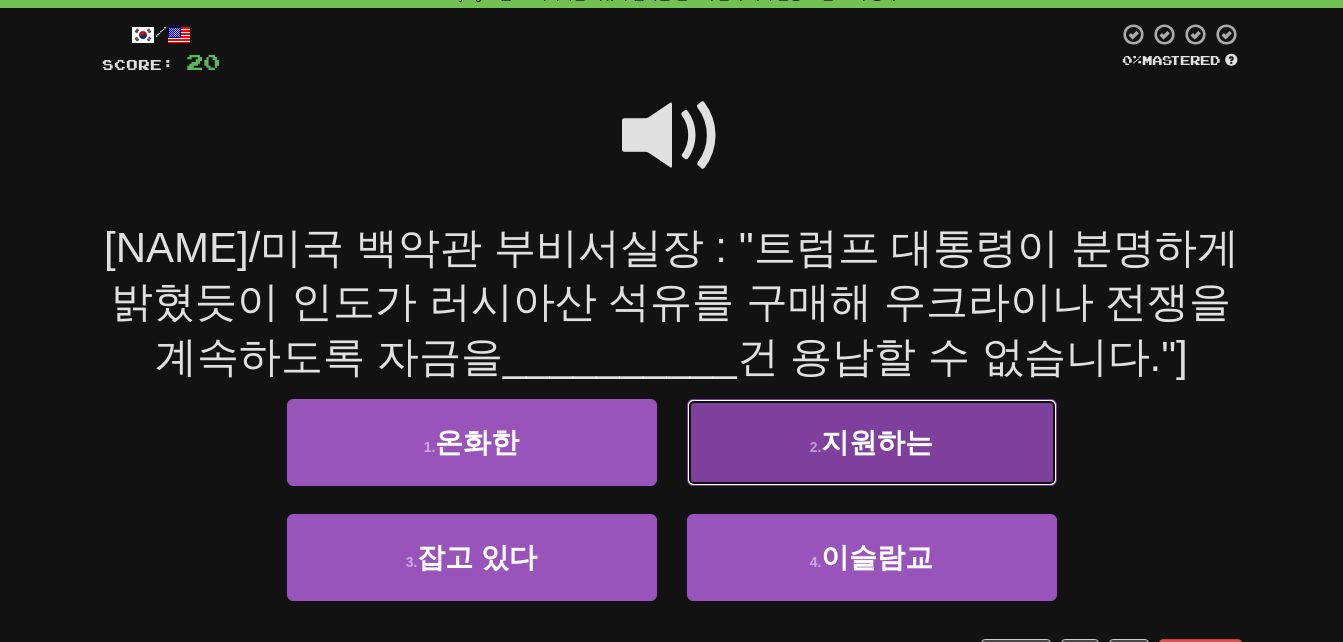 click on "2 .  지원하는" at bounding box center [872, 442] 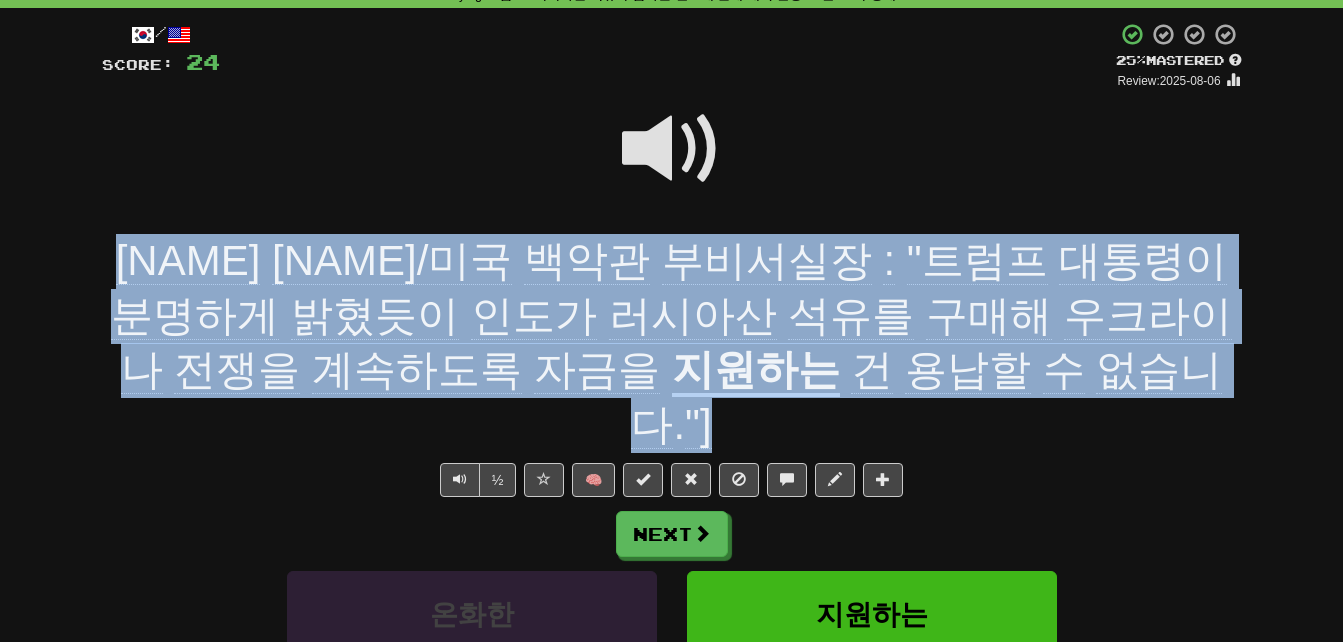 drag, startPoint x: 82, startPoint y: 250, endPoint x: 1120, endPoint y: 374, distance: 1045.3804 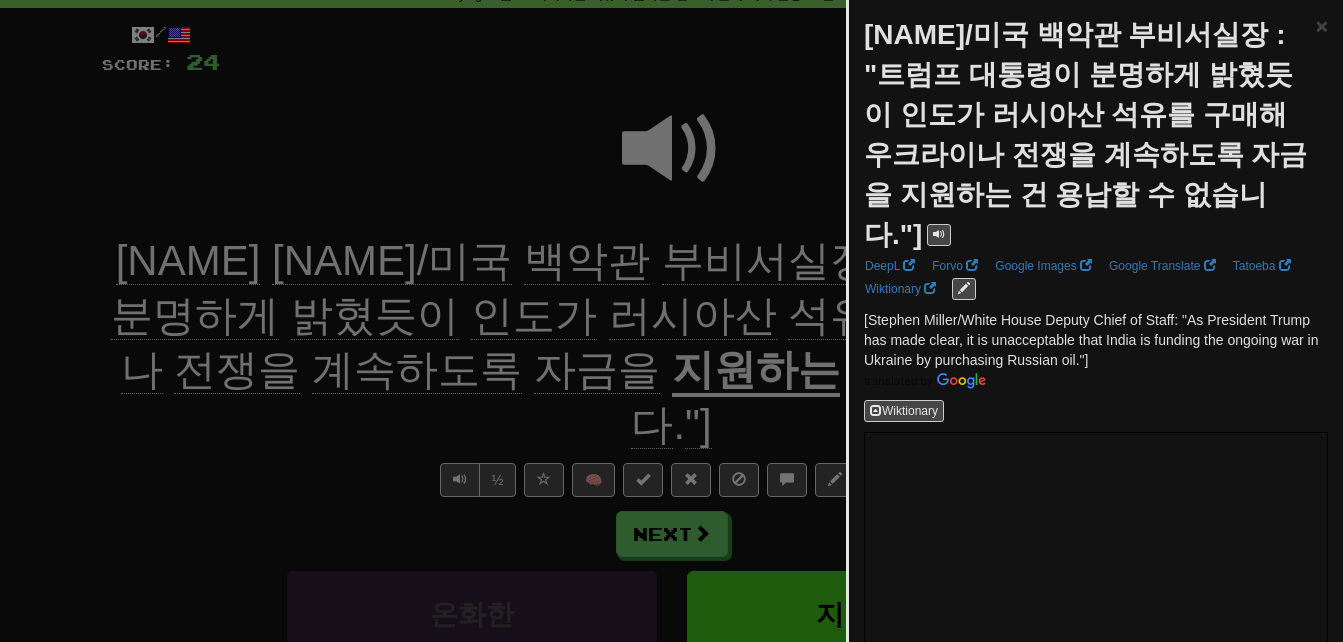 click at bounding box center [671, 321] 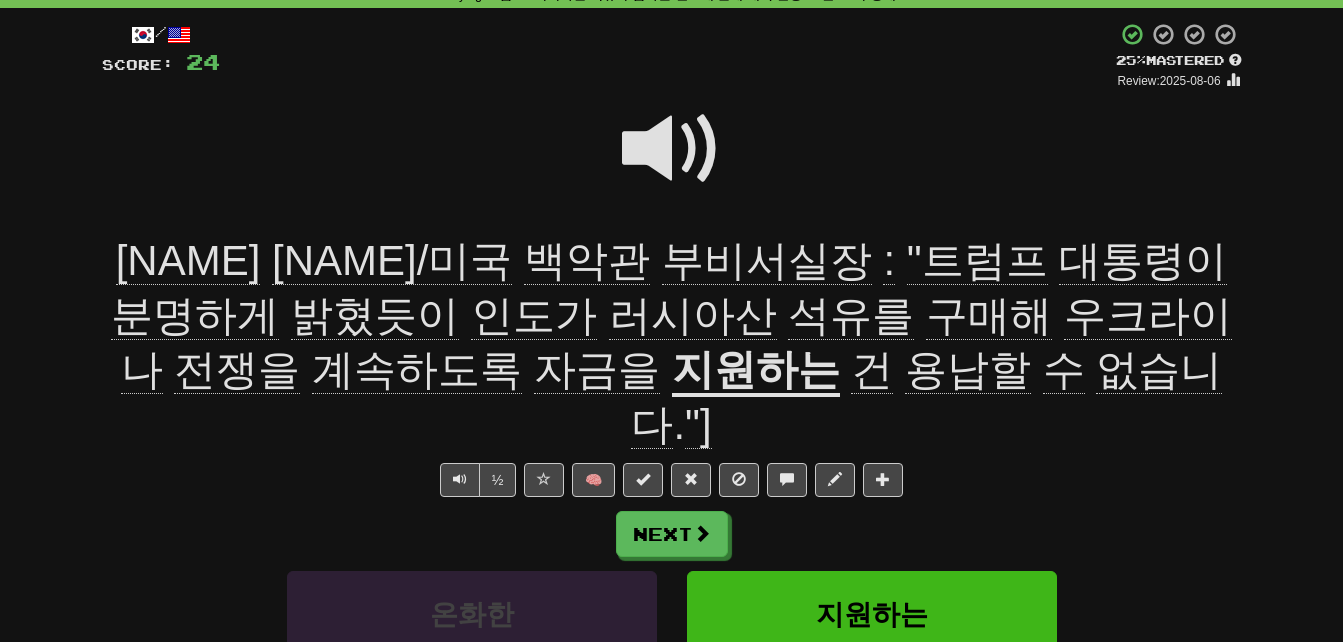 click on "분명하게" 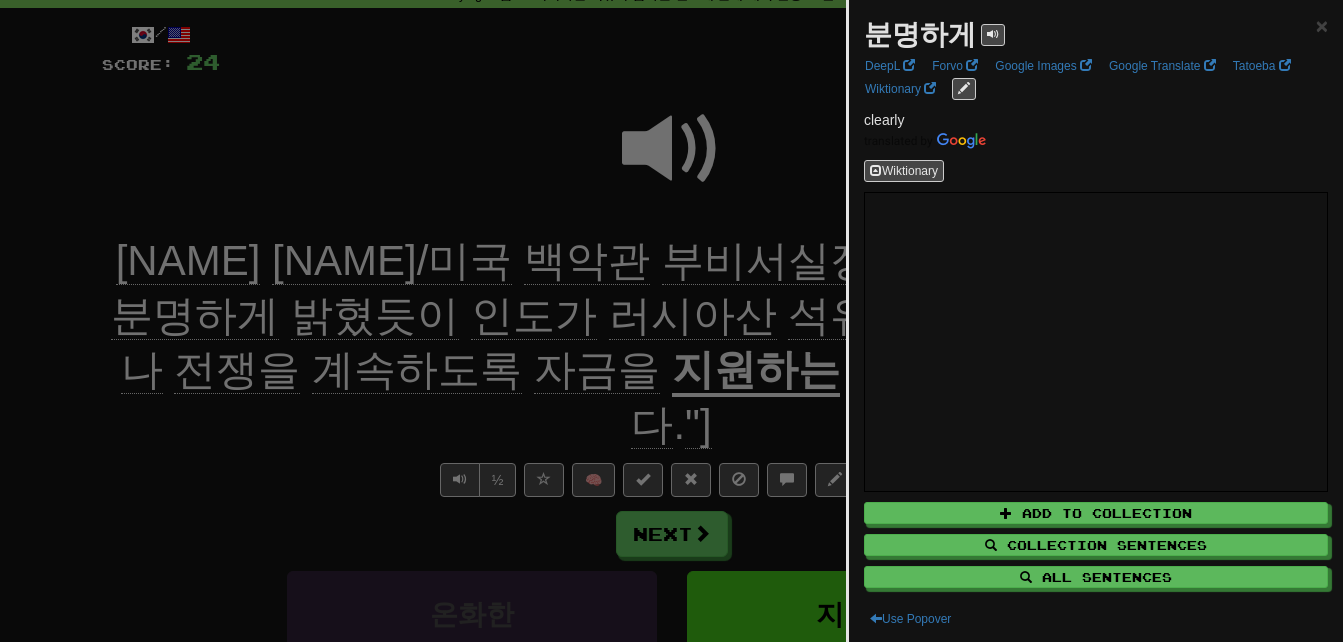 click at bounding box center [671, 321] 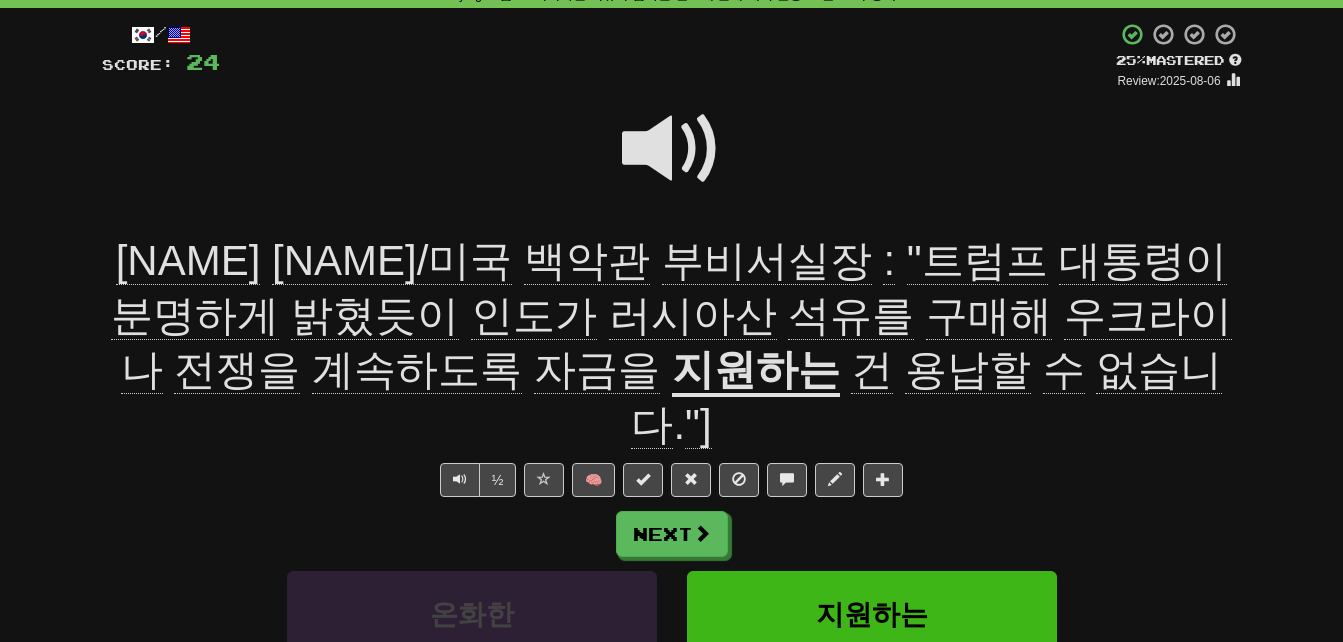 click on "구매해" 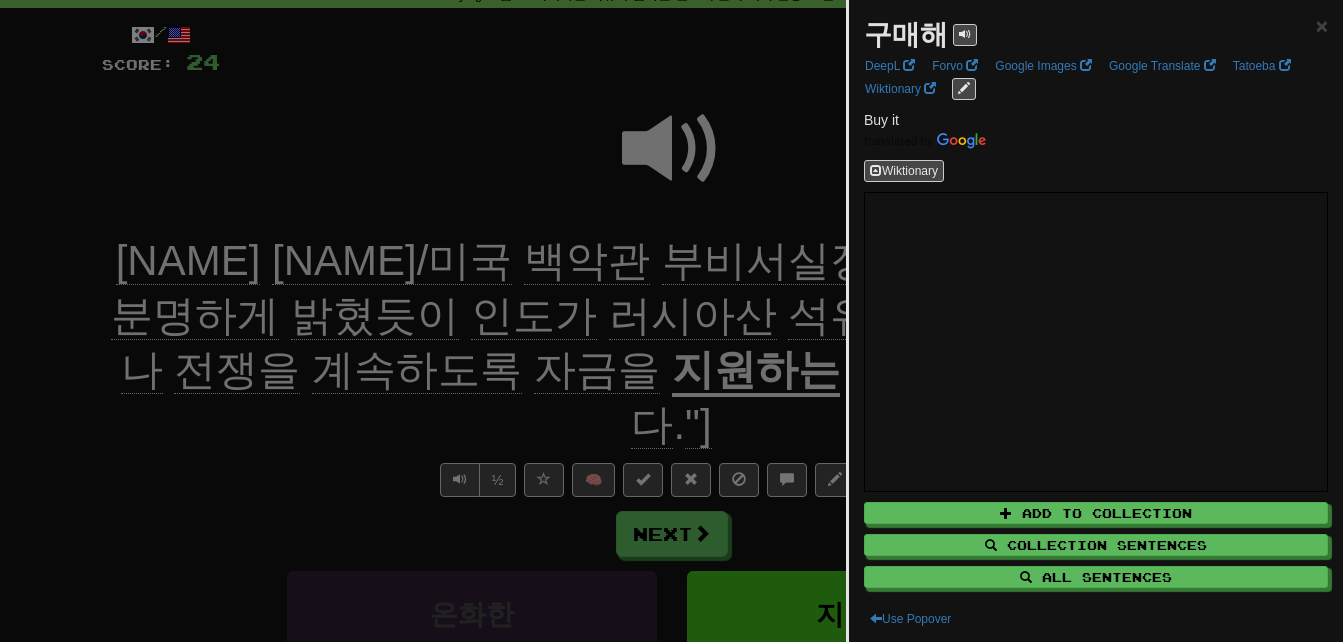 click at bounding box center [671, 321] 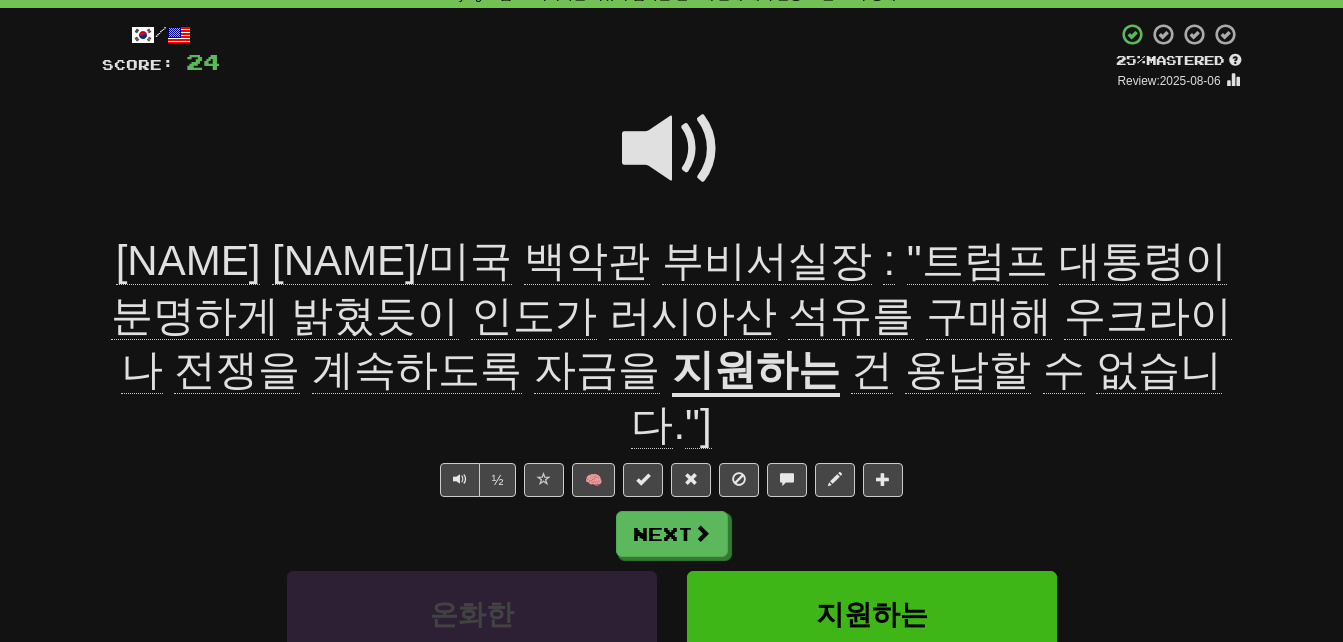 click on "자금을" 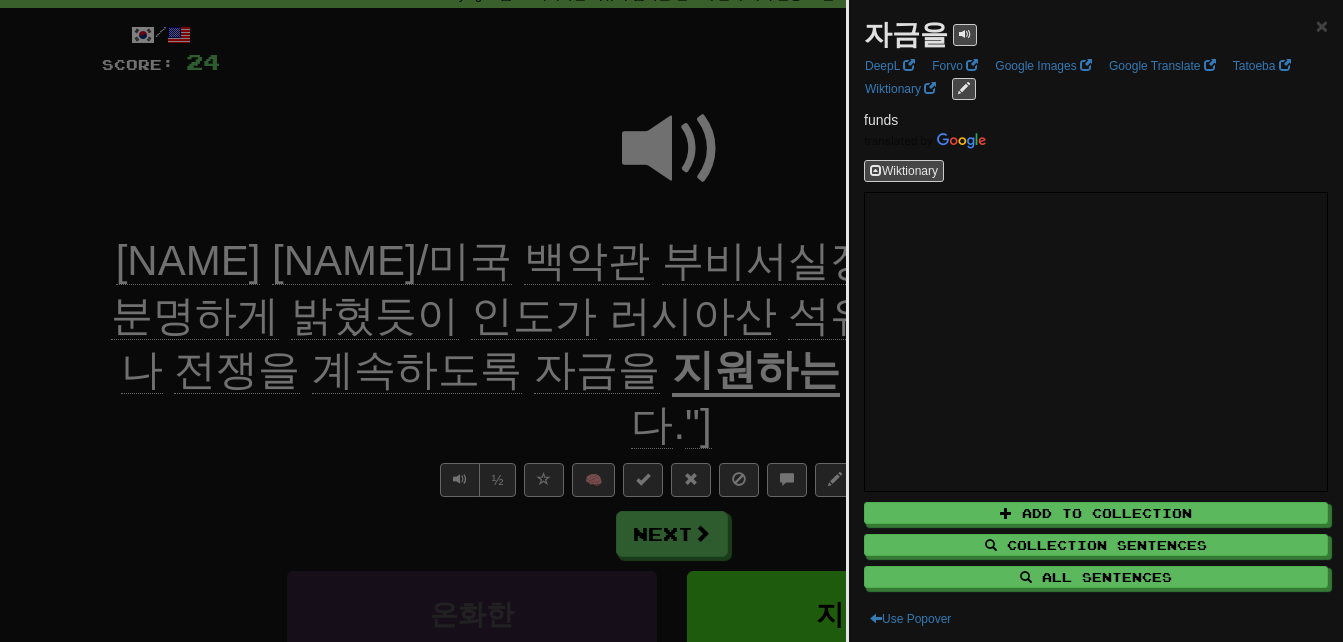 click at bounding box center [671, 321] 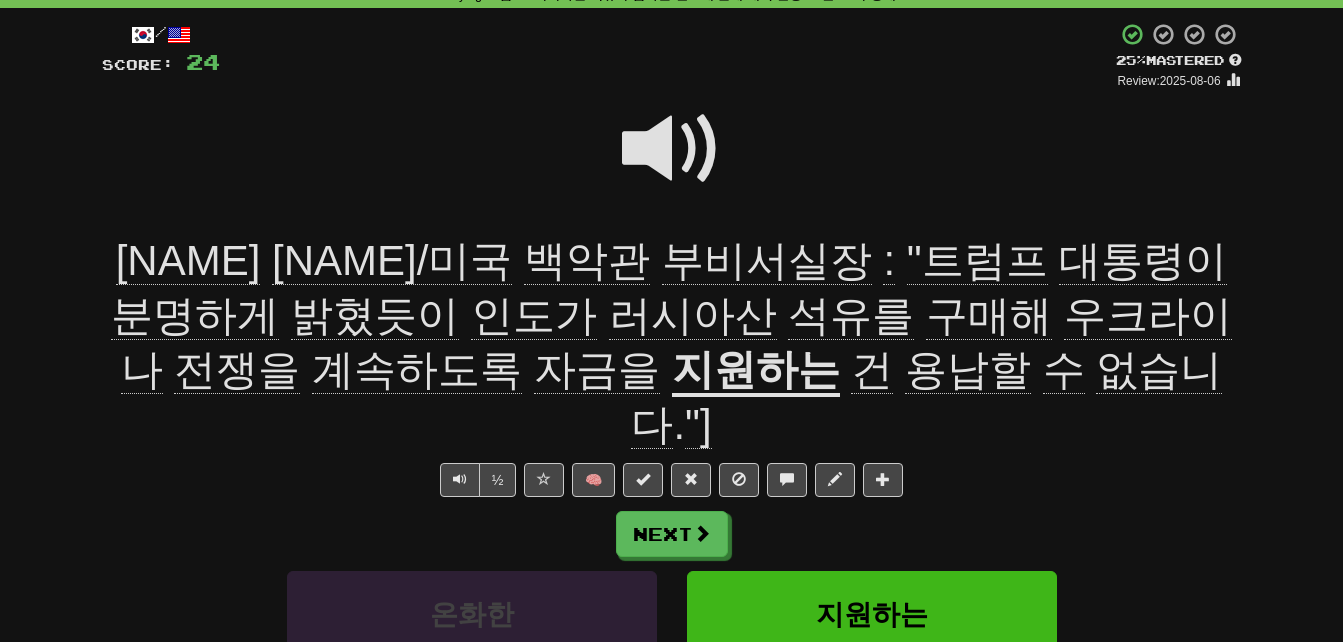 click on "계속하도록" 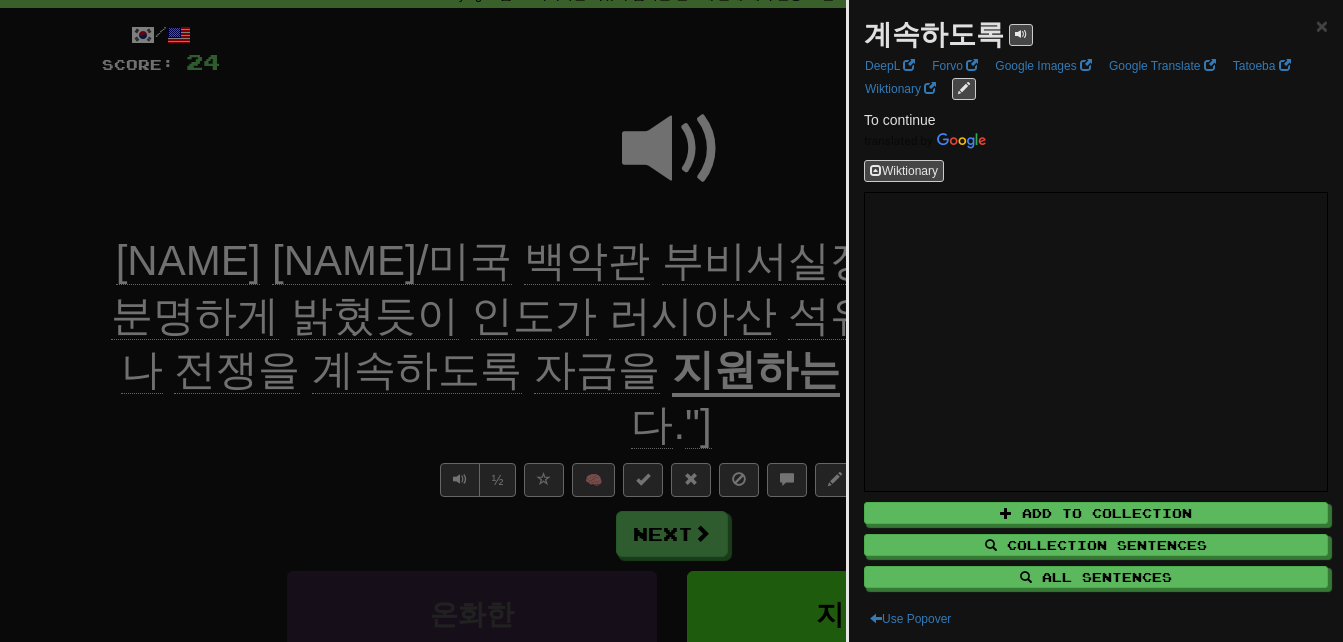click at bounding box center [671, 321] 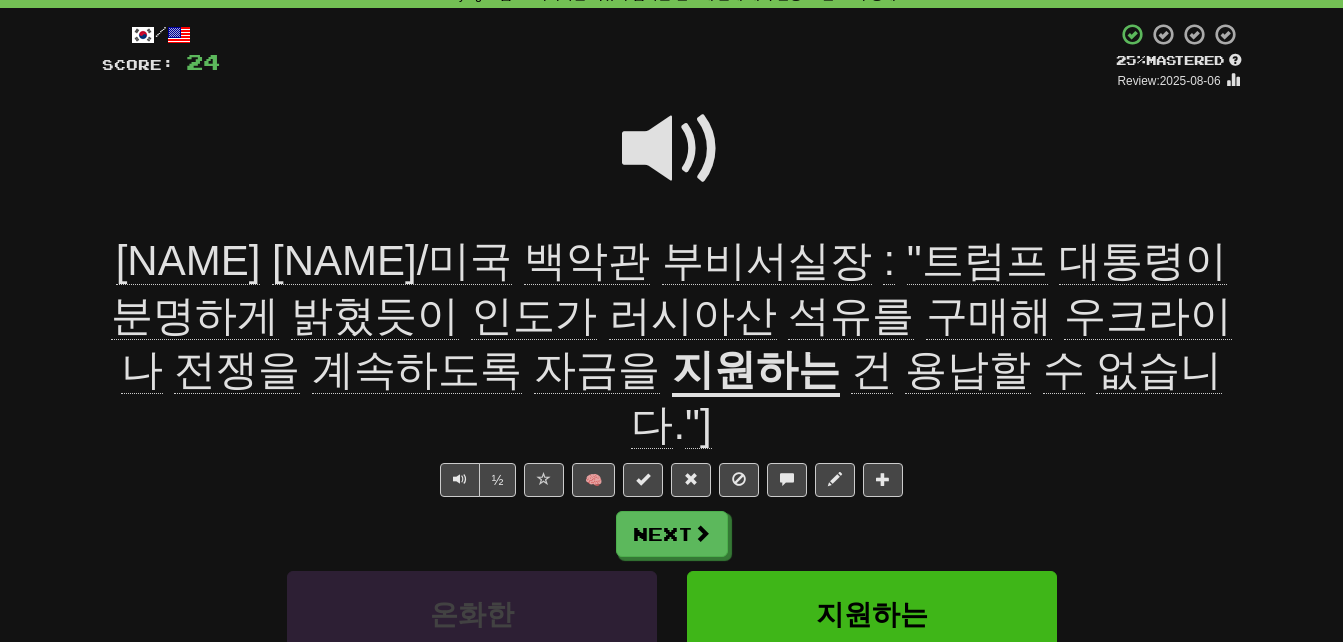click on "전쟁을" 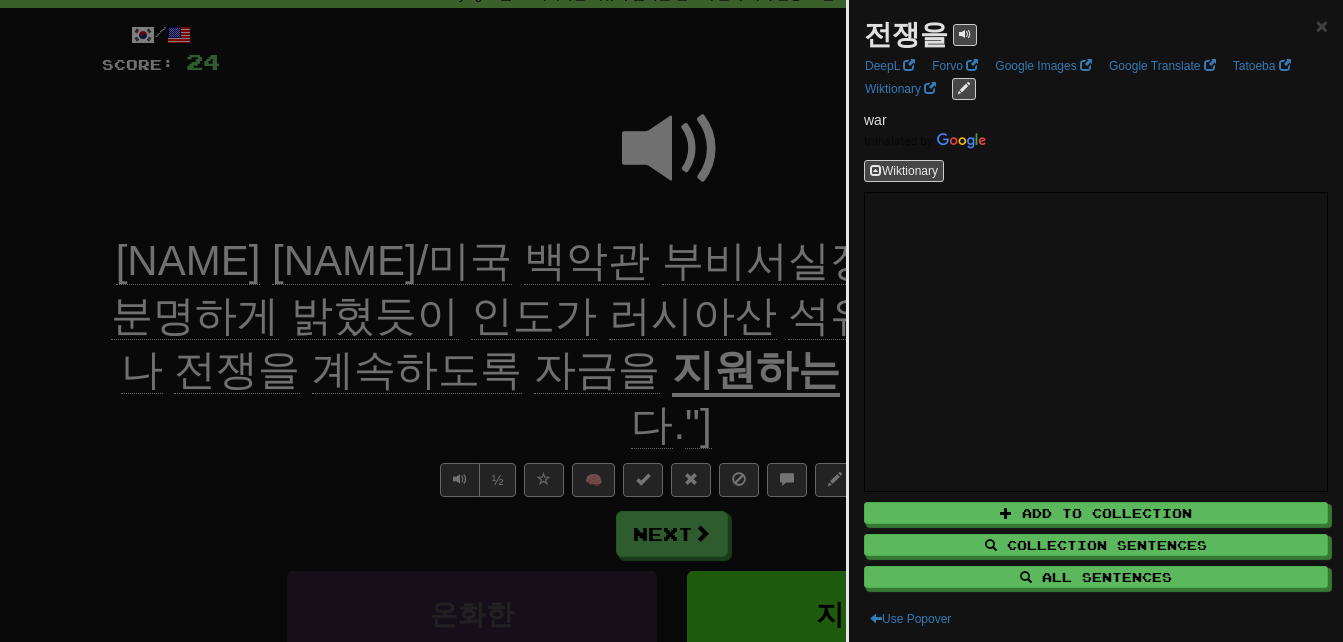 click at bounding box center (671, 321) 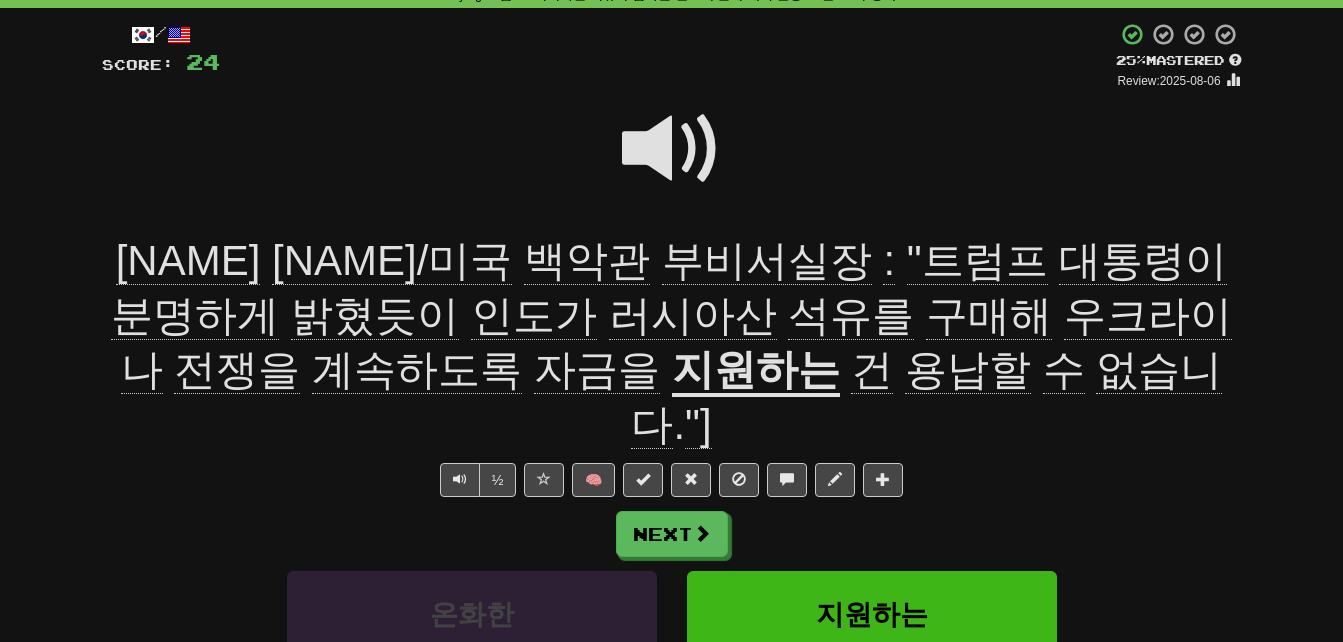 click on "계속하도록" 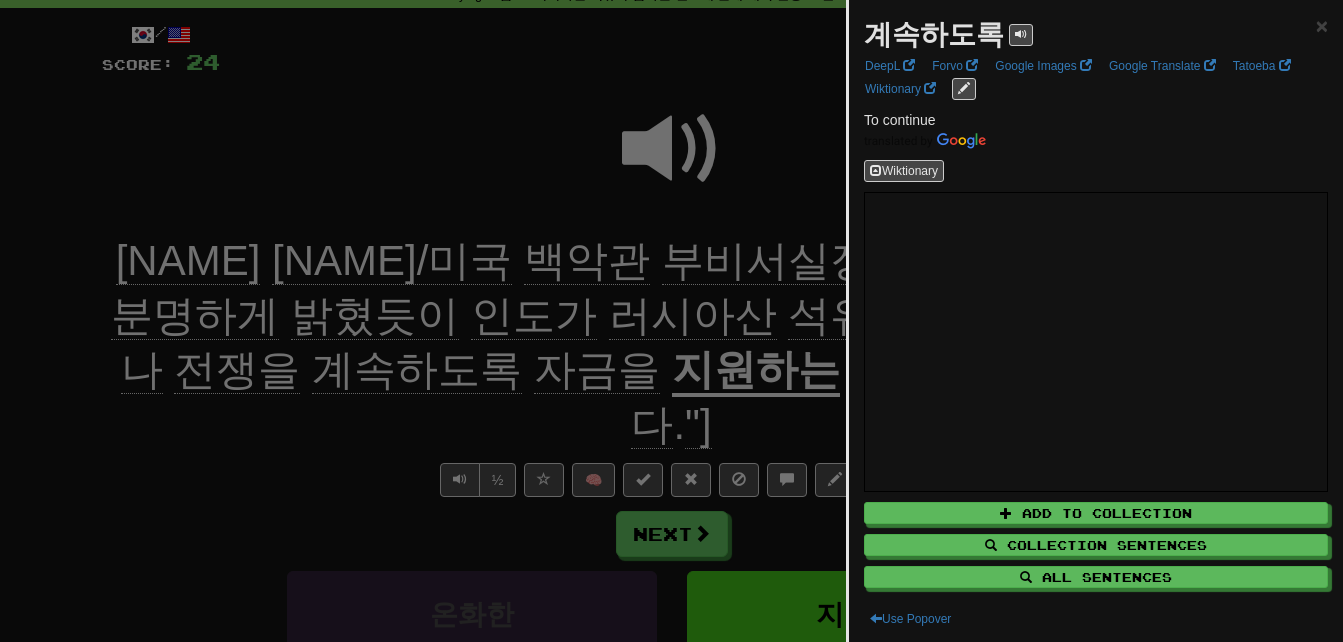 click at bounding box center (671, 321) 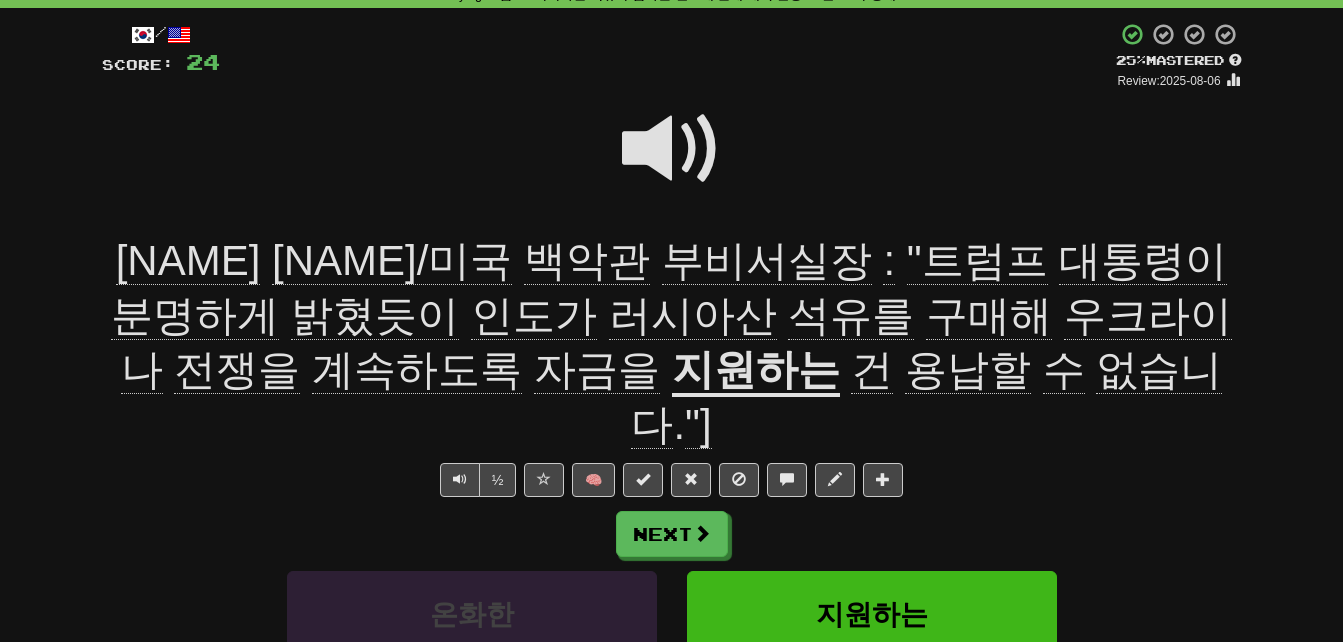 click on "지원하는" at bounding box center (756, 371) 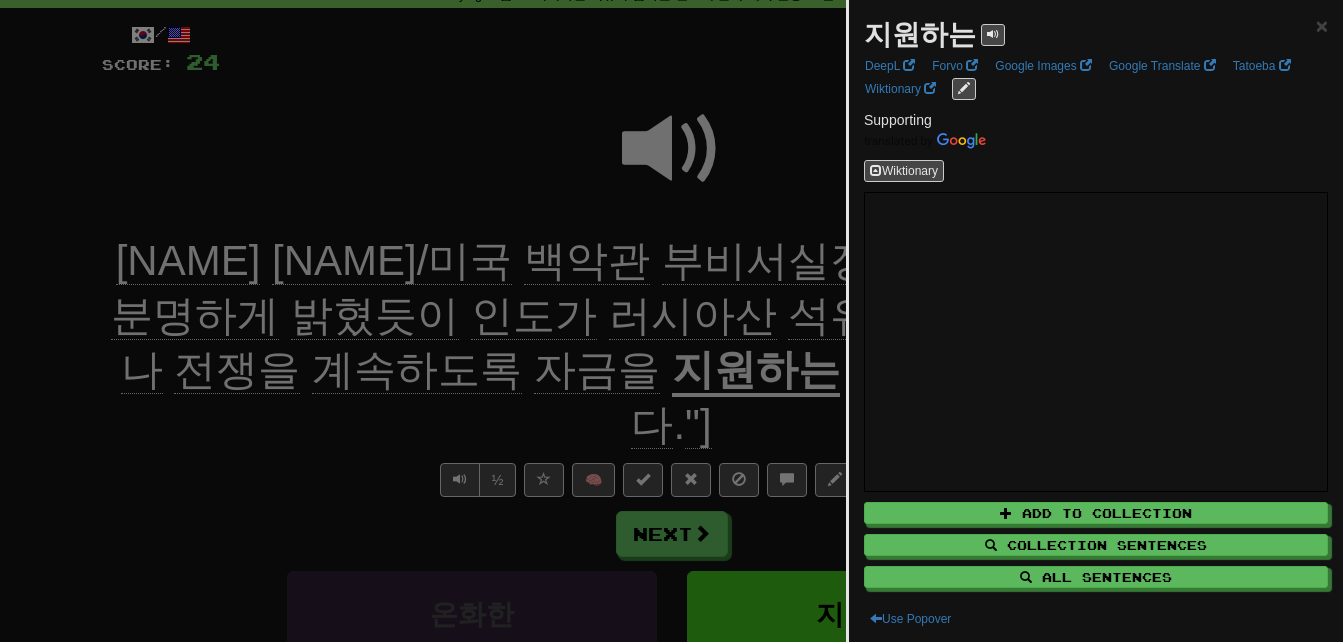 click at bounding box center [671, 321] 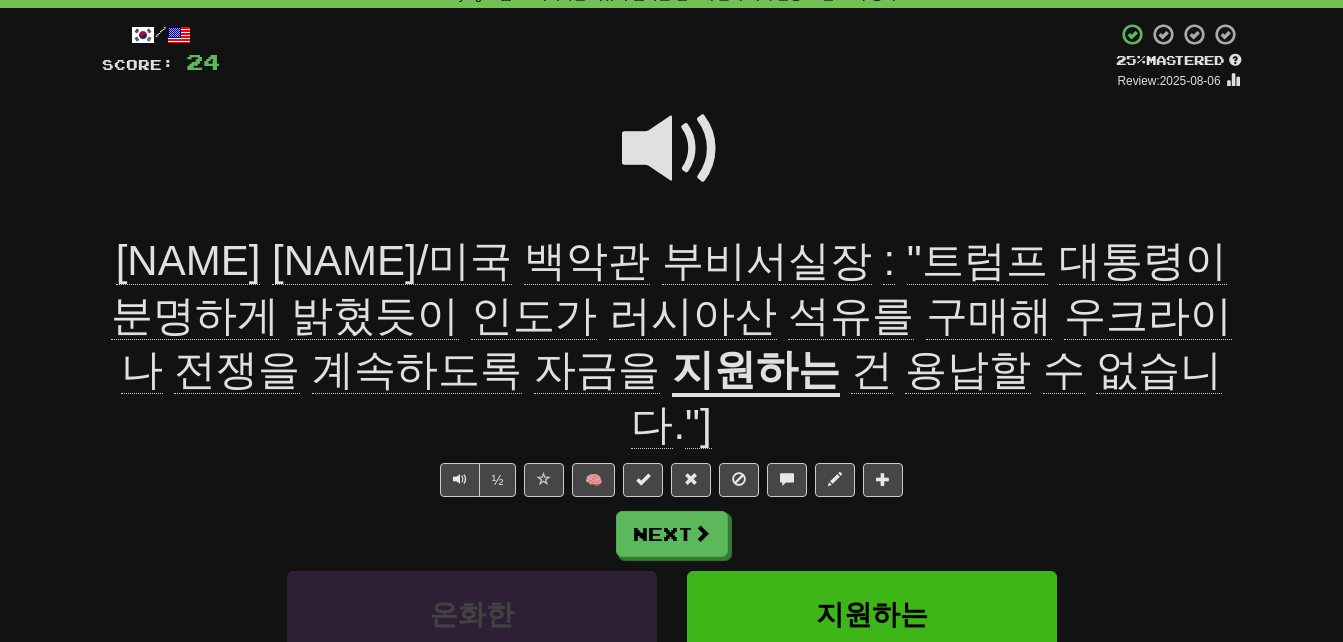 click on "용납할" at bounding box center (968, 370) 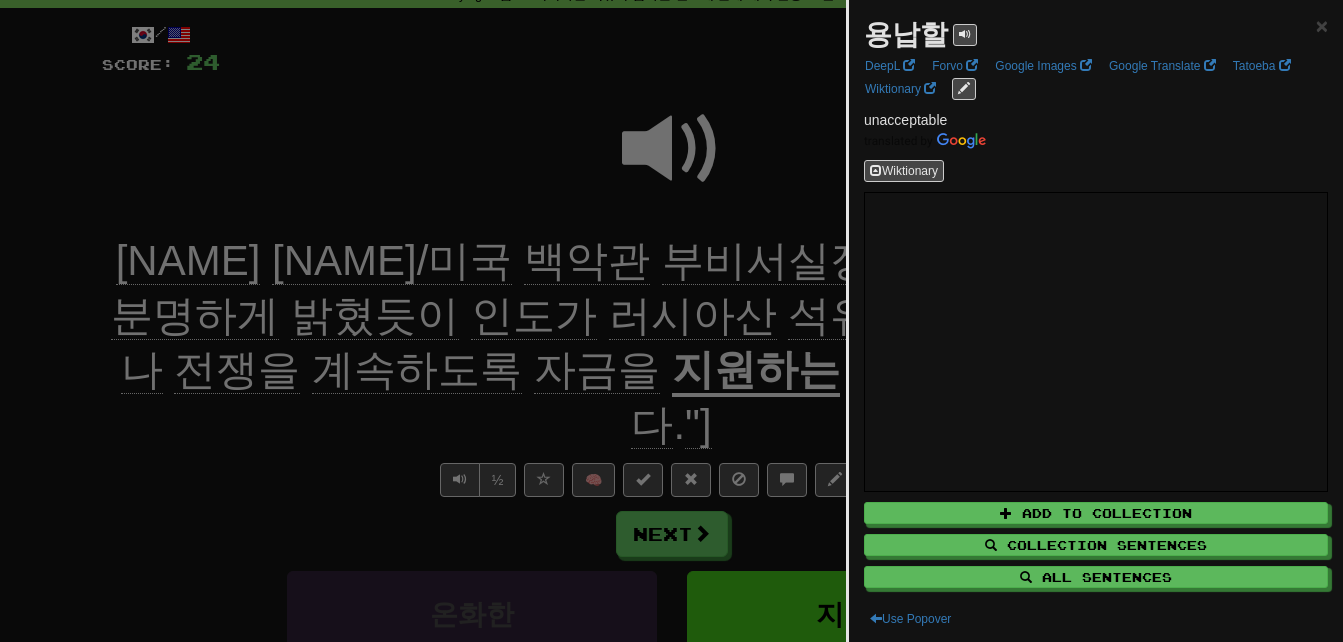 click at bounding box center (671, 321) 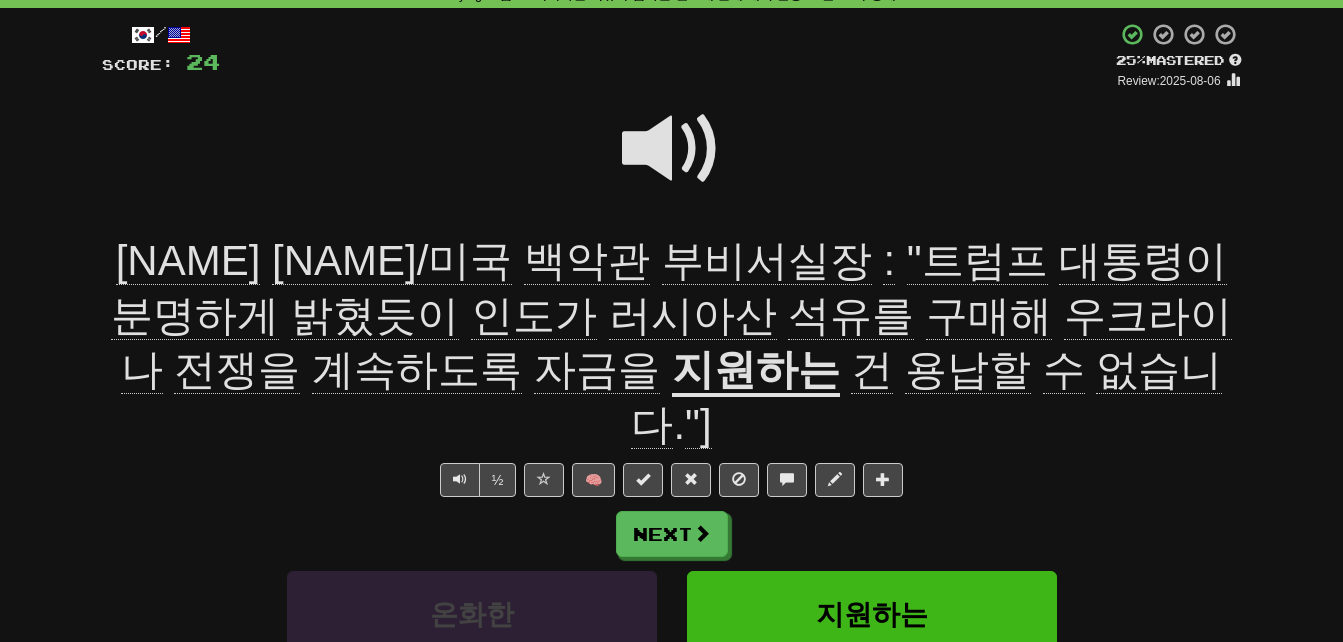 click at bounding box center (672, 149) 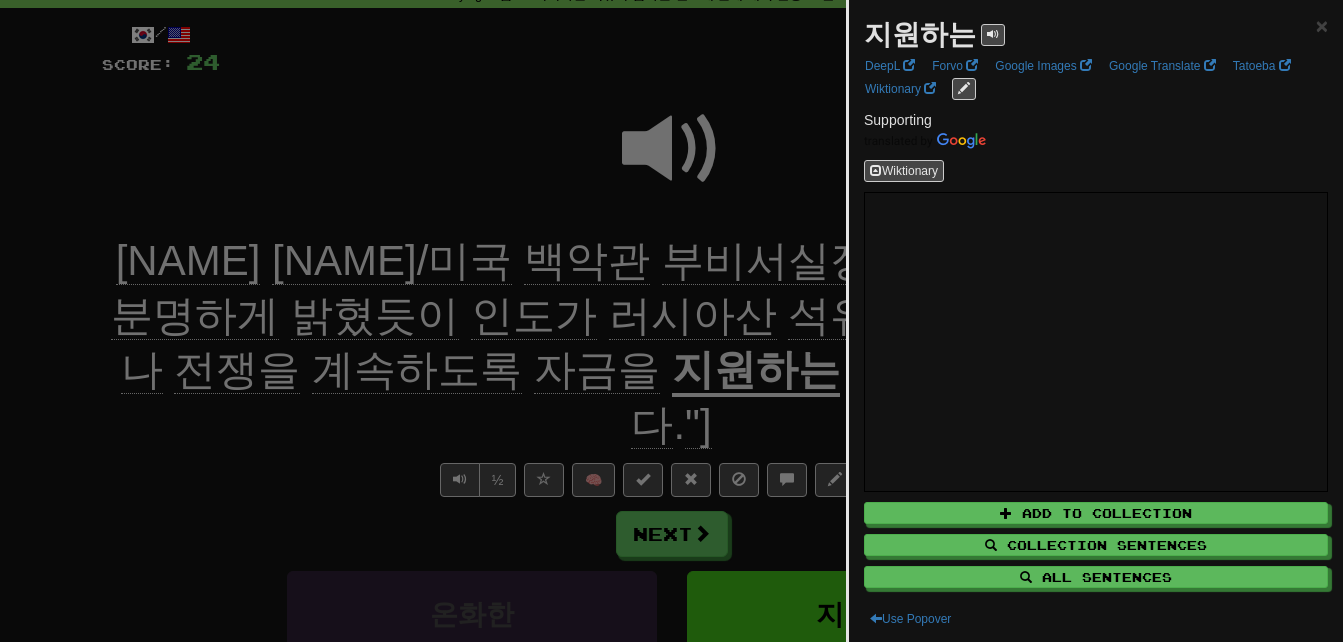 click at bounding box center (671, 321) 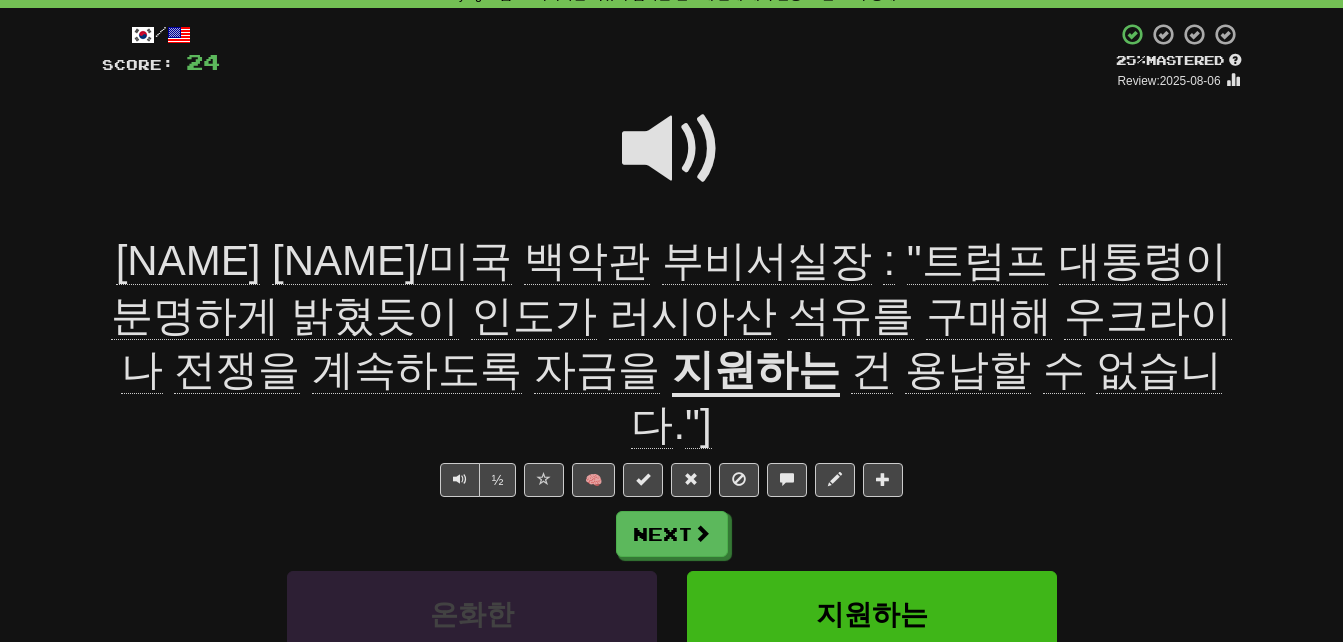 click at bounding box center (672, 149) 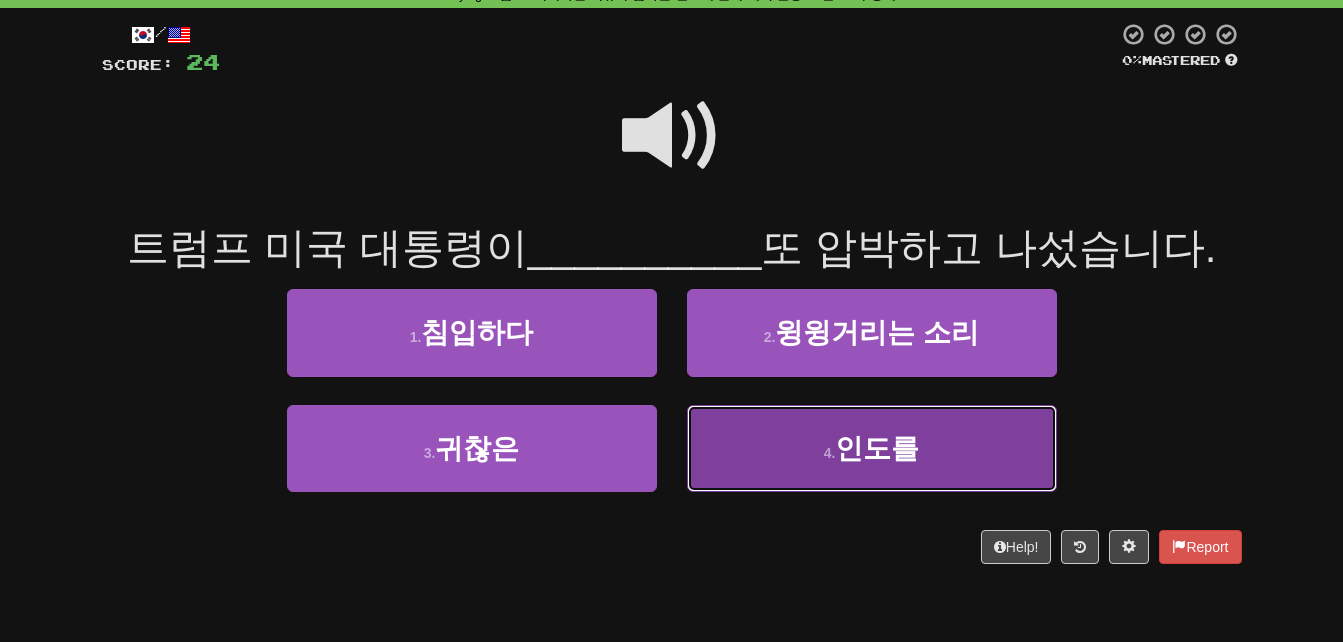 click on "4 .  인도를" at bounding box center [872, 448] 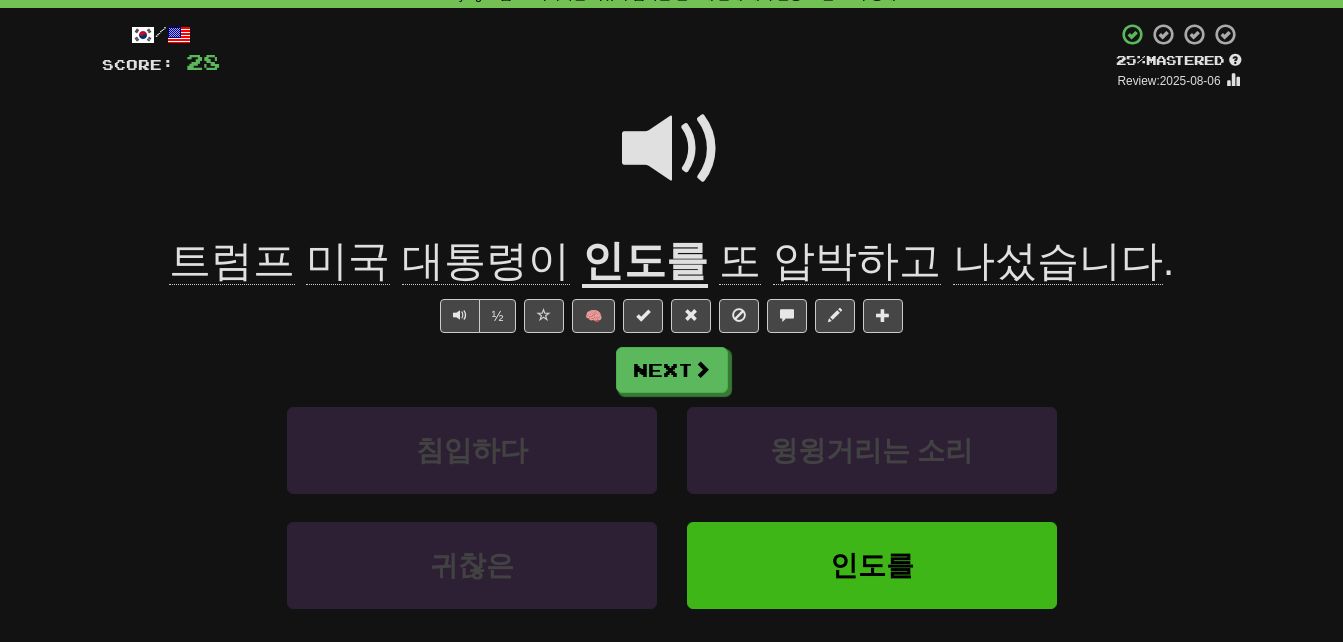 click on "압박하고" at bounding box center [857, 261] 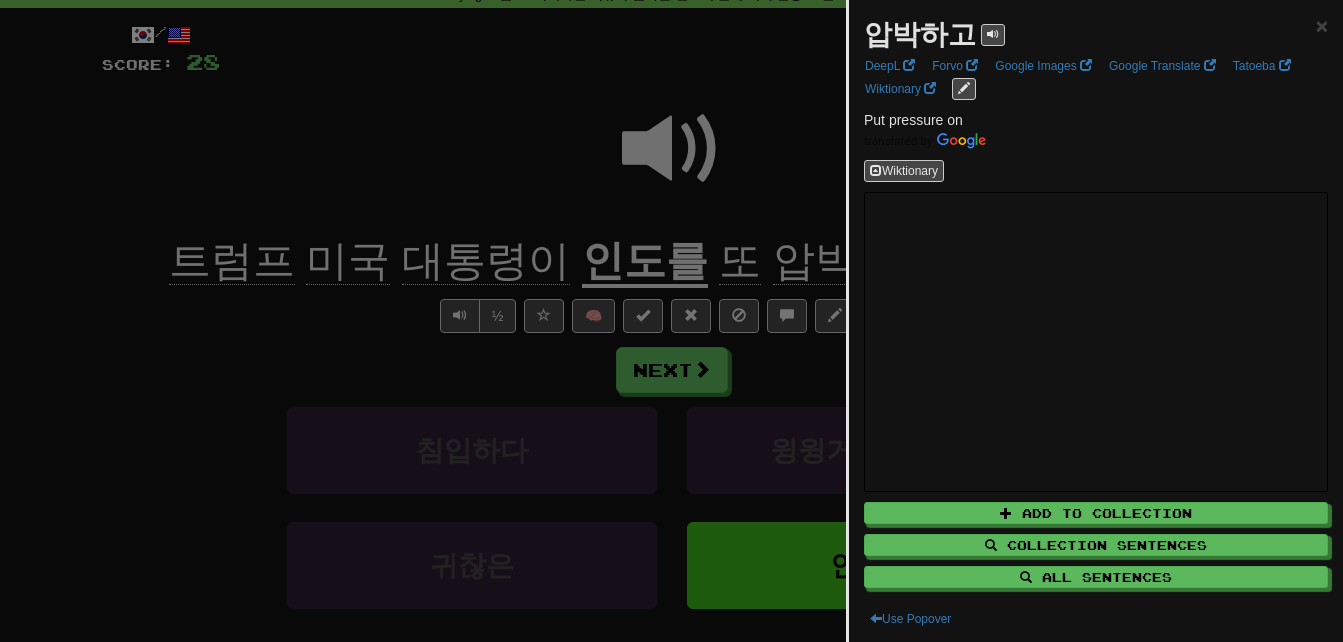 click at bounding box center [671, 321] 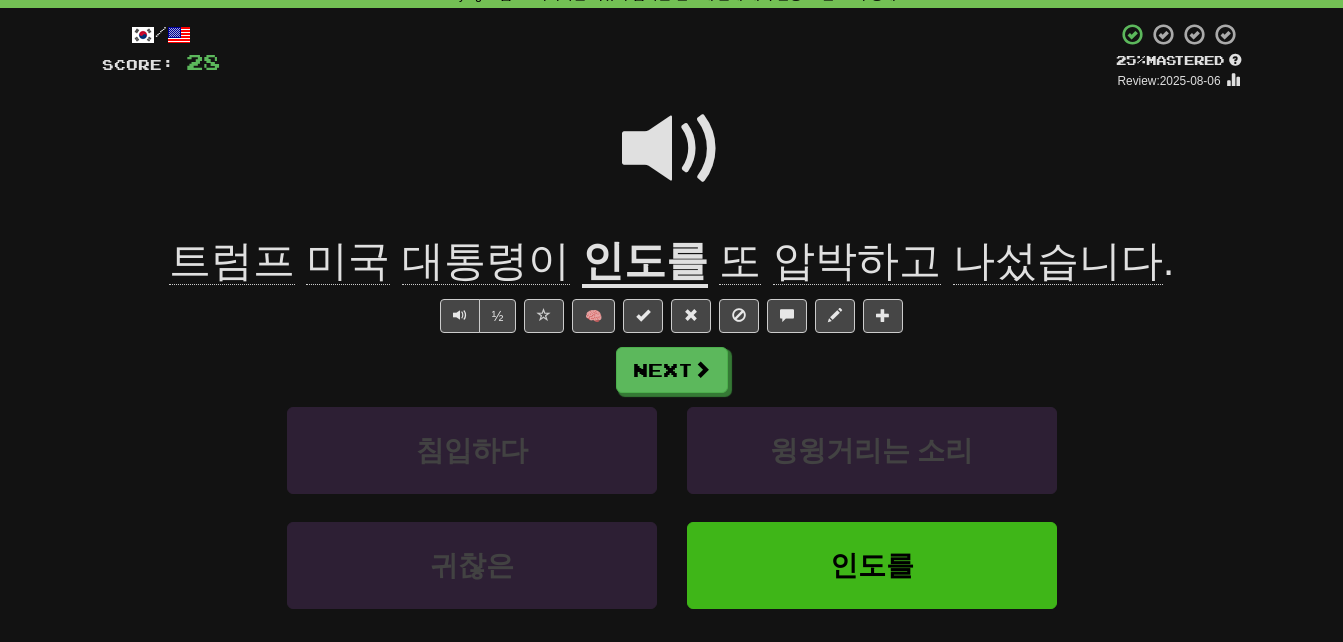 click on "나섰습니다" at bounding box center [1058, 261] 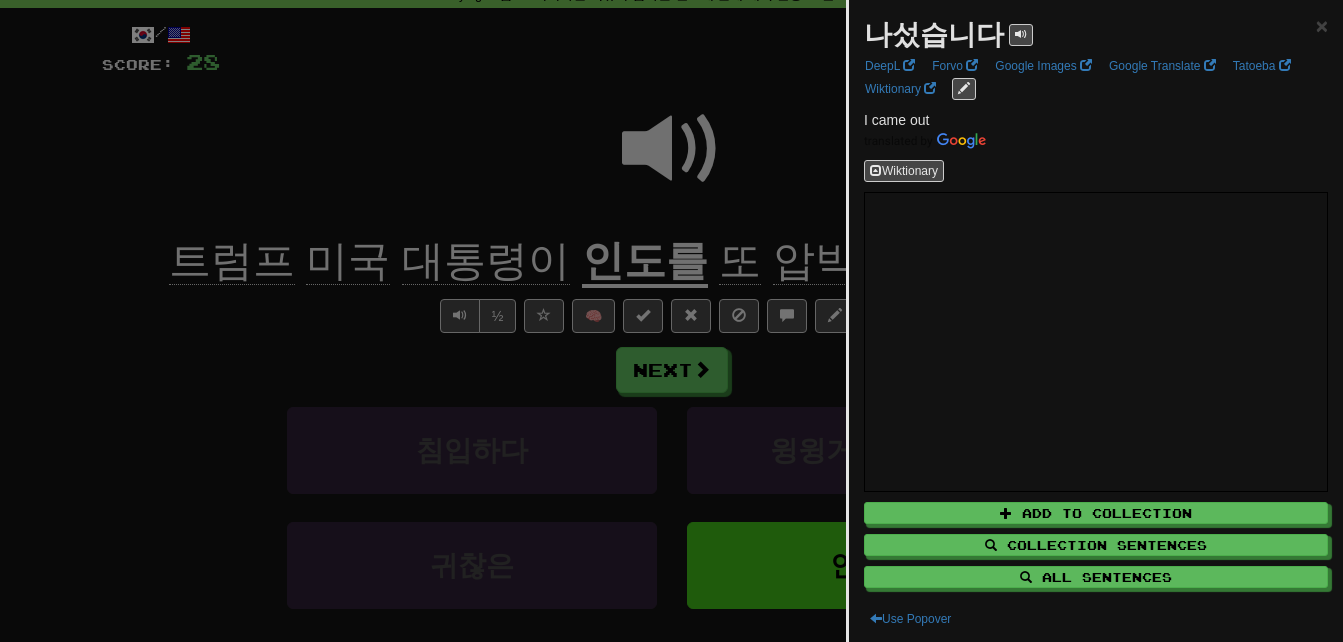 click at bounding box center [671, 321] 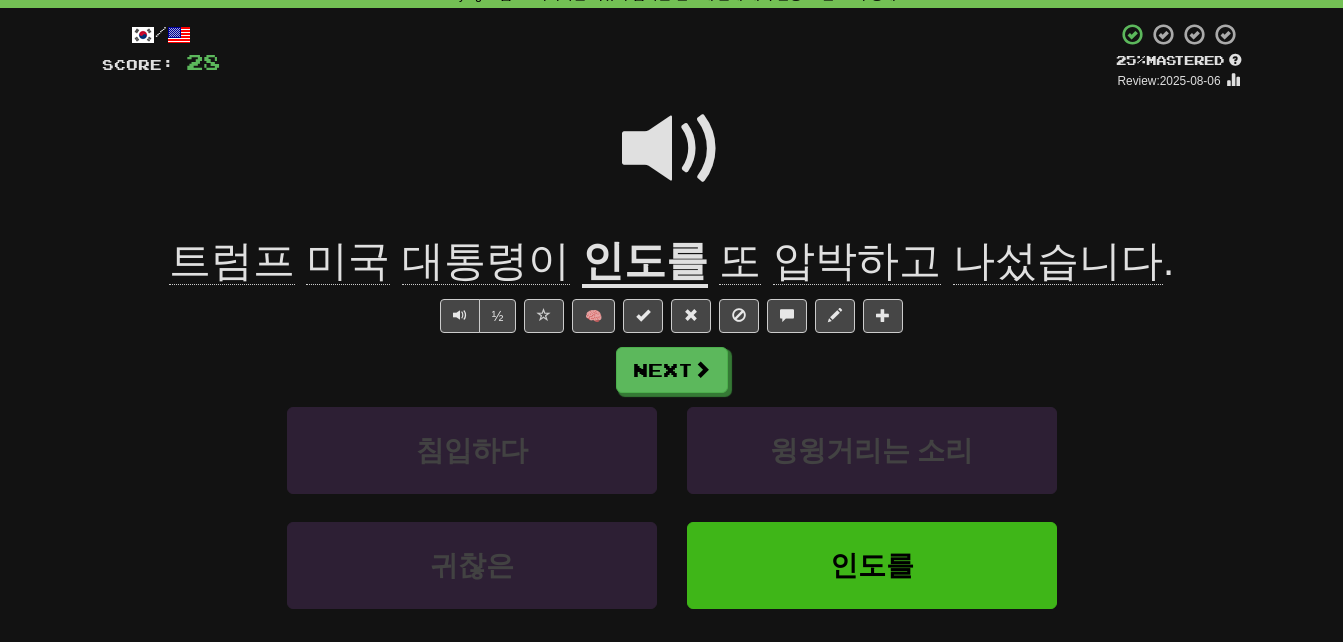 click at bounding box center (672, 149) 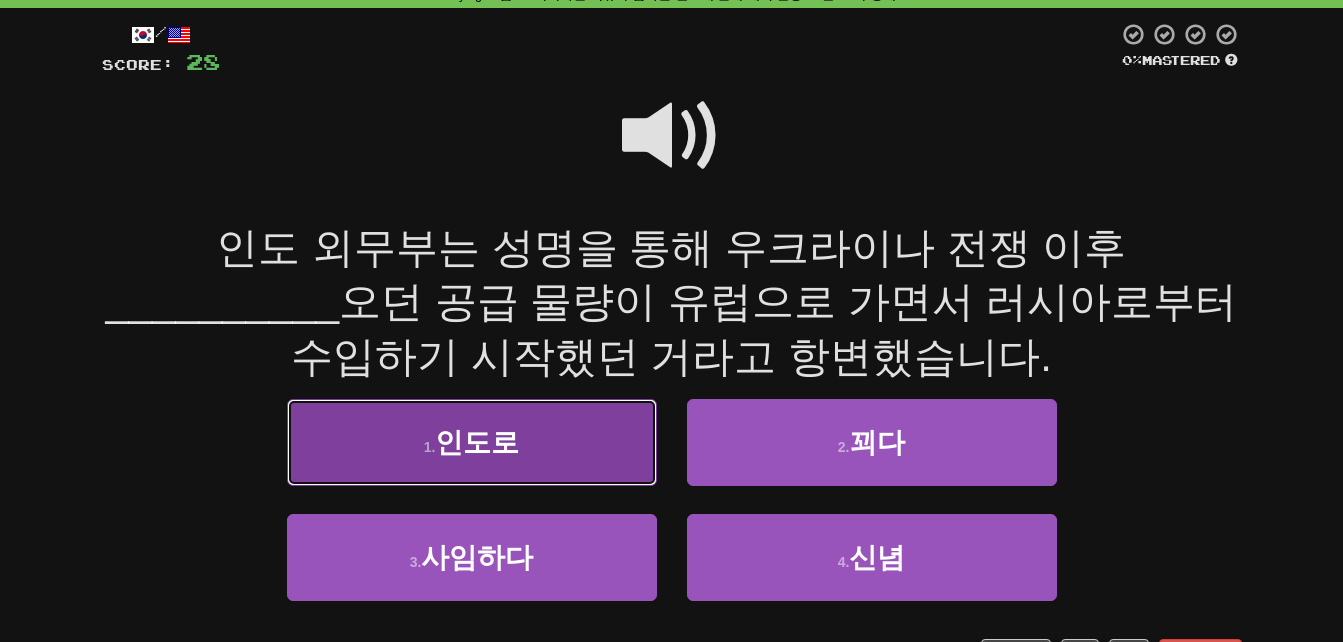 click on "1 .  인도로" at bounding box center (472, 442) 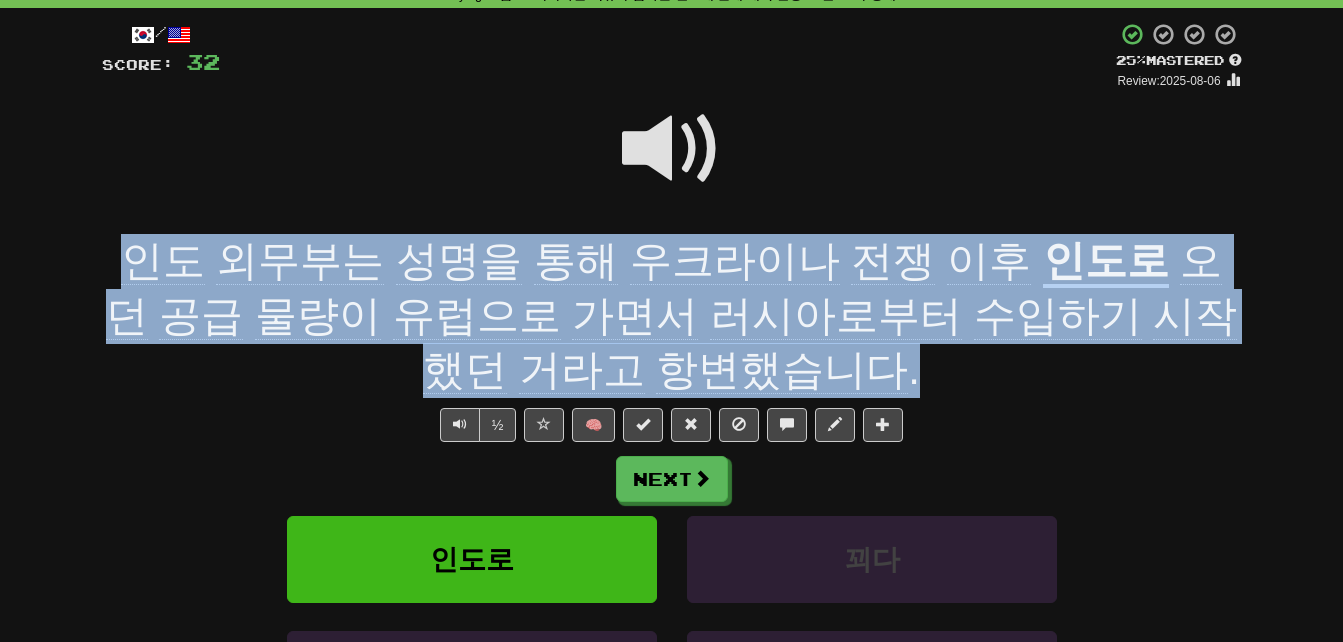 drag, startPoint x: 104, startPoint y: 251, endPoint x: 820, endPoint y: 364, distance: 724.86206 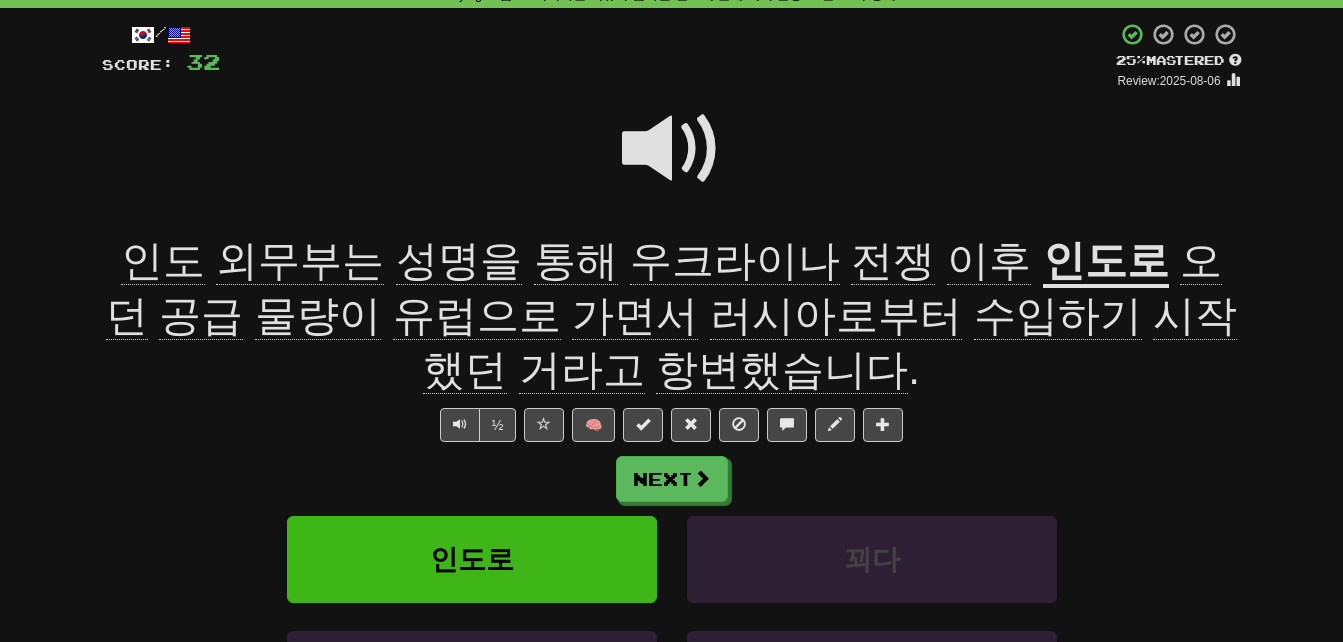 click on "/  Score:   32 + 4 25 %  Mastered Review:  2025-08-06 인도   외무부는   성명을   통해    우크라이나   전쟁   이후   인도로   오던   공급   물량이   유럽으로   가면서   러시아로부터   수입하기   시작했던   거라고   항변했습니다 . ½ 🧠 Next 인도로 꾀다 사임하다 신념 Learn more: 인도로 꾀다 사임하다 신념  Help!  Report" at bounding box center (672, 421) 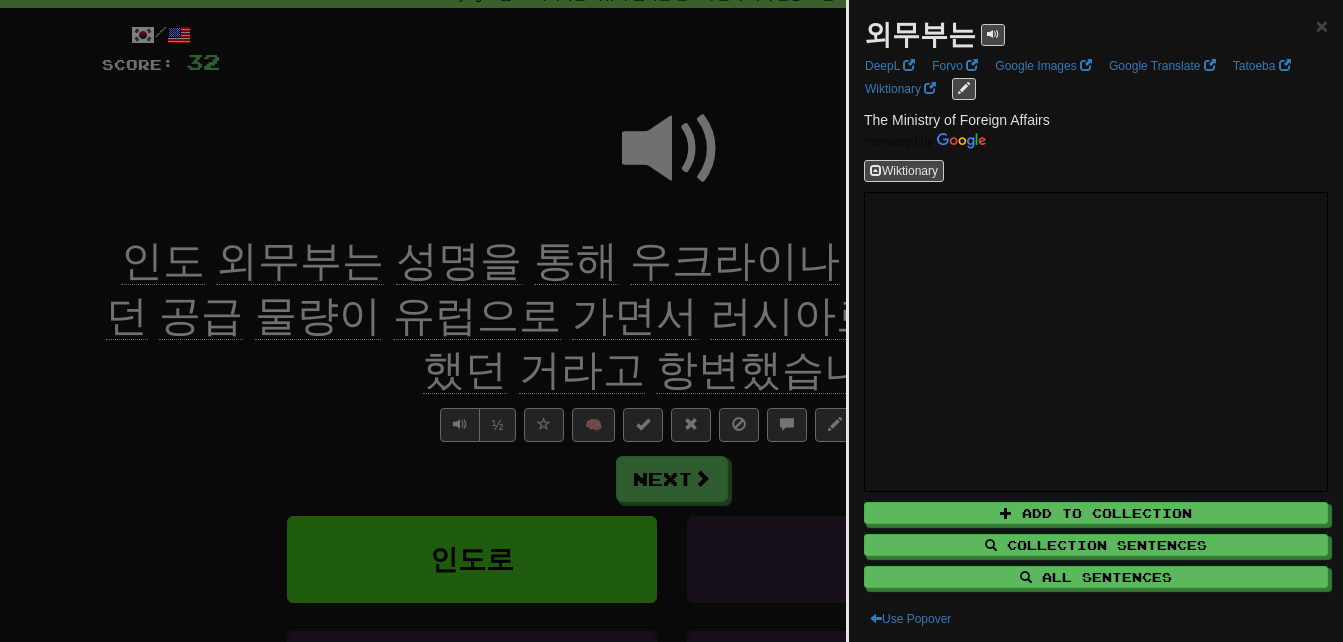 click at bounding box center [671, 321] 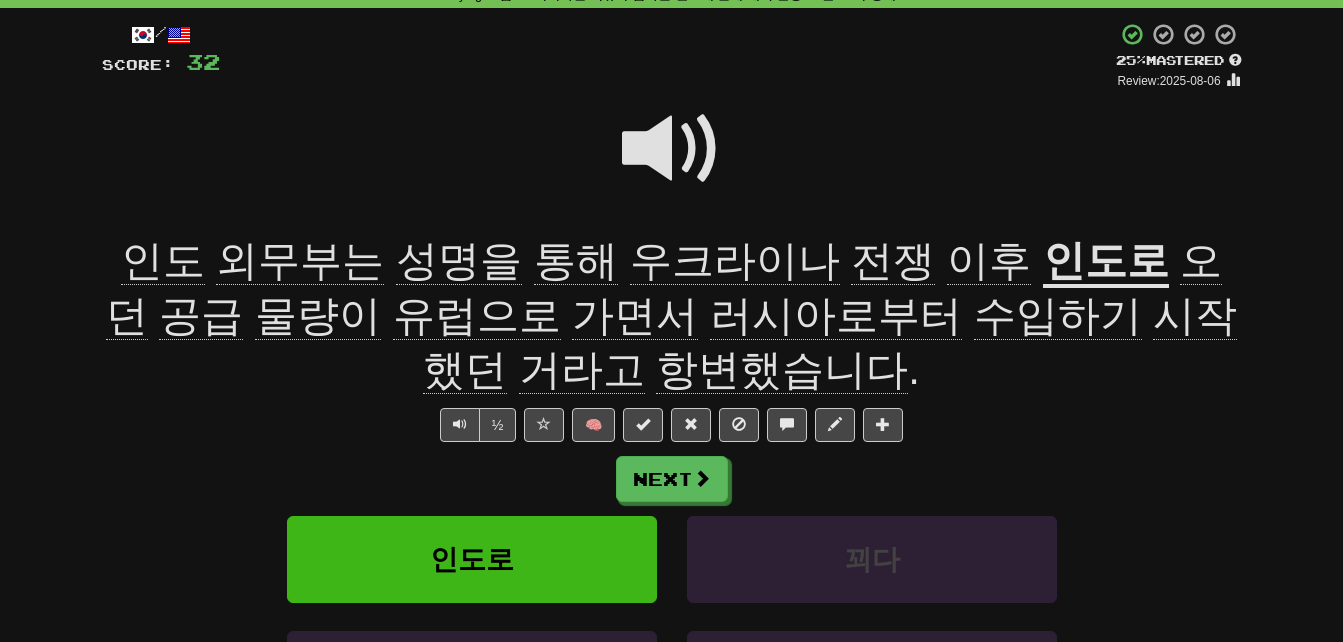 click on "성명을" 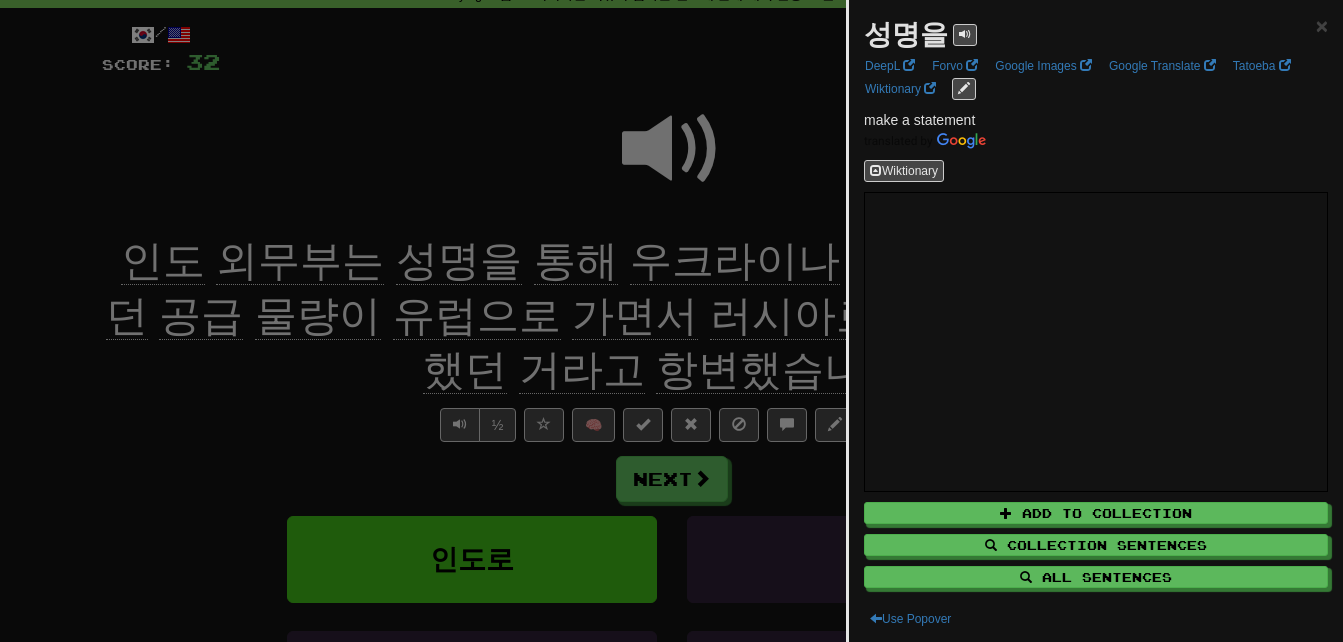 click at bounding box center (671, 321) 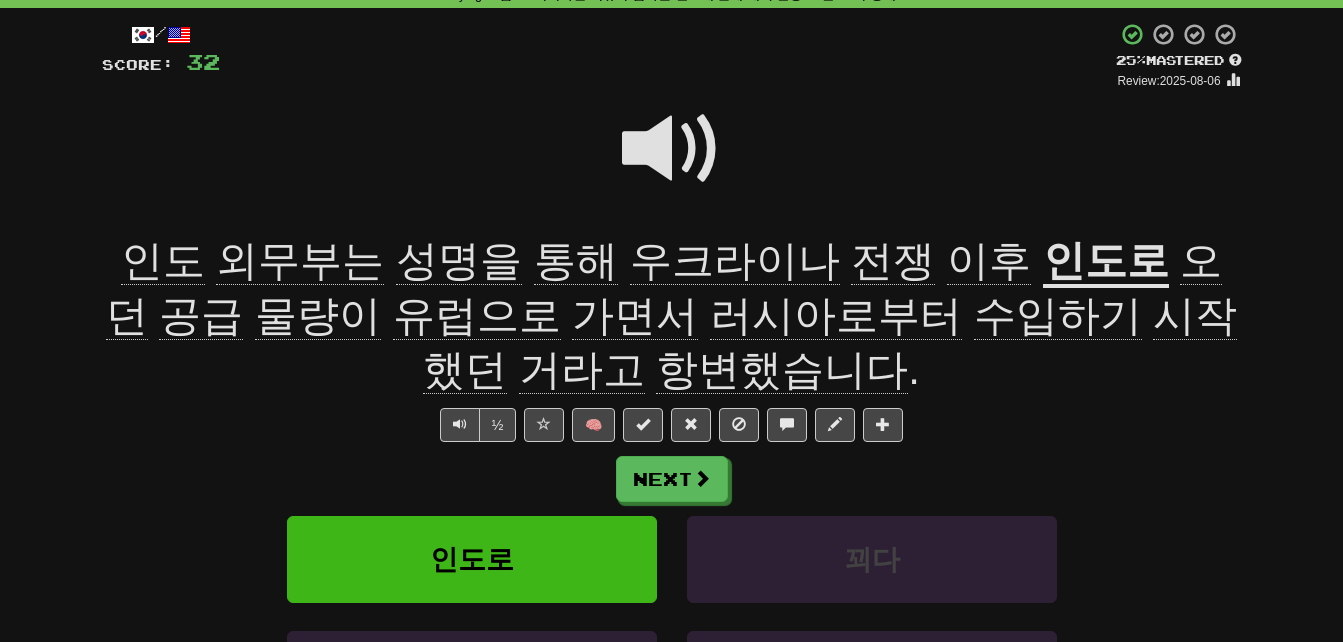 click on "통해" 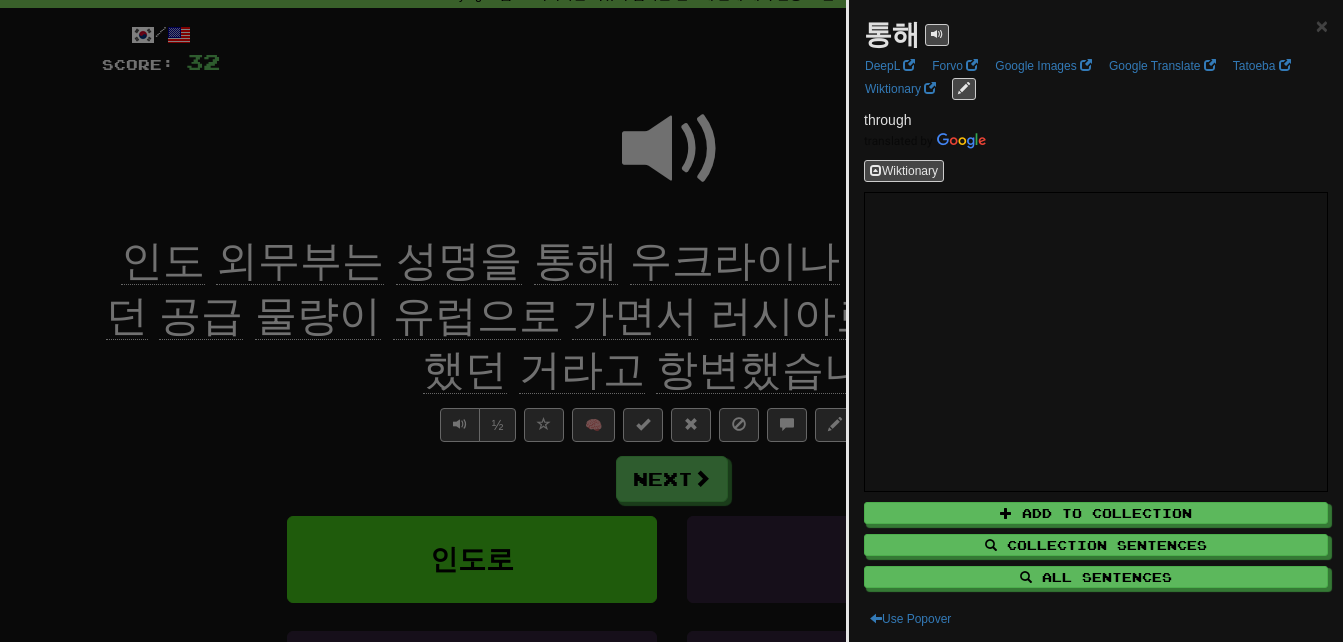 click at bounding box center [671, 321] 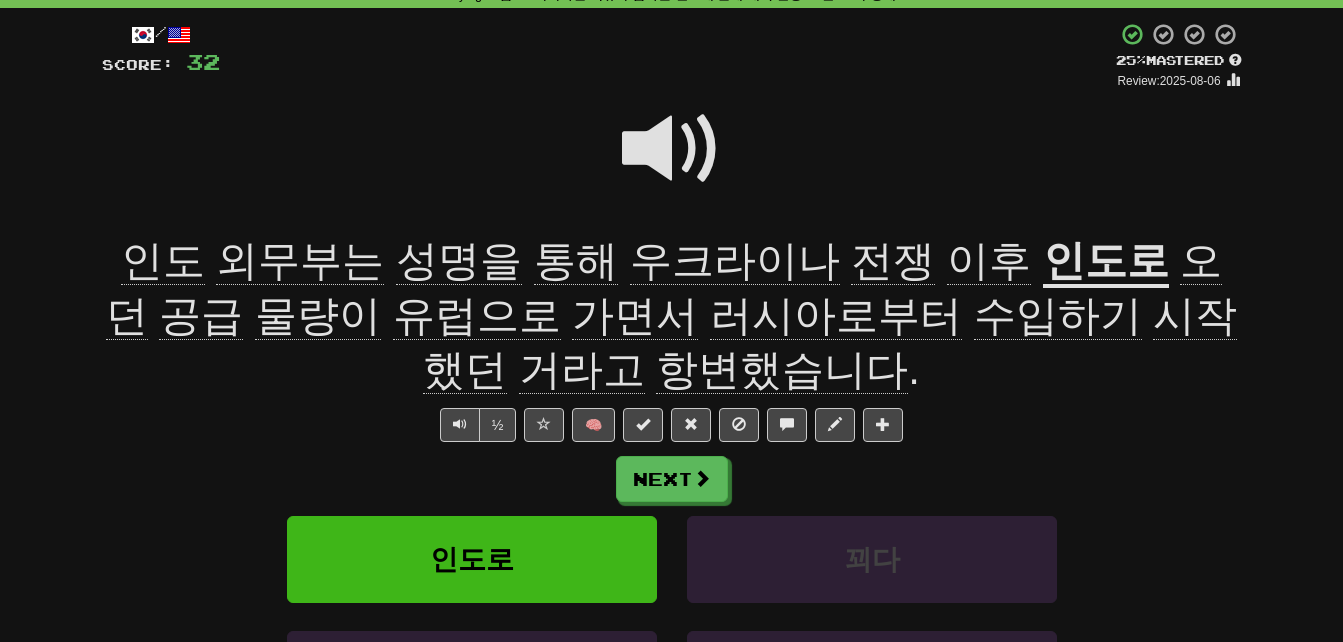click on "오던" at bounding box center (664, 288) 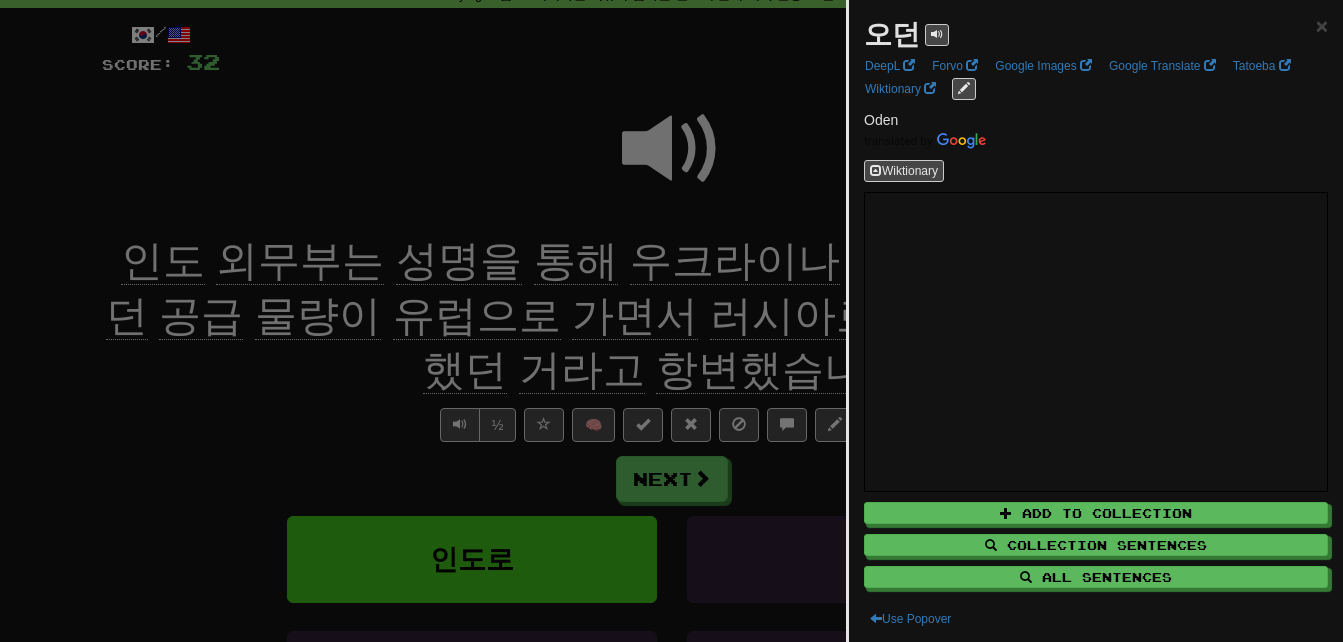 click at bounding box center [671, 321] 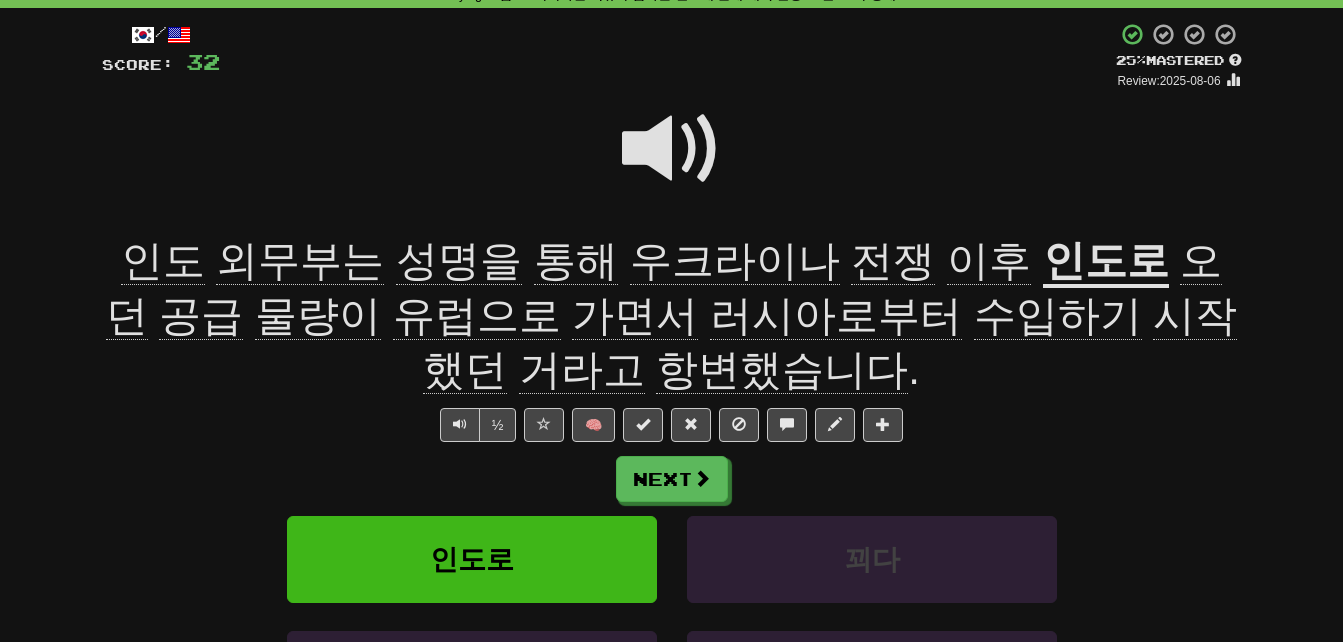 click on "공급" at bounding box center [201, 316] 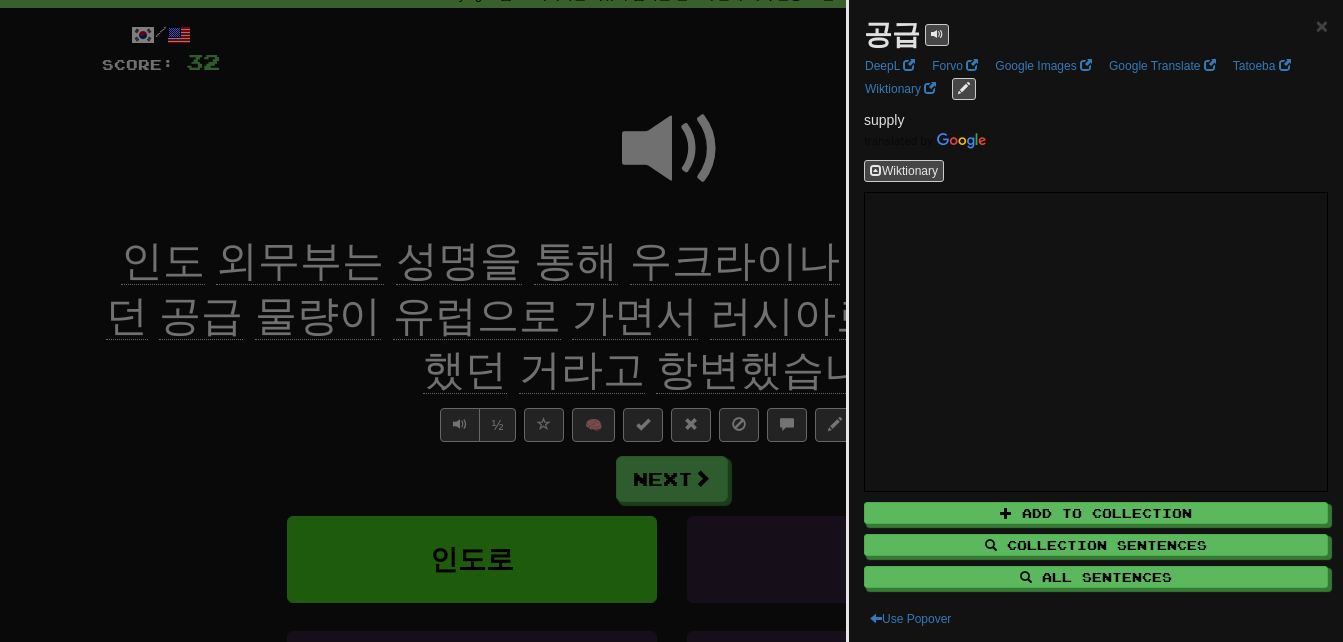 click at bounding box center [671, 321] 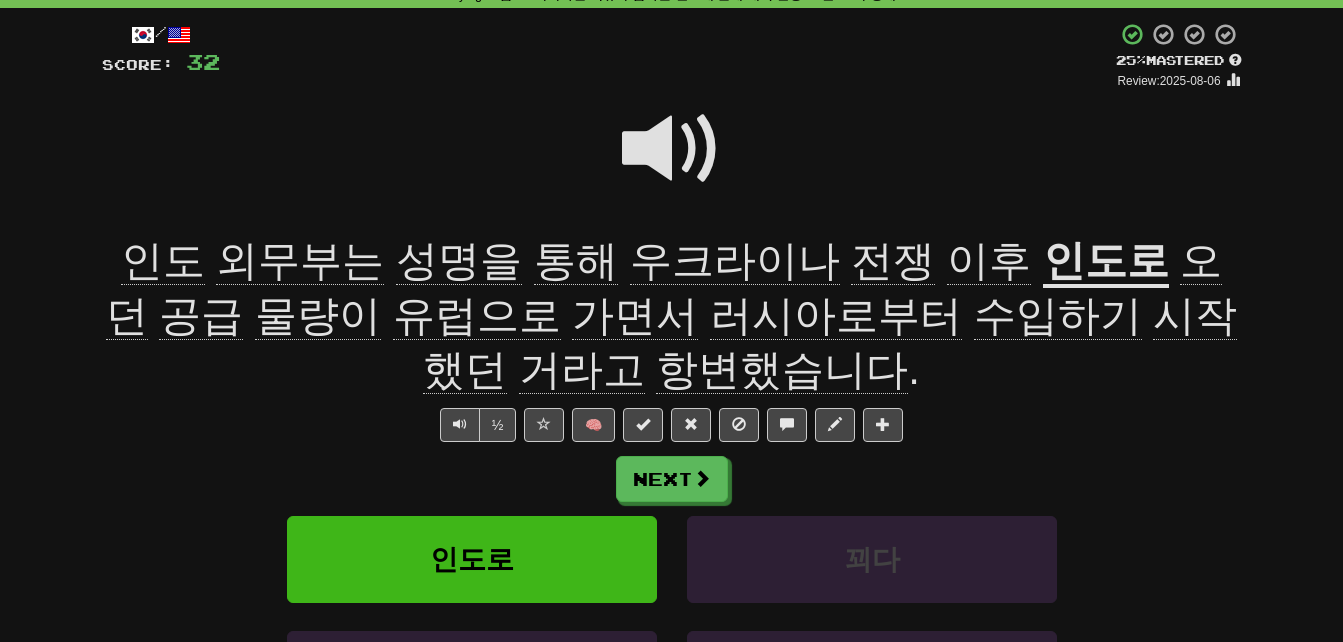 click on "물량이" at bounding box center (318, 316) 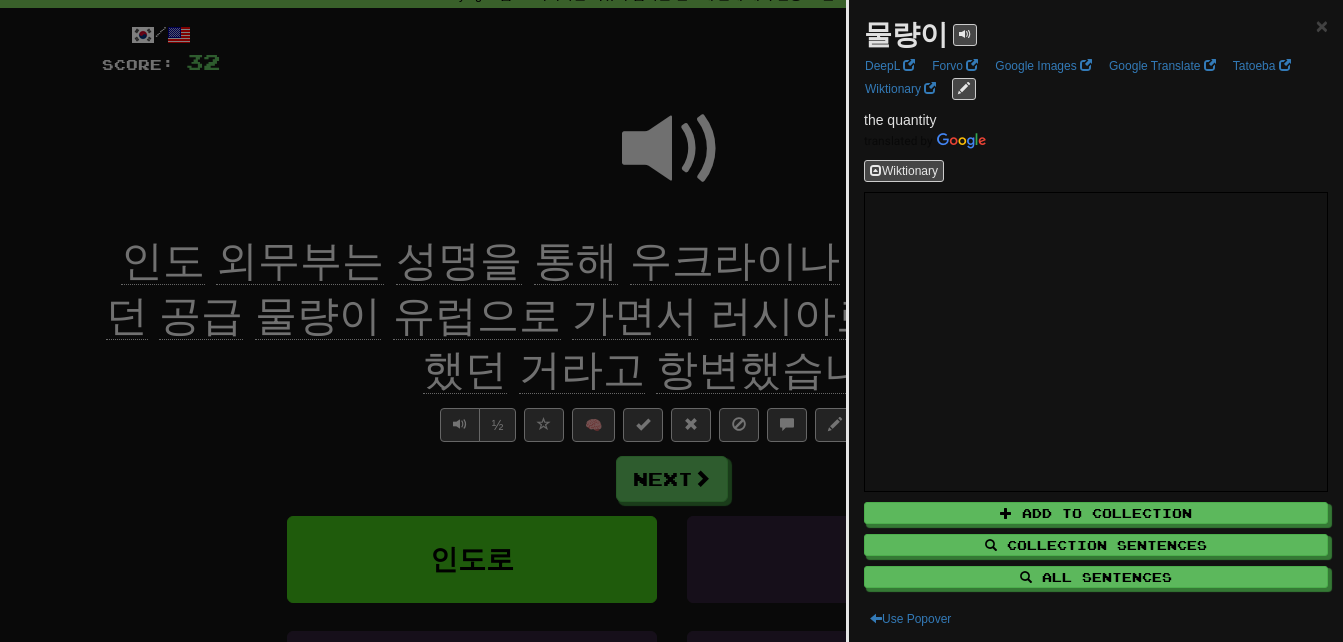 click at bounding box center [671, 321] 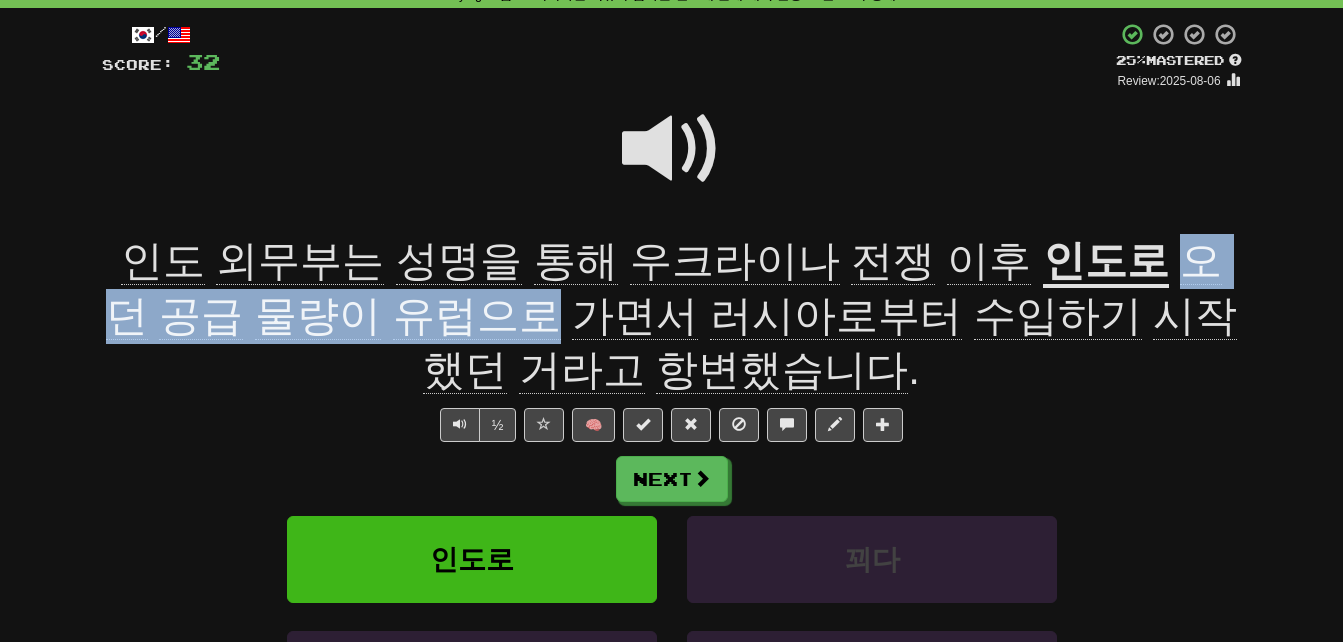 drag, startPoint x: 1106, startPoint y: 252, endPoint x: 429, endPoint y: 314, distance: 679.83307 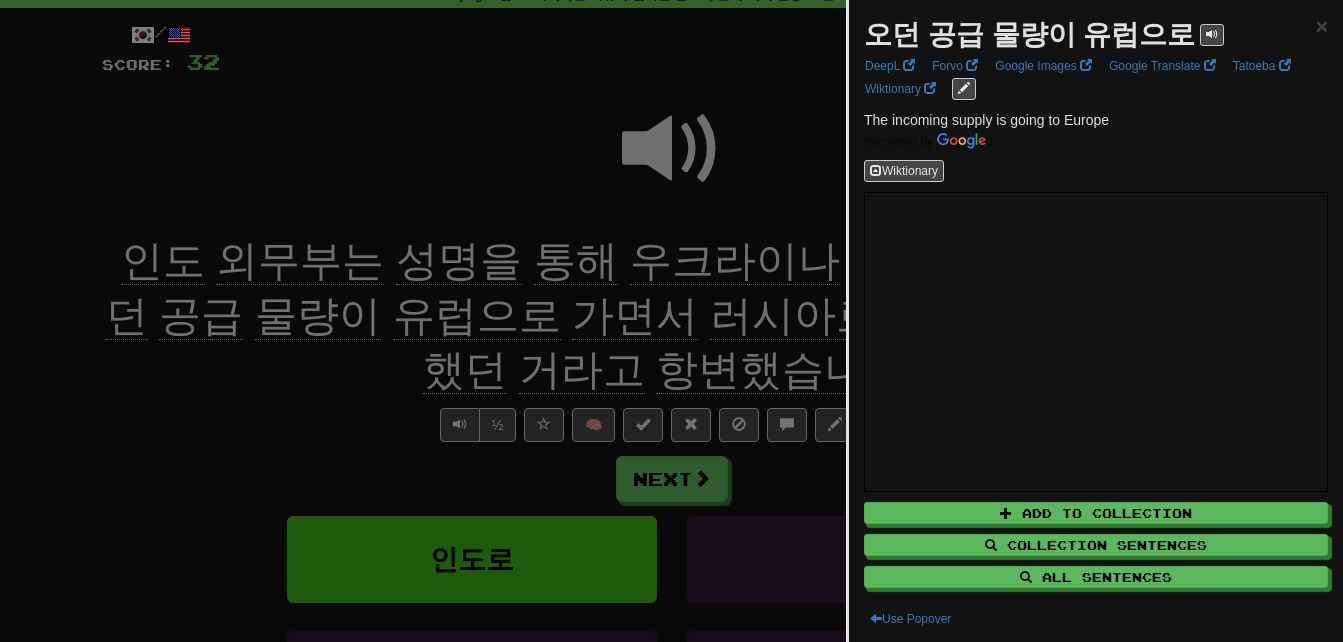 click at bounding box center (671, 321) 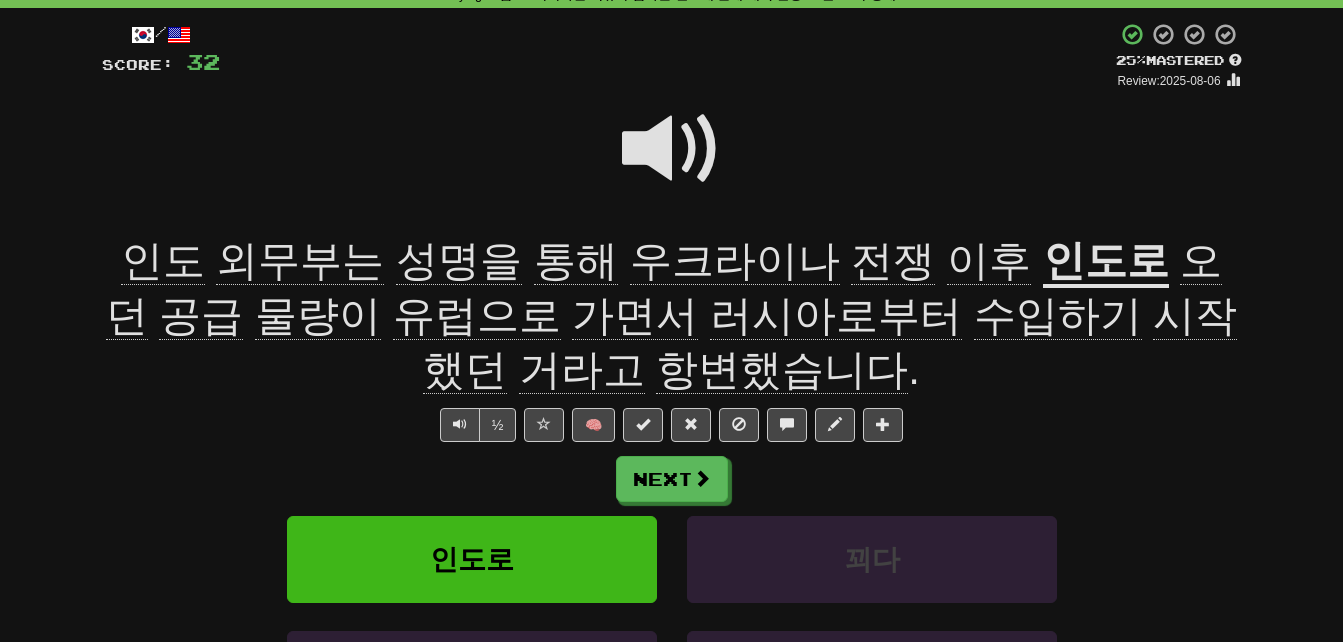 click on "물량이" at bounding box center [318, 316] 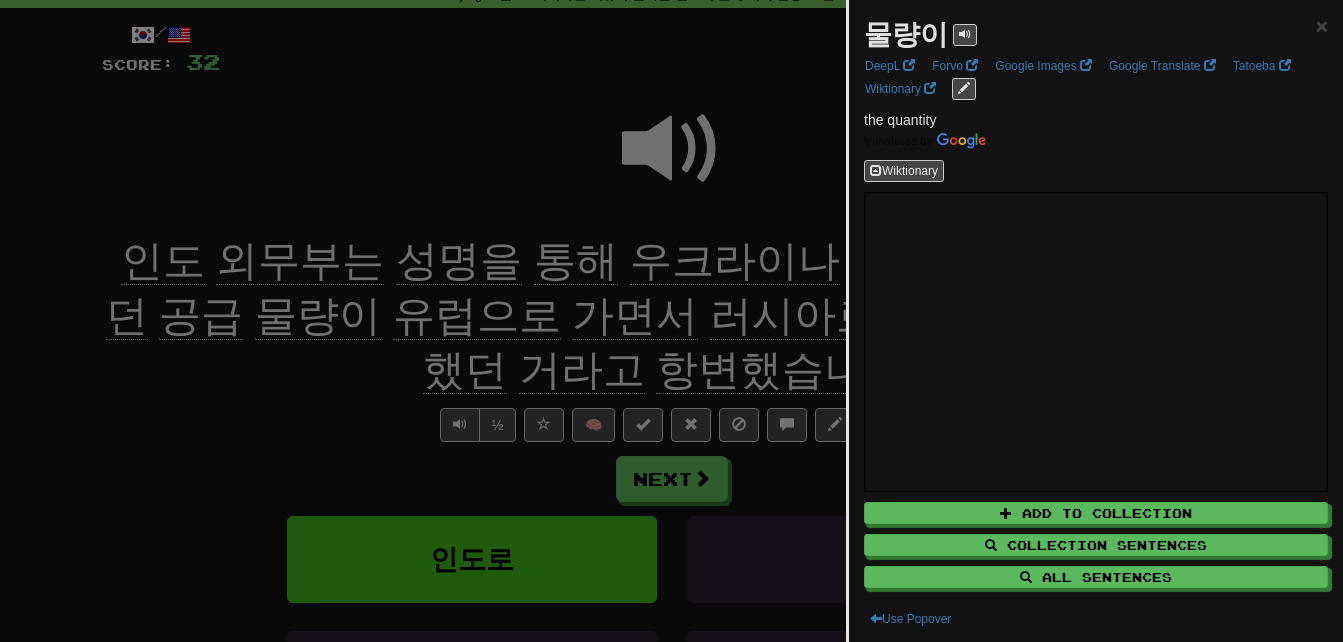 click at bounding box center (671, 321) 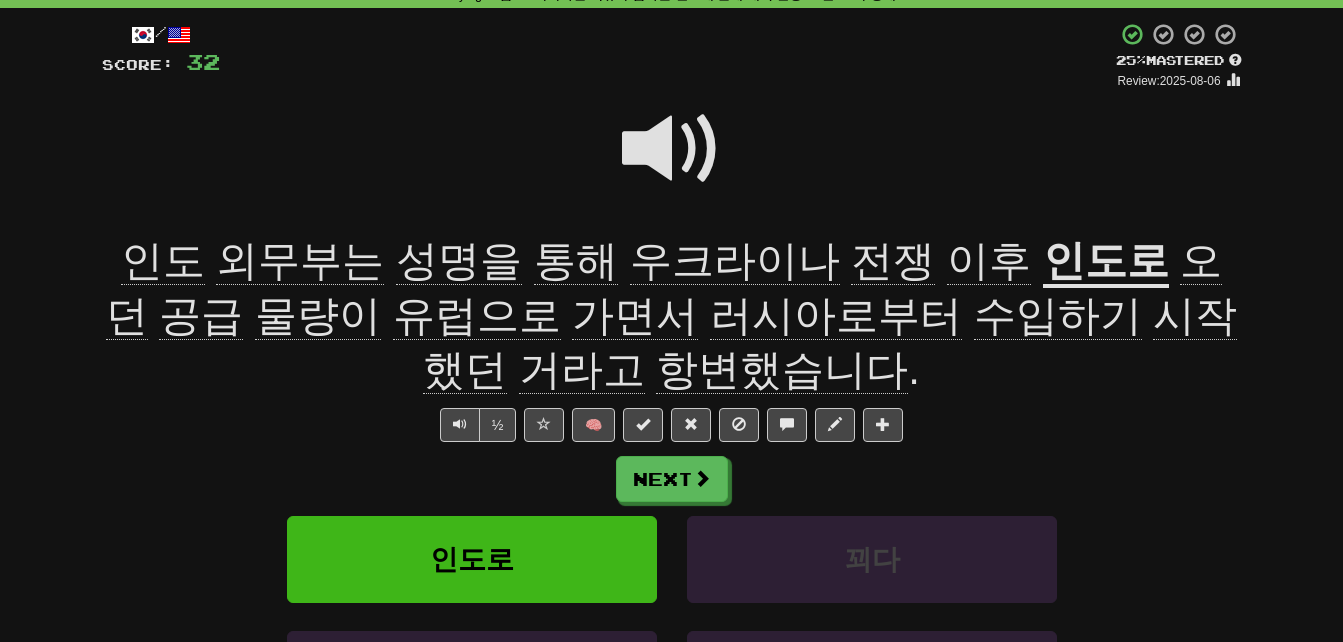 click on "가면서" at bounding box center (635, 316) 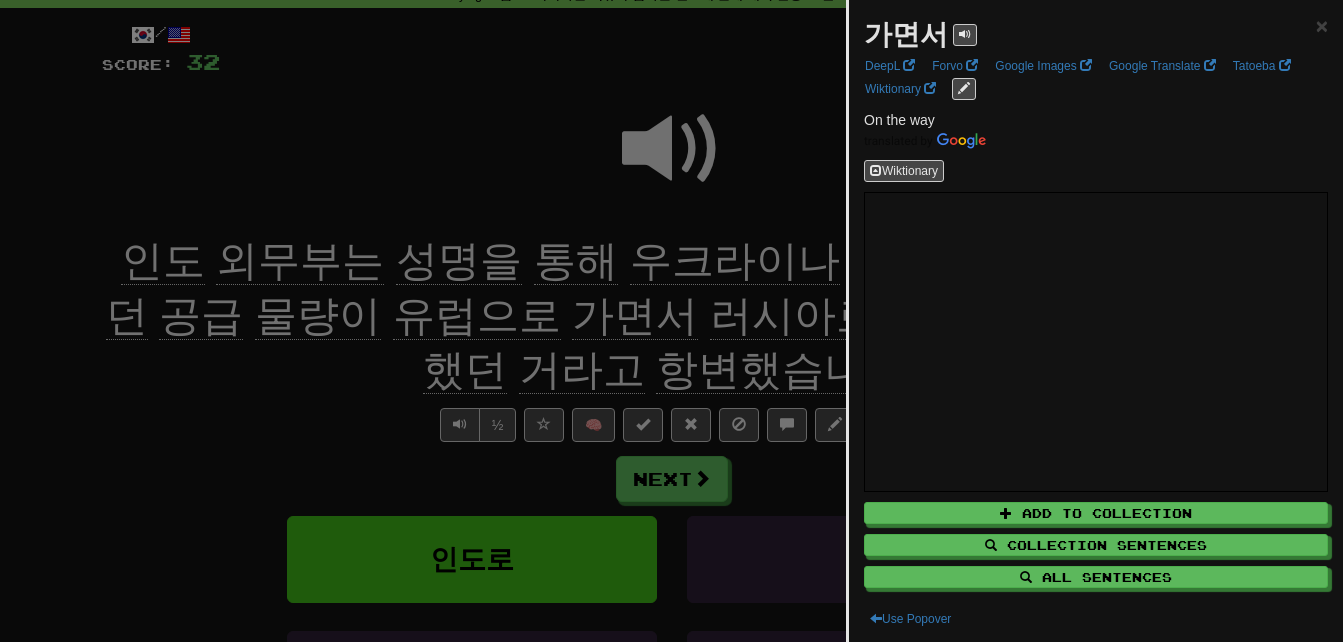 click at bounding box center [671, 321] 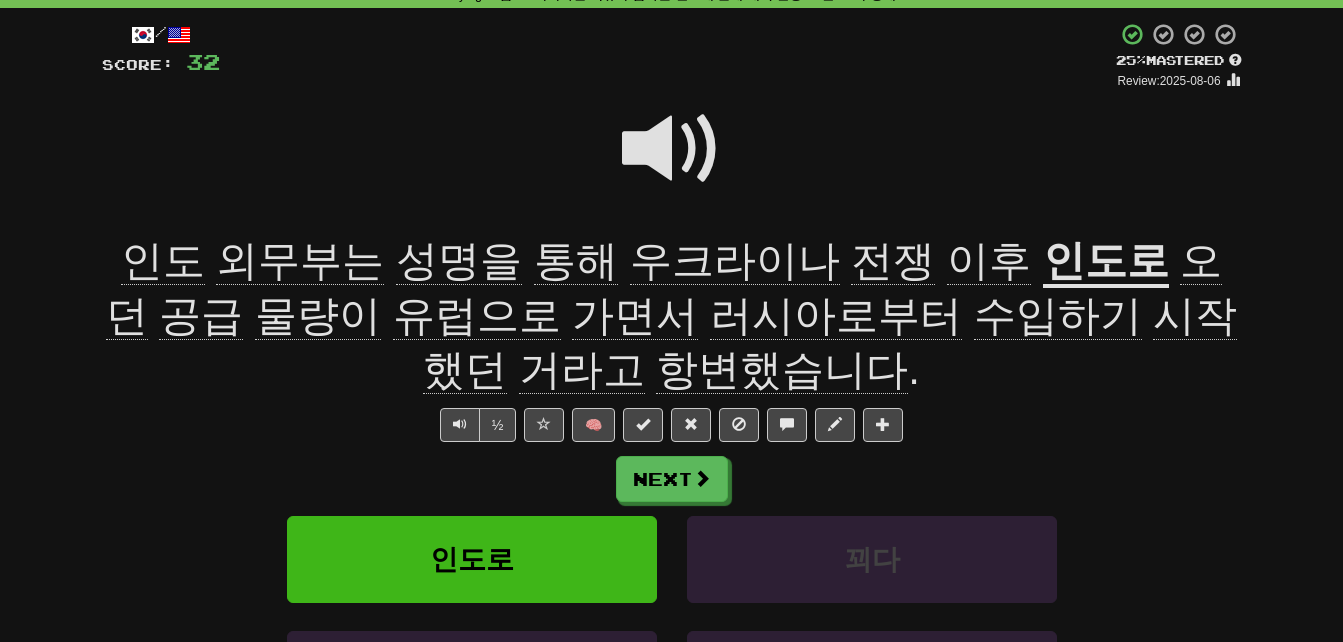 click on "공급" at bounding box center [201, 316] 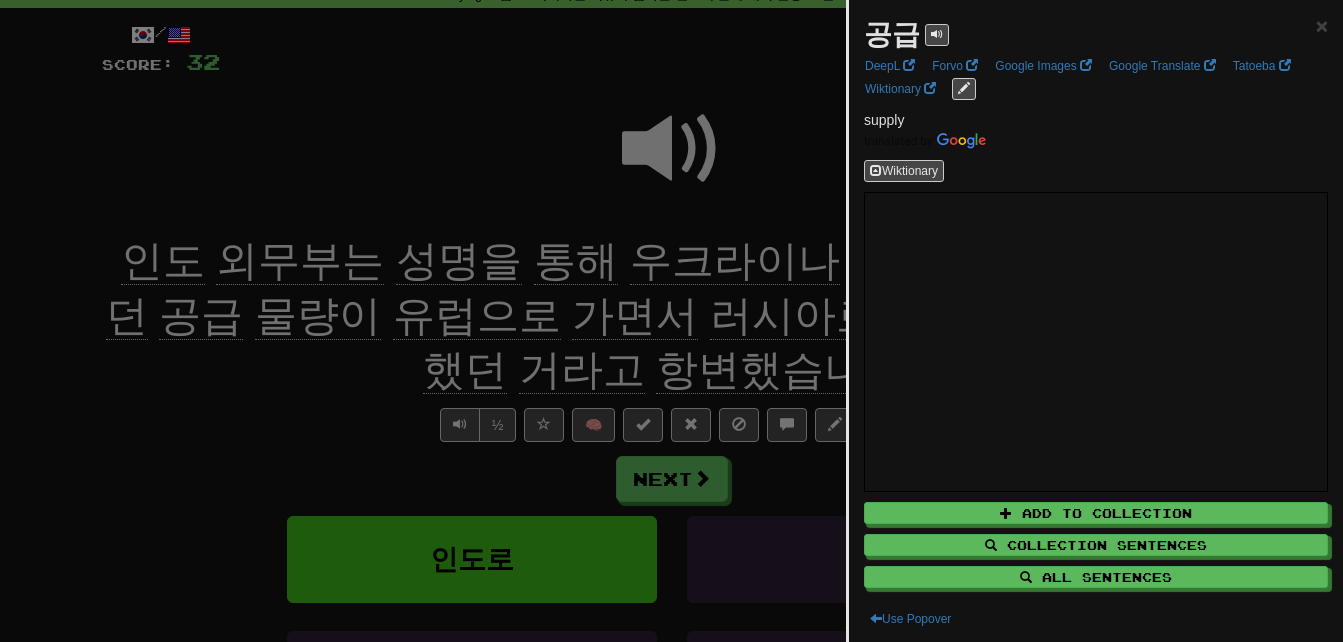 click at bounding box center (671, 321) 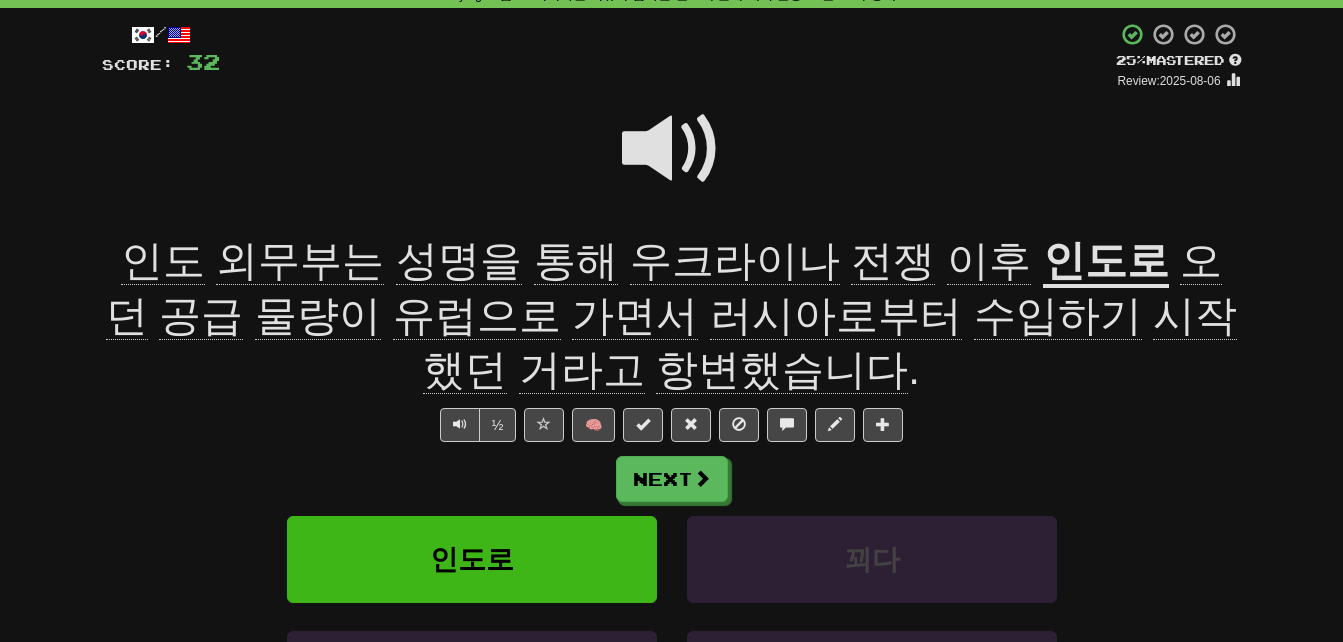click on "물량이" at bounding box center [318, 316] 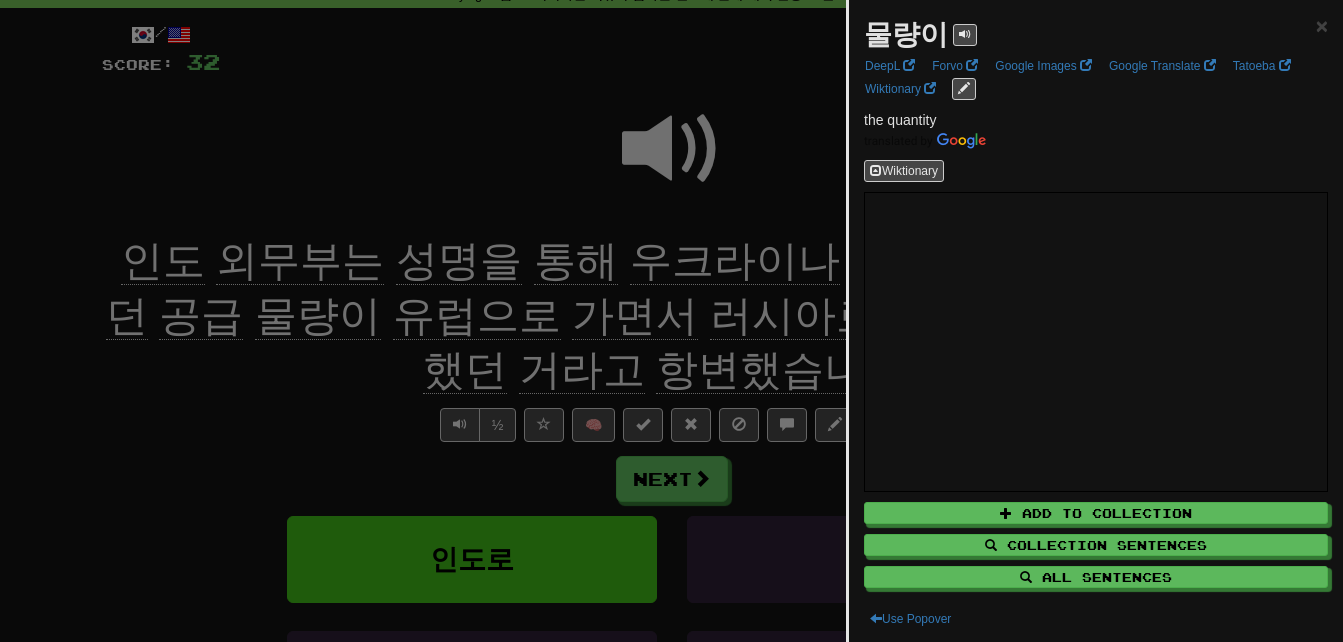 click at bounding box center [671, 321] 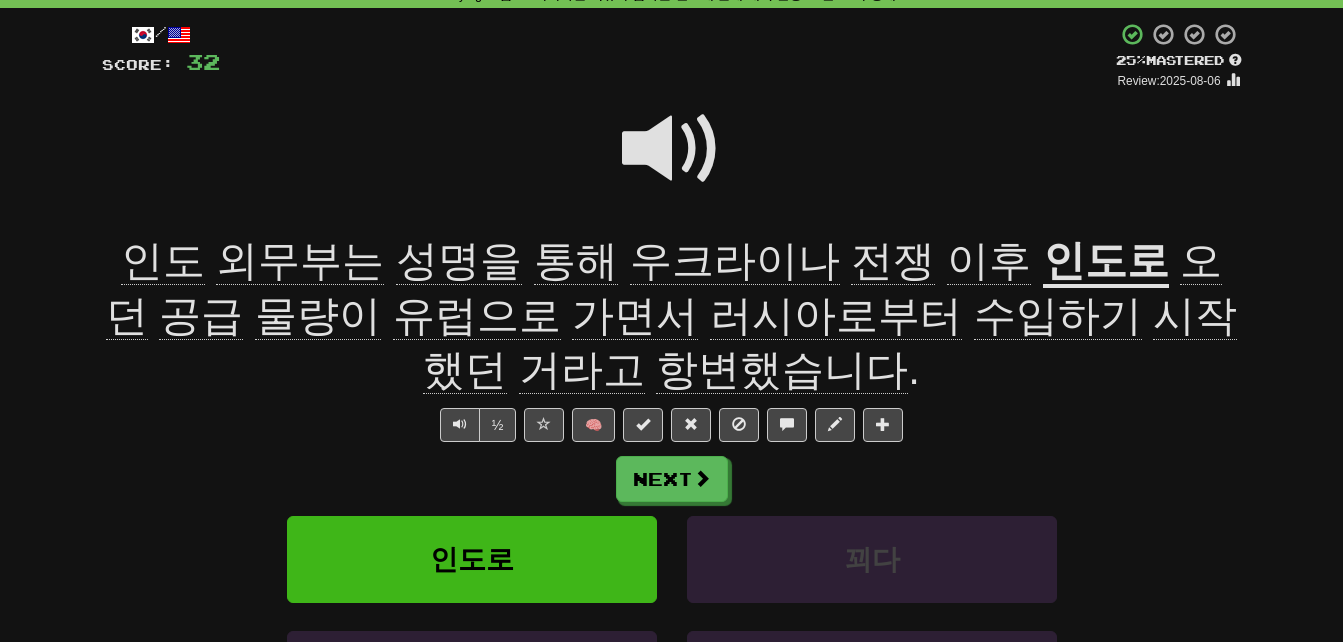 click on "가면서" at bounding box center (635, 316) 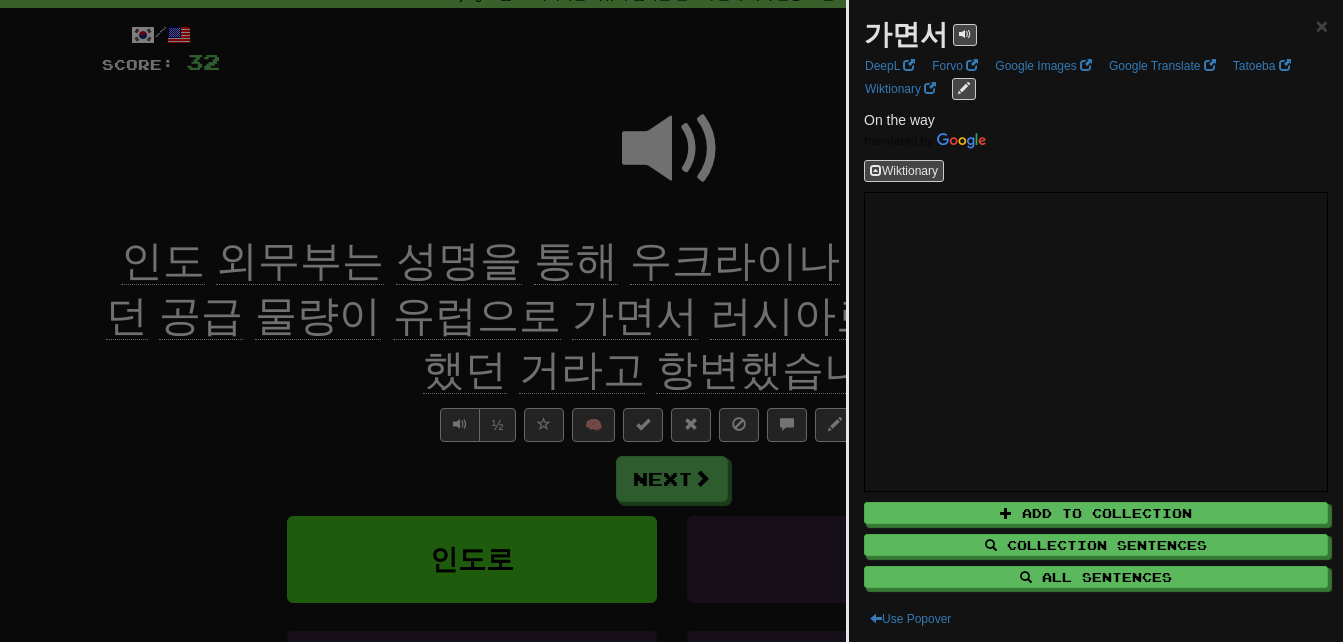 click at bounding box center (671, 321) 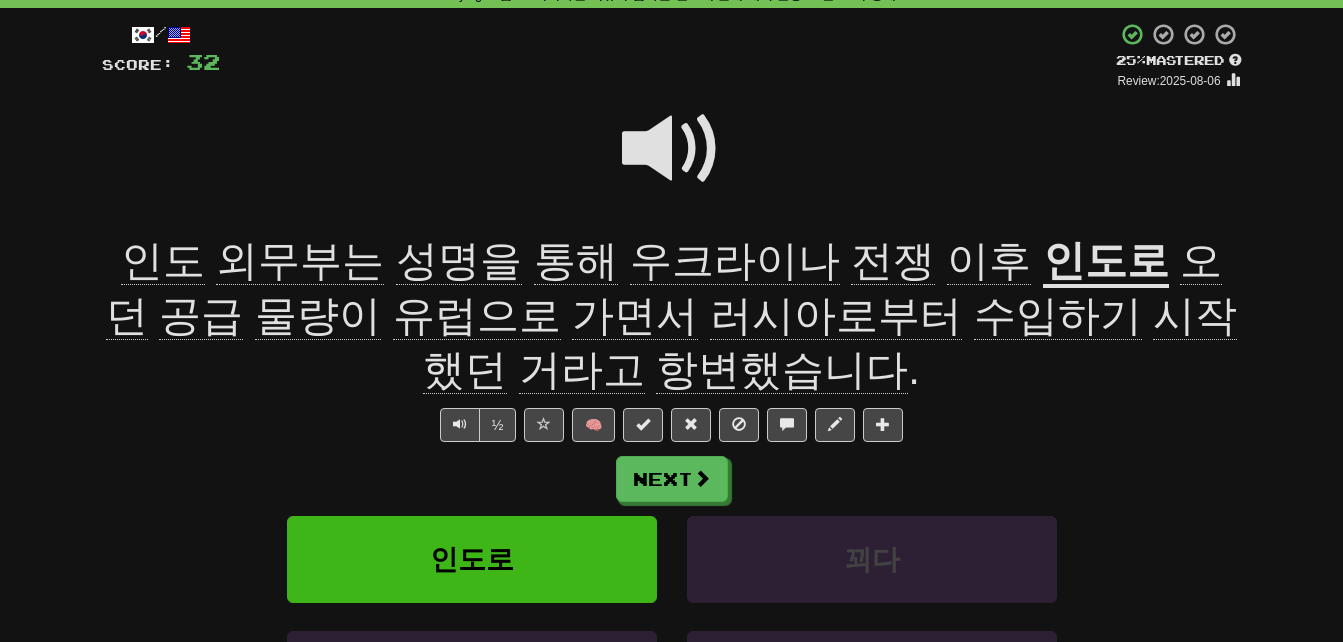 click on "러시아로부터" at bounding box center (836, 316) 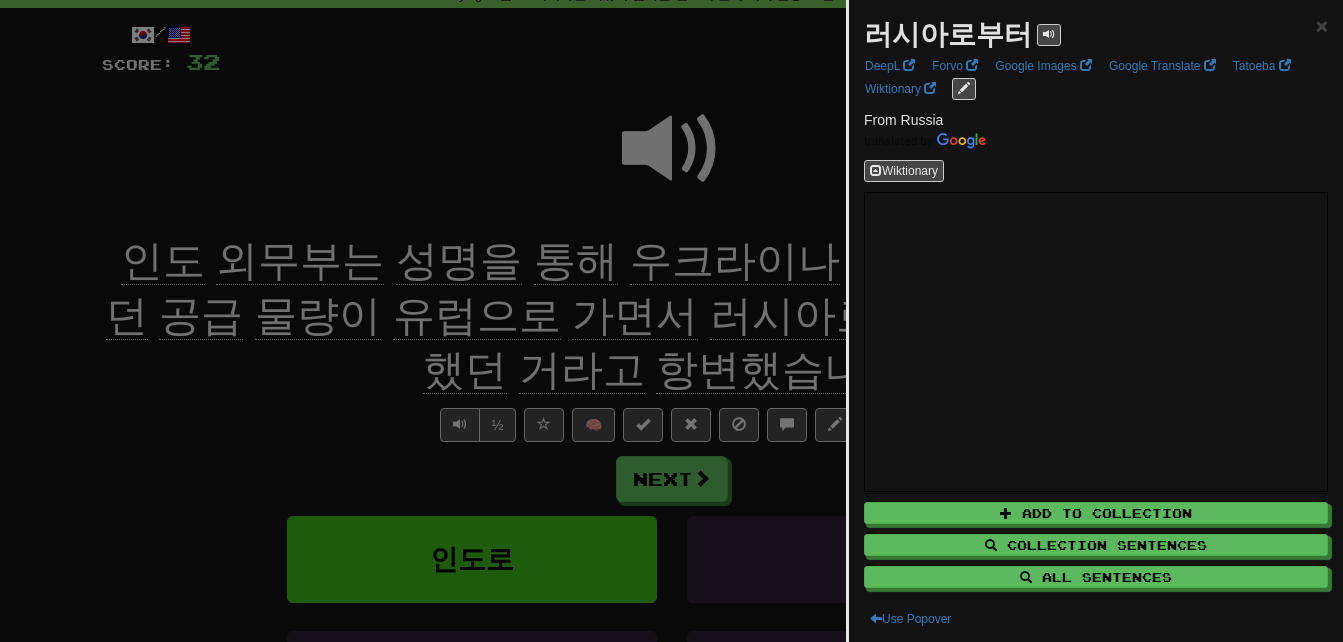 click at bounding box center (671, 321) 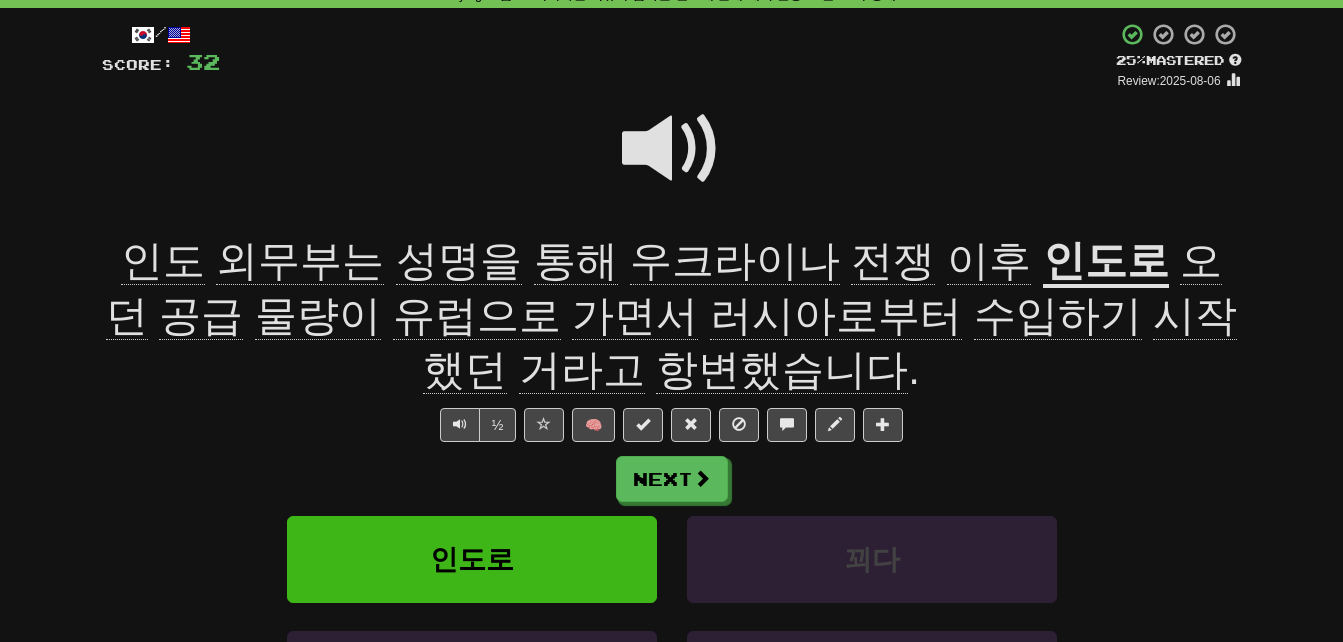click on "시작했던" at bounding box center (830, 343) 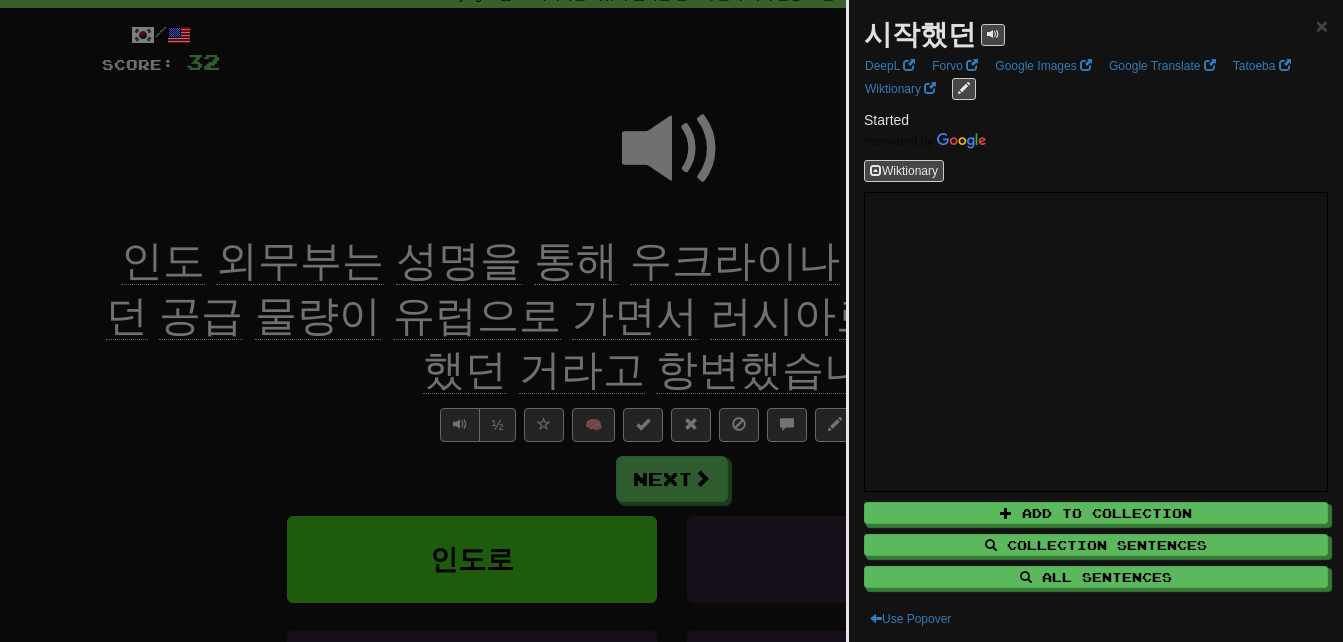click at bounding box center (671, 321) 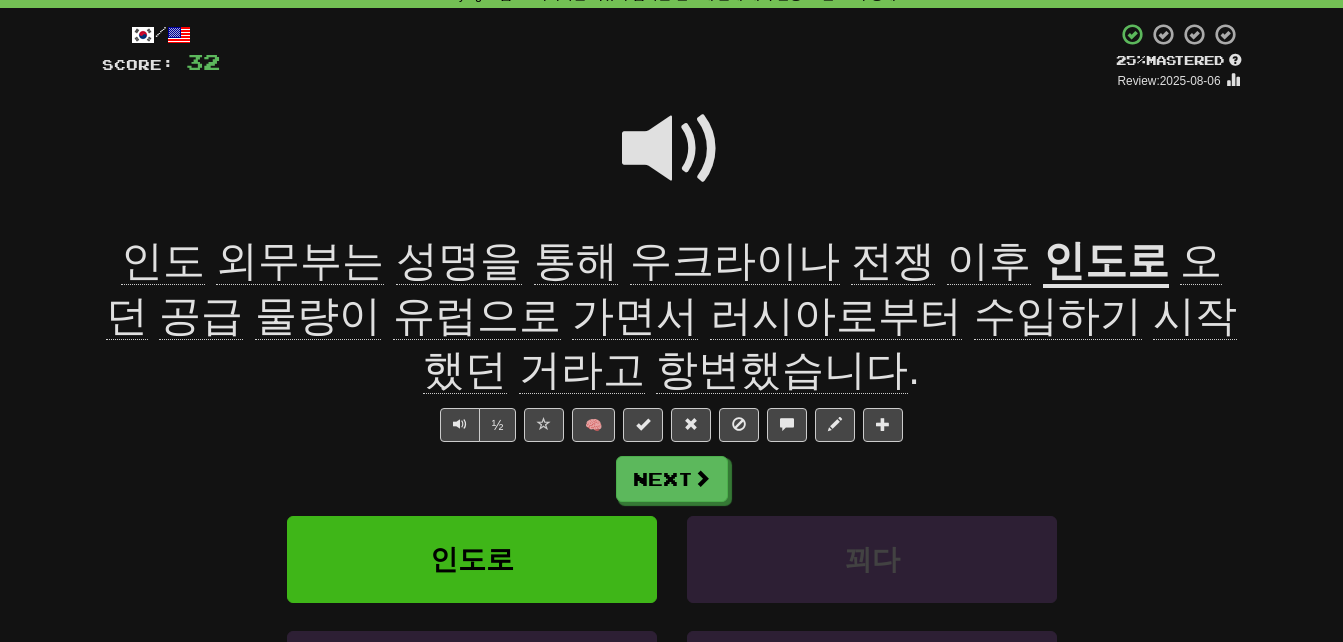 click on "거라고" at bounding box center [582, 370] 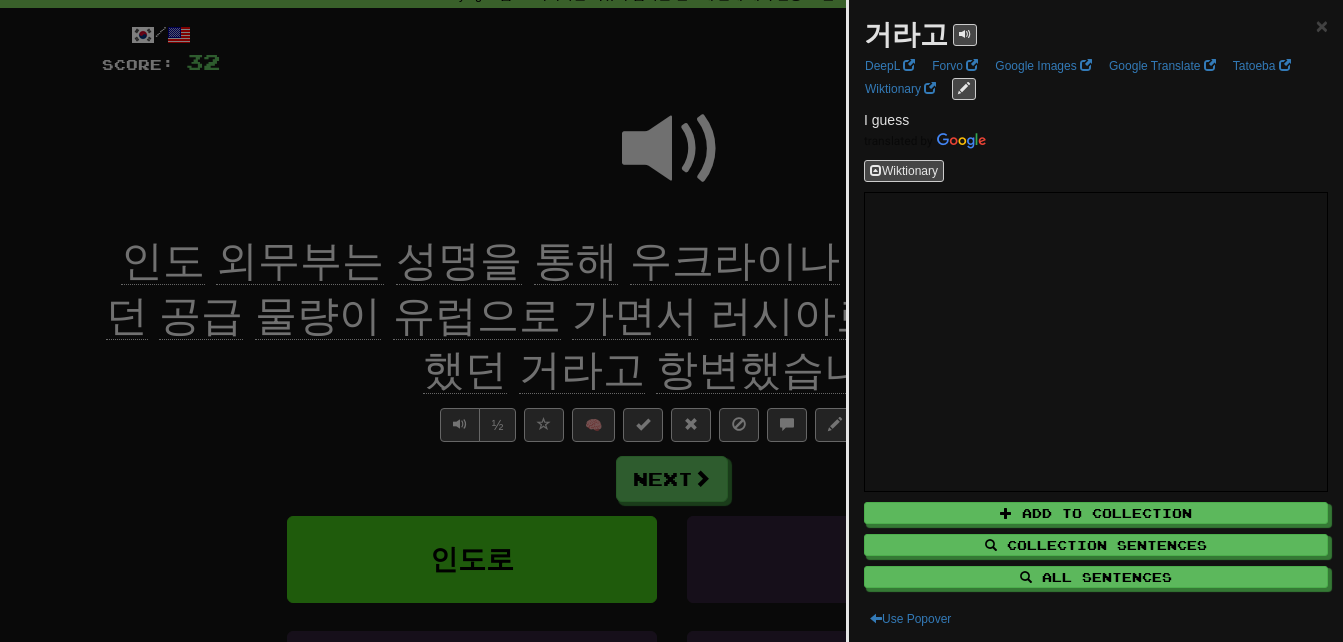 click at bounding box center [671, 321] 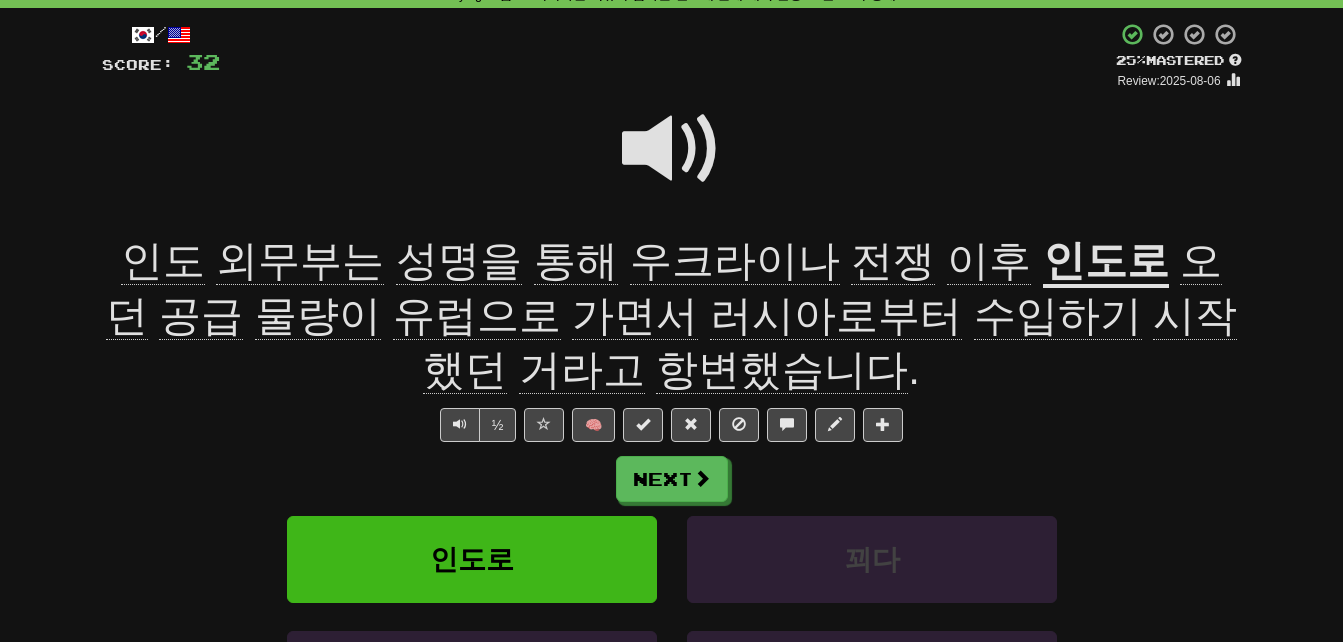 click on "항변했습니다" at bounding box center [782, 370] 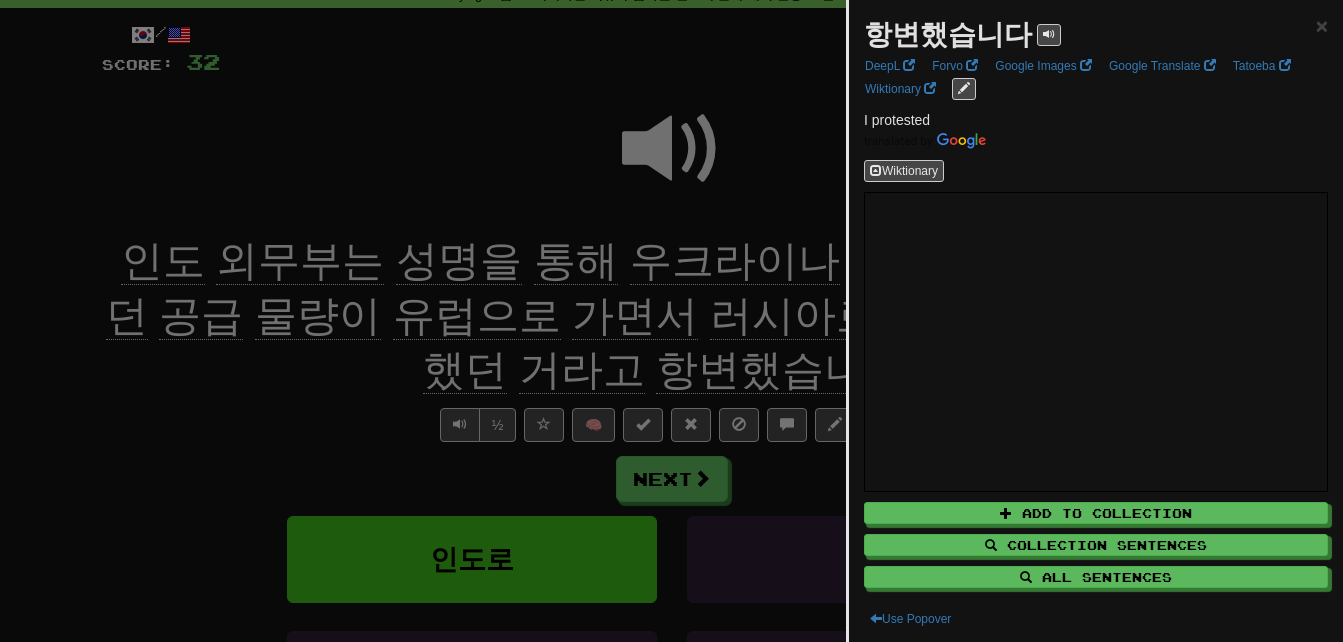 click at bounding box center [671, 321] 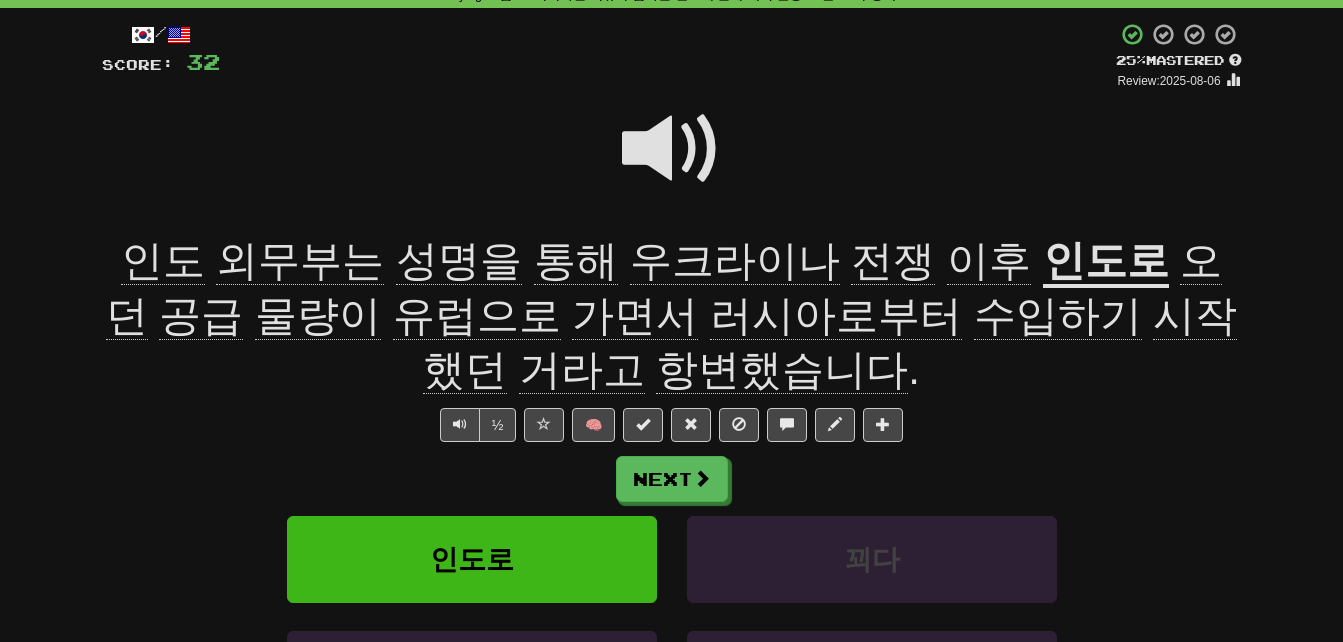 click at bounding box center [672, 149] 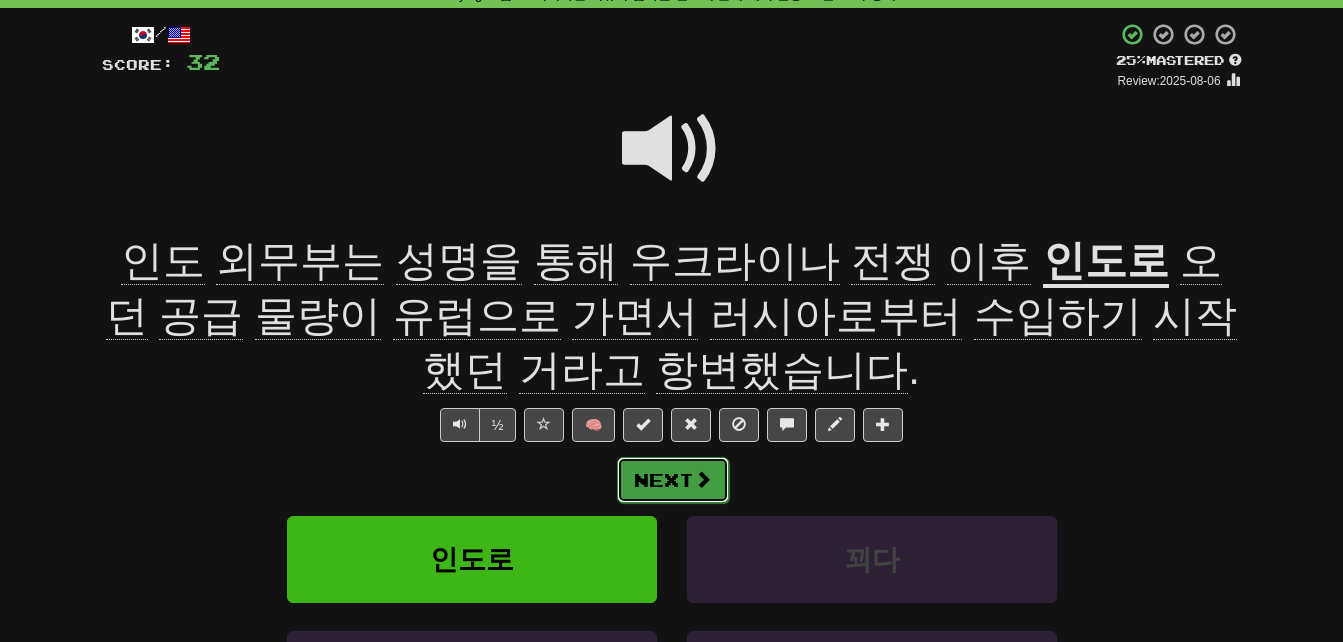 click on "Next" at bounding box center (673, 480) 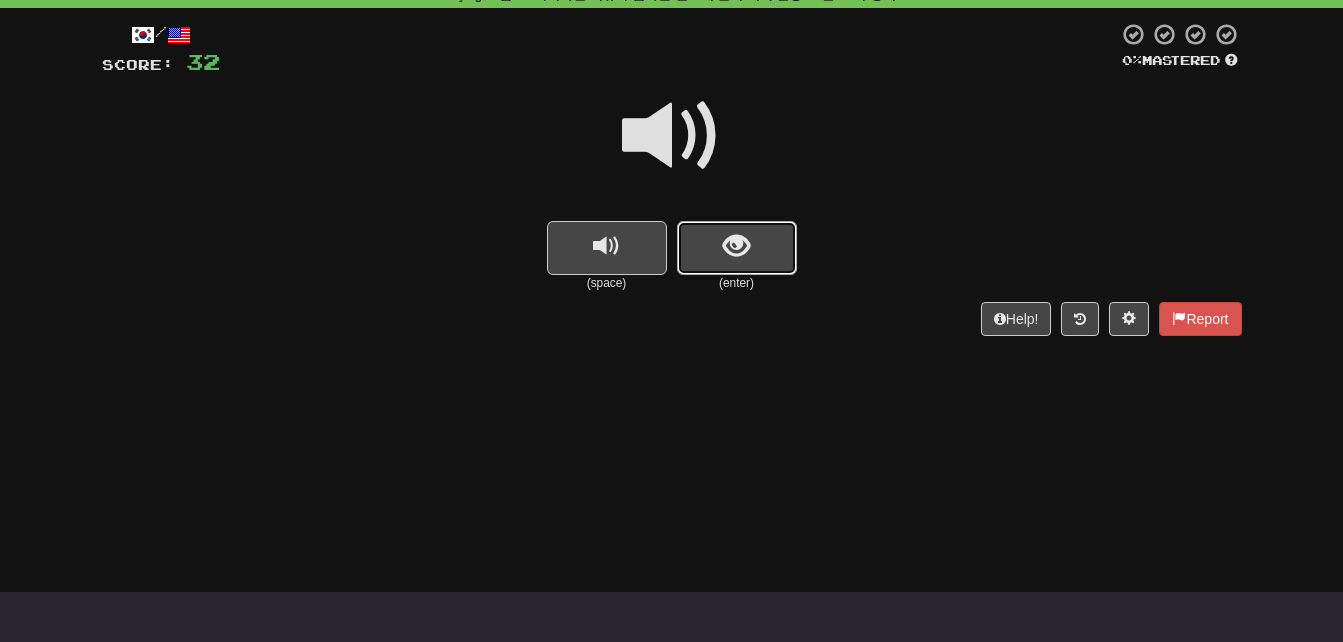 click at bounding box center [737, 248] 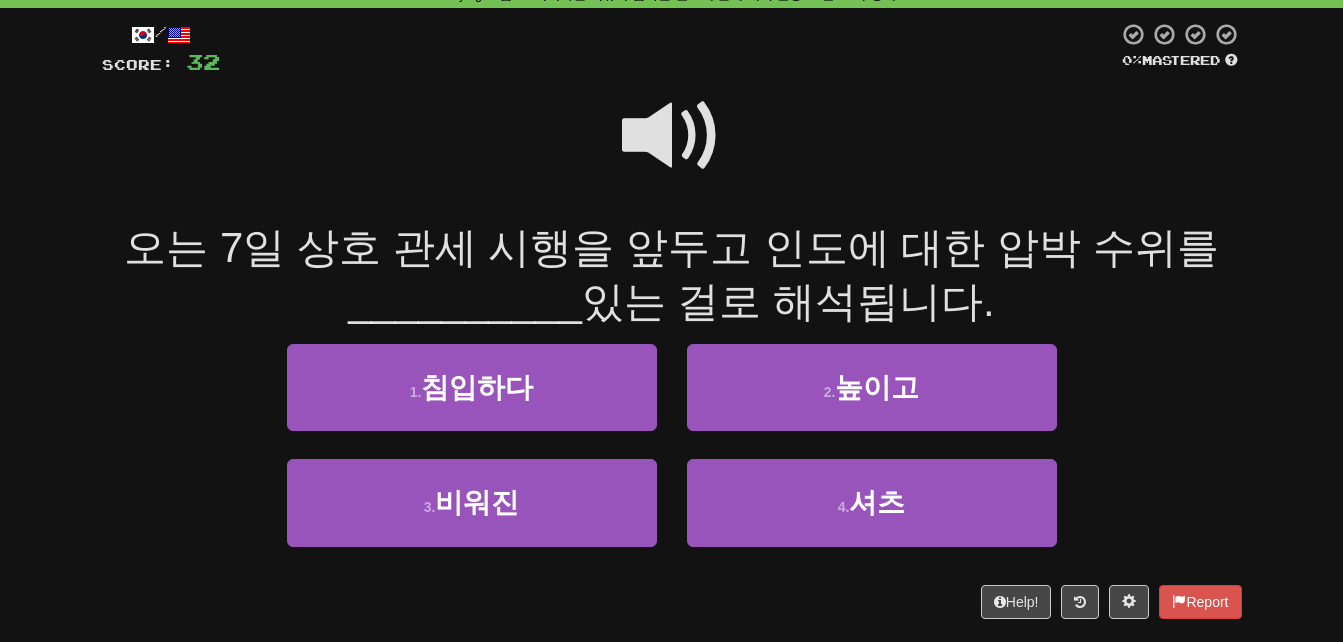 click at bounding box center (672, 136) 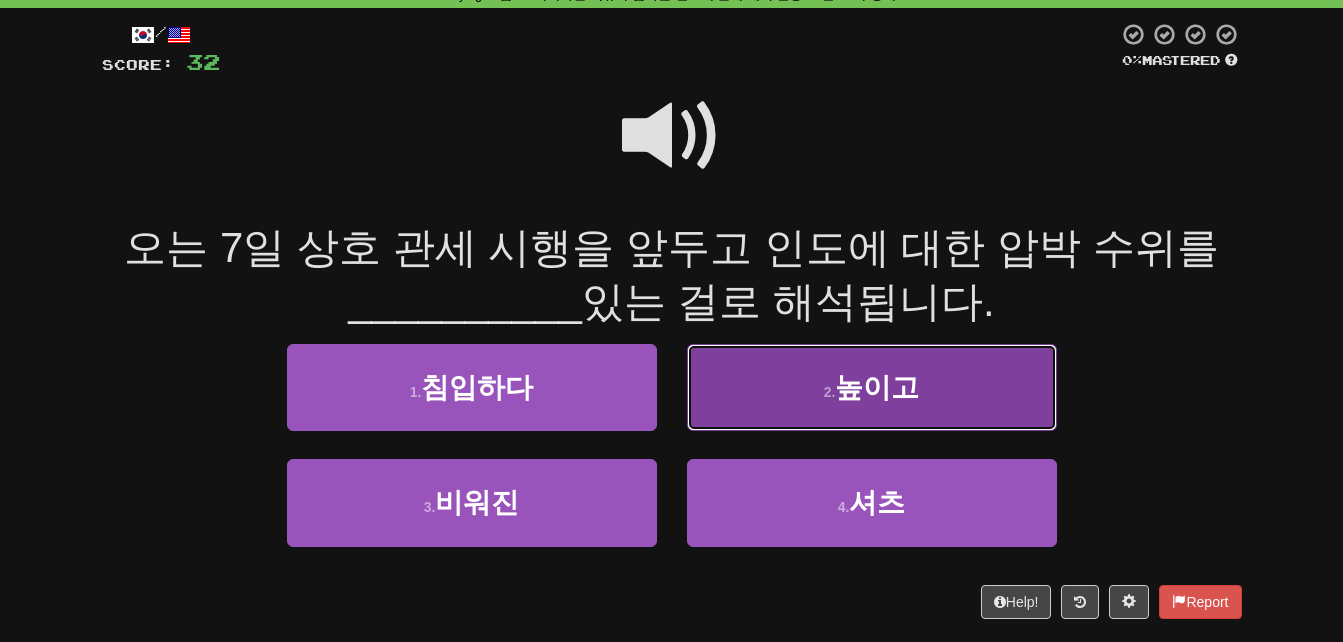 click on "2 .  높이고" at bounding box center (872, 387) 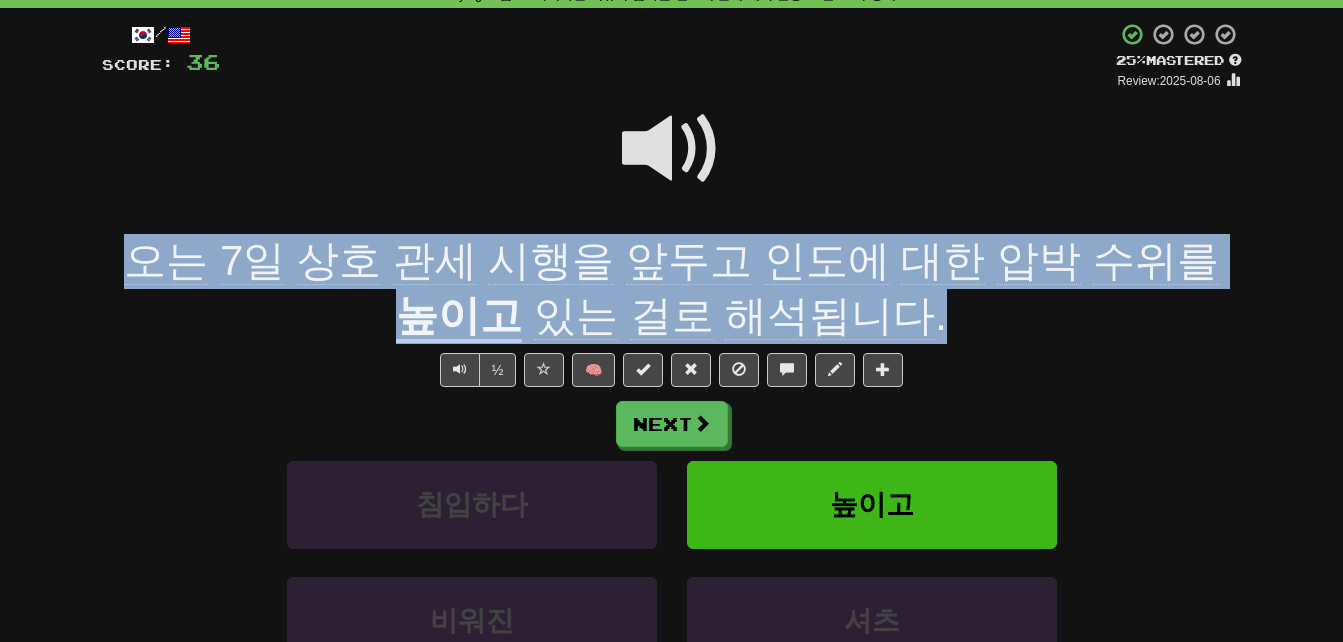 drag, startPoint x: 103, startPoint y: 261, endPoint x: 893, endPoint y: 294, distance: 790.68896 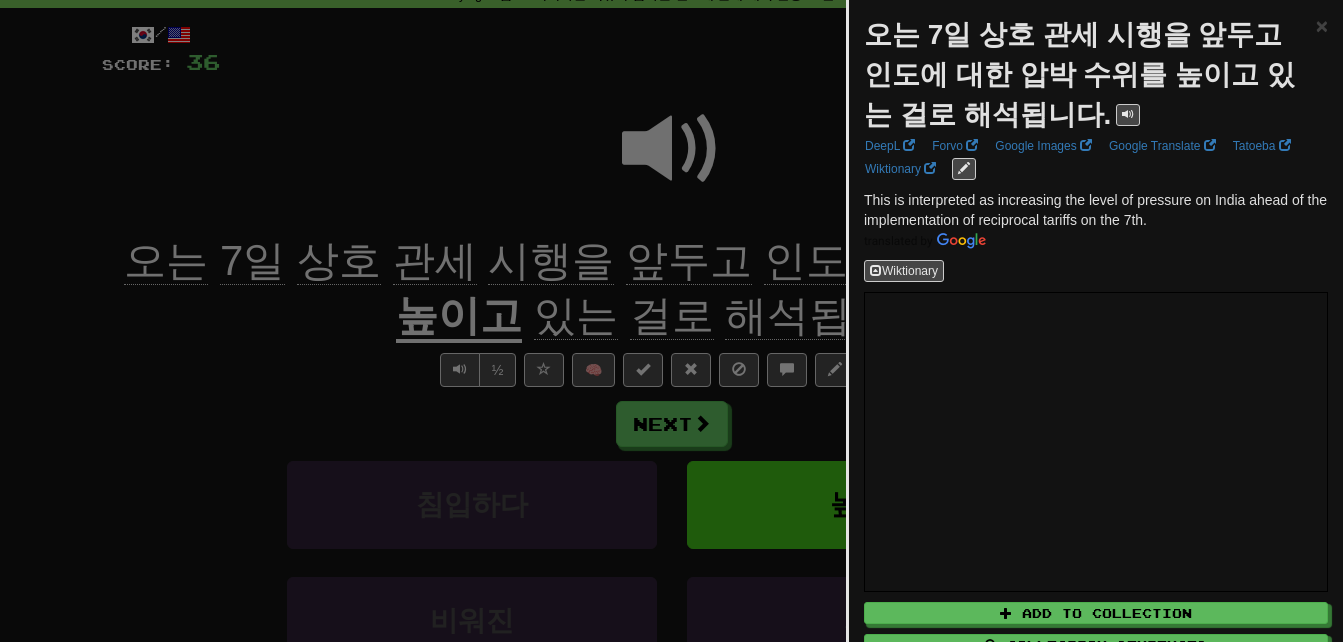 click at bounding box center (671, 321) 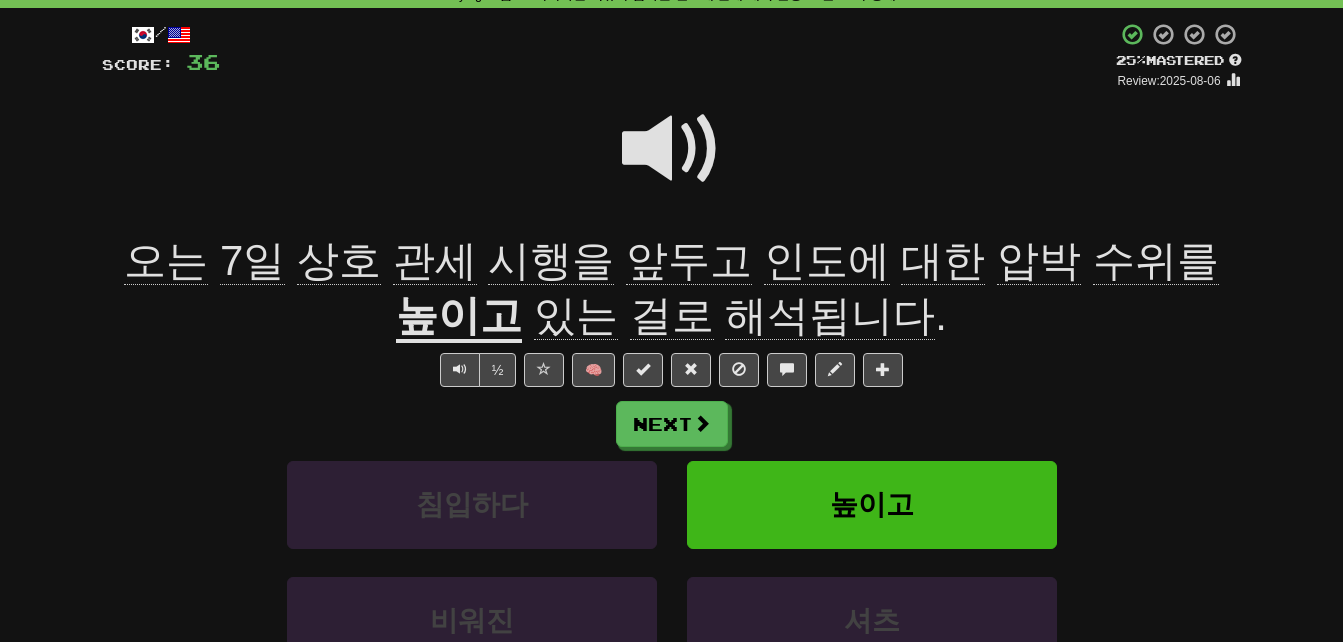 click on "해석됩니다" at bounding box center (830, 316) 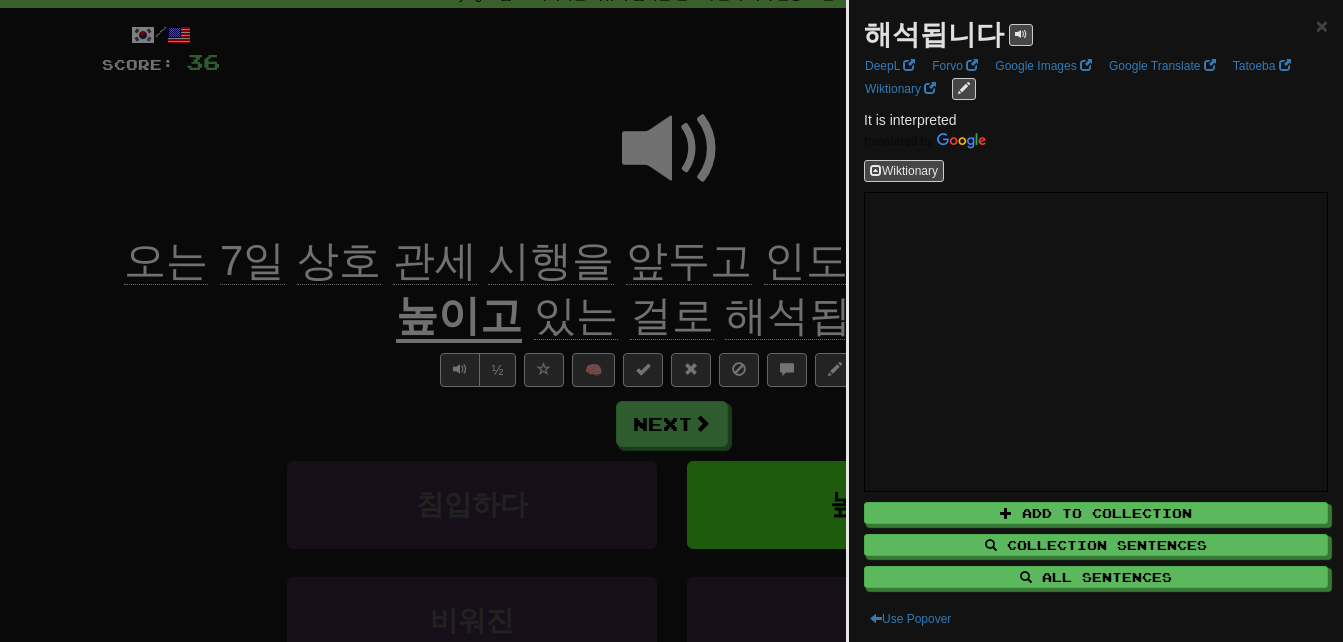 click at bounding box center (671, 321) 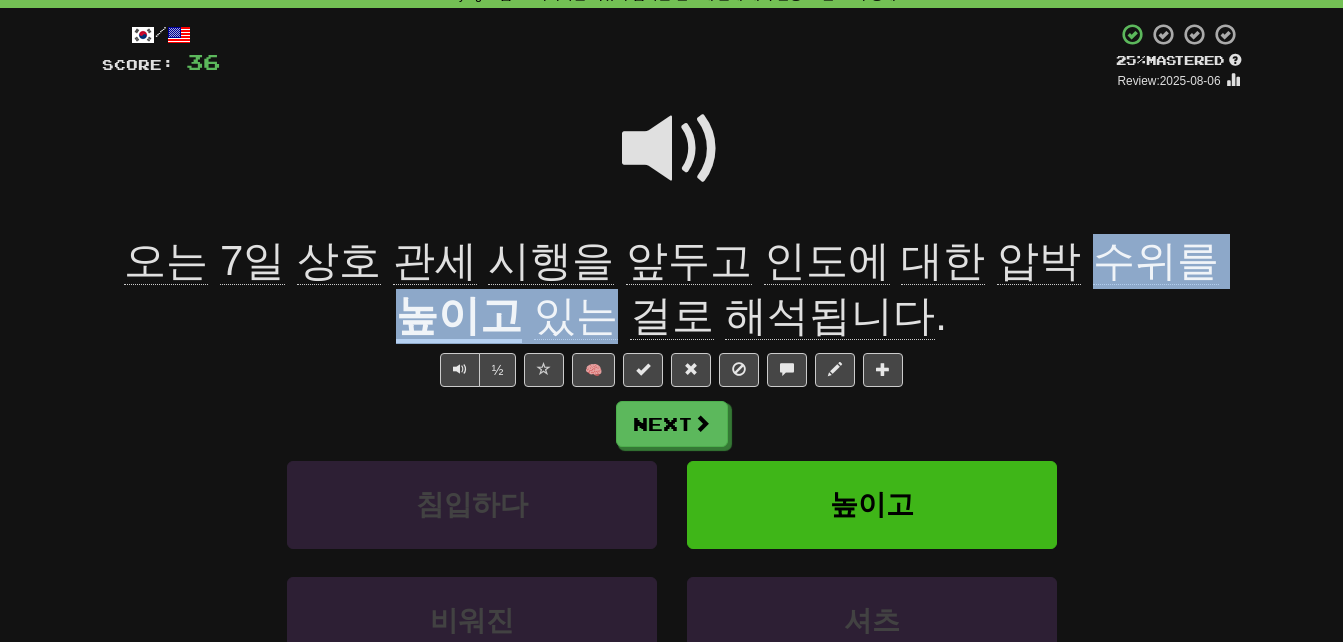 drag, startPoint x: 1018, startPoint y: 259, endPoint x: 583, endPoint y: 314, distance: 438.46323 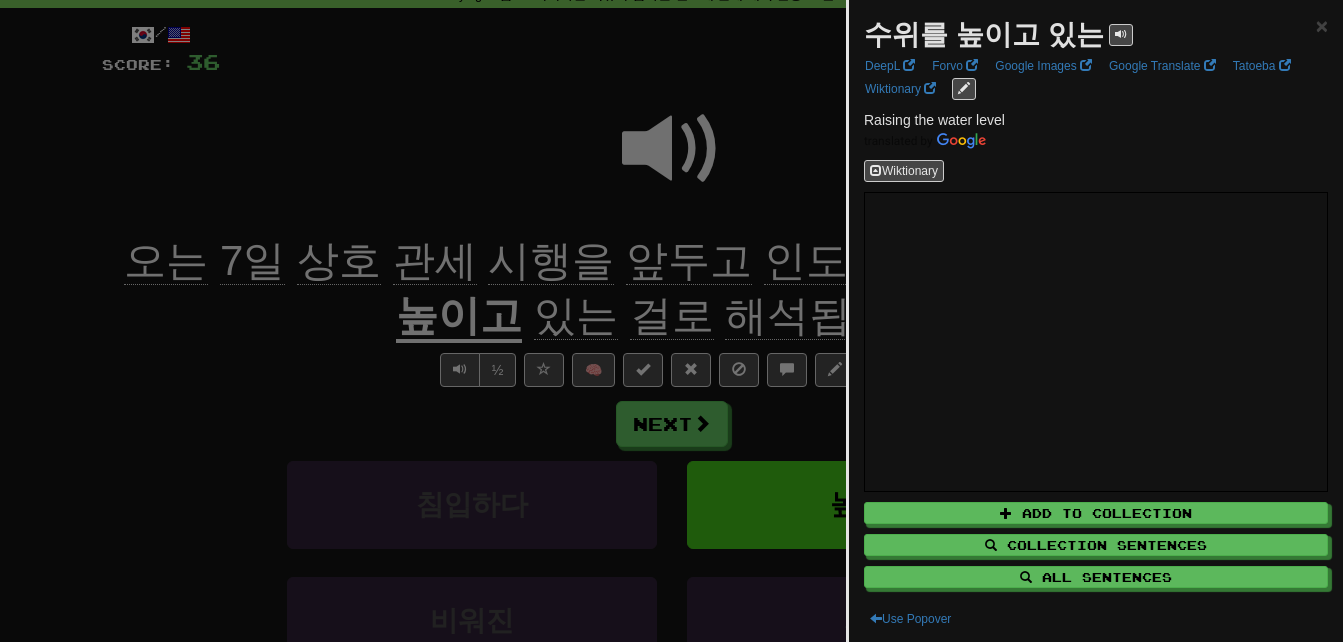 click at bounding box center [671, 321] 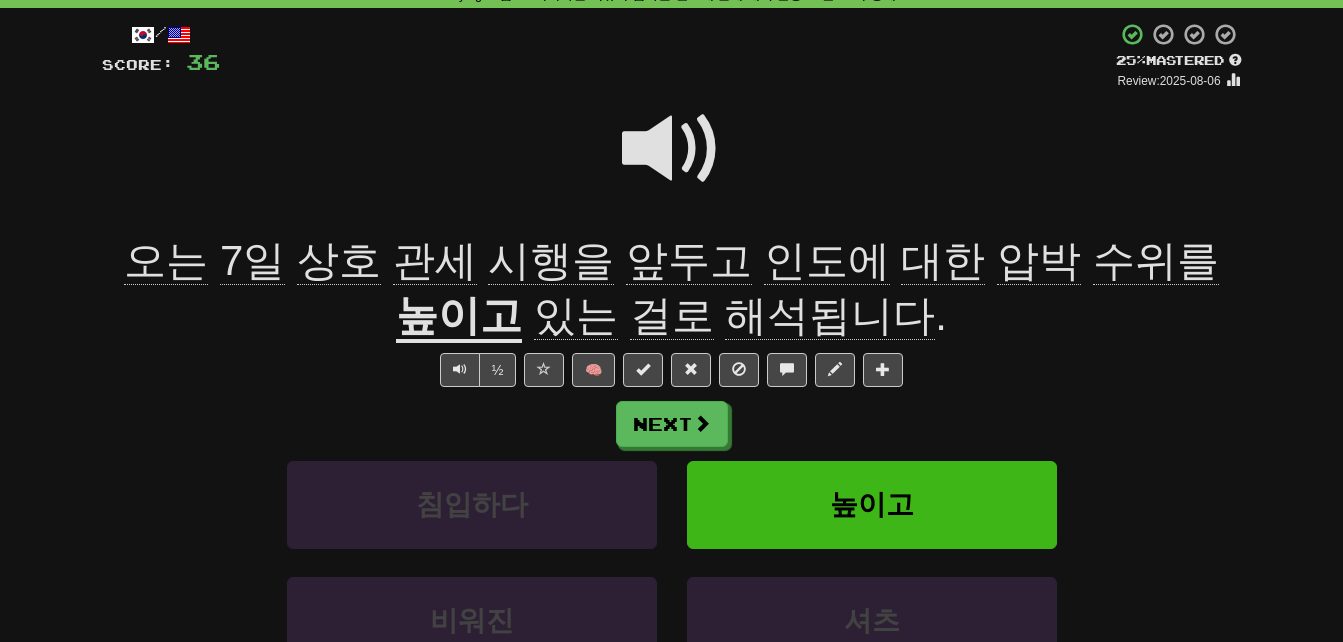 click on "압박" 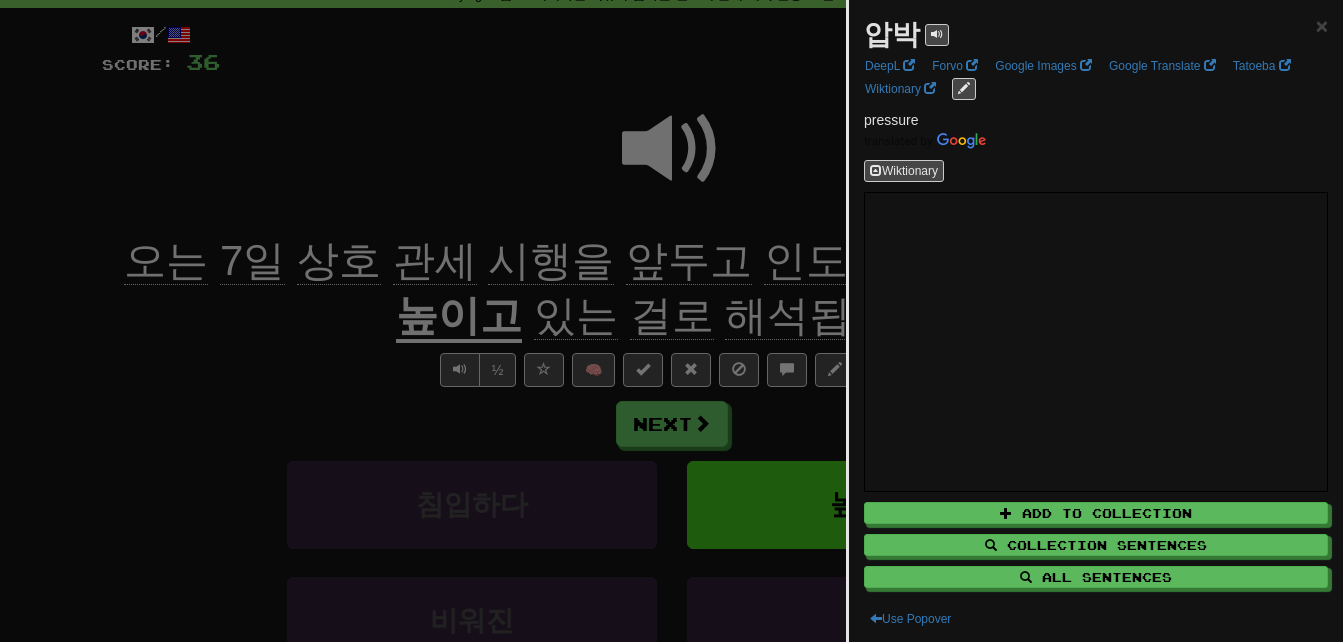 click at bounding box center [671, 321] 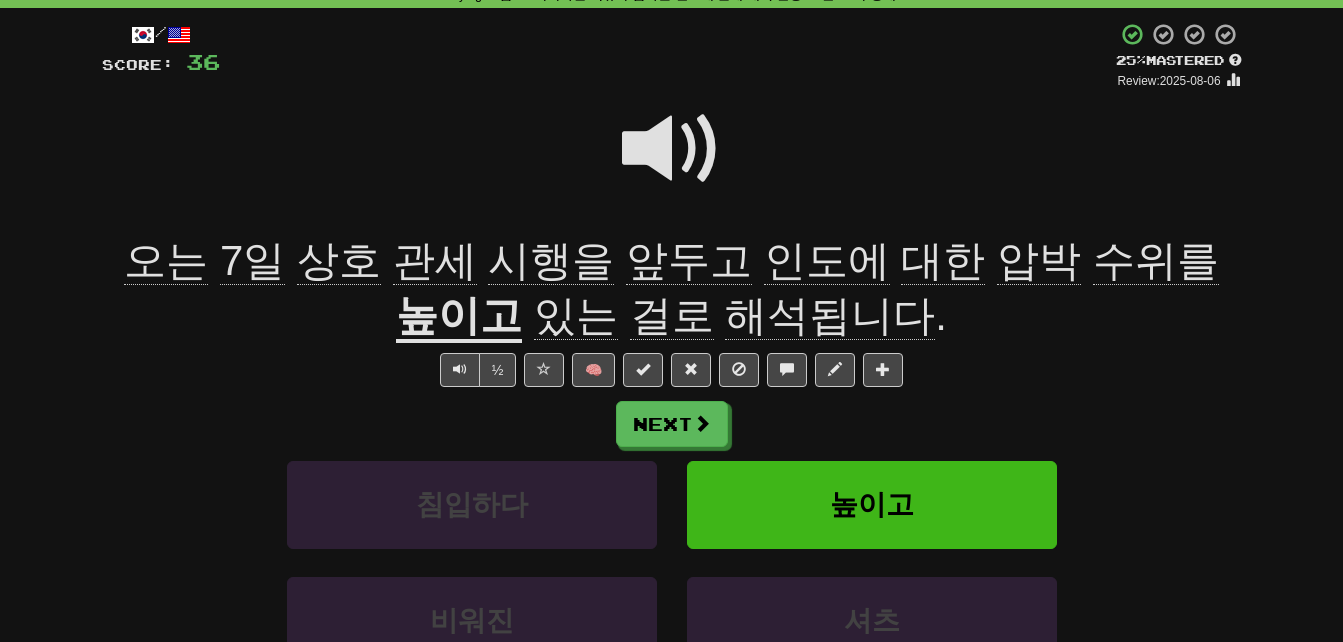 click on "시행을" 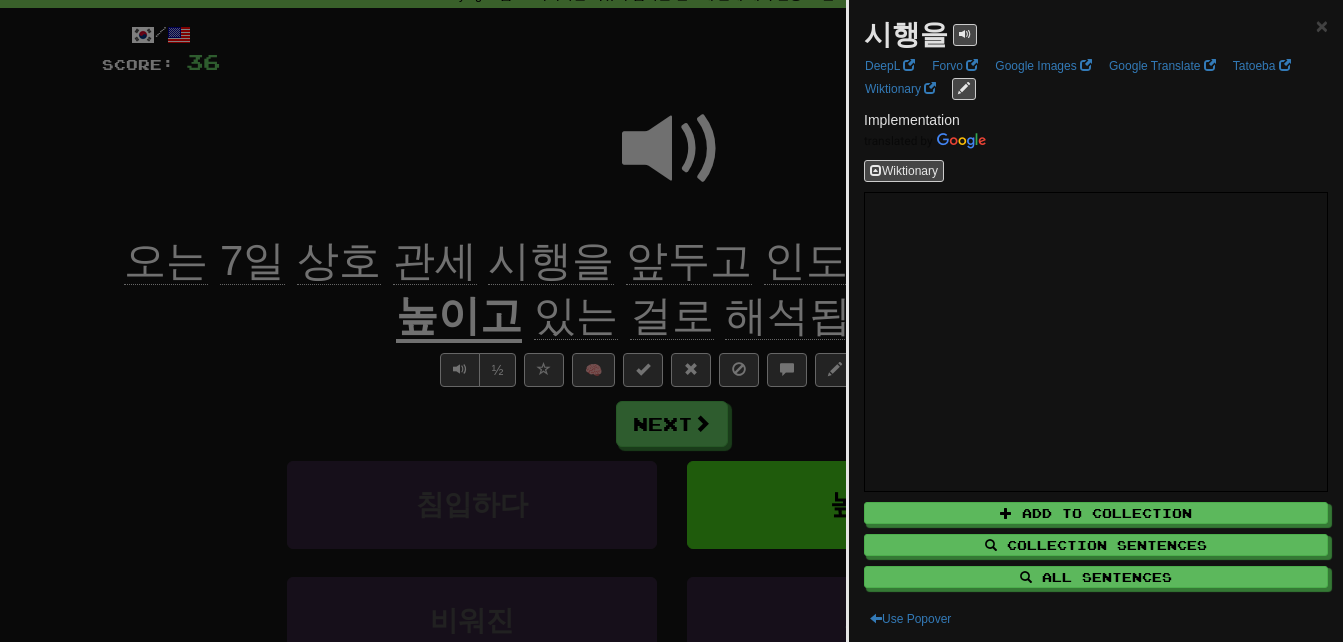 click at bounding box center [671, 321] 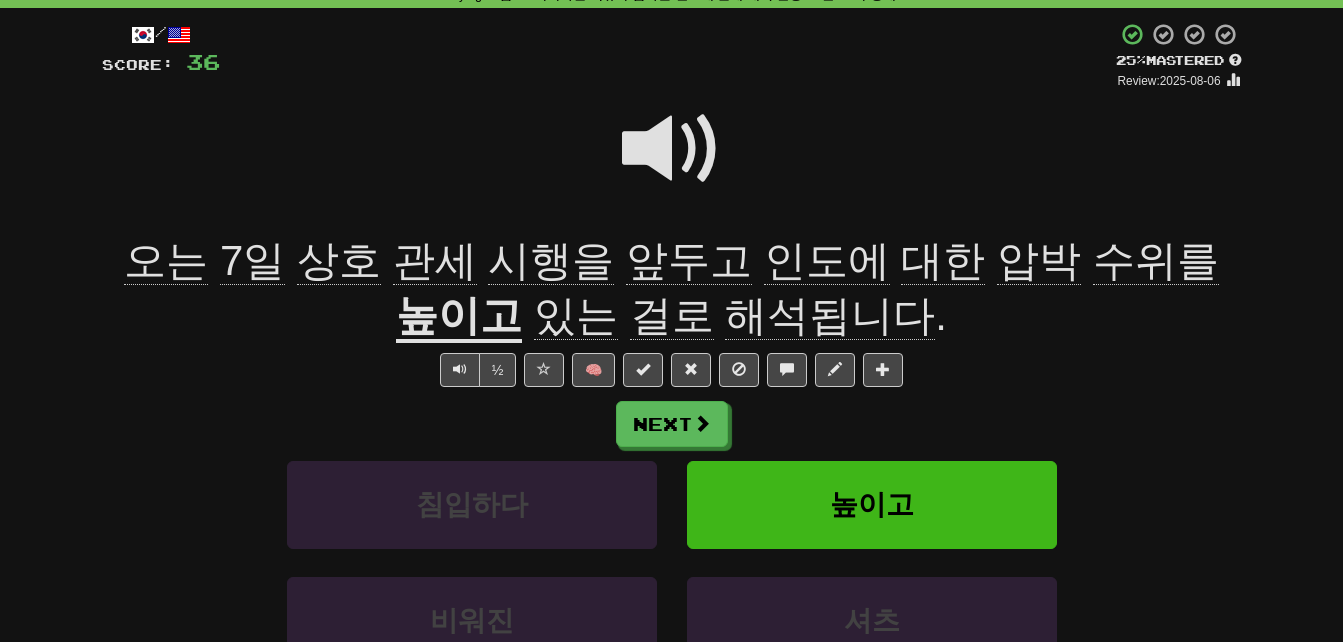 click at bounding box center [672, 149] 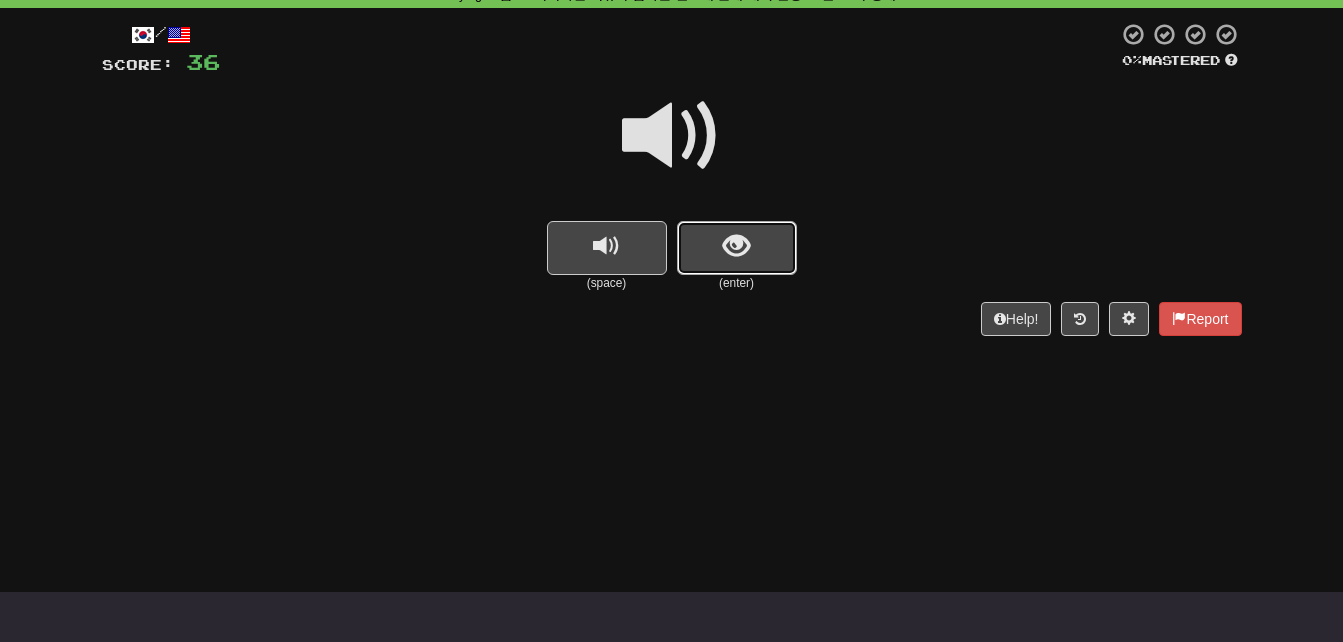 click at bounding box center [737, 248] 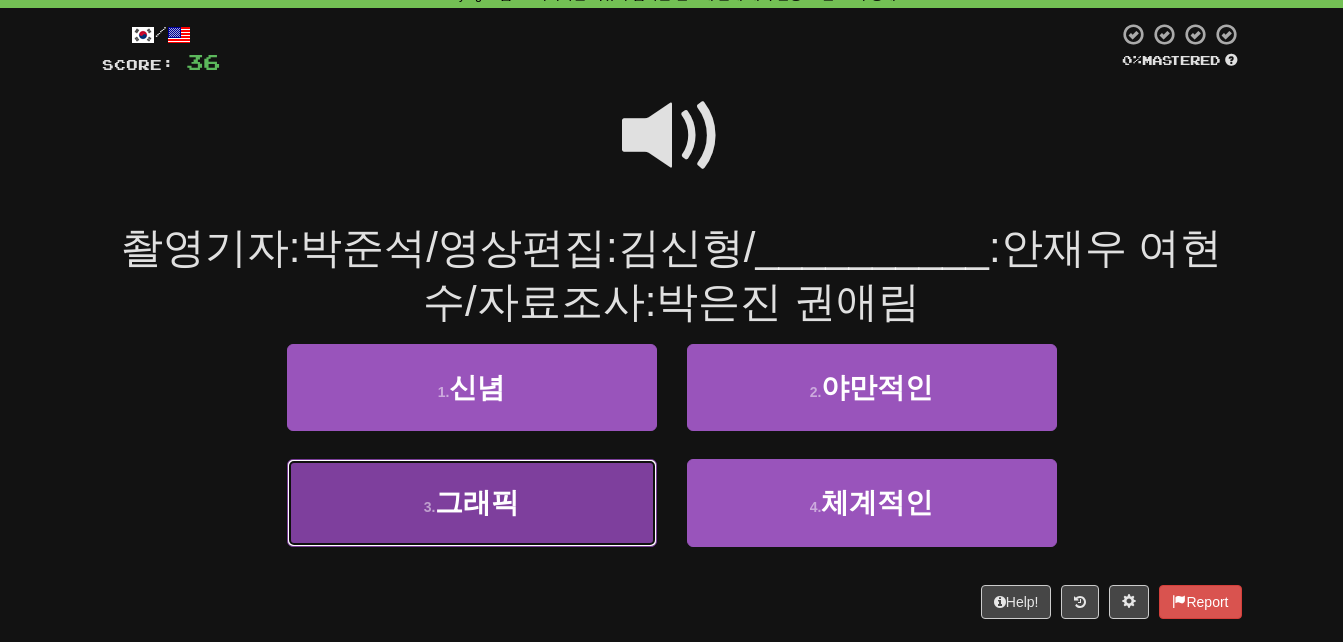 click on "3 .  그래픽" at bounding box center (472, 502) 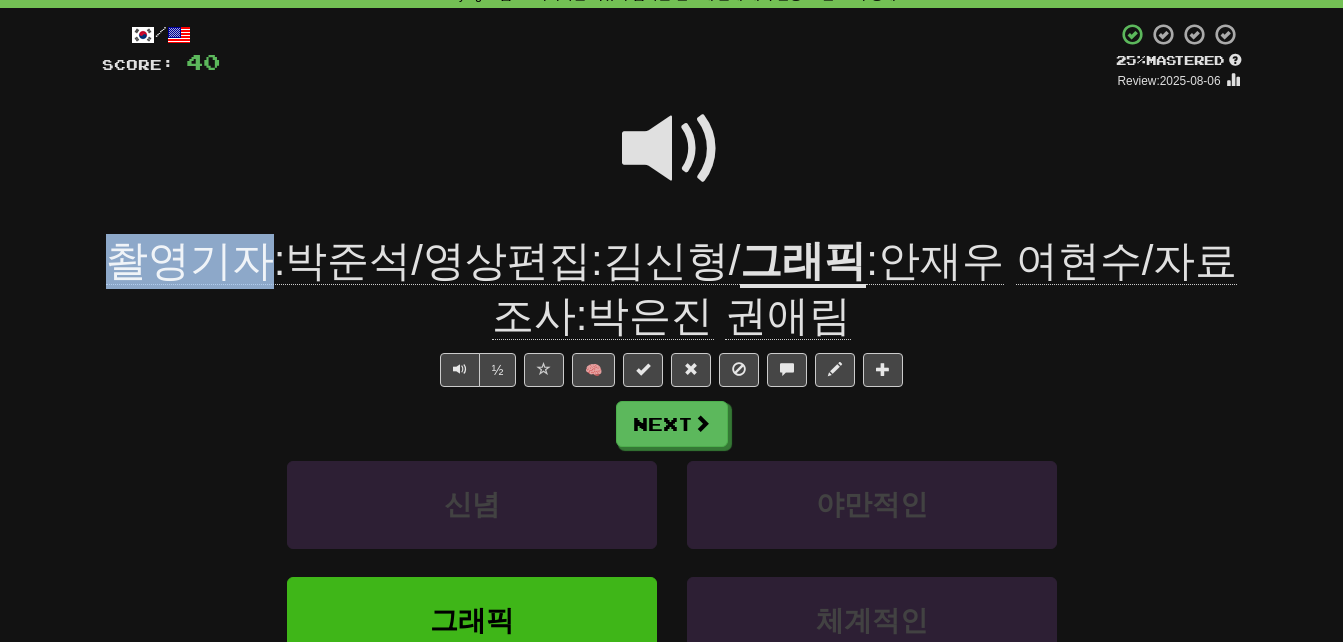drag, startPoint x: 101, startPoint y: 254, endPoint x: 249, endPoint y: 260, distance: 148.12157 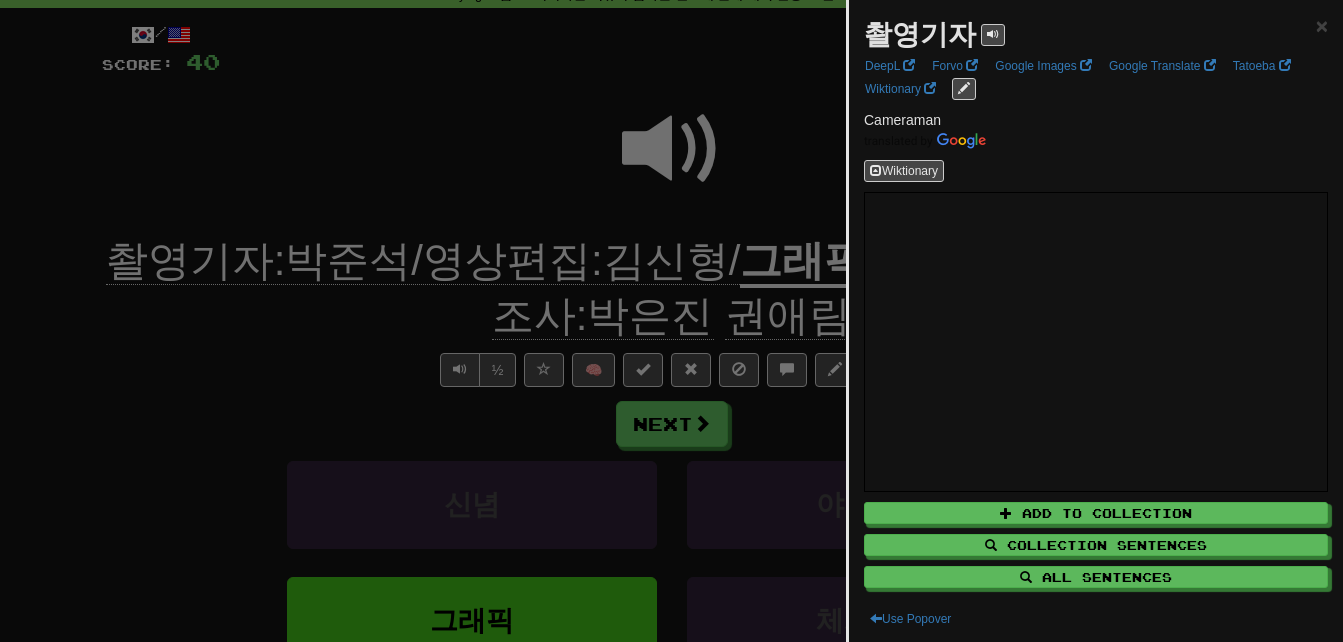 click at bounding box center [671, 321] 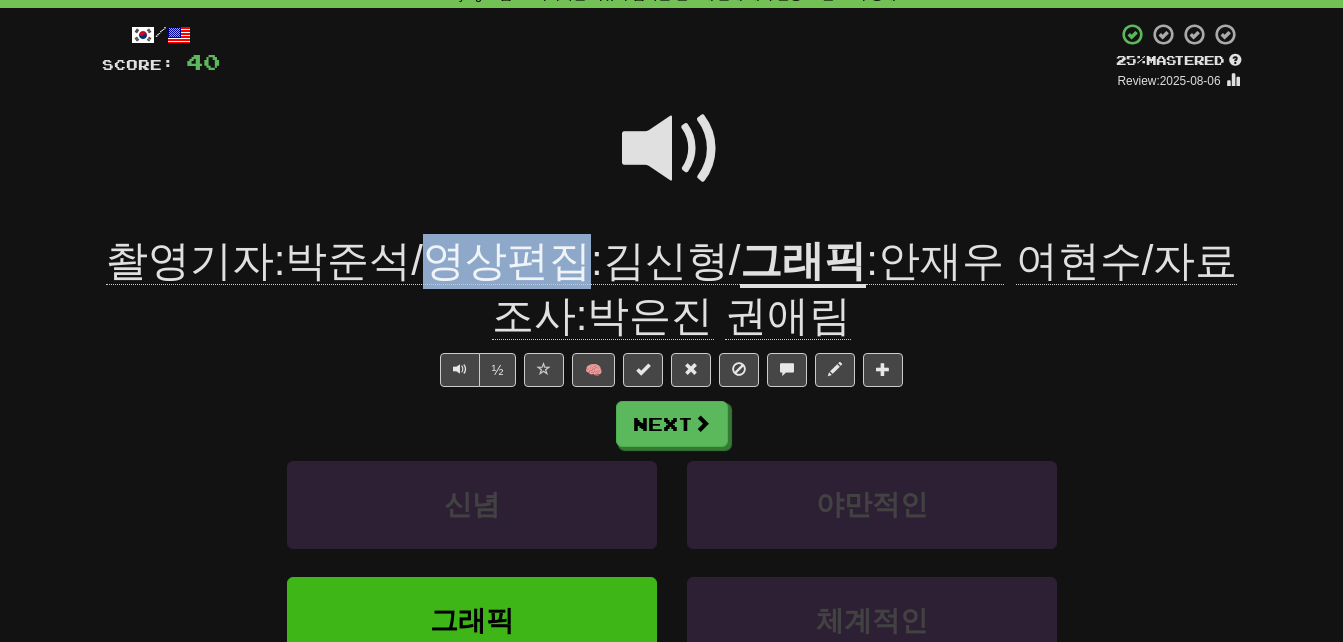 drag, startPoint x: 403, startPoint y: 256, endPoint x: 541, endPoint y: 256, distance: 138 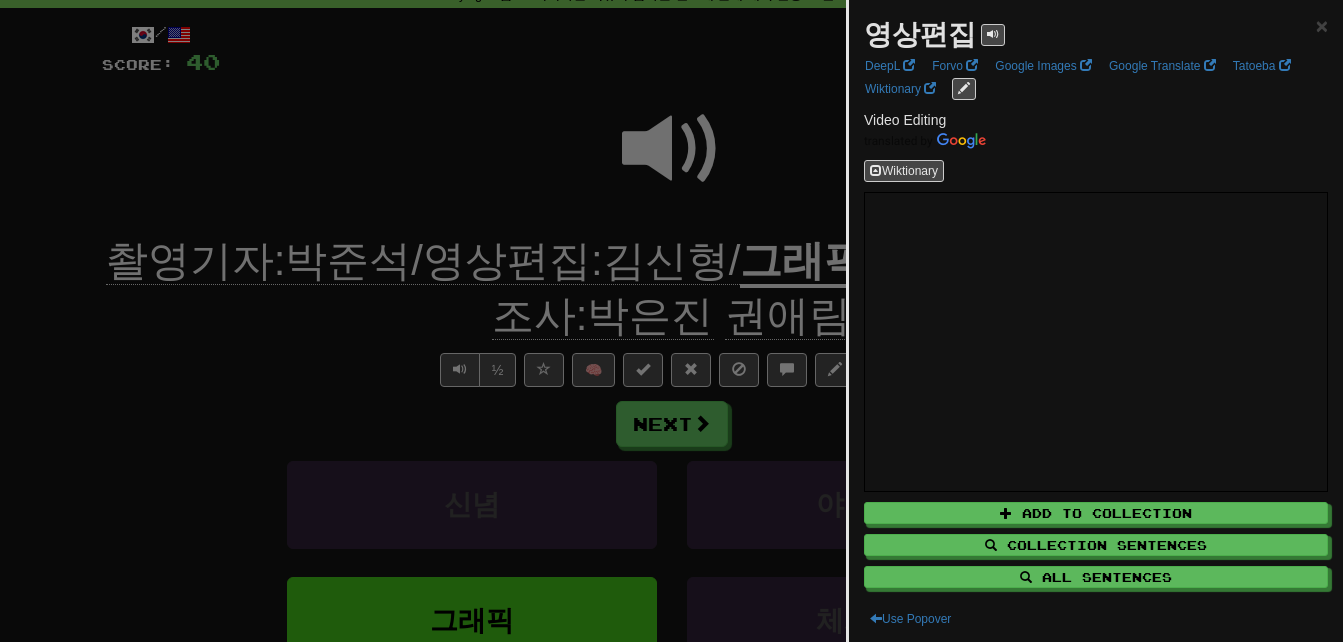click at bounding box center (671, 321) 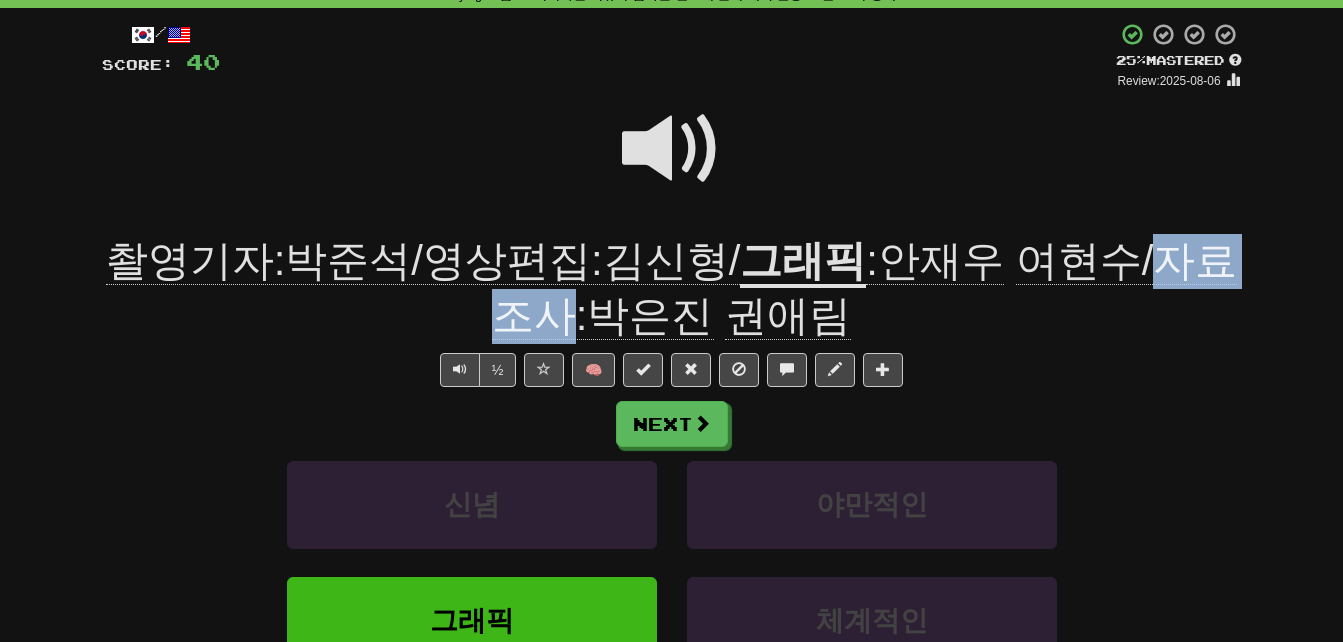 drag, startPoint x: 1082, startPoint y: 257, endPoint x: 1214, endPoint y: 264, distance: 132.18547 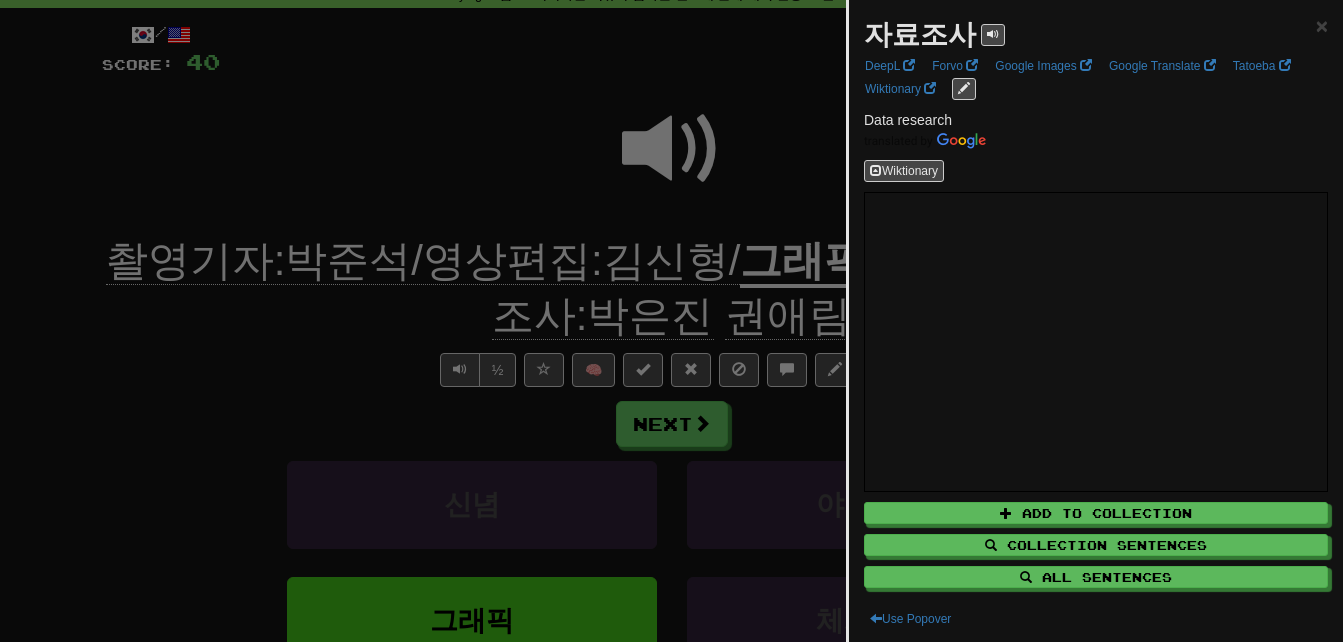 click at bounding box center [671, 321] 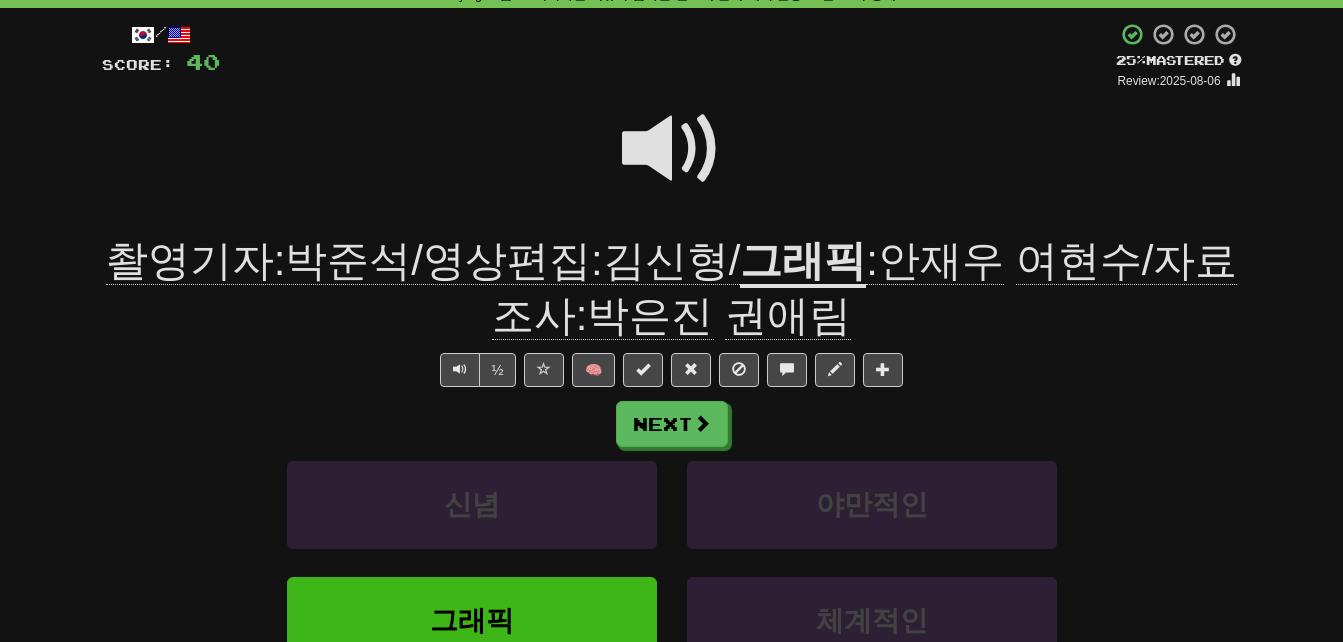 click at bounding box center (672, 149) 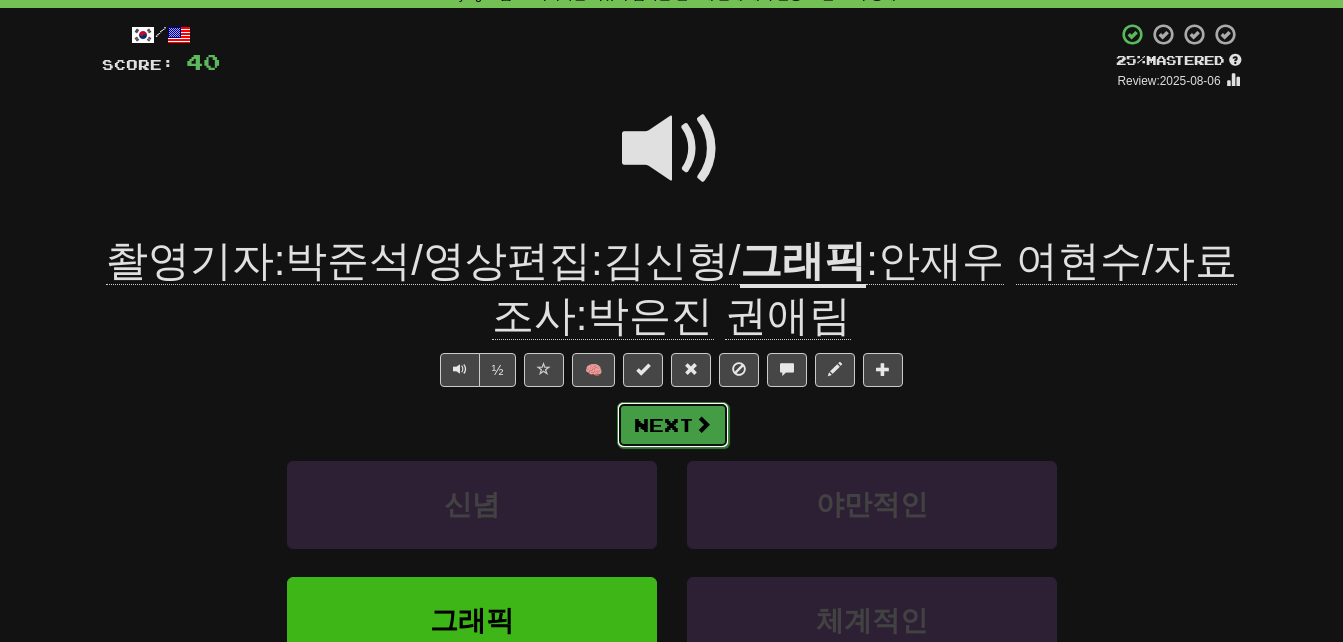 click at bounding box center (703, 424) 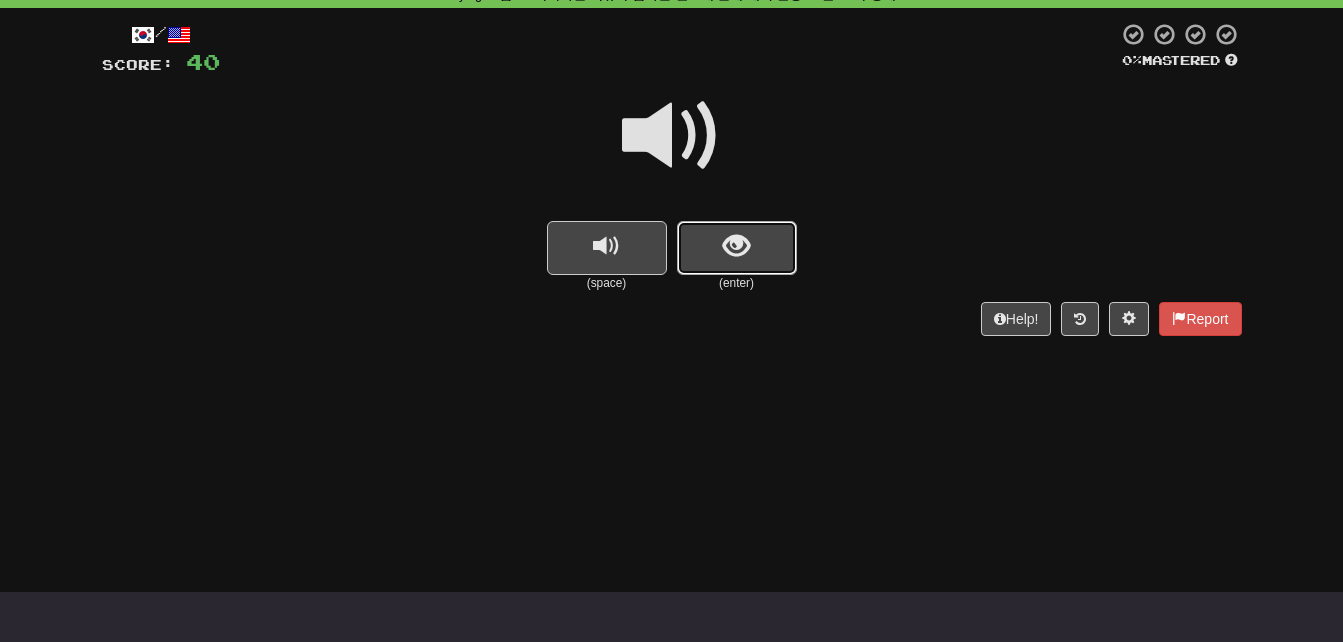 click at bounding box center (736, 246) 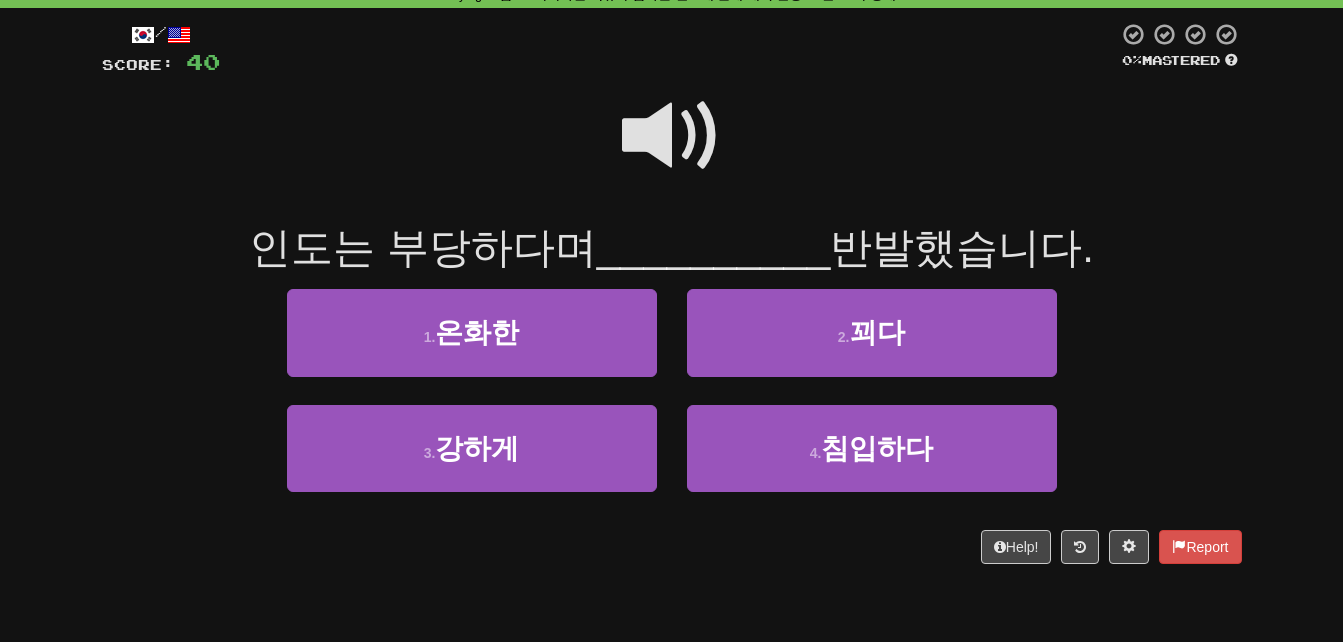 click at bounding box center (672, 136) 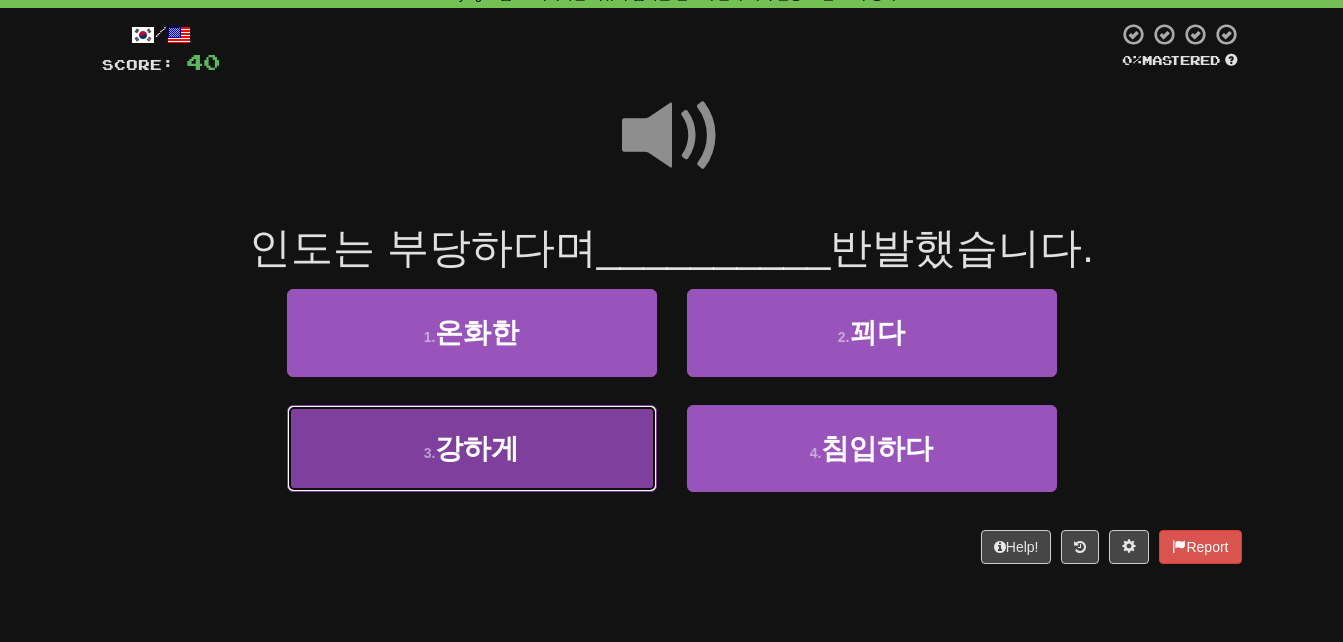 click on "3 .  강하게" at bounding box center [472, 448] 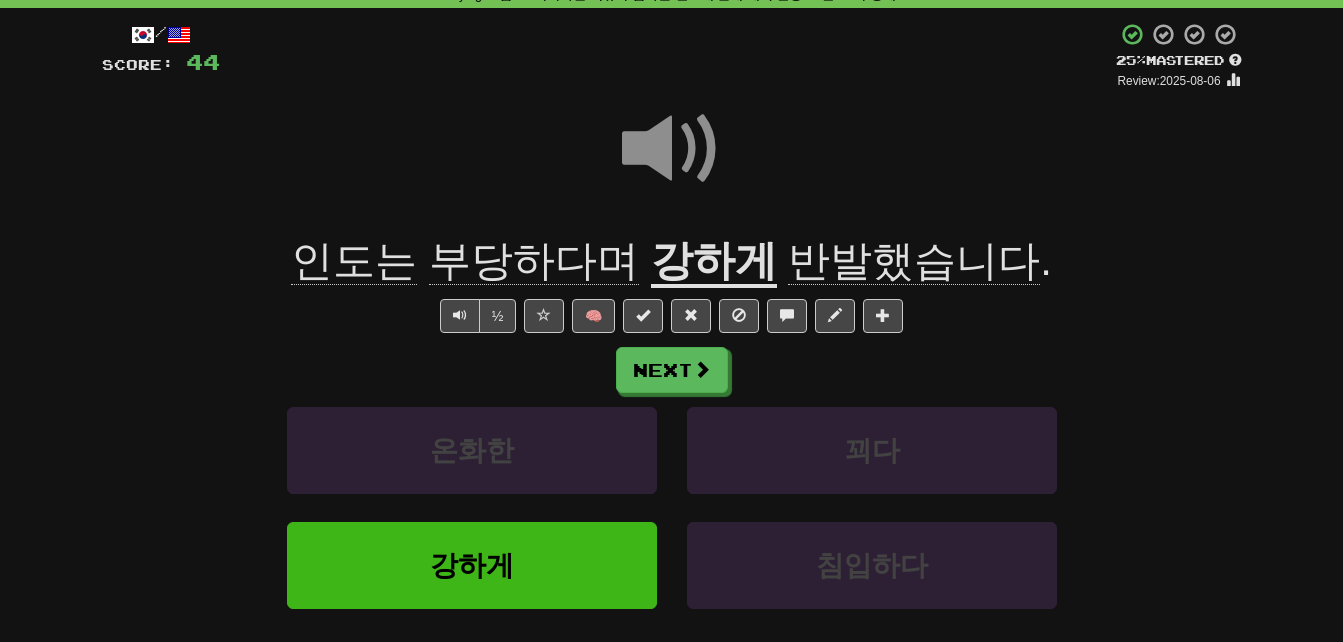click on "반발했습니다" at bounding box center [914, 261] 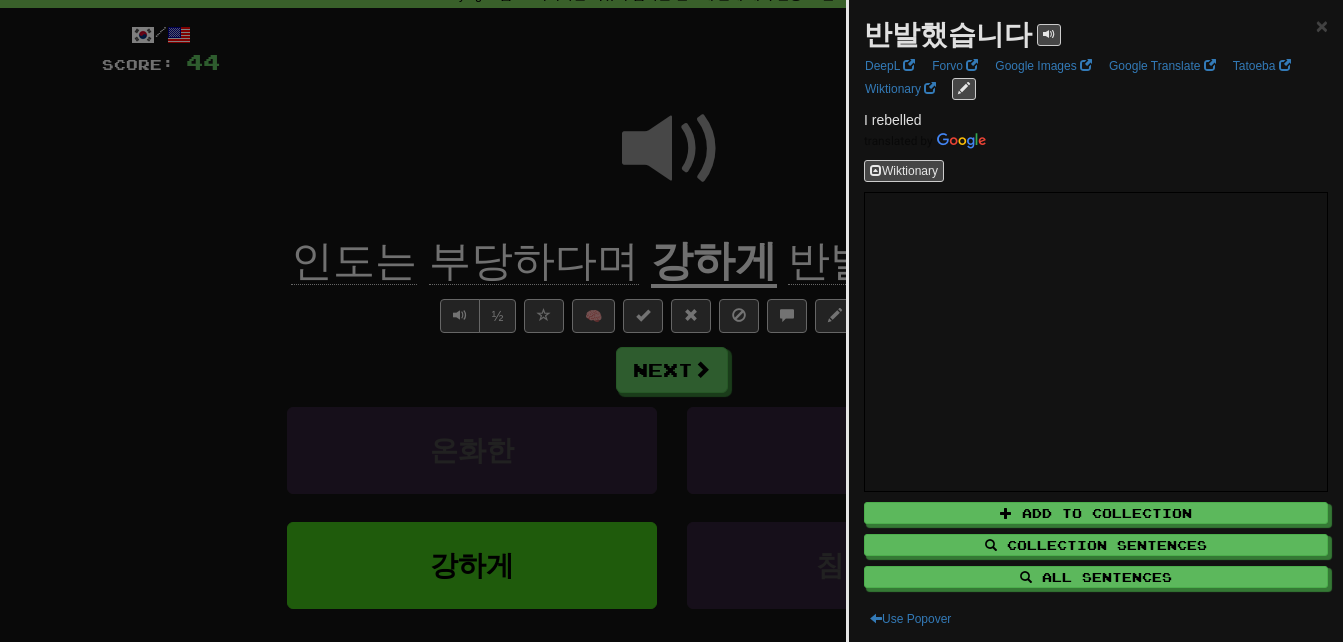 click at bounding box center (671, 321) 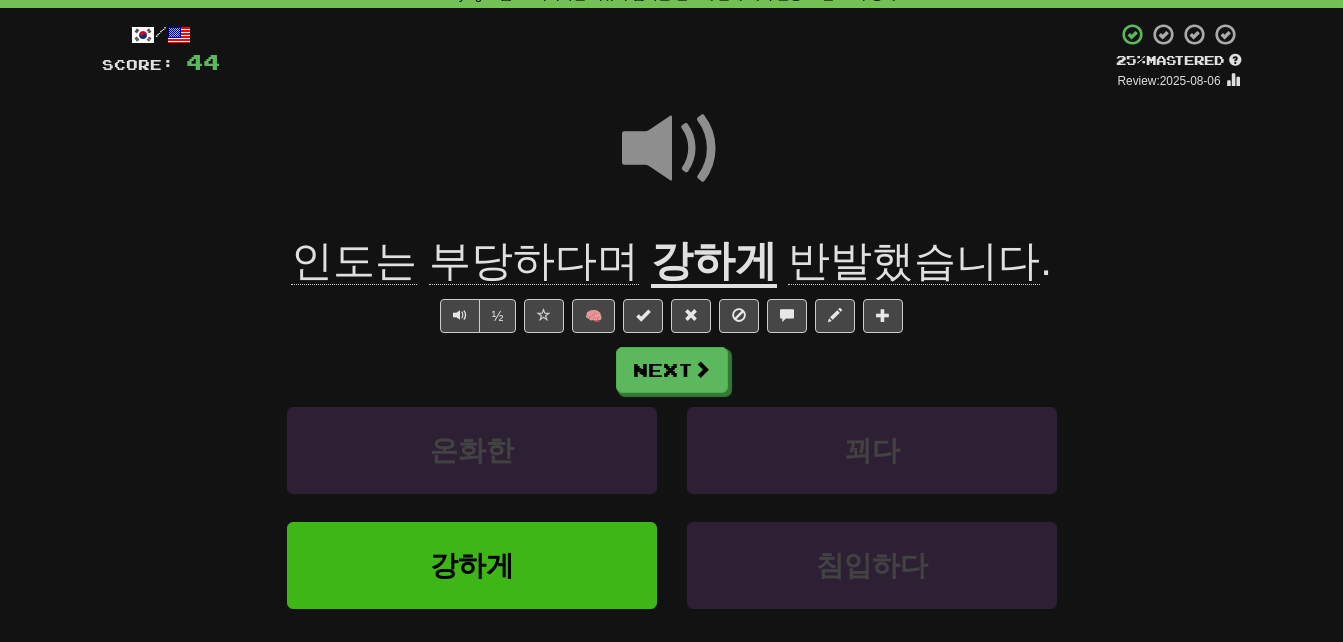 click on "강하게" at bounding box center [714, 262] 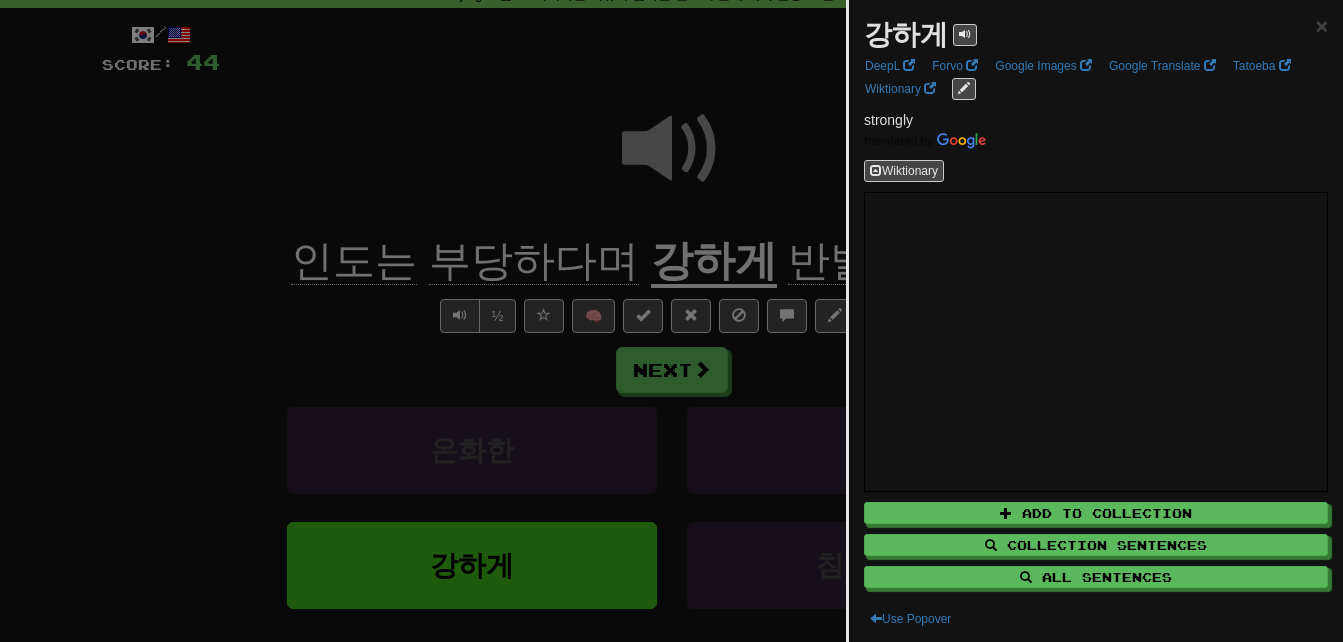 click at bounding box center (671, 321) 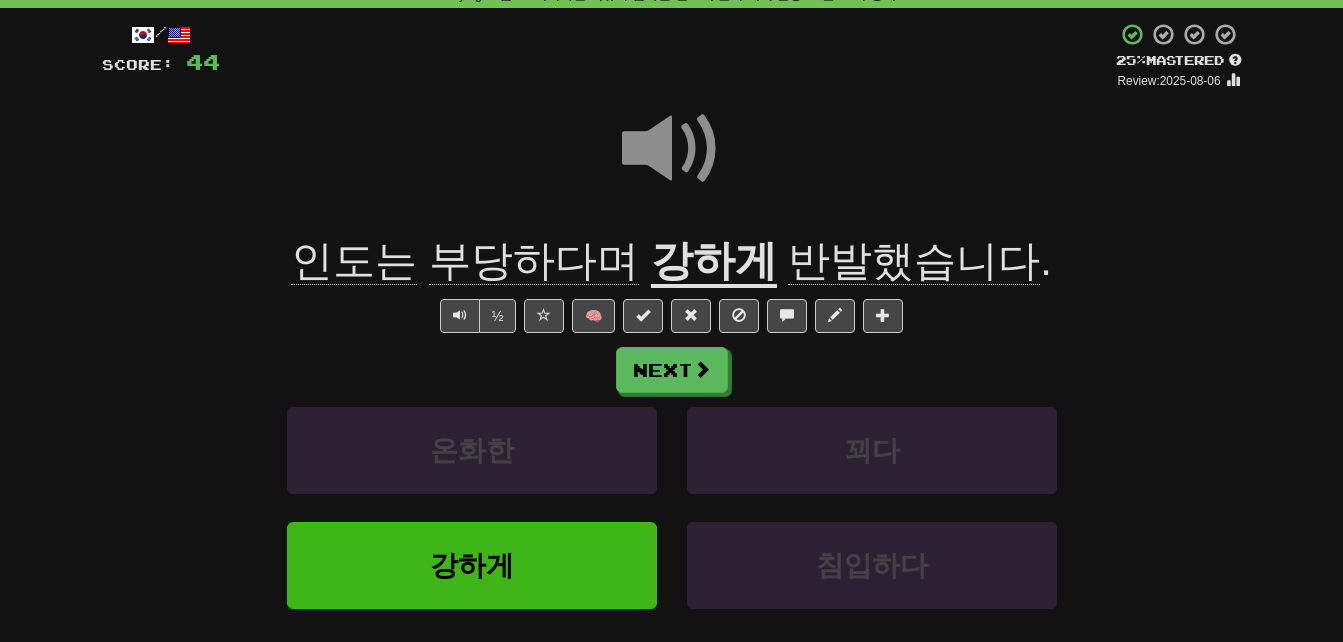 click on "부당하다며" 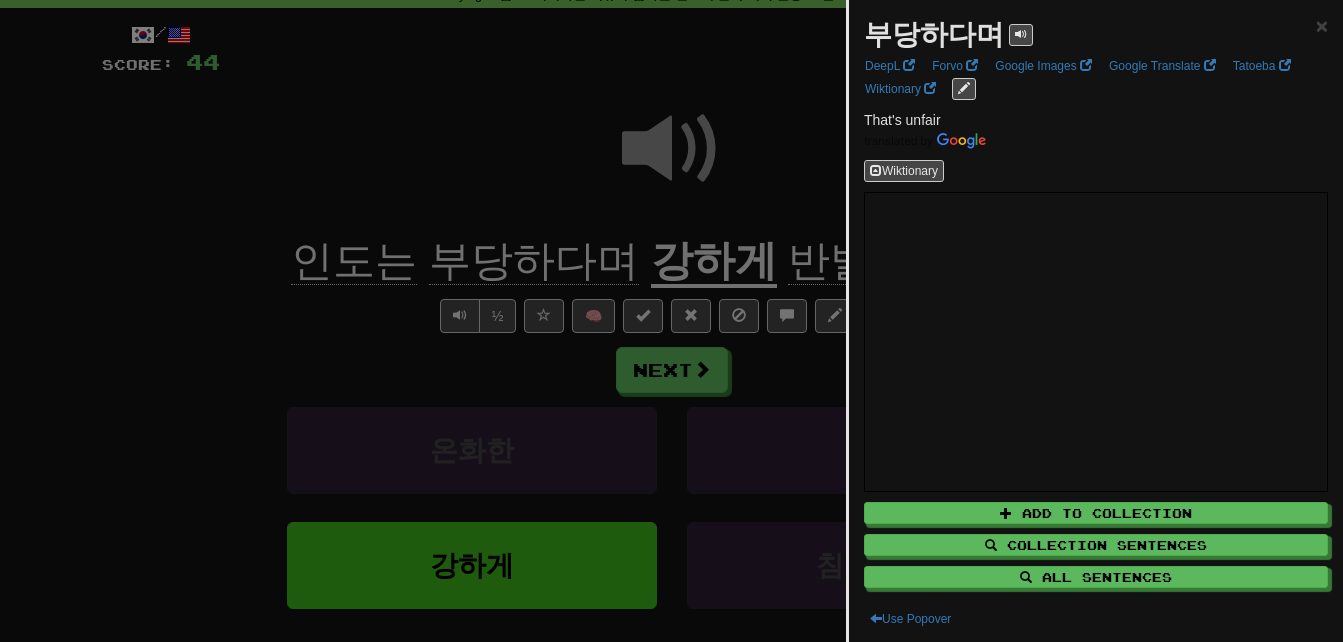 click at bounding box center (671, 321) 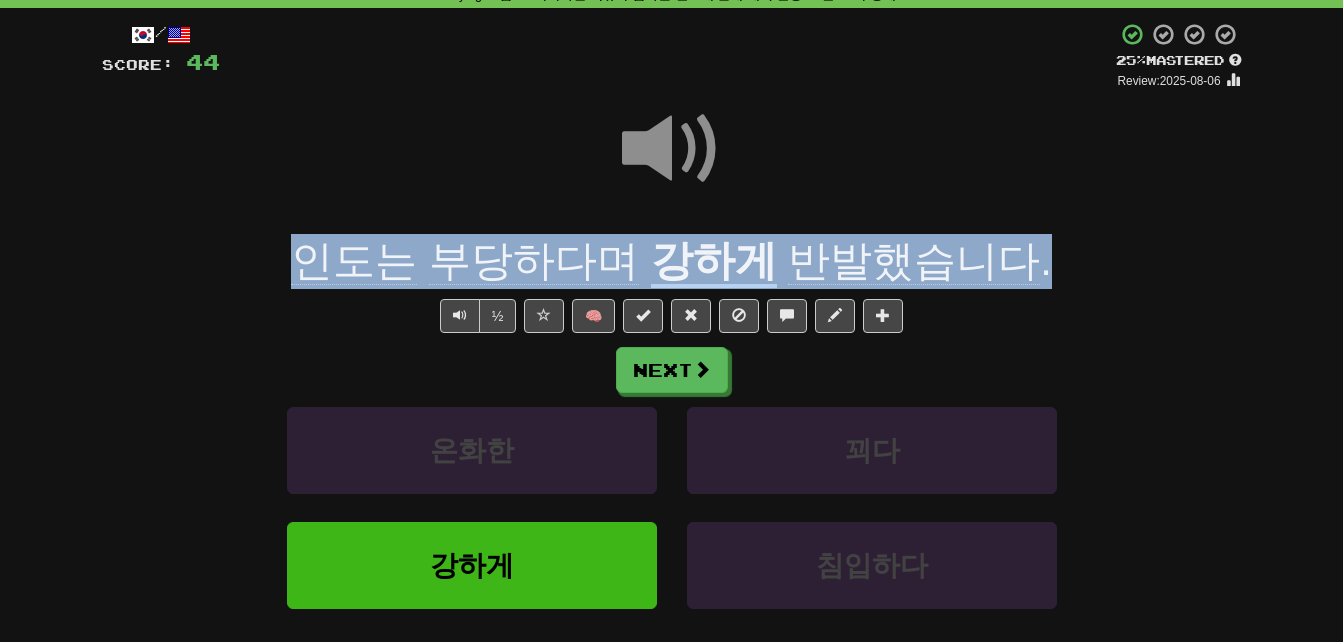 drag, startPoint x: 310, startPoint y: 252, endPoint x: 1052, endPoint y: 240, distance: 742.09705 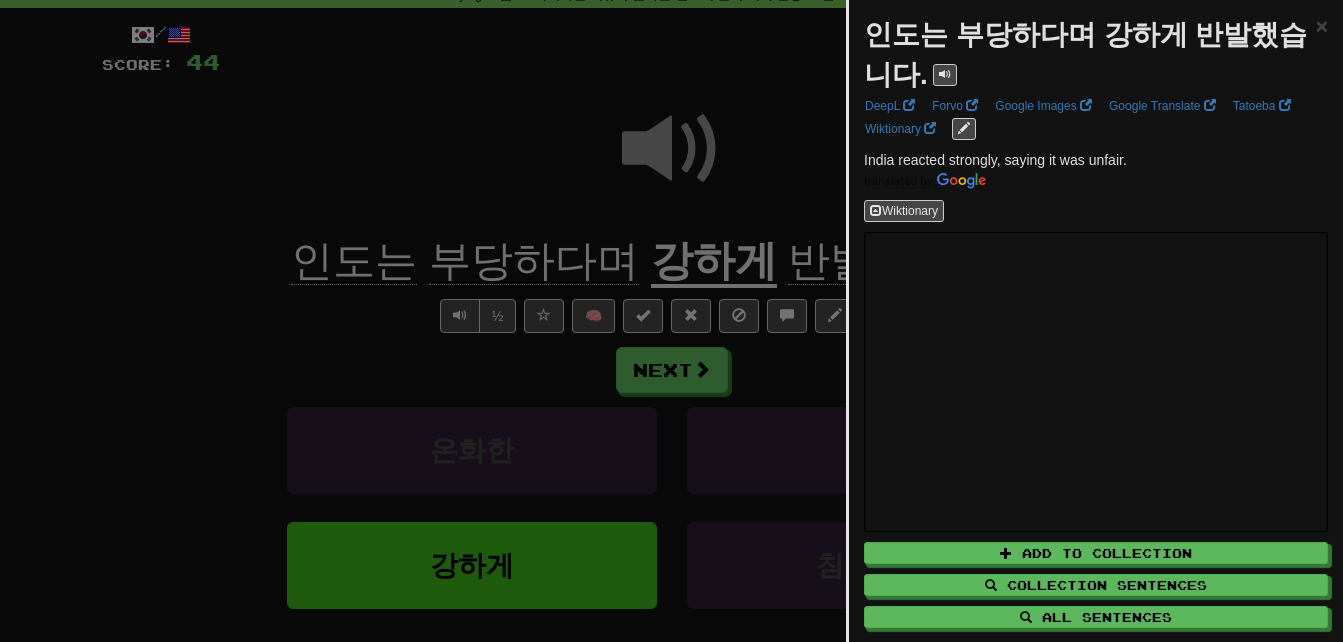 click at bounding box center [671, 321] 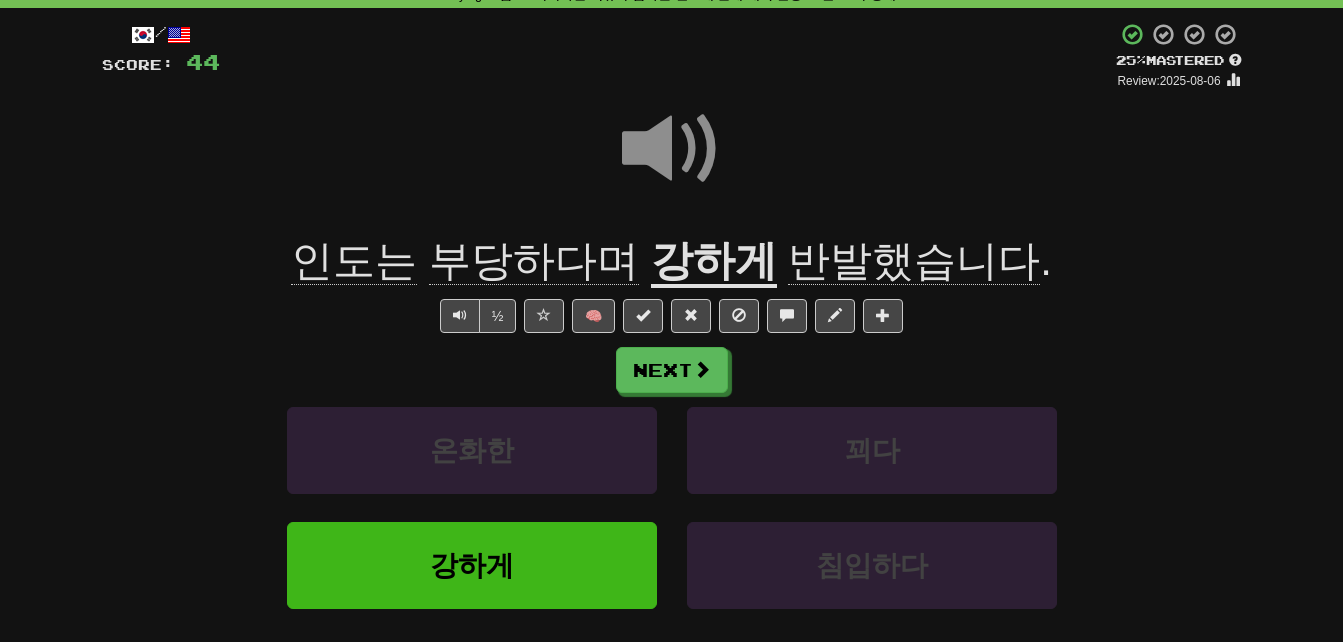 click at bounding box center (672, 149) 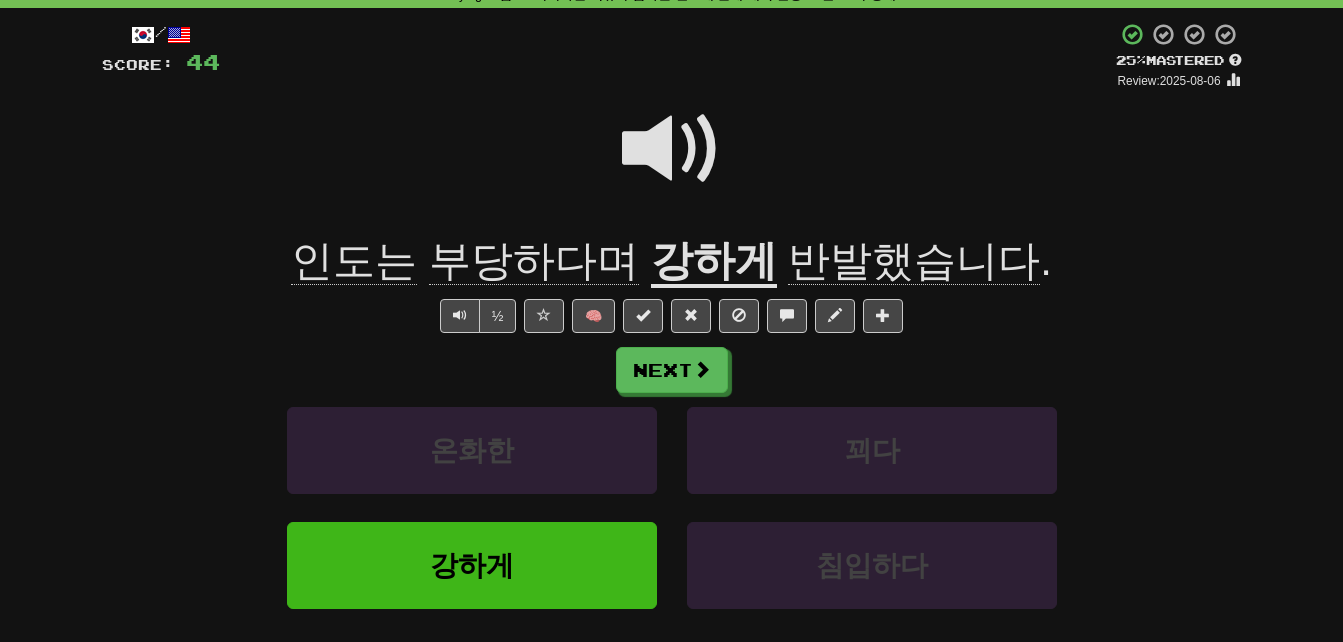 click at bounding box center (672, 149) 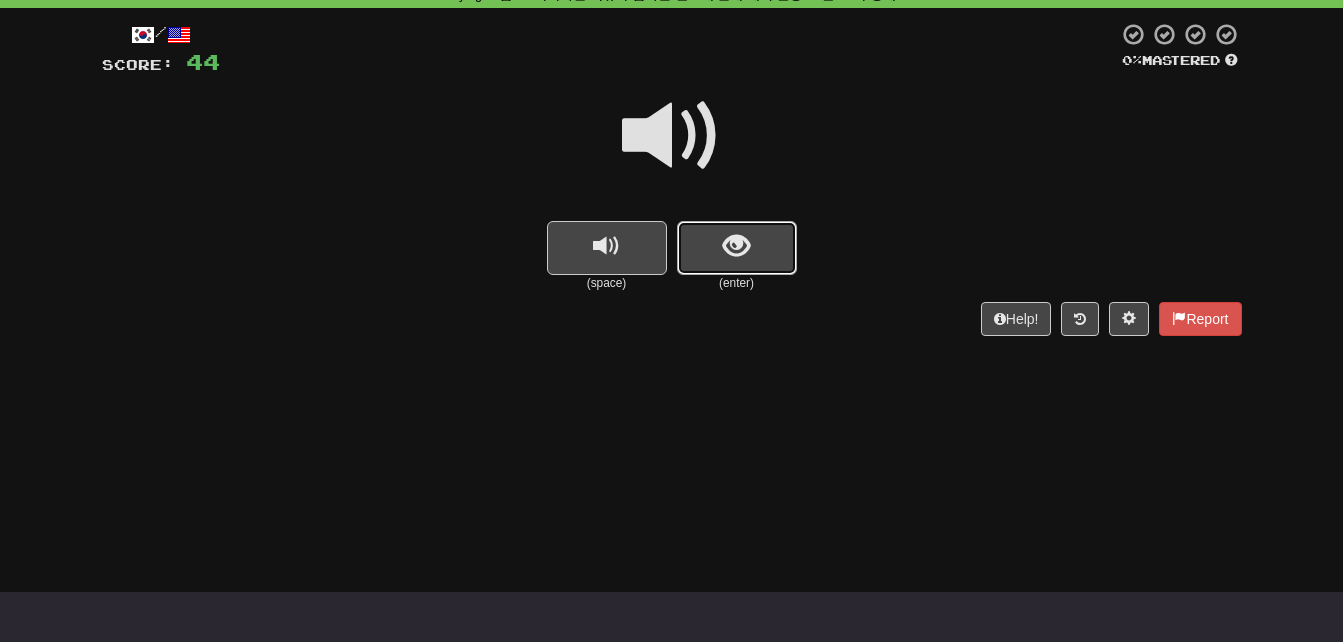 click at bounding box center (737, 248) 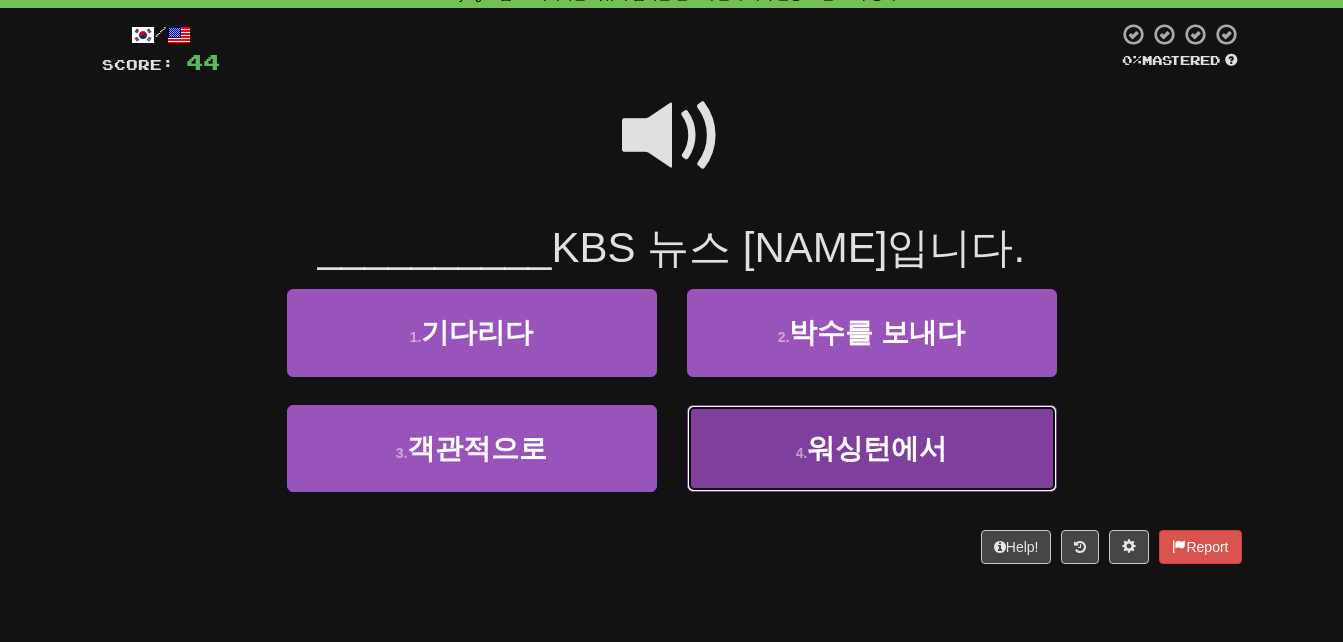 click on "4 .  워싱턴에서" at bounding box center [872, 448] 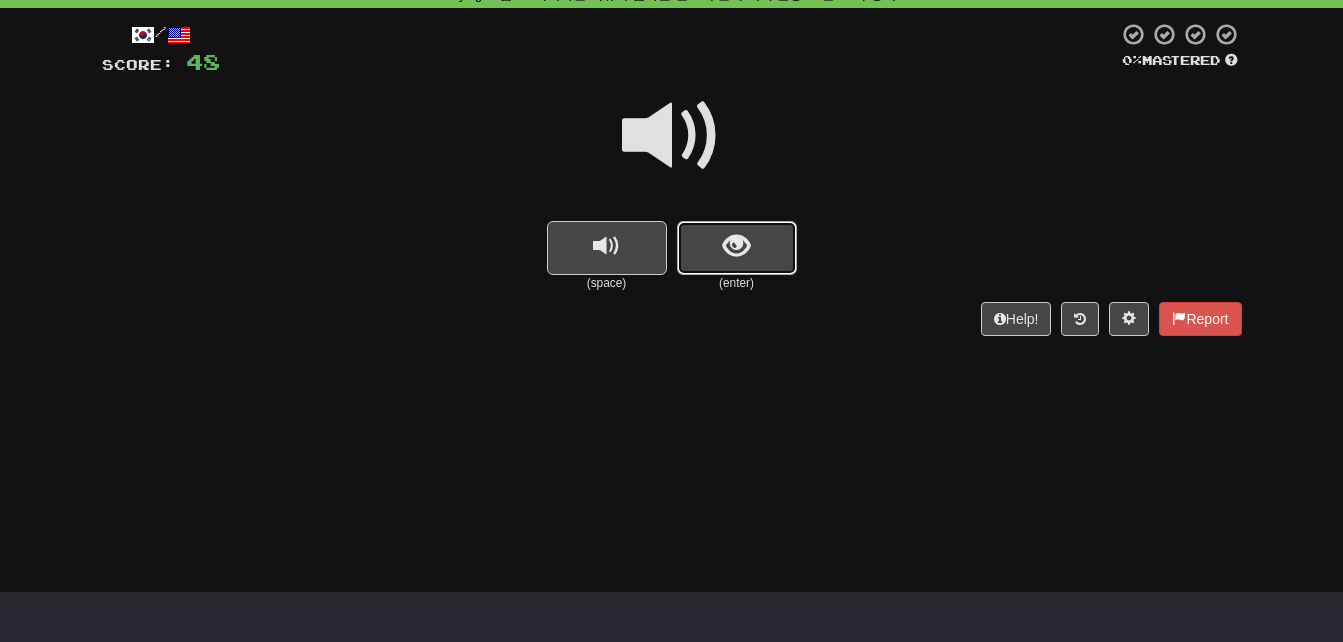 click at bounding box center [736, 246] 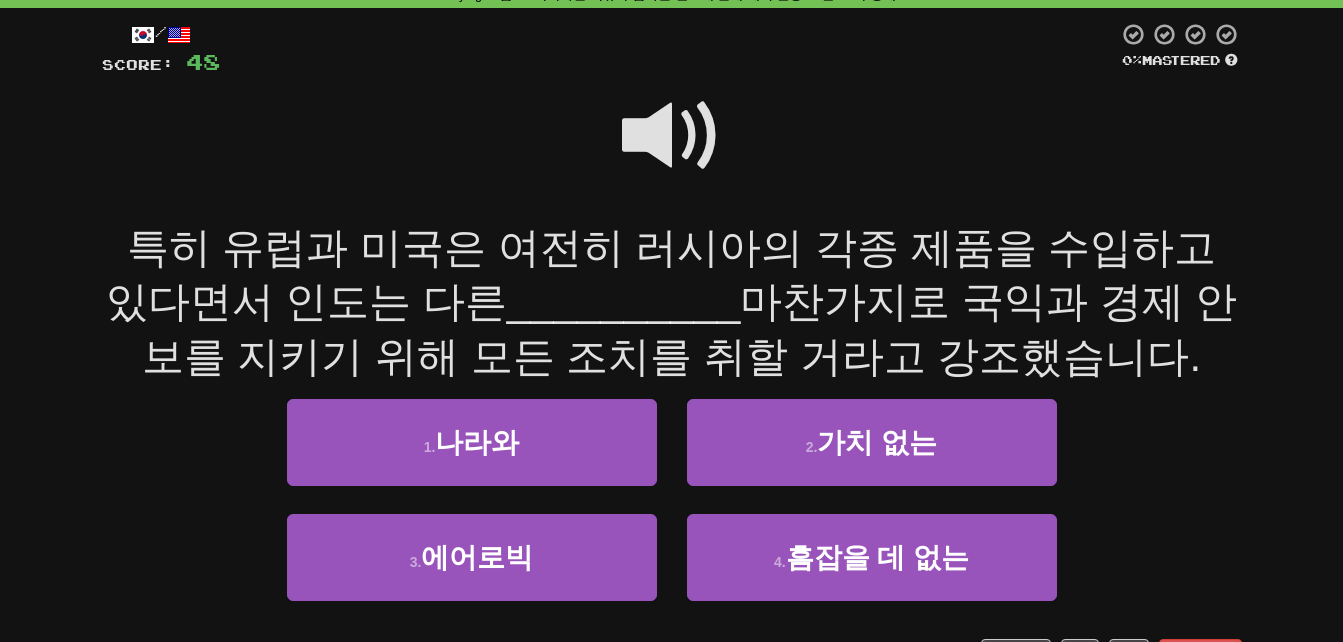 click at bounding box center (672, 136) 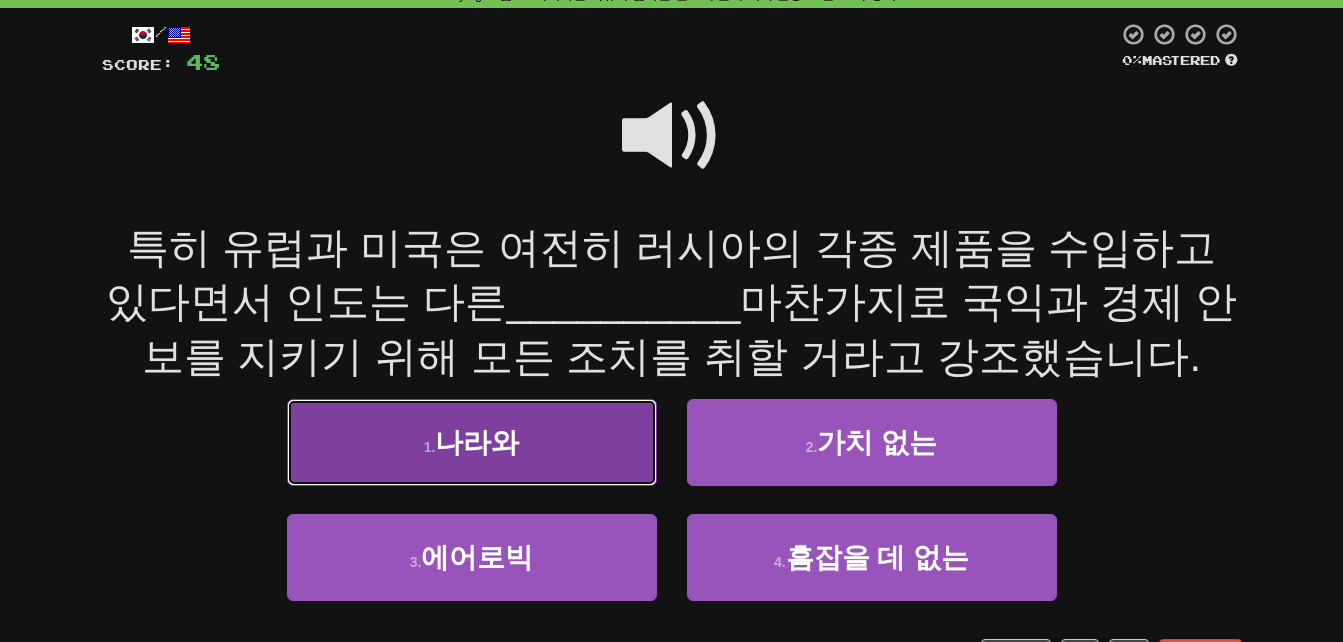 click on "1 .  나라와" at bounding box center [472, 442] 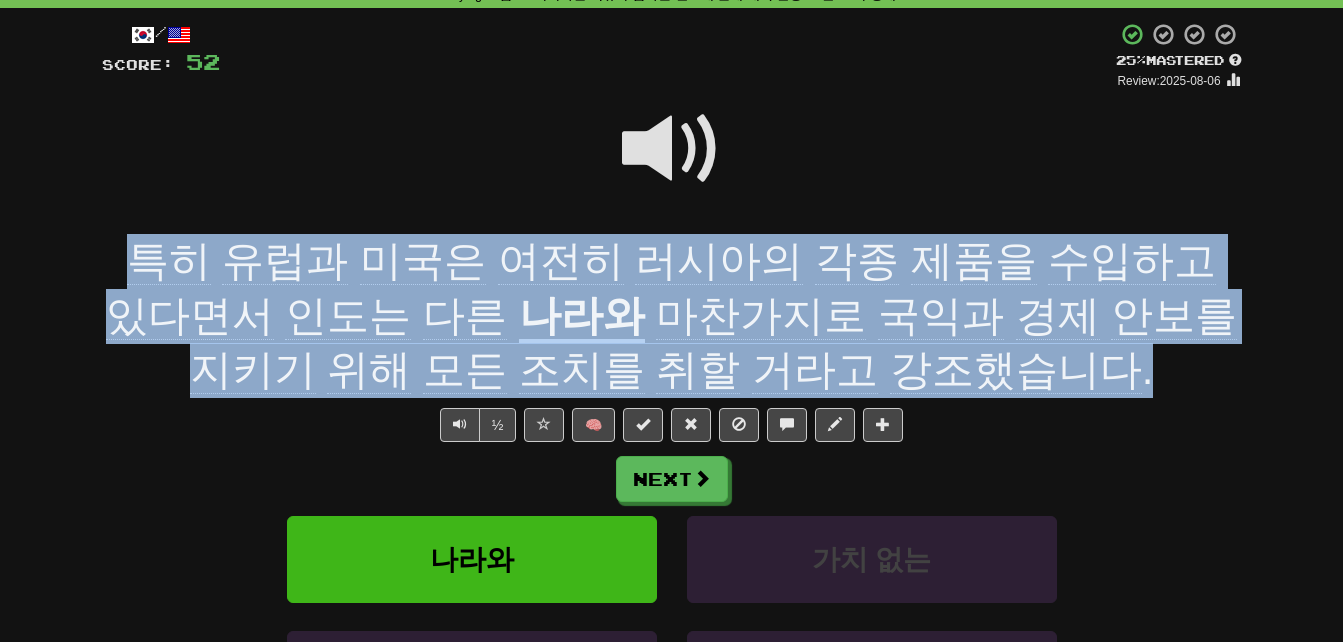 drag, startPoint x: 100, startPoint y: 256, endPoint x: 1033, endPoint y: 363, distance: 939.11554 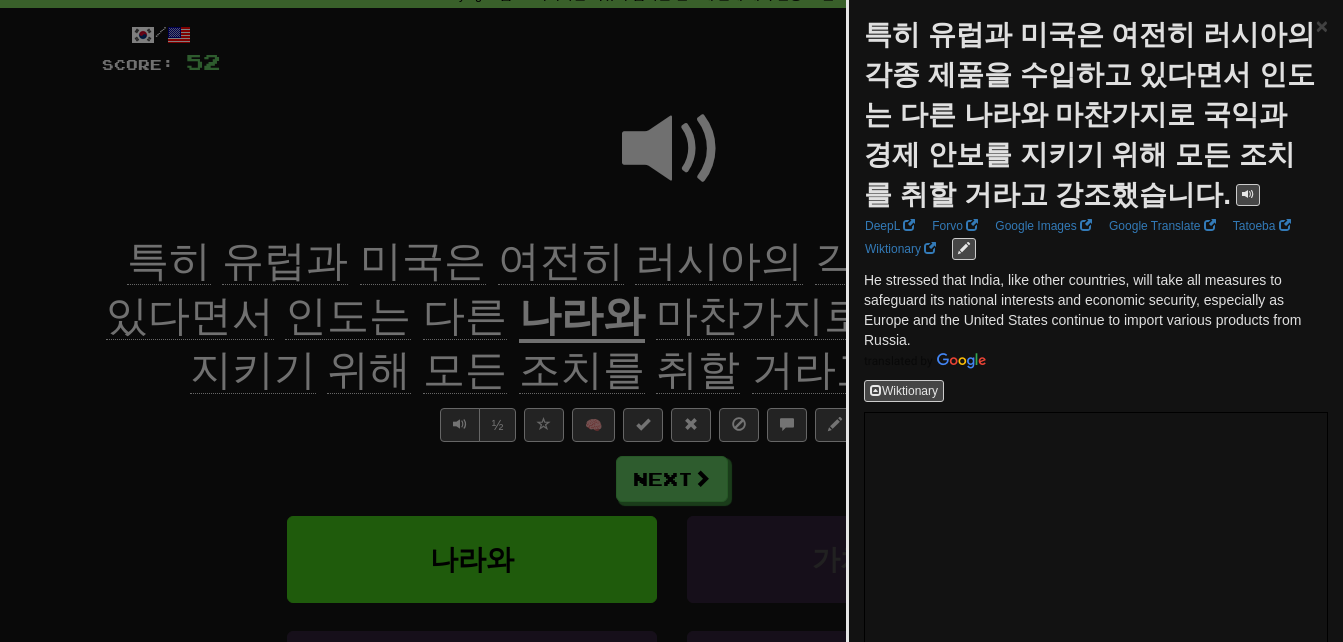 click at bounding box center (671, 321) 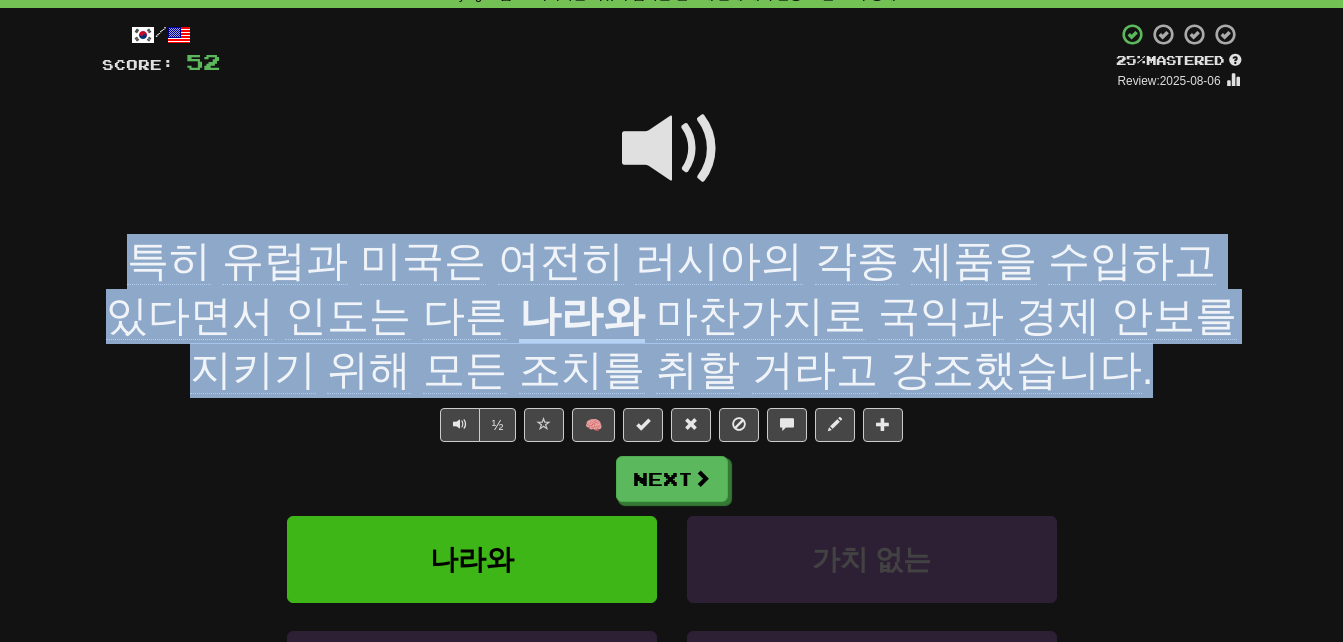 drag, startPoint x: 109, startPoint y: 249, endPoint x: 1031, endPoint y: 352, distance: 927.7354 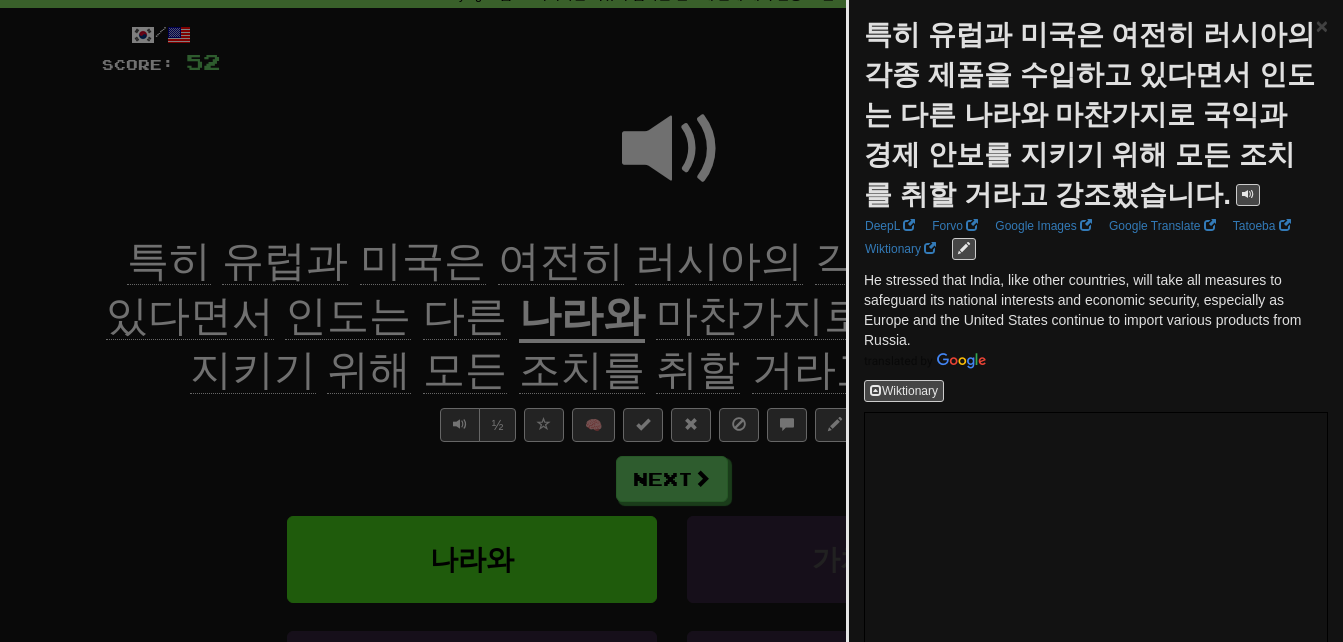 click at bounding box center (671, 321) 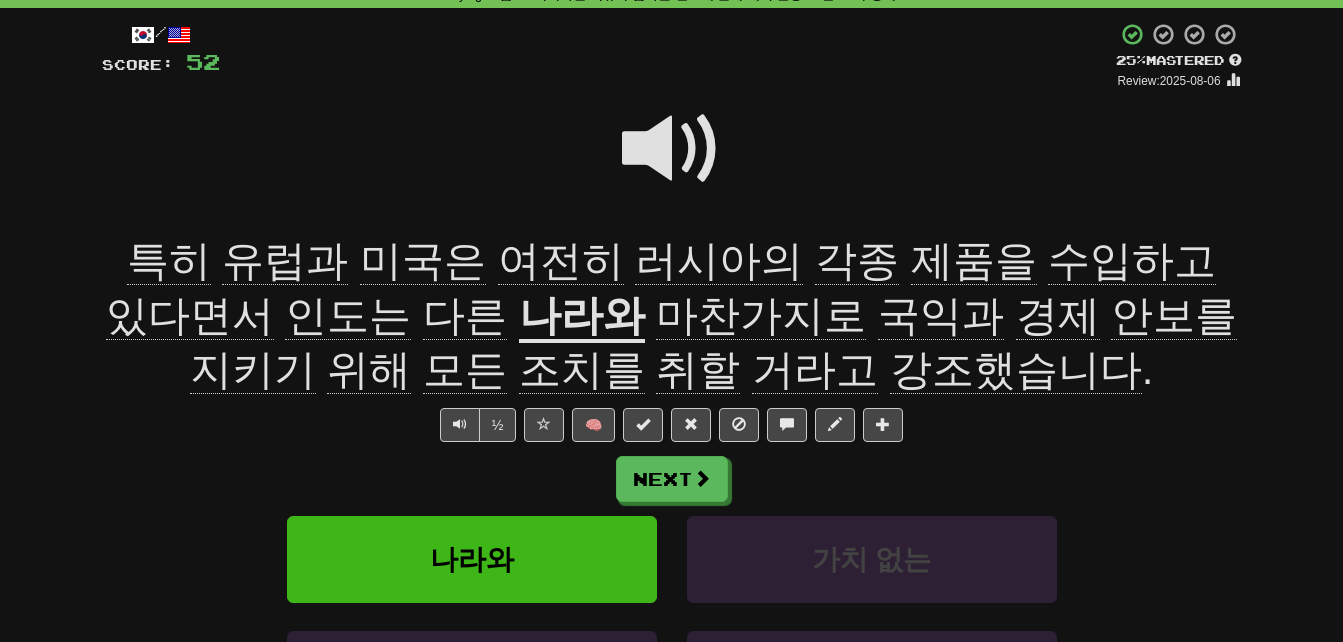 click on "여전히" 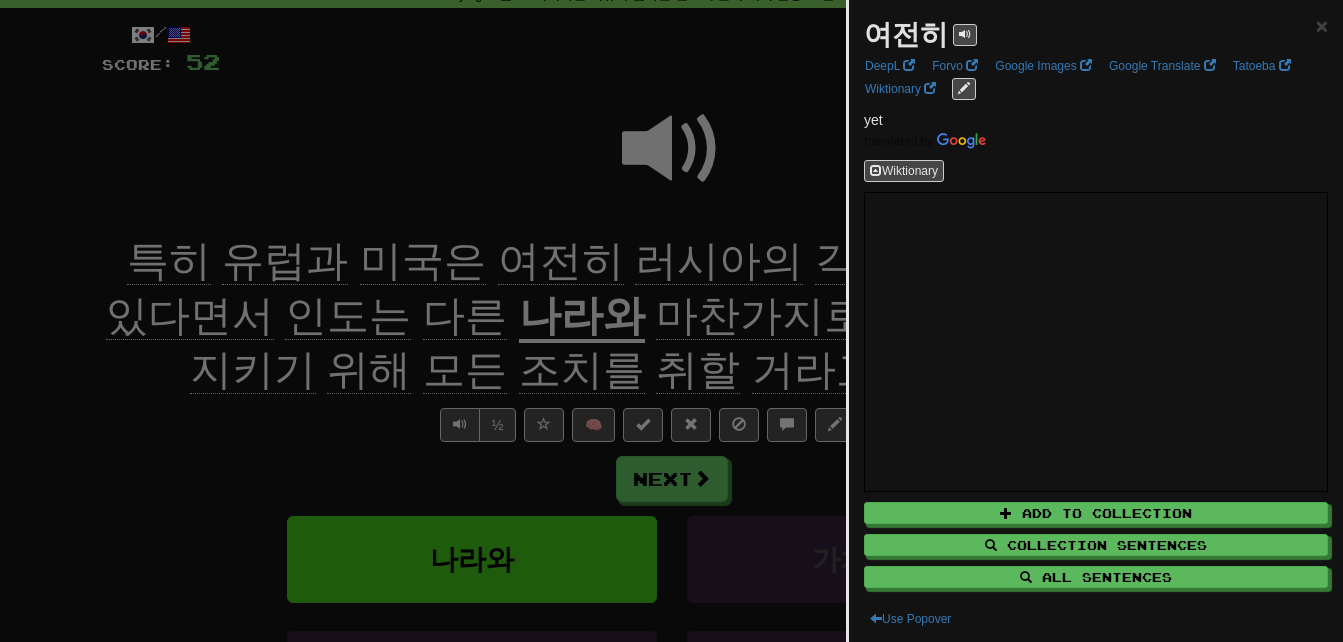 click at bounding box center (671, 321) 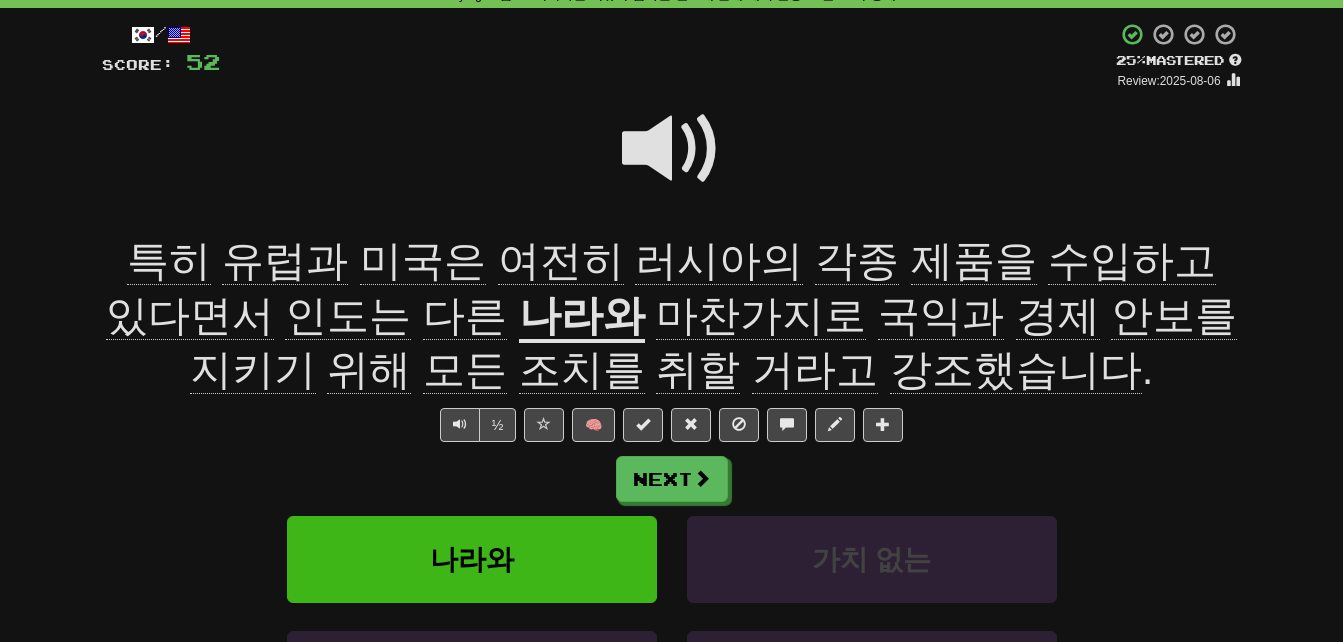 click on "각종" 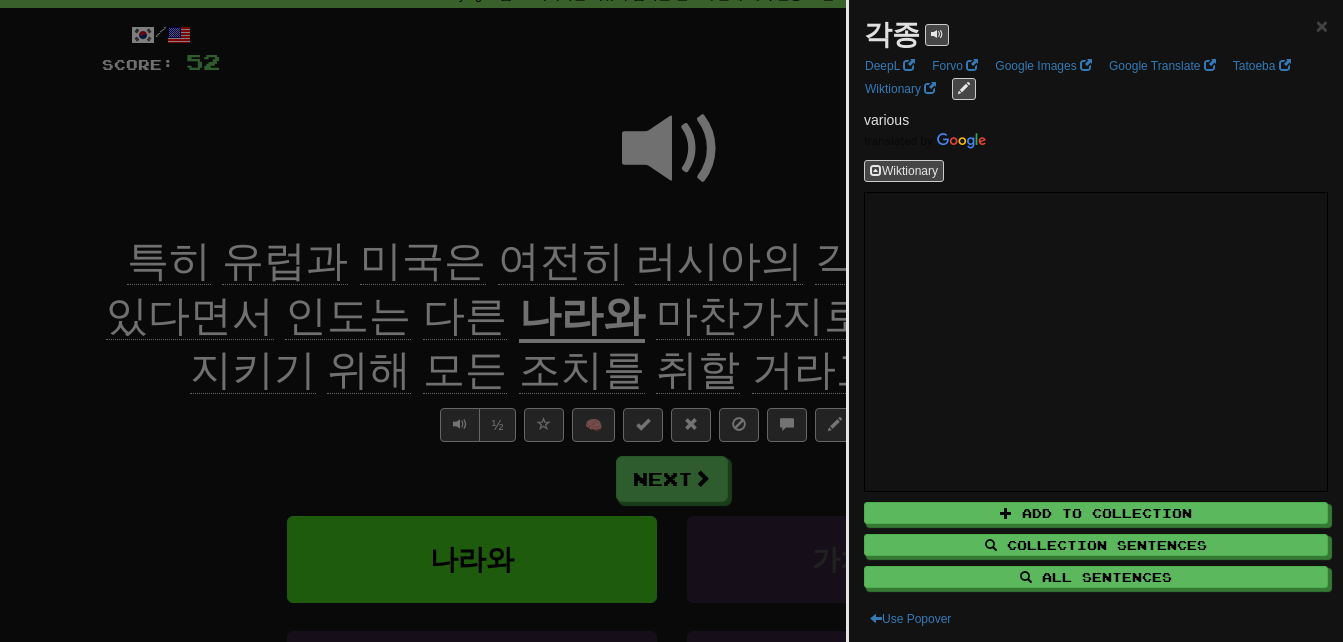 click at bounding box center (671, 321) 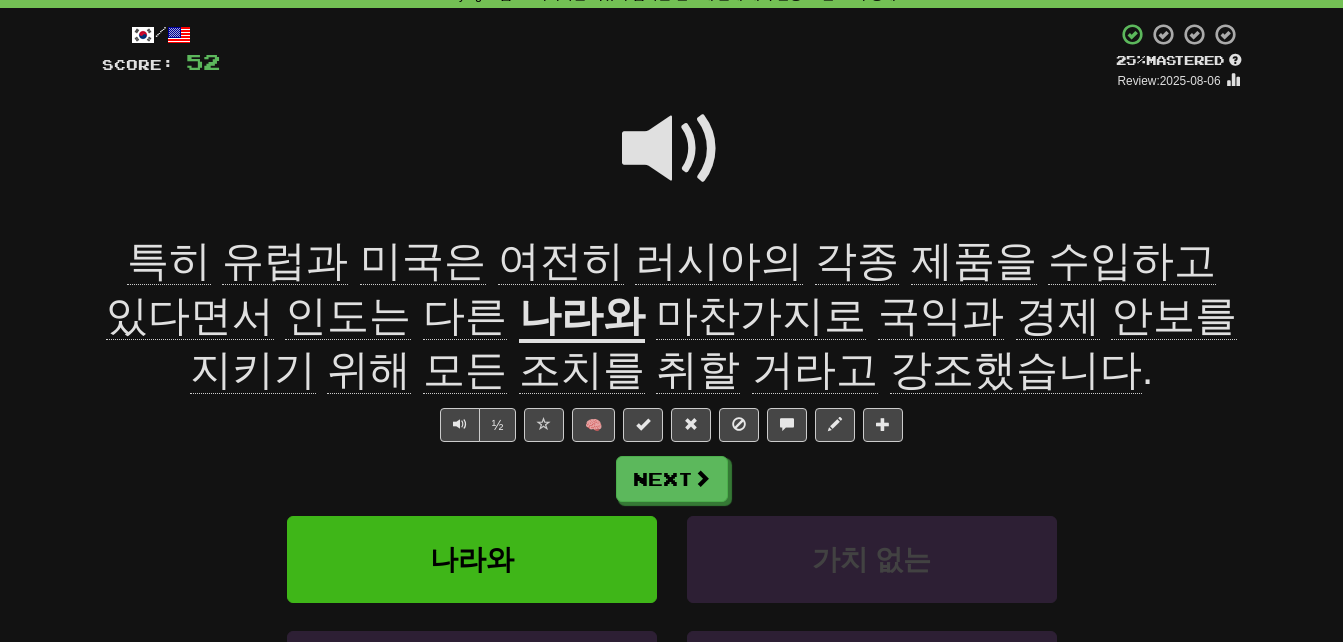 click on "제품을" 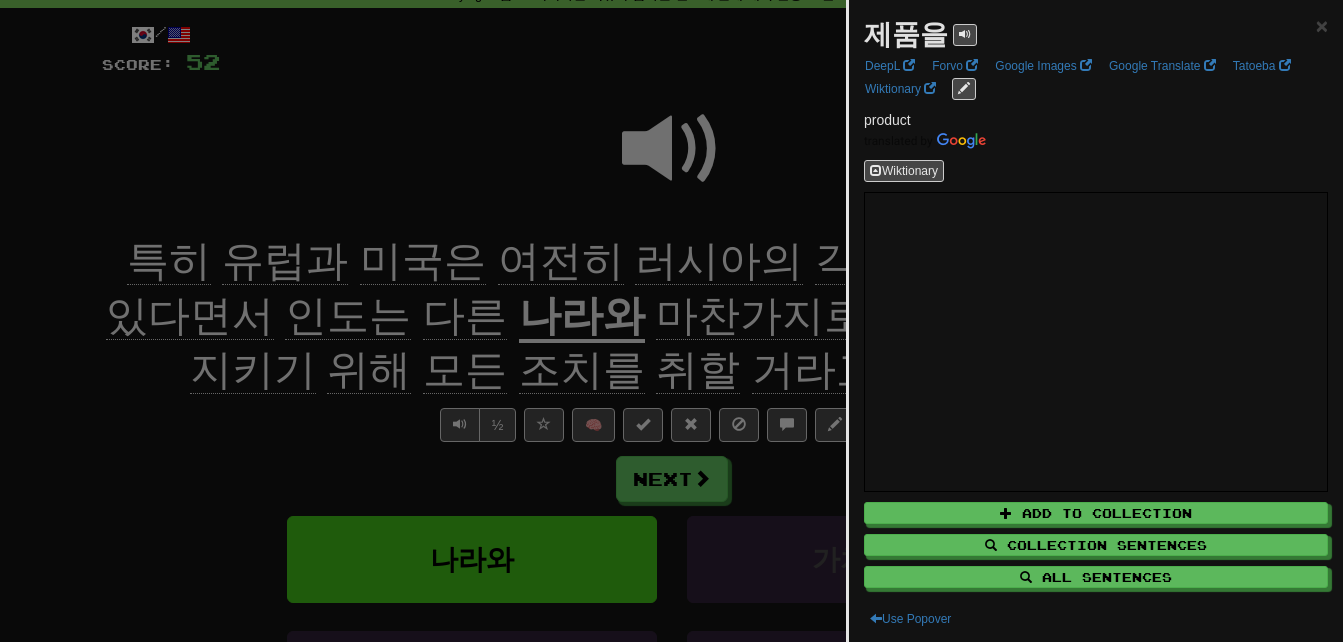 click at bounding box center [671, 321] 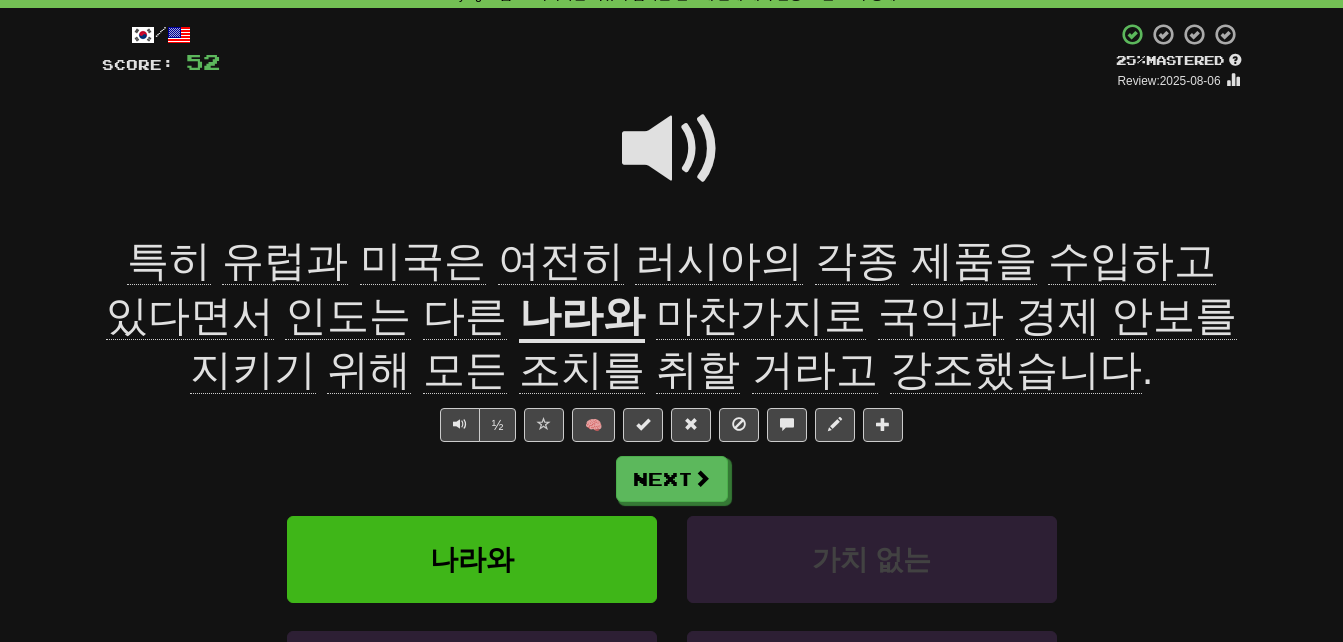 click on "다른" 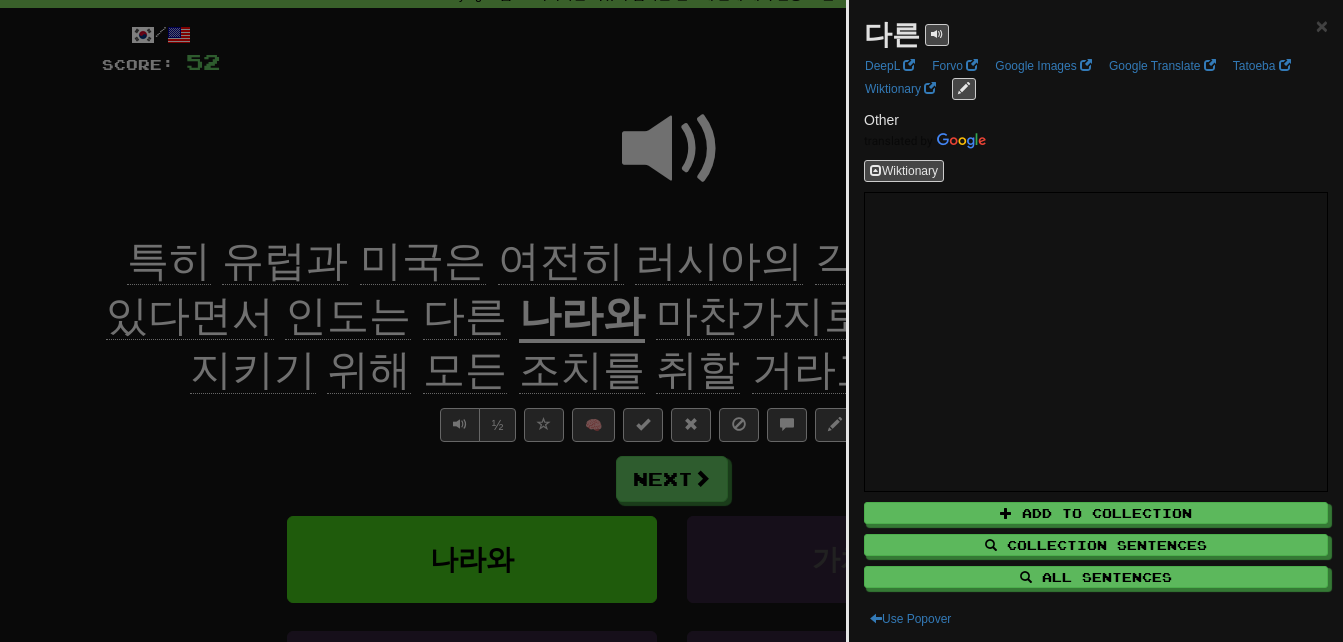 click at bounding box center [671, 321] 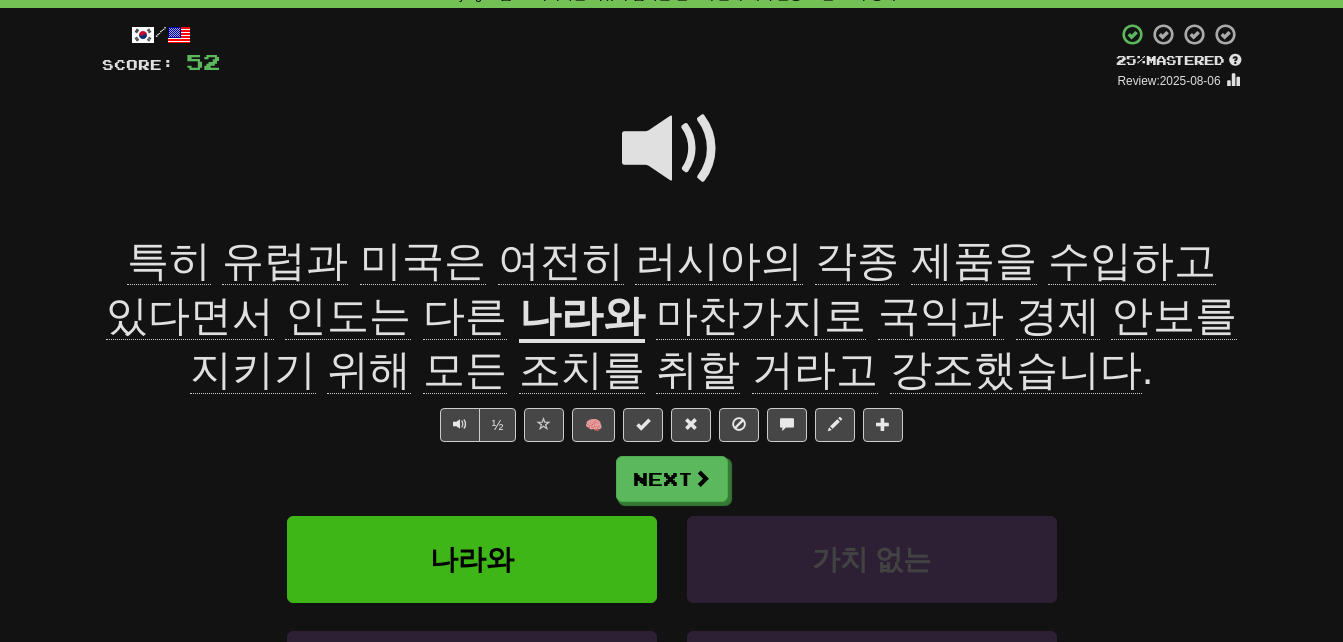 click on "마찬가지로" at bounding box center [761, 316] 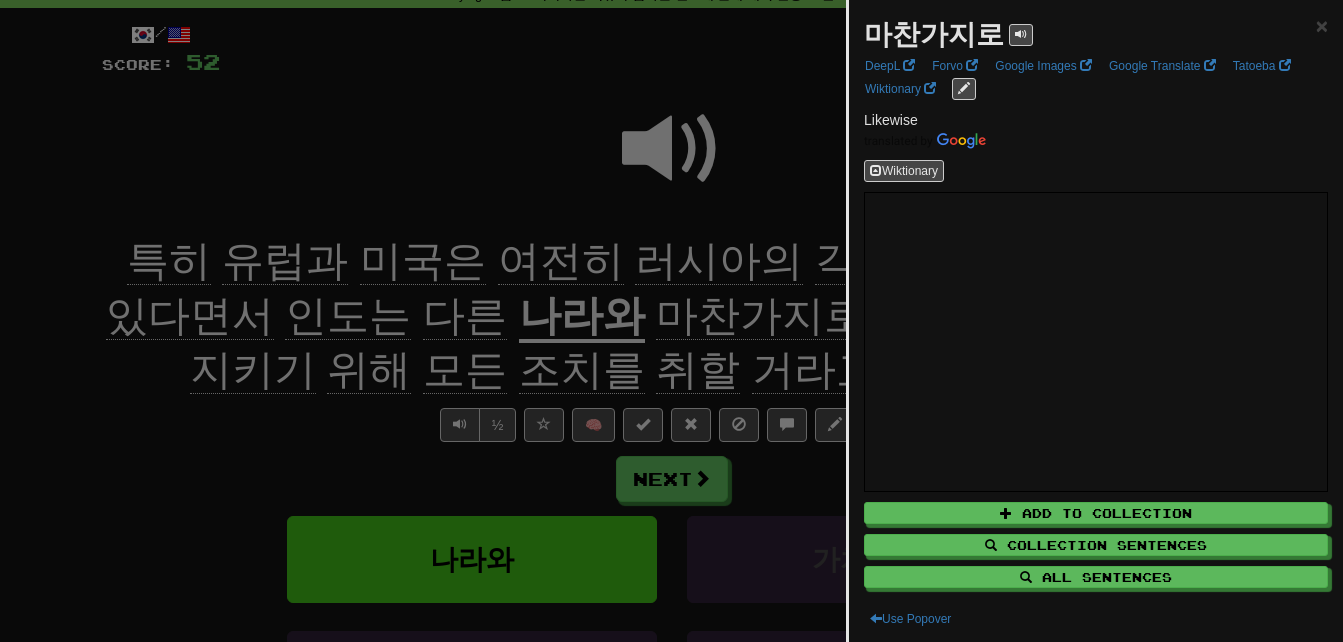 click at bounding box center [671, 321] 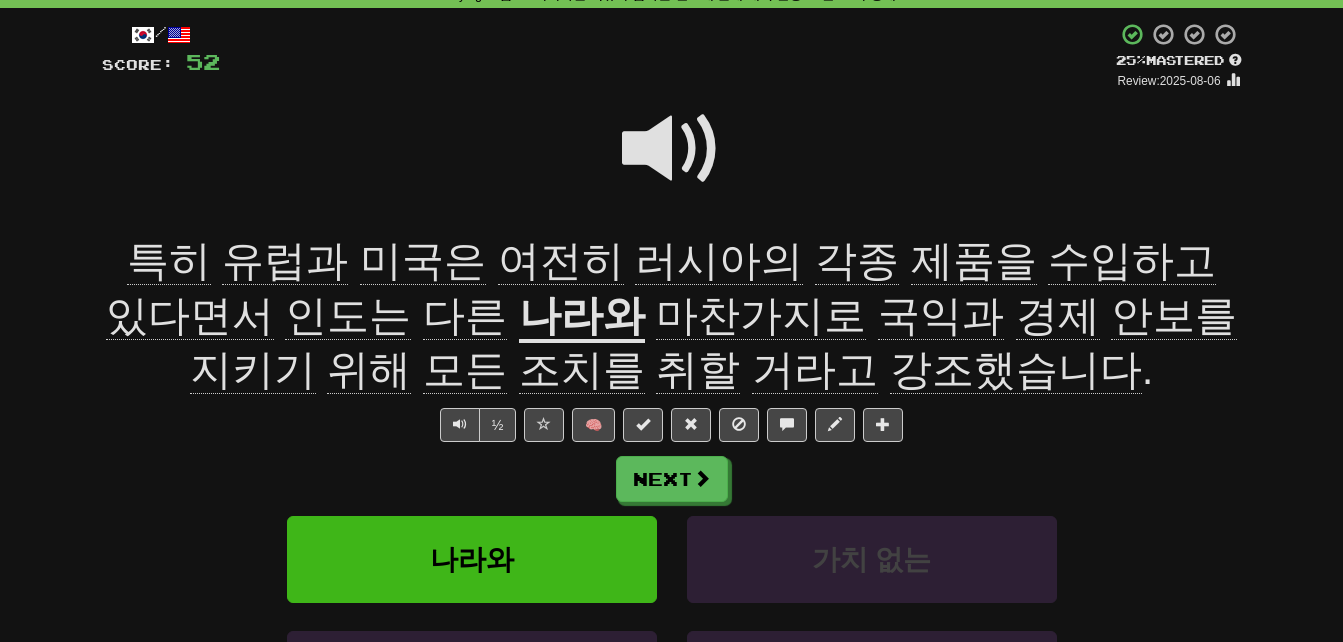 click on "국익과" at bounding box center (941, 316) 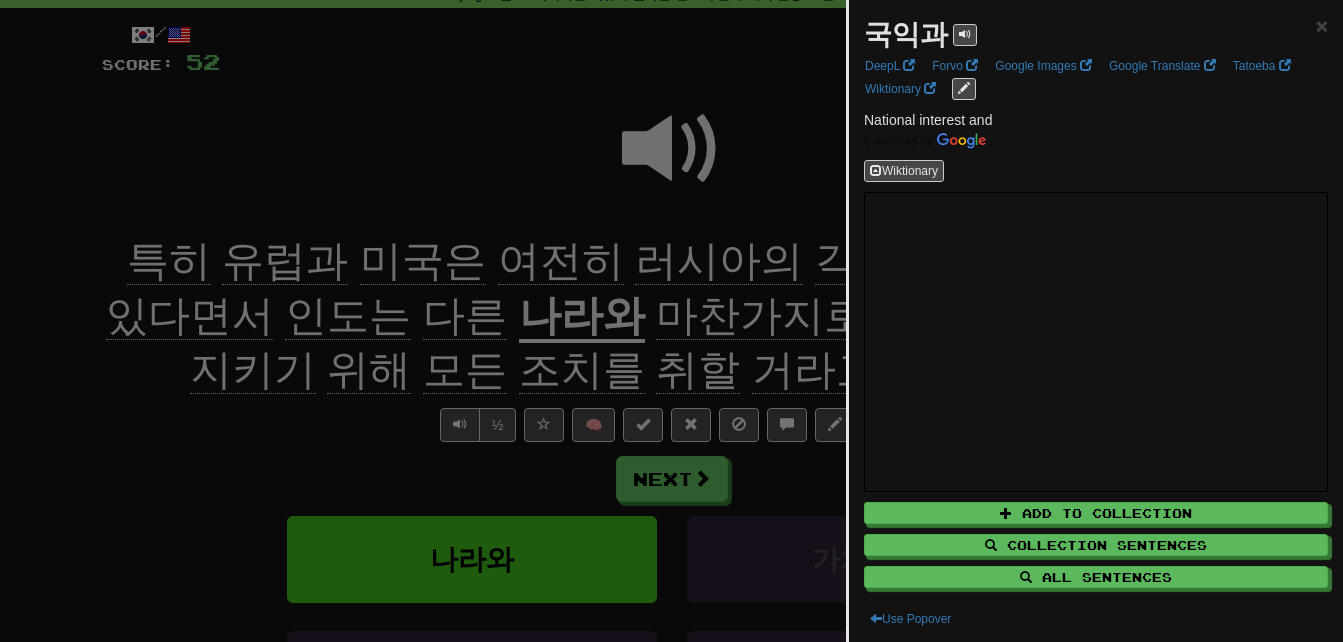 click at bounding box center [671, 321] 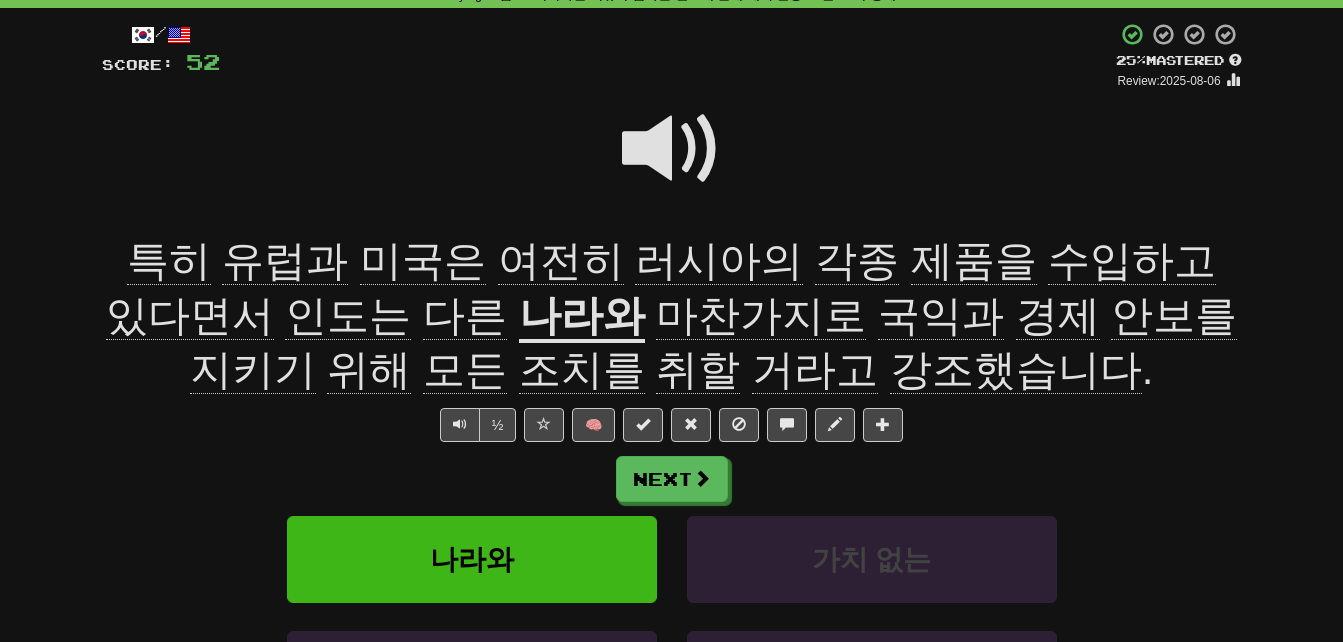 click on "안보를" at bounding box center (1174, 316) 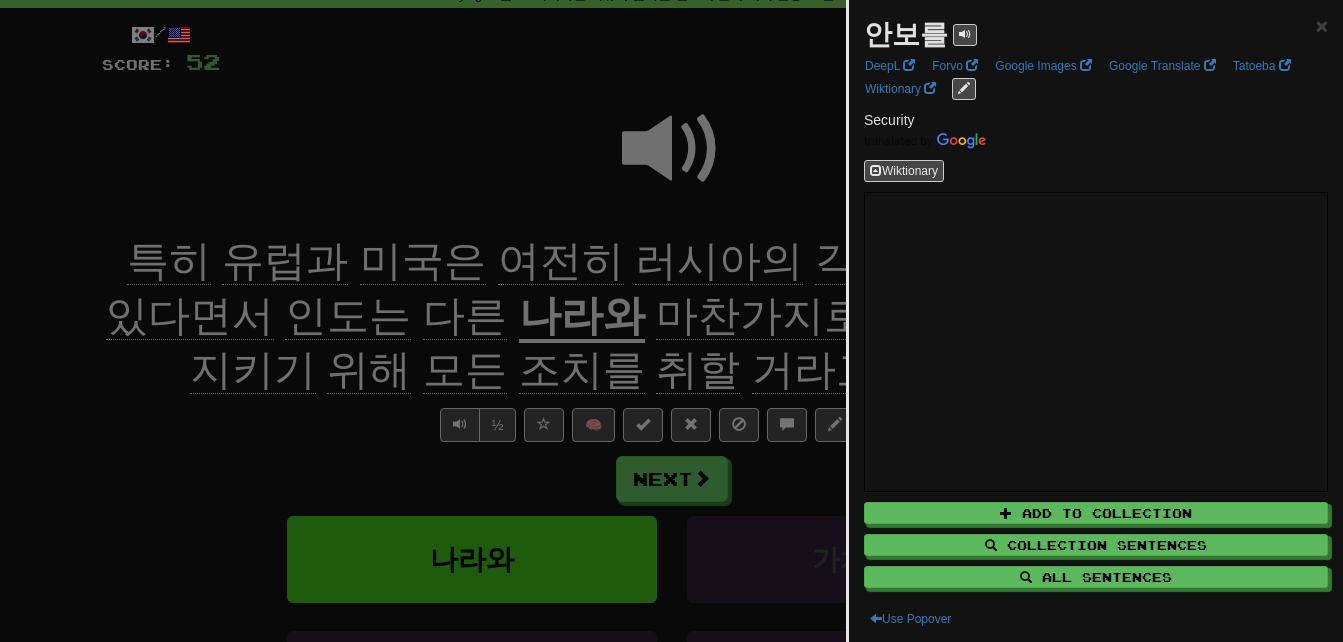 click at bounding box center (671, 321) 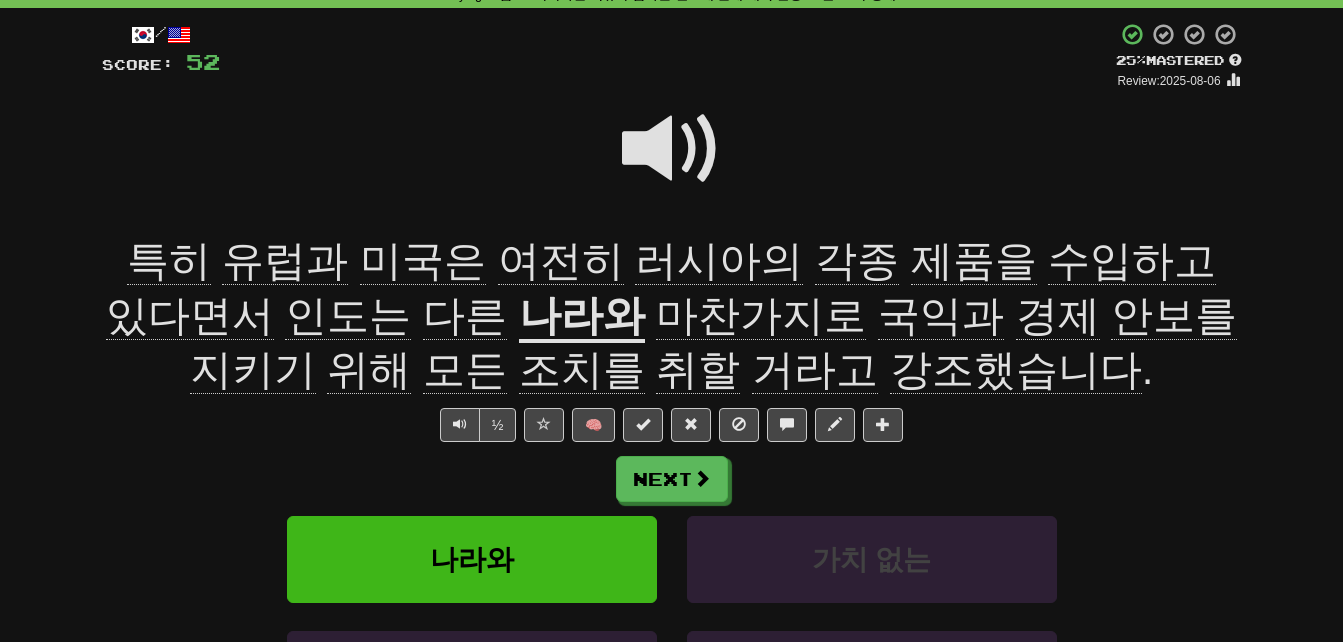 click on "지키기" at bounding box center [253, 370] 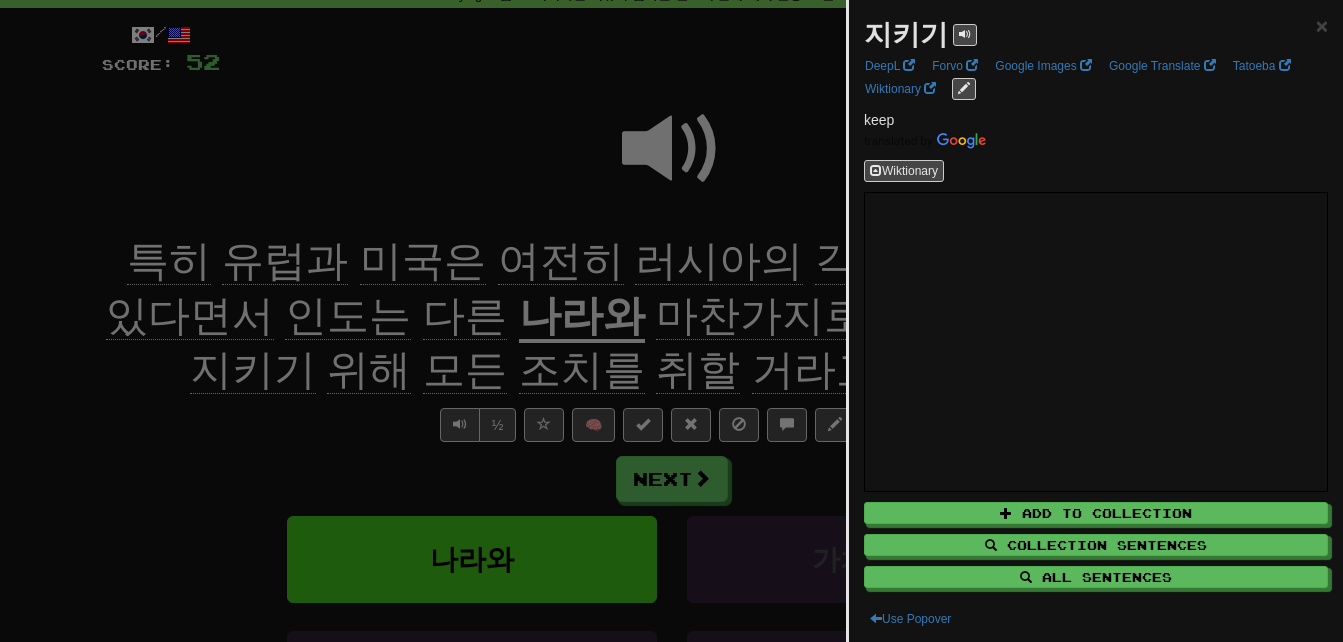 click at bounding box center [671, 321] 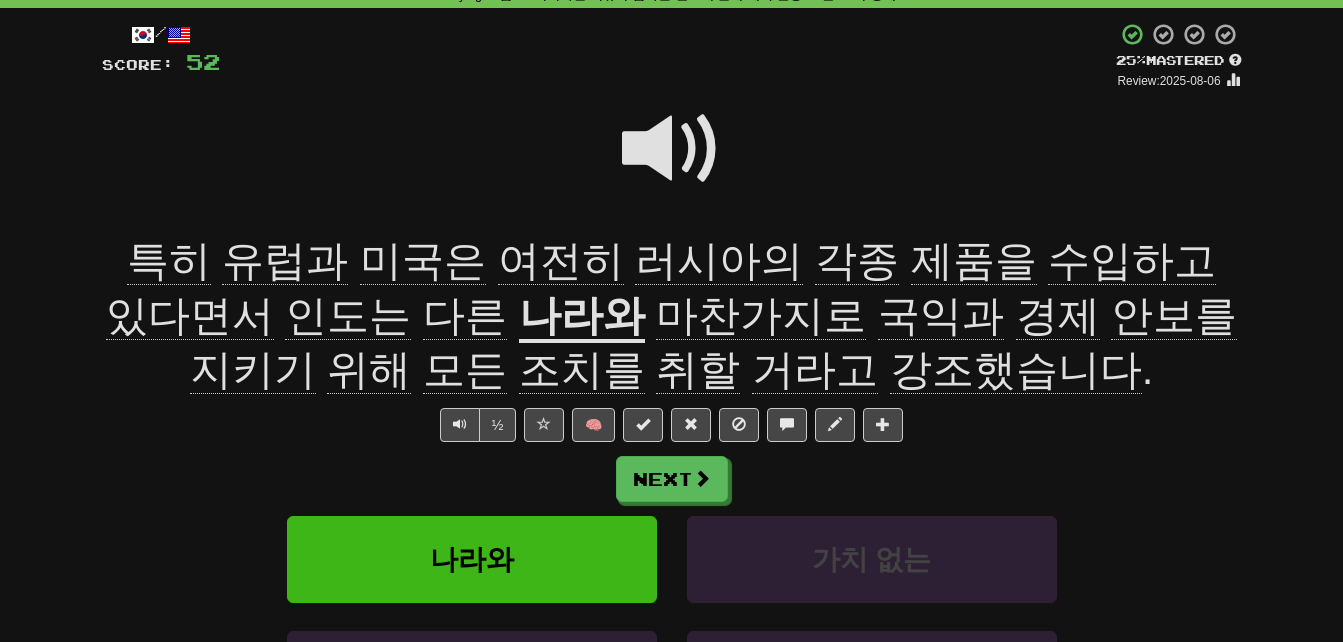 click on "위해" at bounding box center [369, 370] 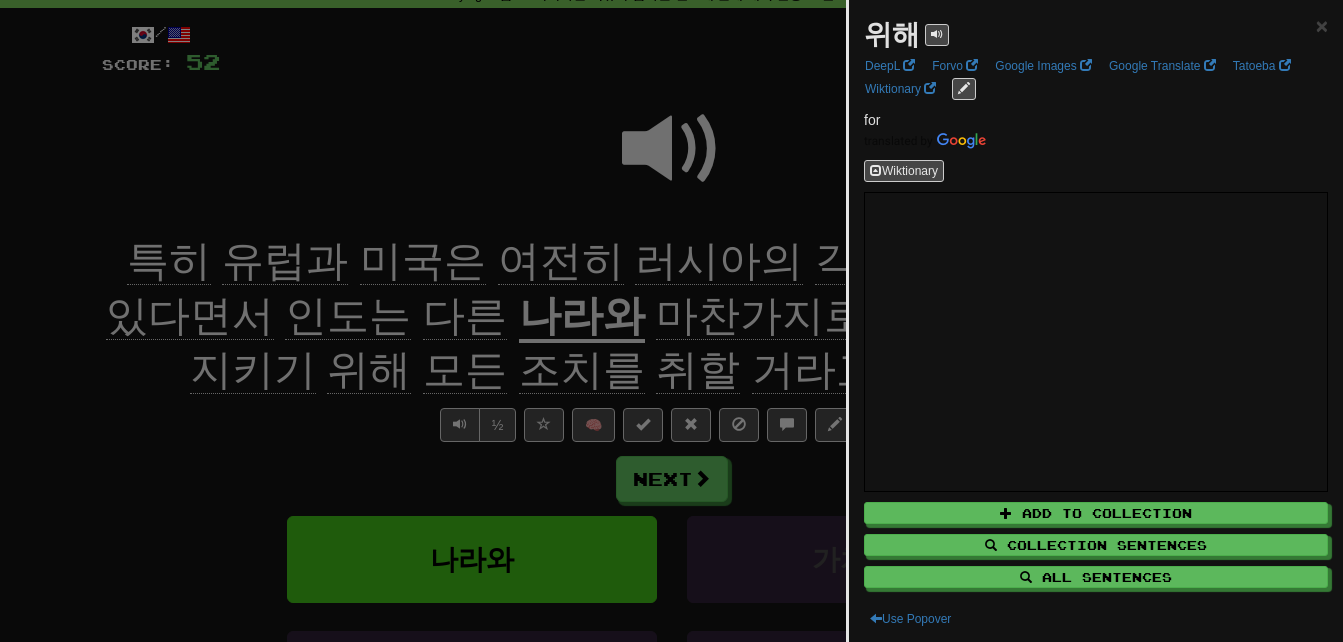 click at bounding box center (671, 321) 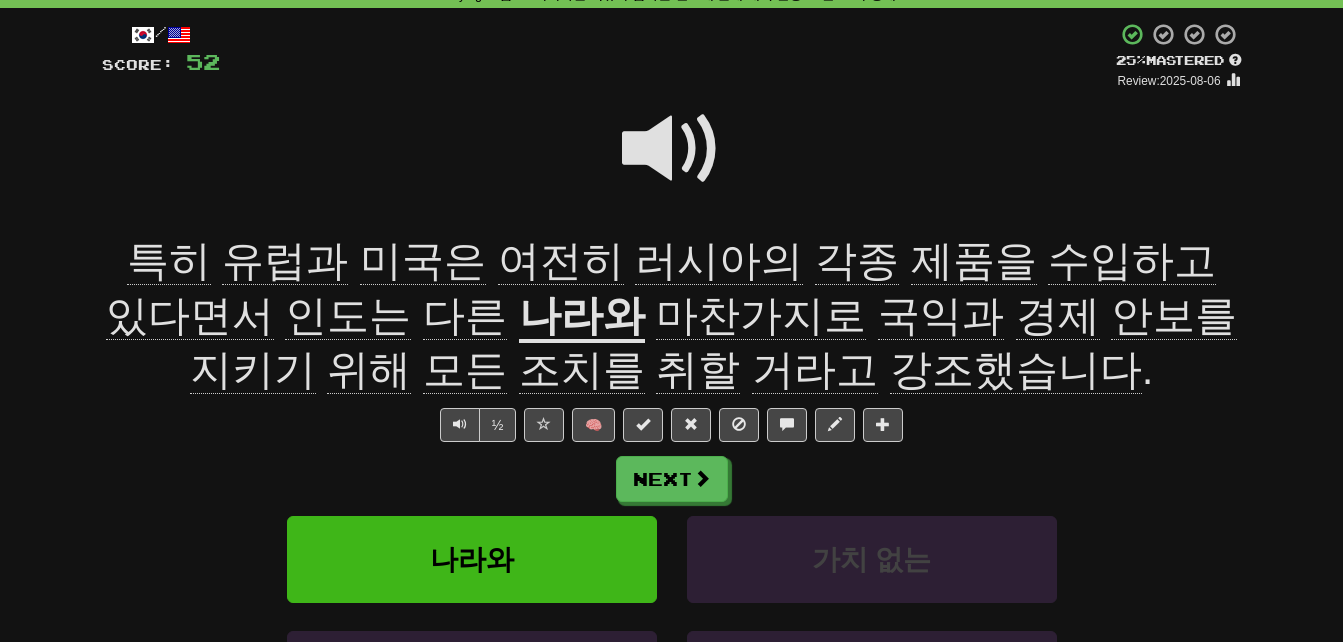 click on "모든" at bounding box center (465, 370) 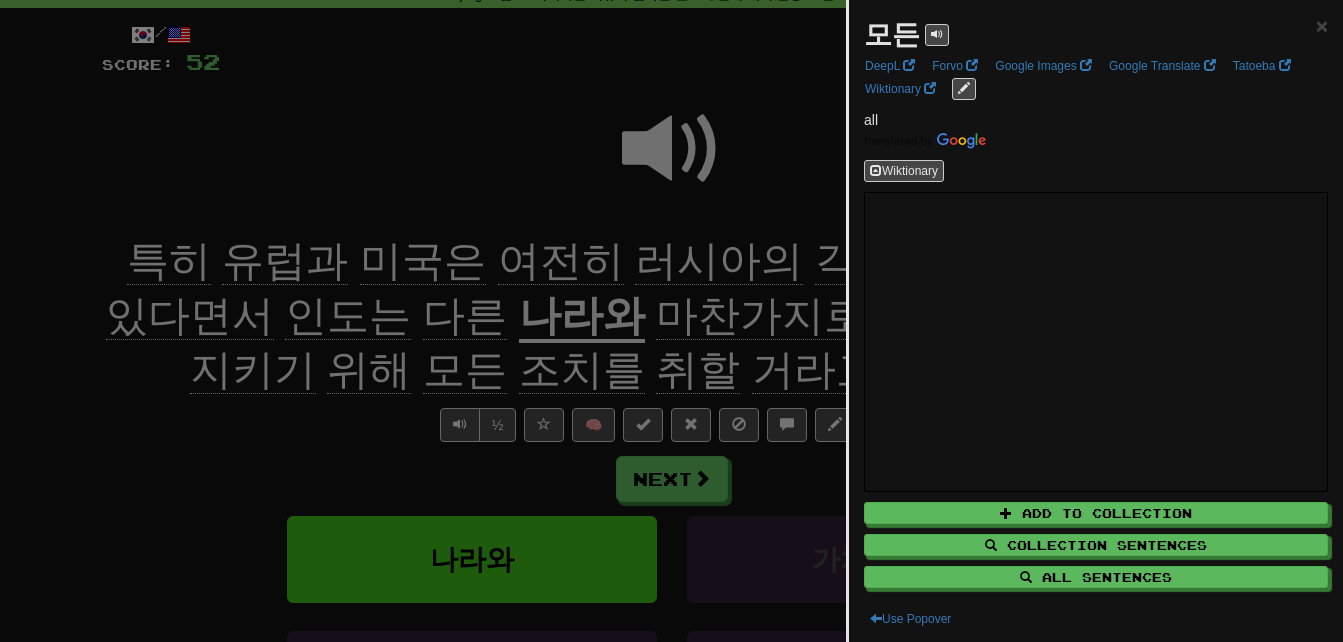 click at bounding box center (671, 321) 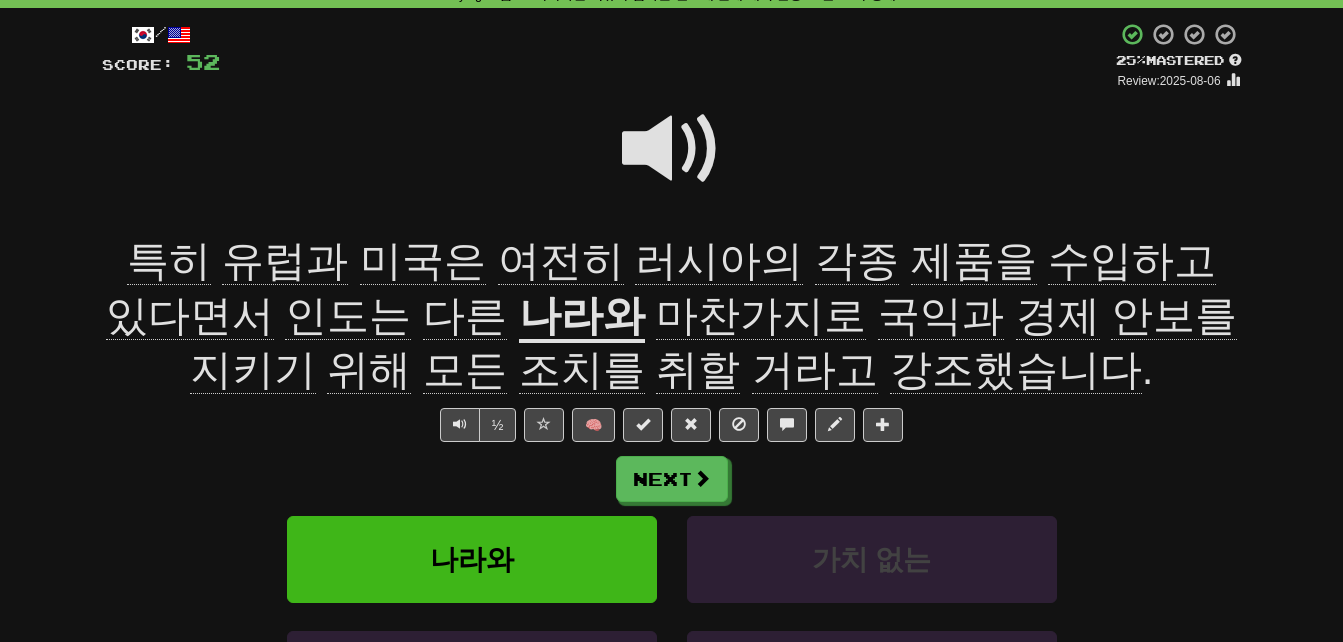 click on "조치를" at bounding box center [582, 370] 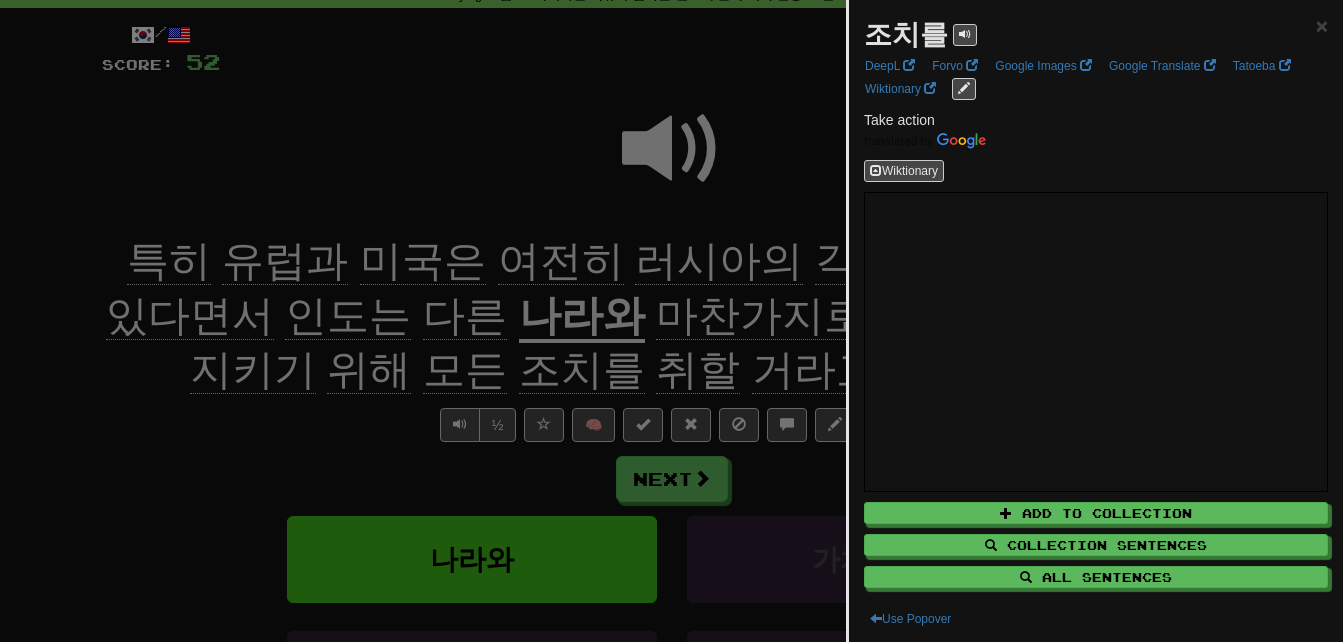 click at bounding box center [671, 321] 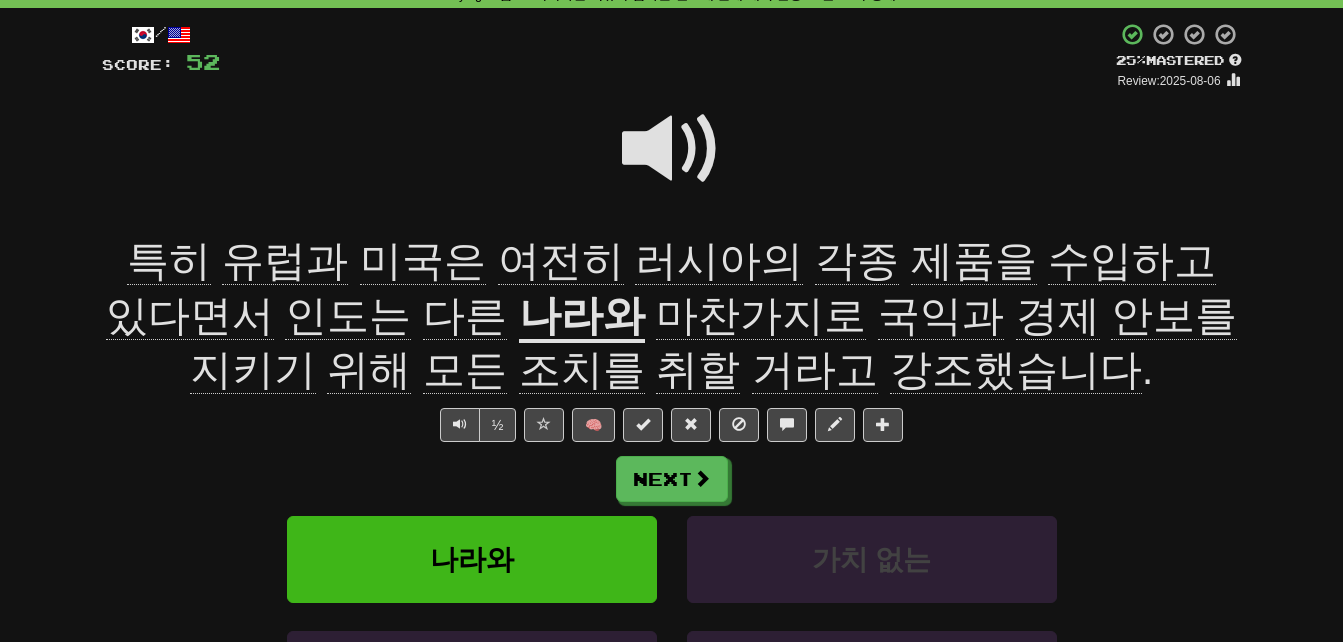 click on "거라고" at bounding box center [815, 370] 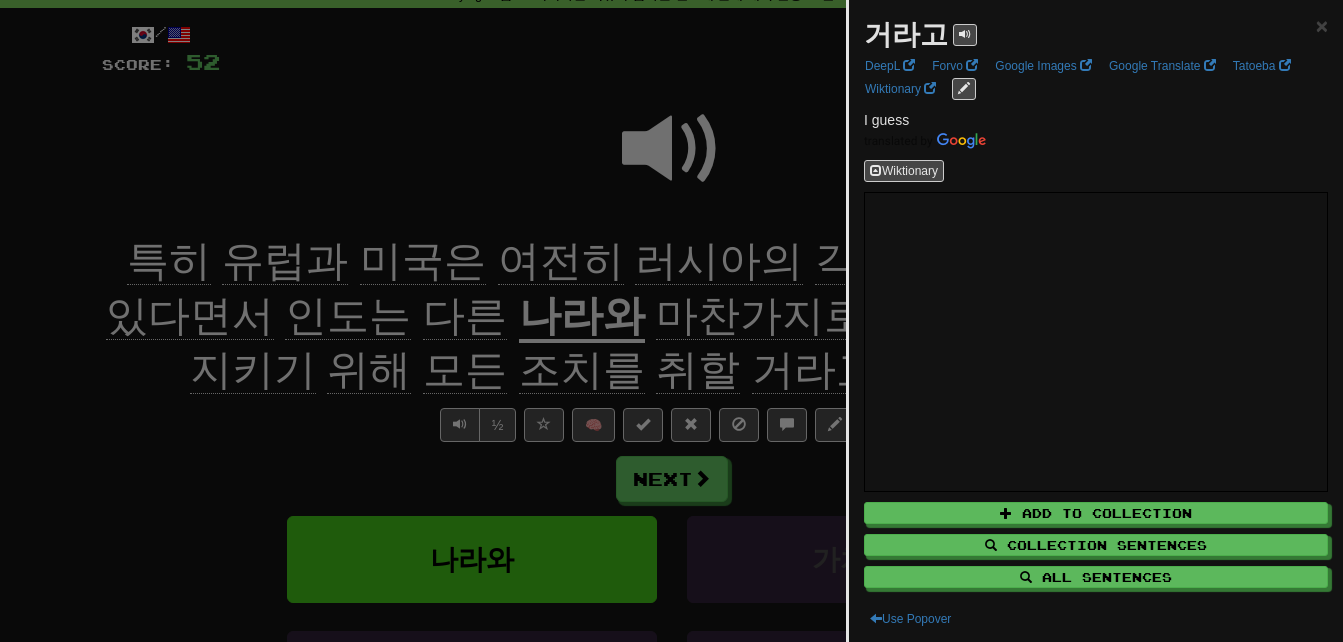 click at bounding box center [671, 321] 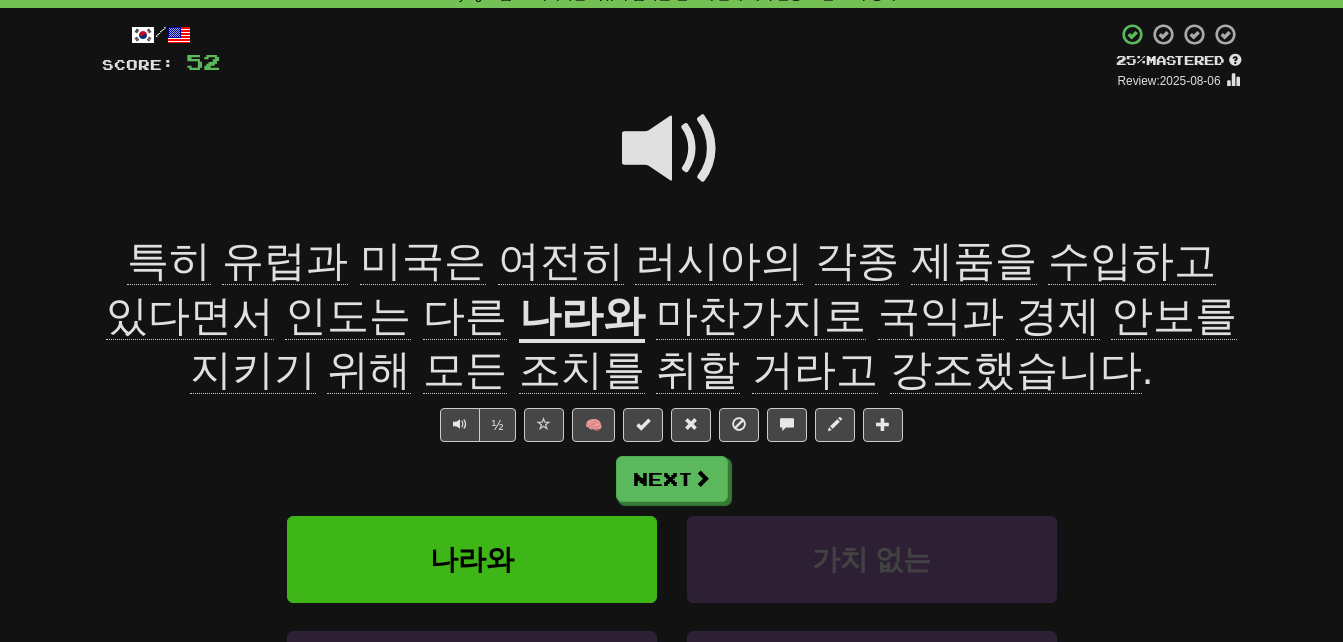 click on "거라고" at bounding box center (815, 370) 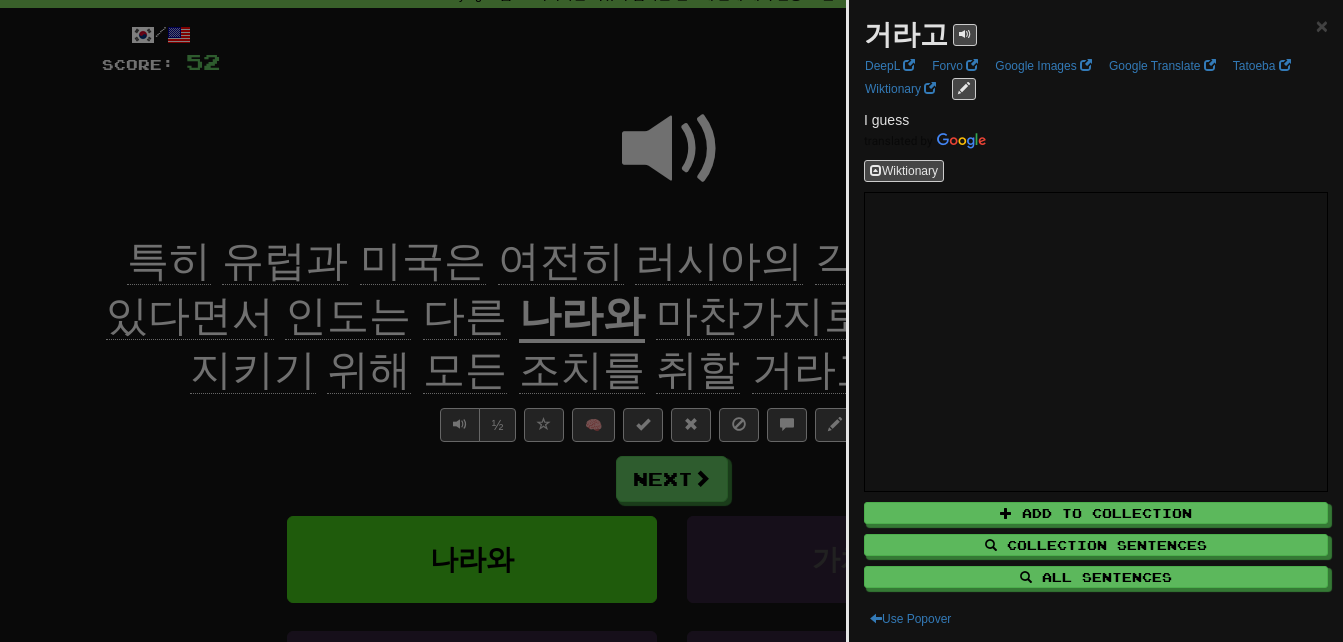 click at bounding box center [671, 321] 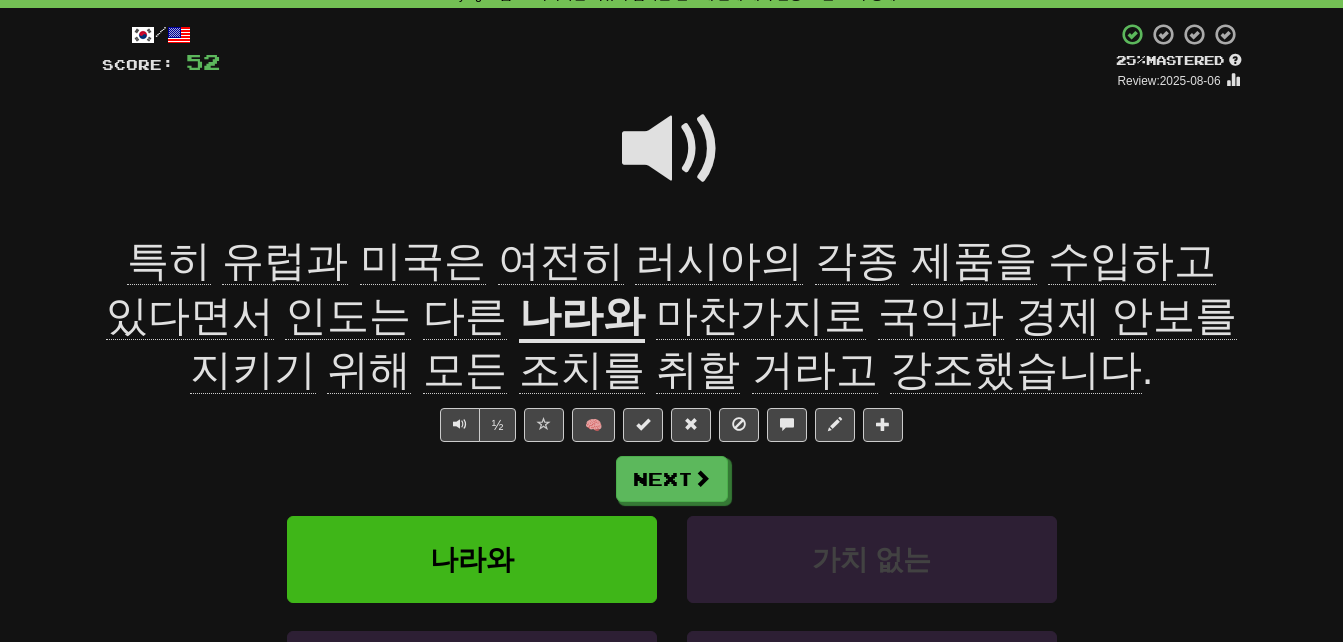 click on "강조했습니다" at bounding box center [1016, 370] 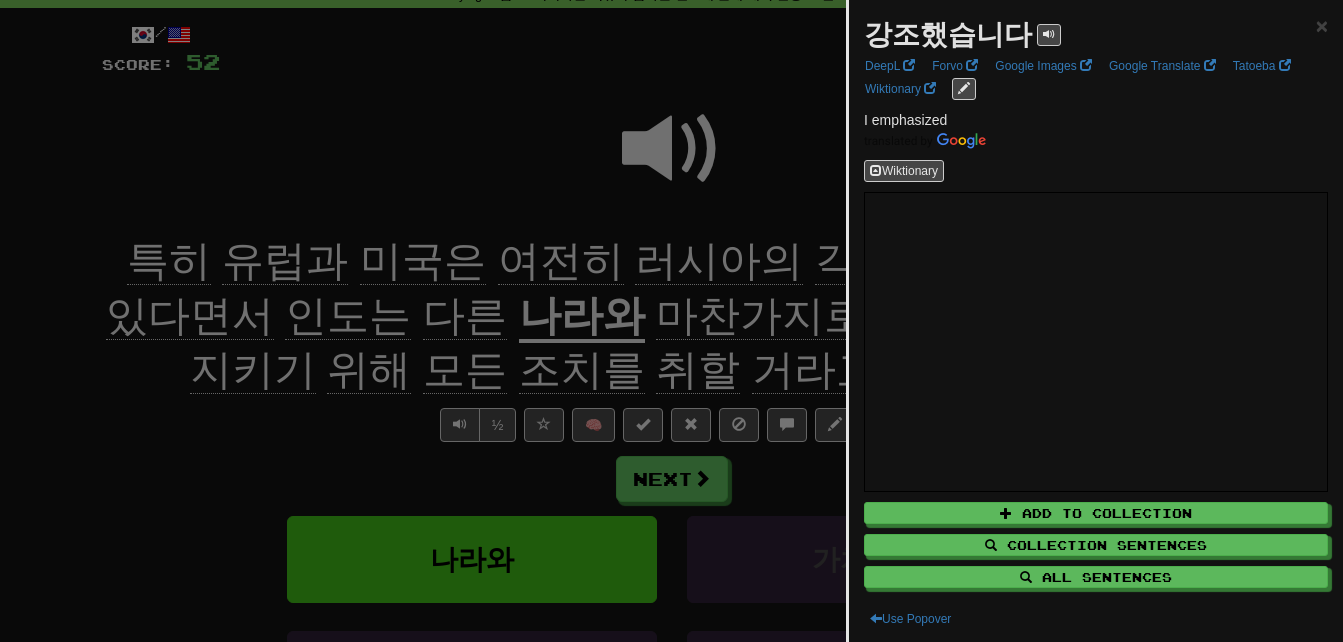 click at bounding box center [671, 321] 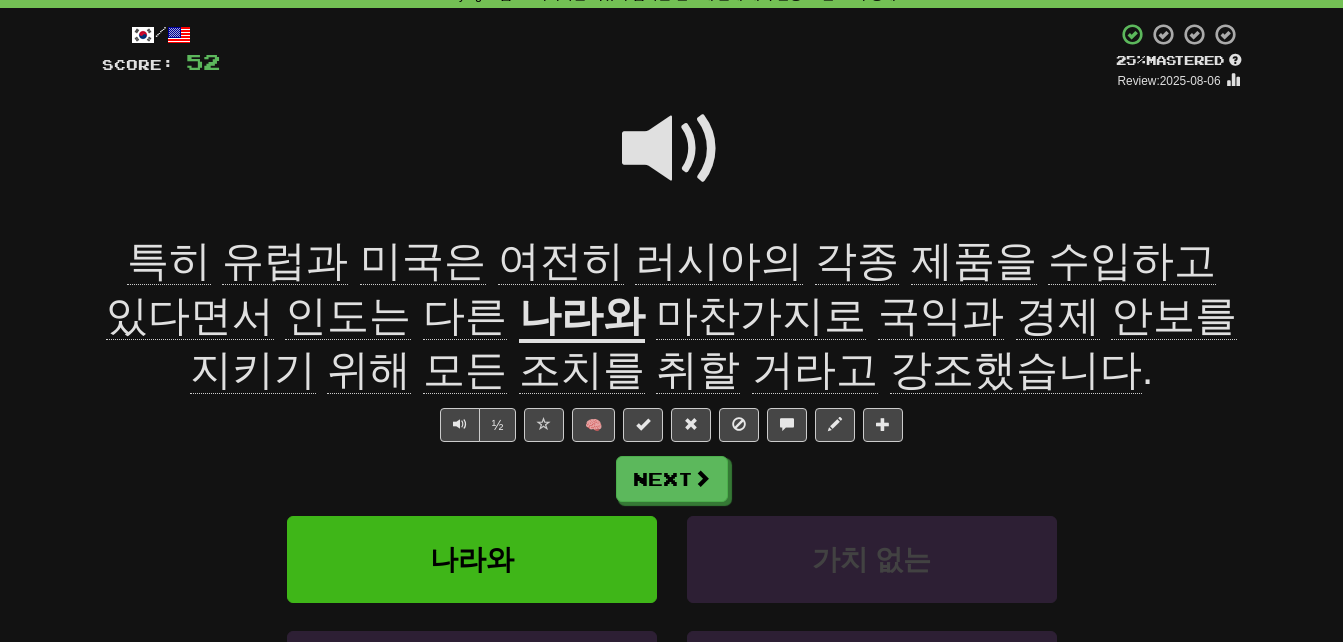 click at bounding box center [672, 149] 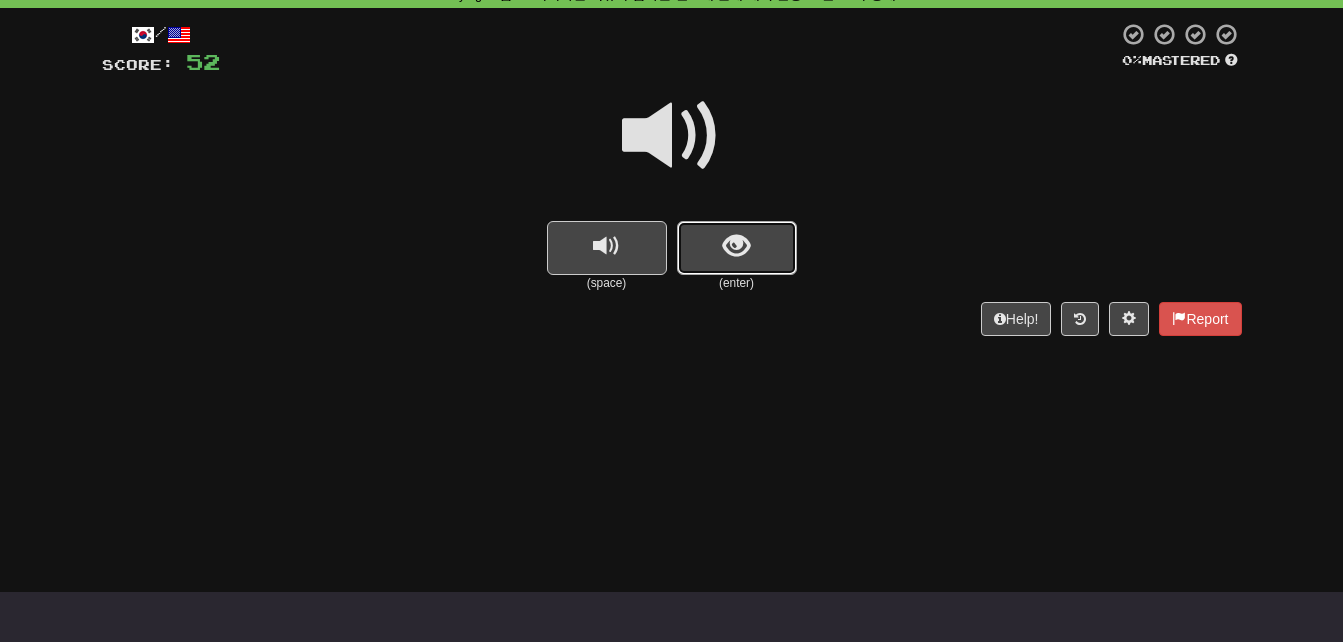 click at bounding box center [736, 246] 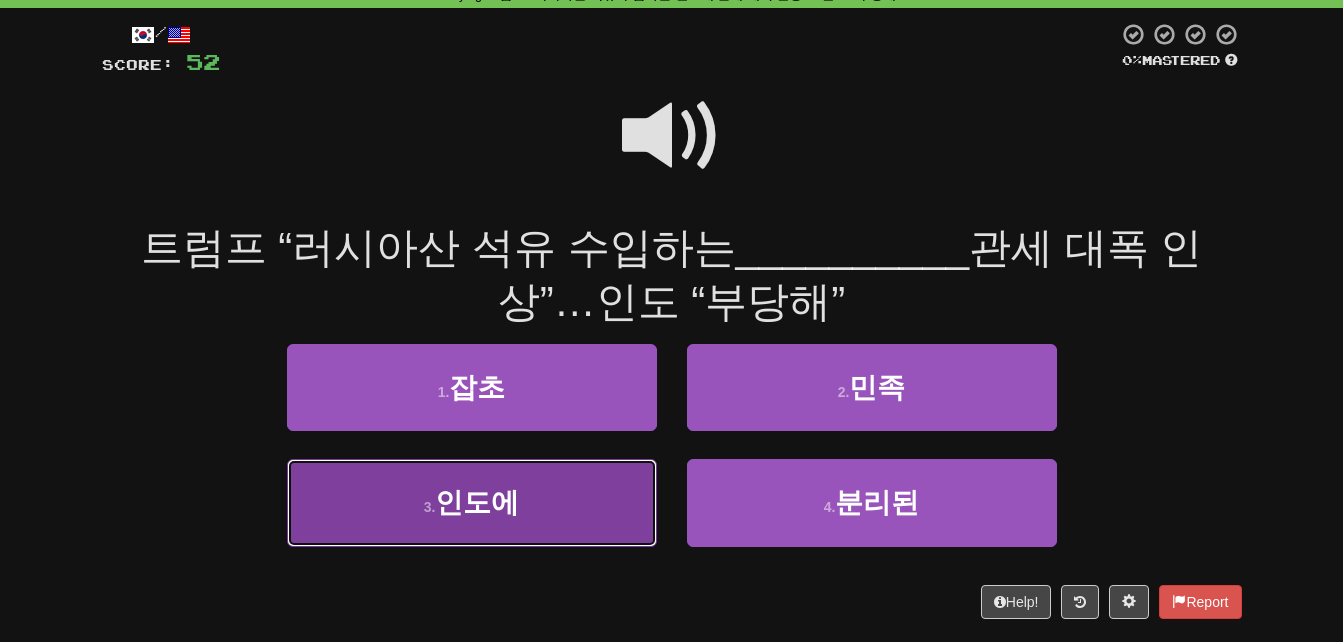 click on "3 .  인도에" at bounding box center (472, 502) 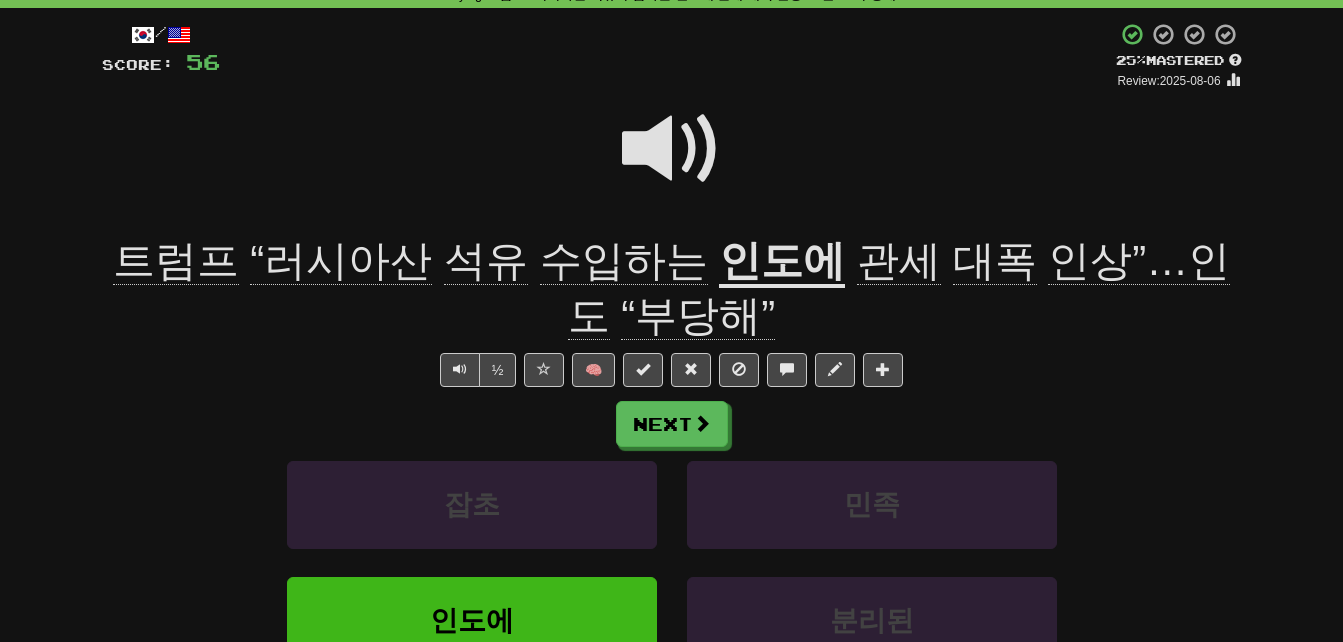 click on "“부당해”" at bounding box center (698, 316) 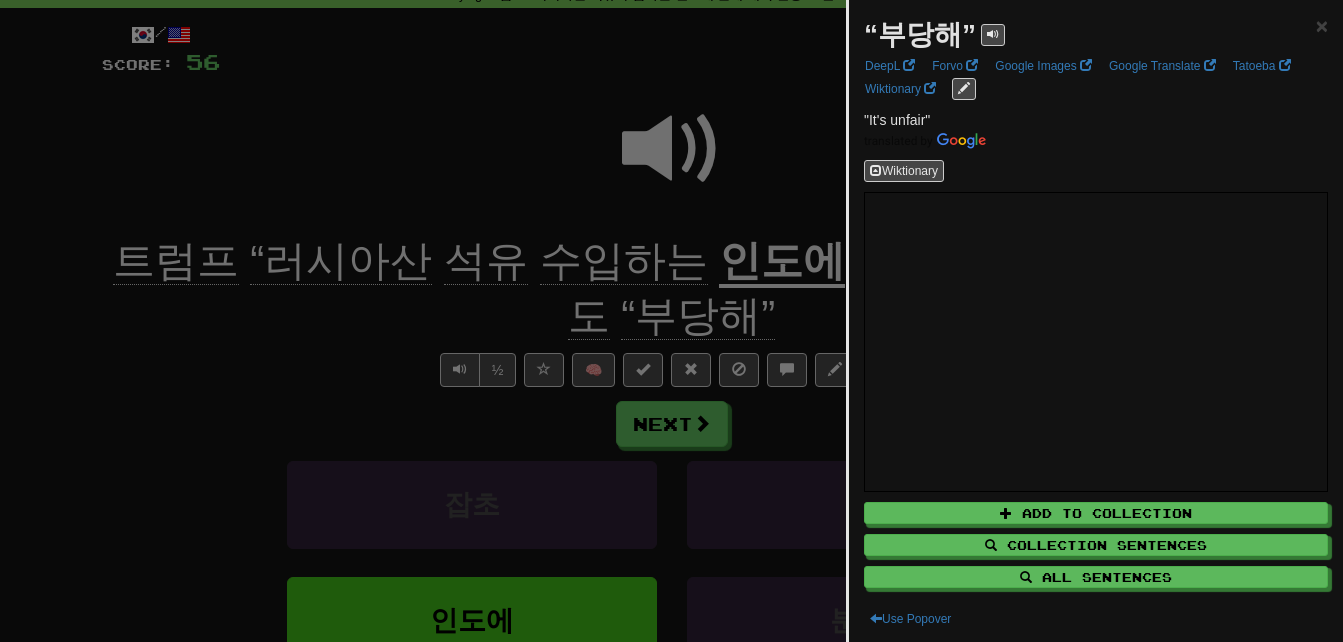 click at bounding box center (671, 321) 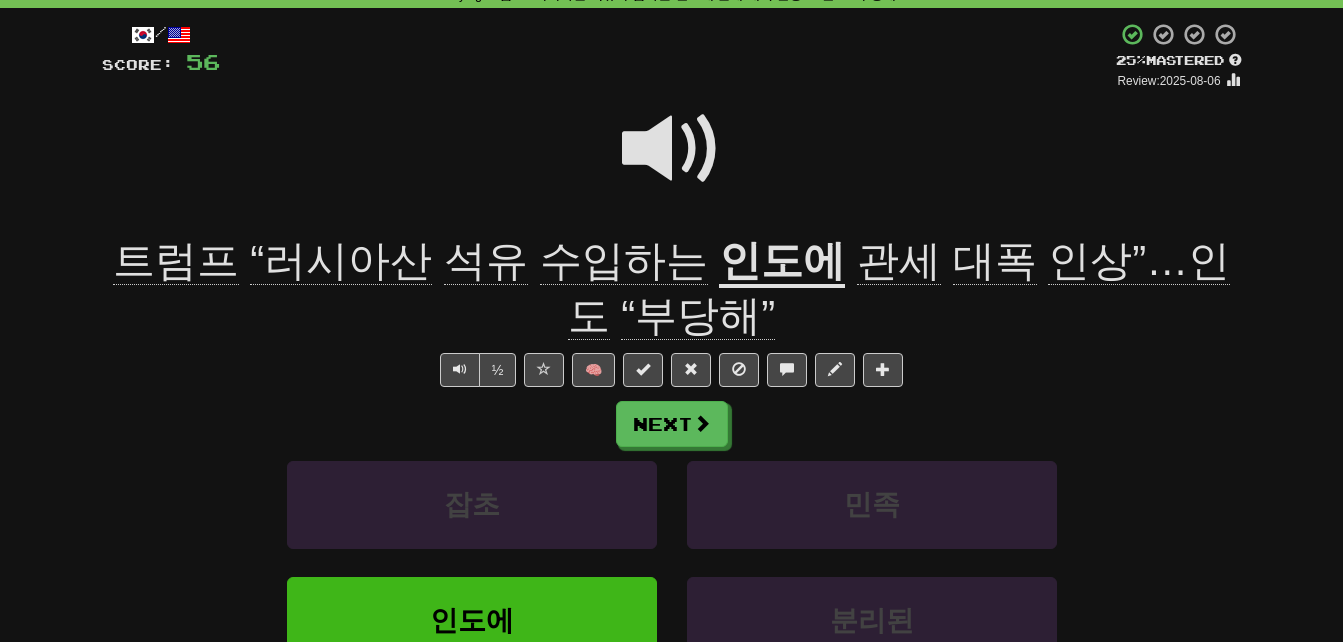 click at bounding box center [672, 149] 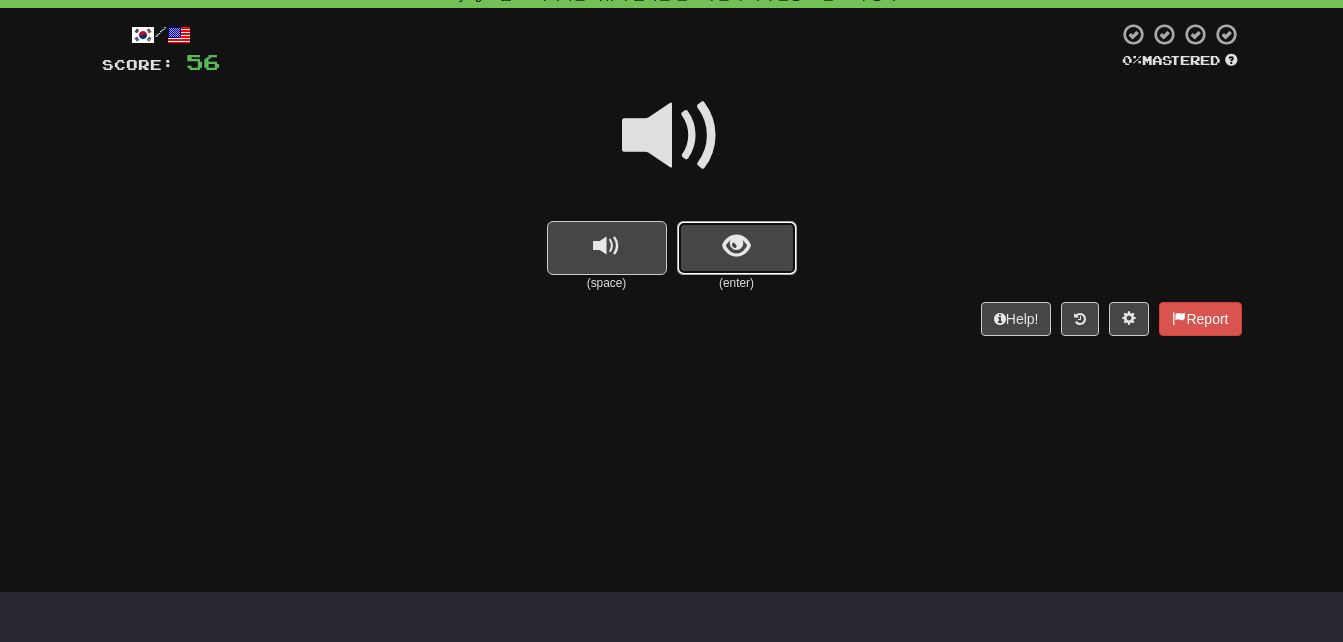 click at bounding box center (737, 248) 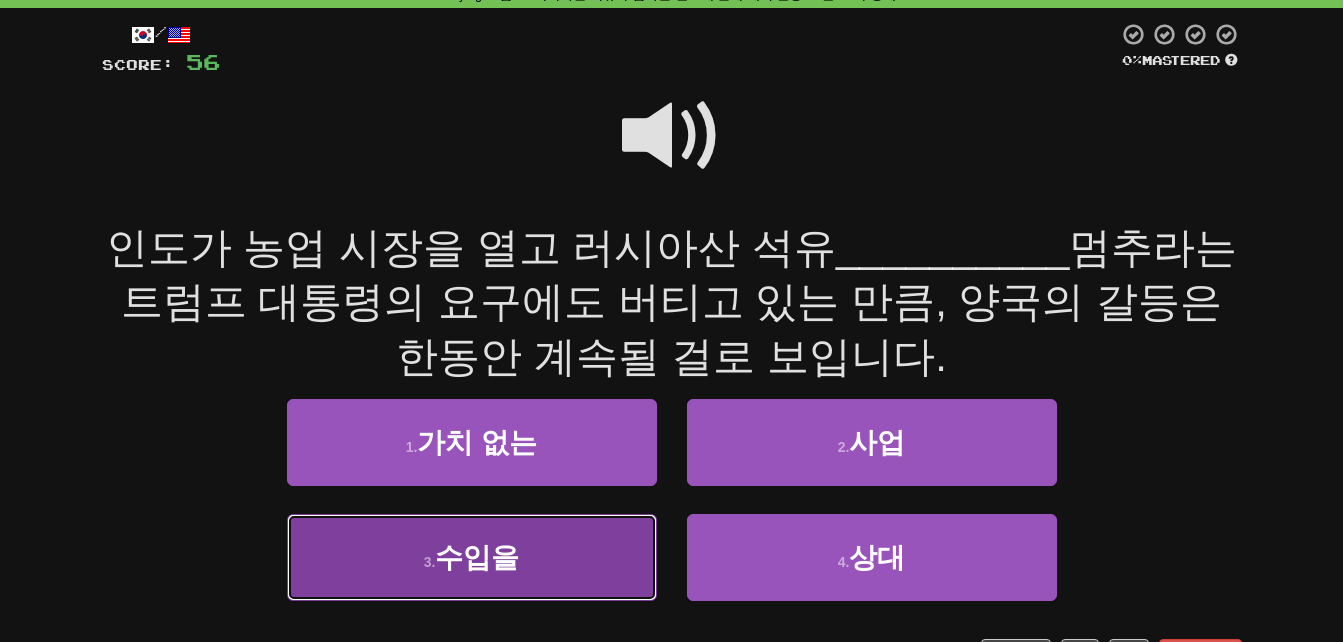 click on "3 .  수입을" at bounding box center [472, 557] 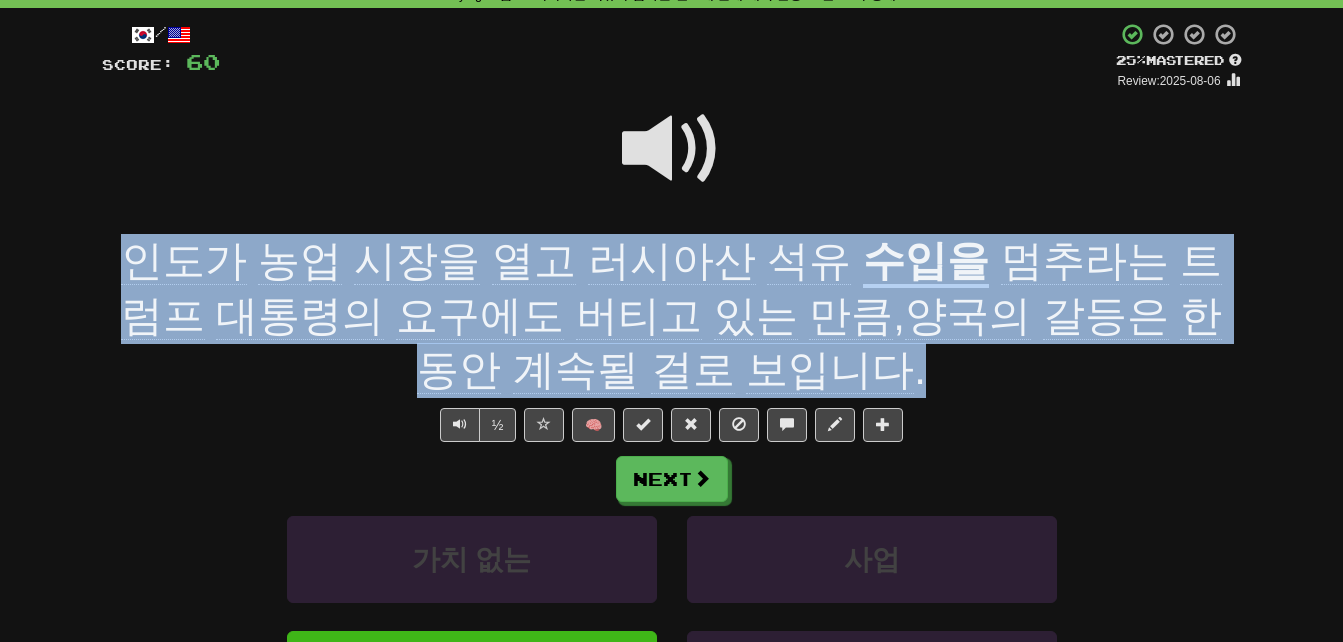 drag, startPoint x: 115, startPoint y: 251, endPoint x: 850, endPoint y: 356, distance: 742.4621 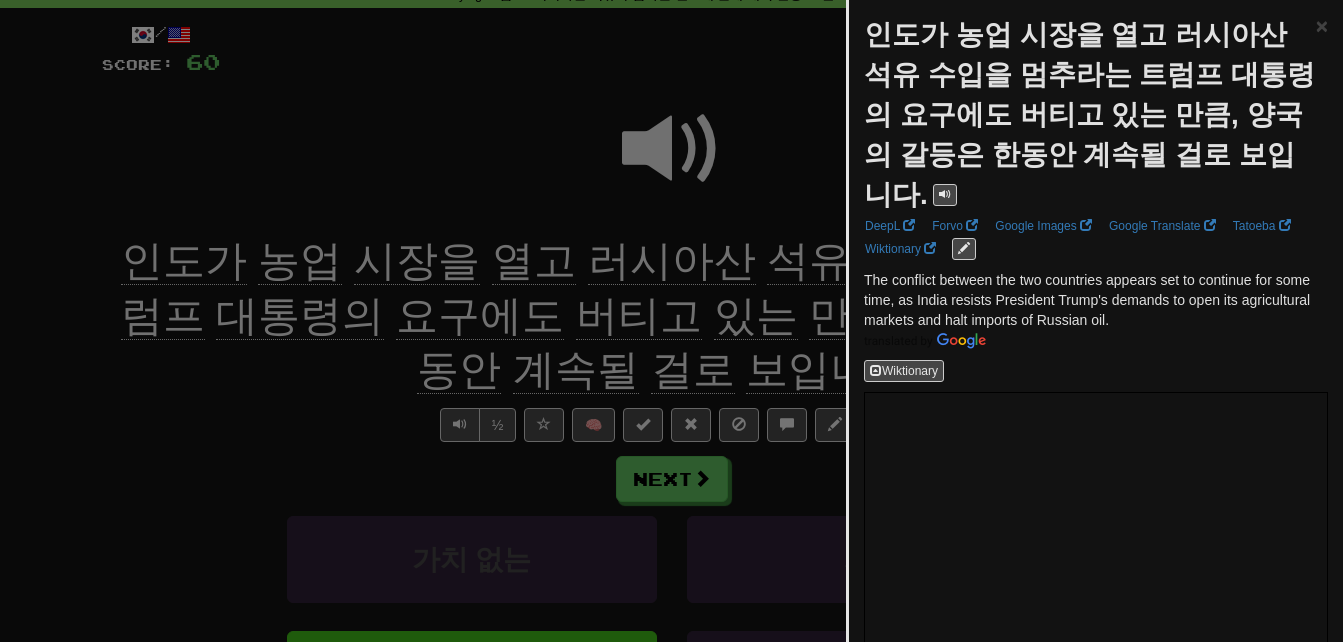 click at bounding box center [671, 321] 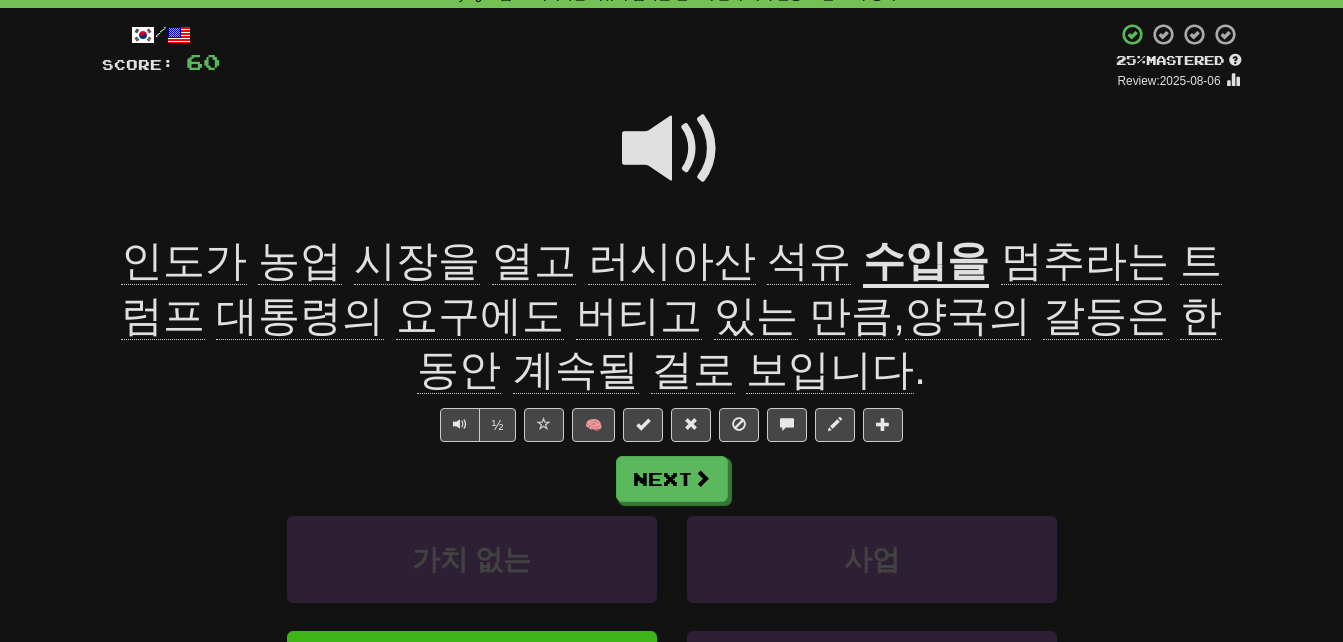 click on "멈추라는" at bounding box center [1085, 261] 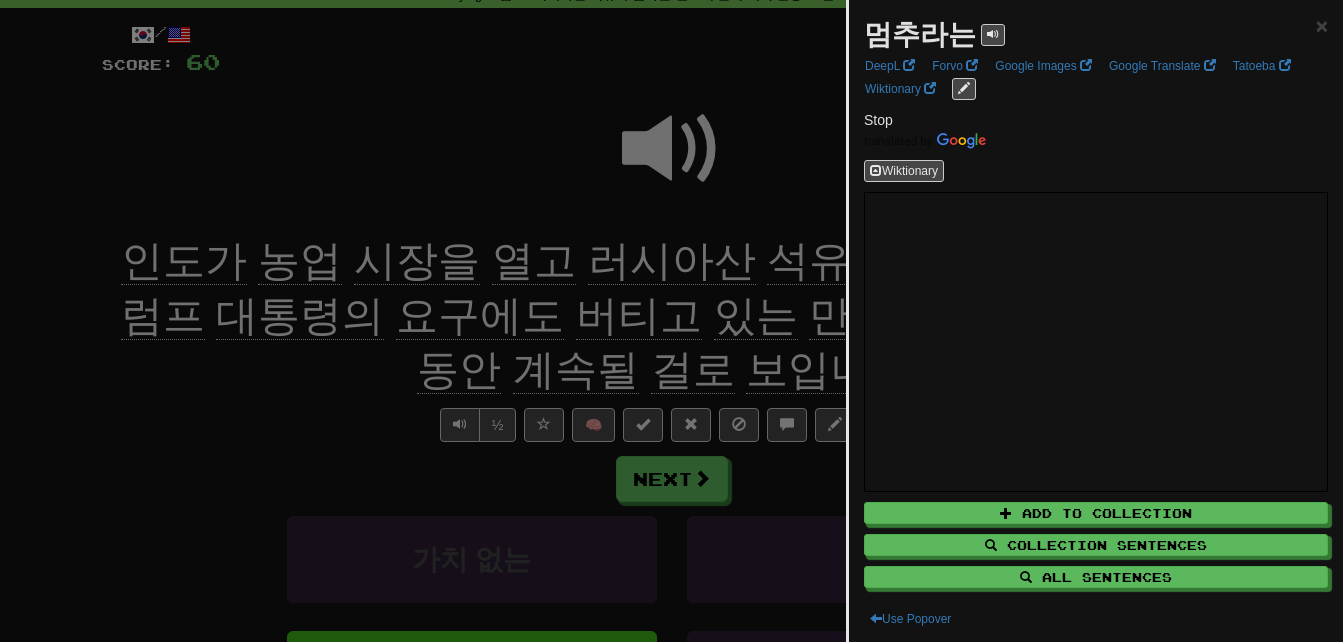 click at bounding box center (671, 321) 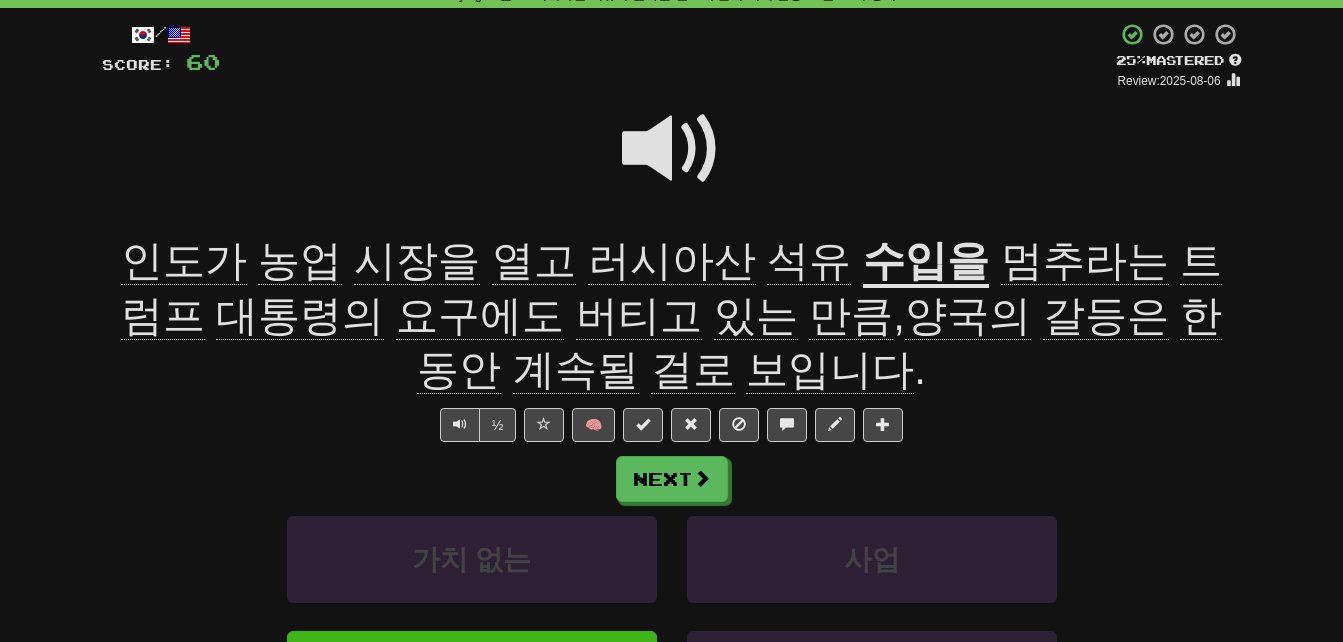 click on "요구에도" at bounding box center (480, 316) 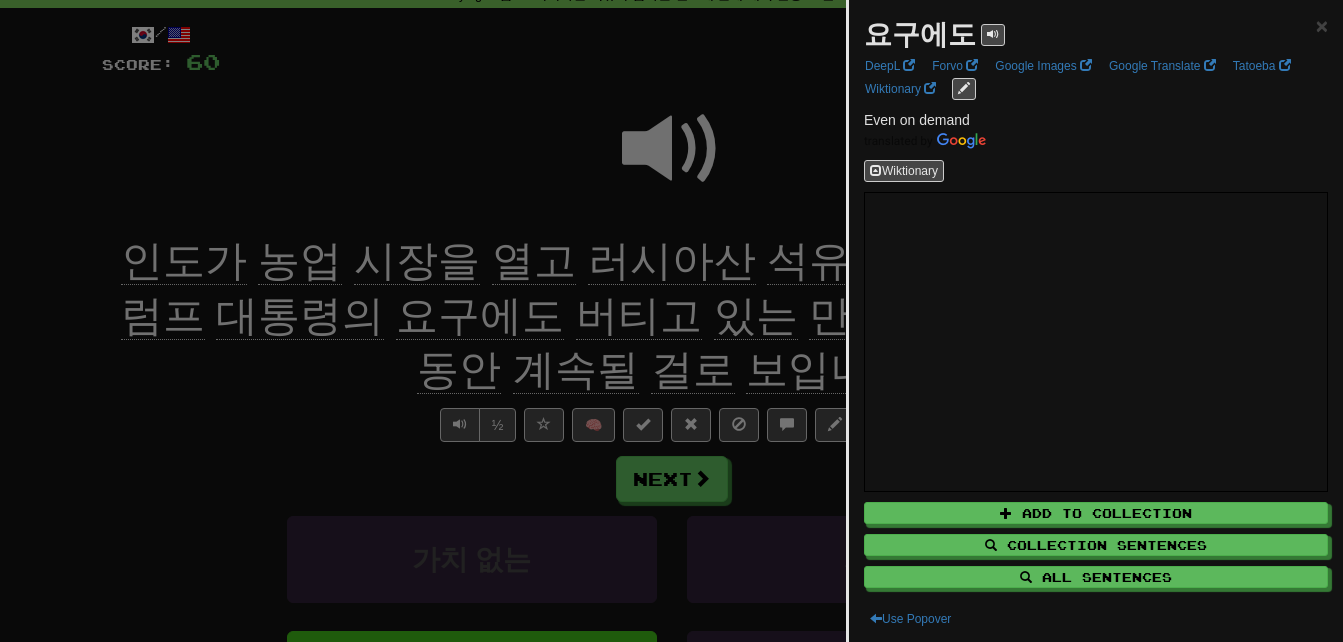 click at bounding box center [671, 321] 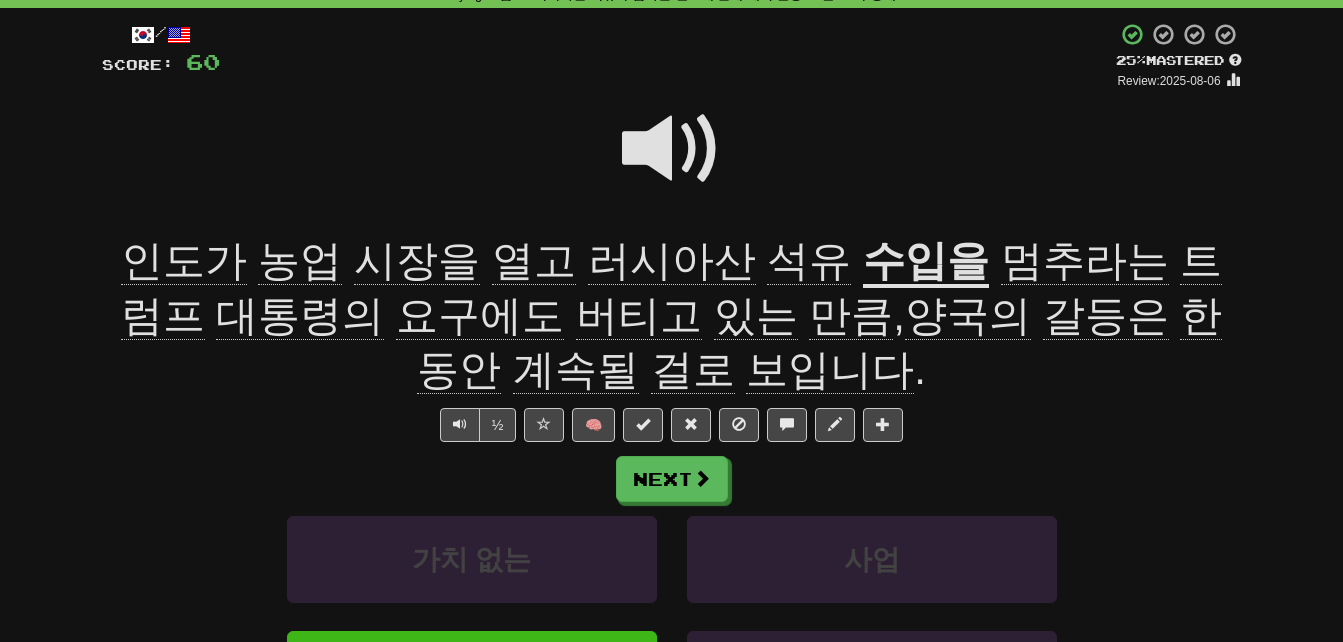 click on "버티고" at bounding box center (639, 316) 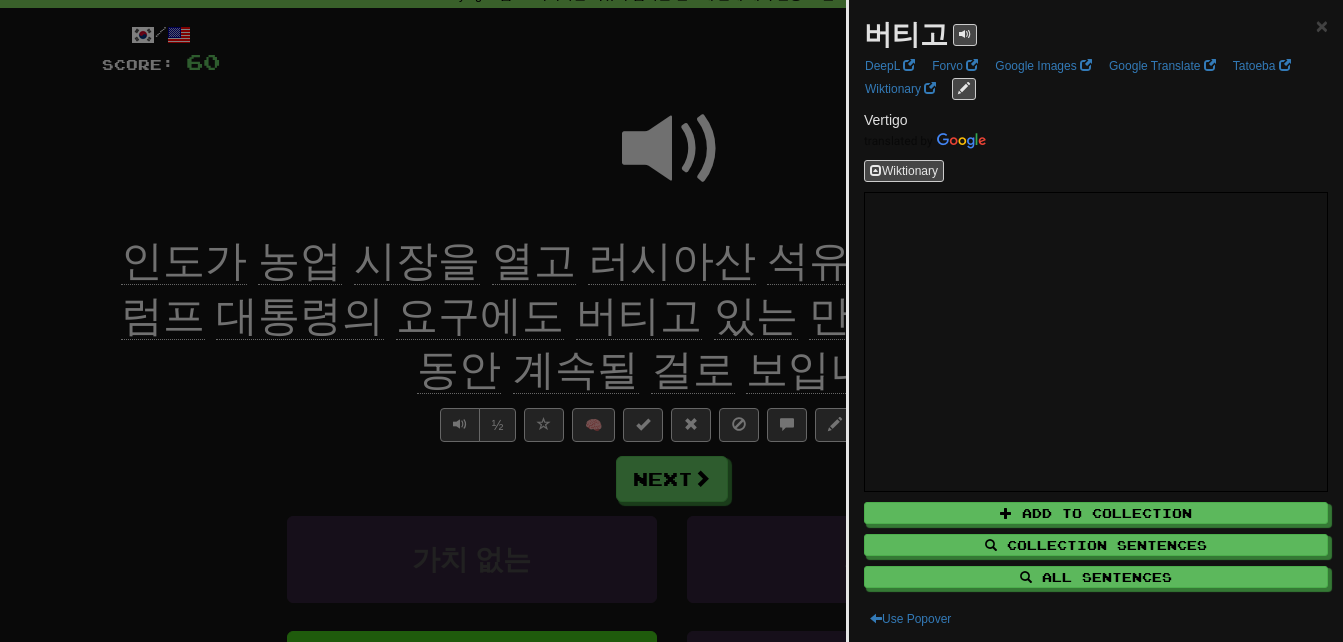 click at bounding box center (671, 321) 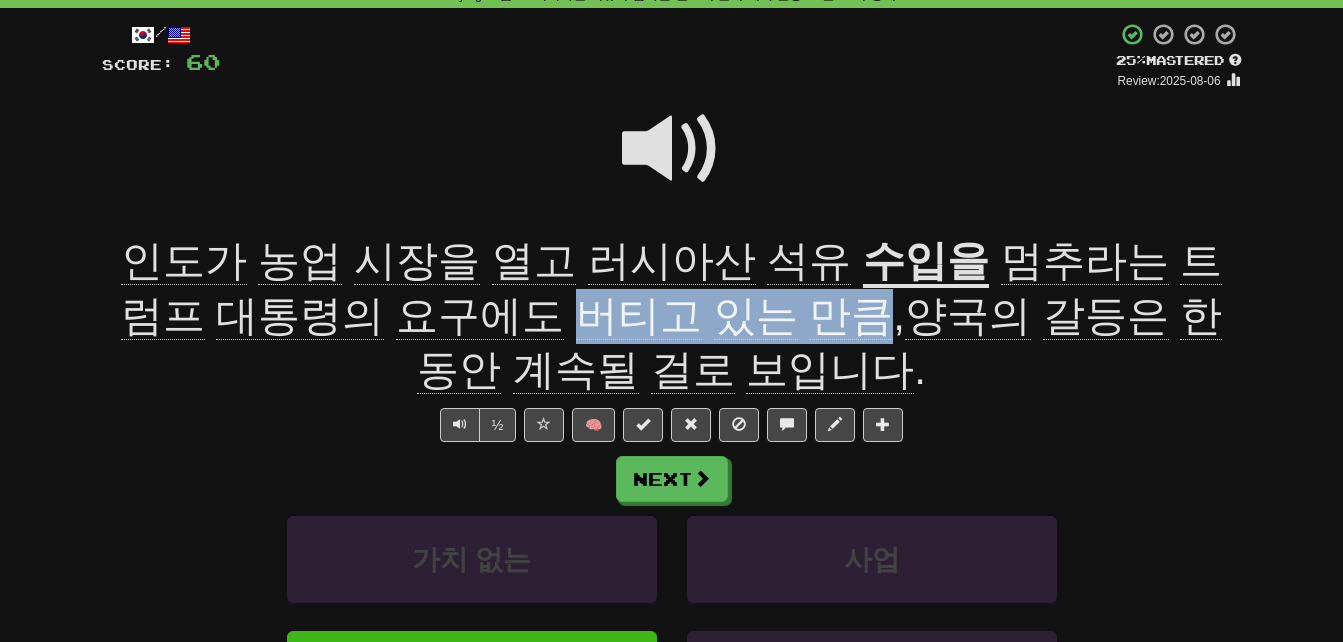 drag, startPoint x: 455, startPoint y: 312, endPoint x: 729, endPoint y: 307, distance: 274.04562 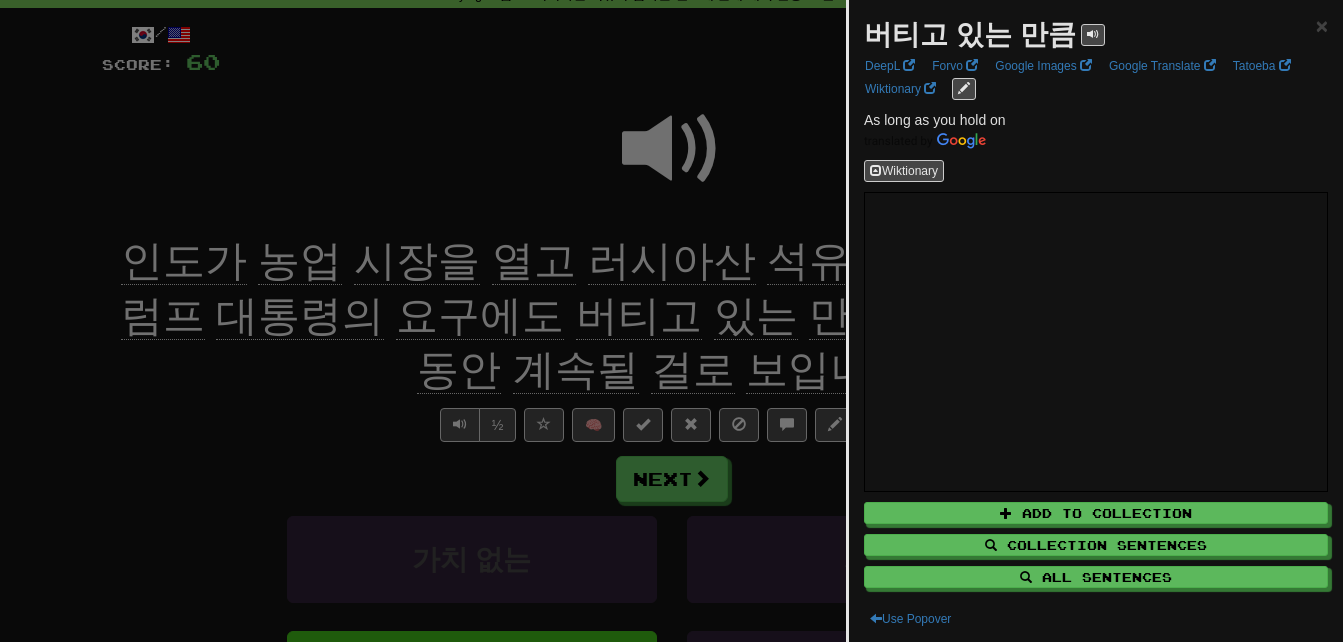 click at bounding box center [671, 321] 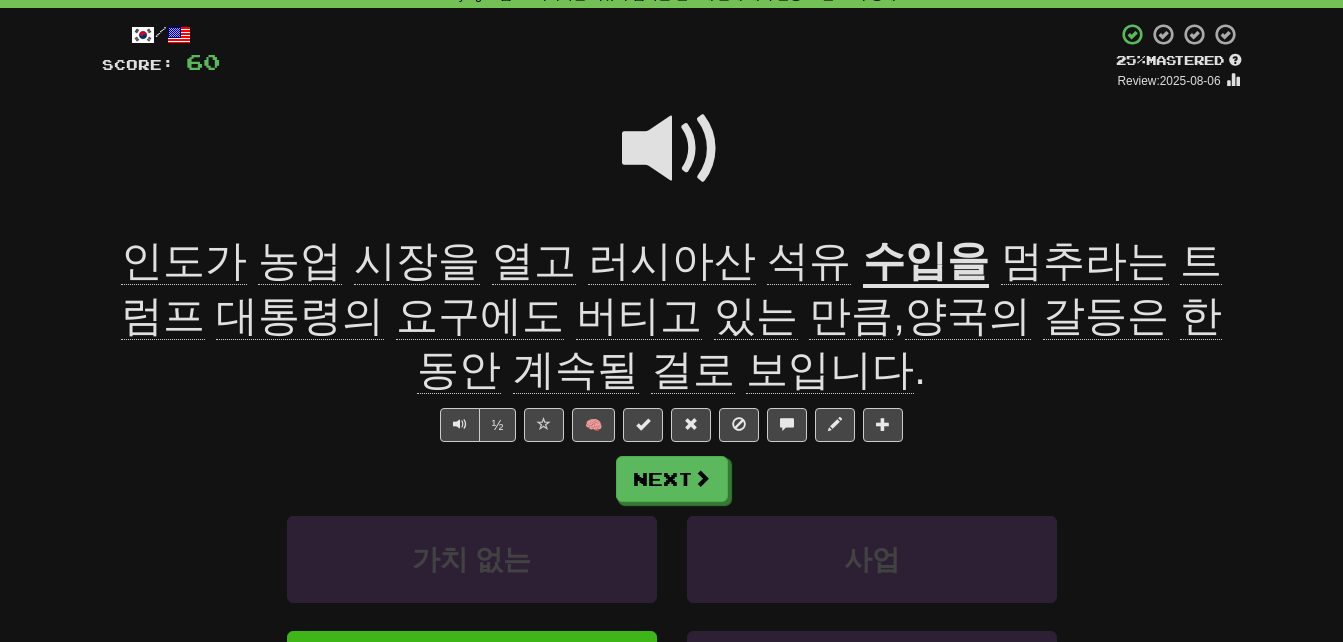 click on "갈등은" at bounding box center [1106, 316] 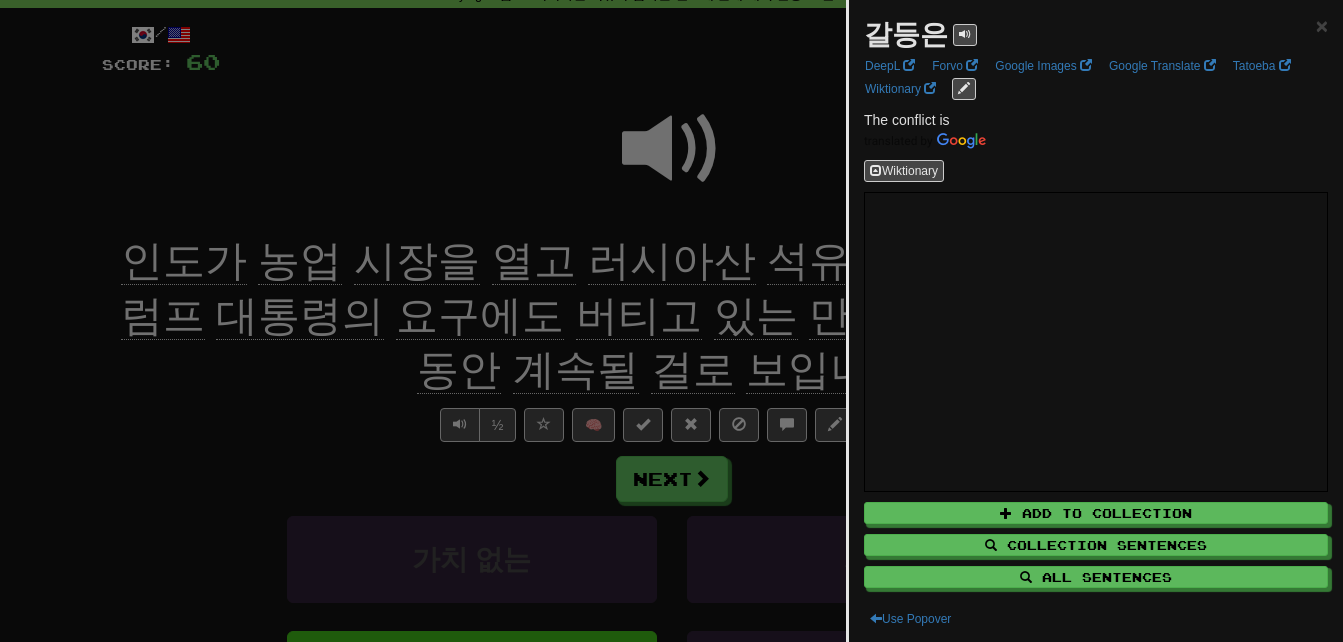 click at bounding box center (671, 321) 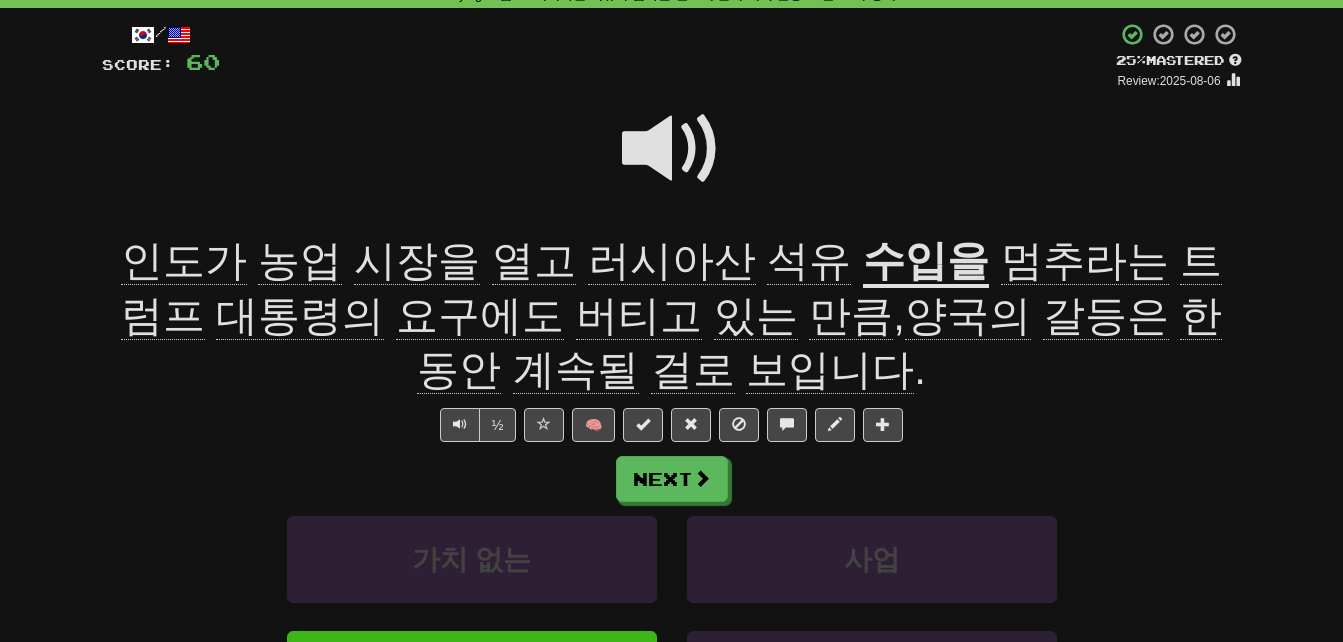 click on "한동안" at bounding box center [819, 343] 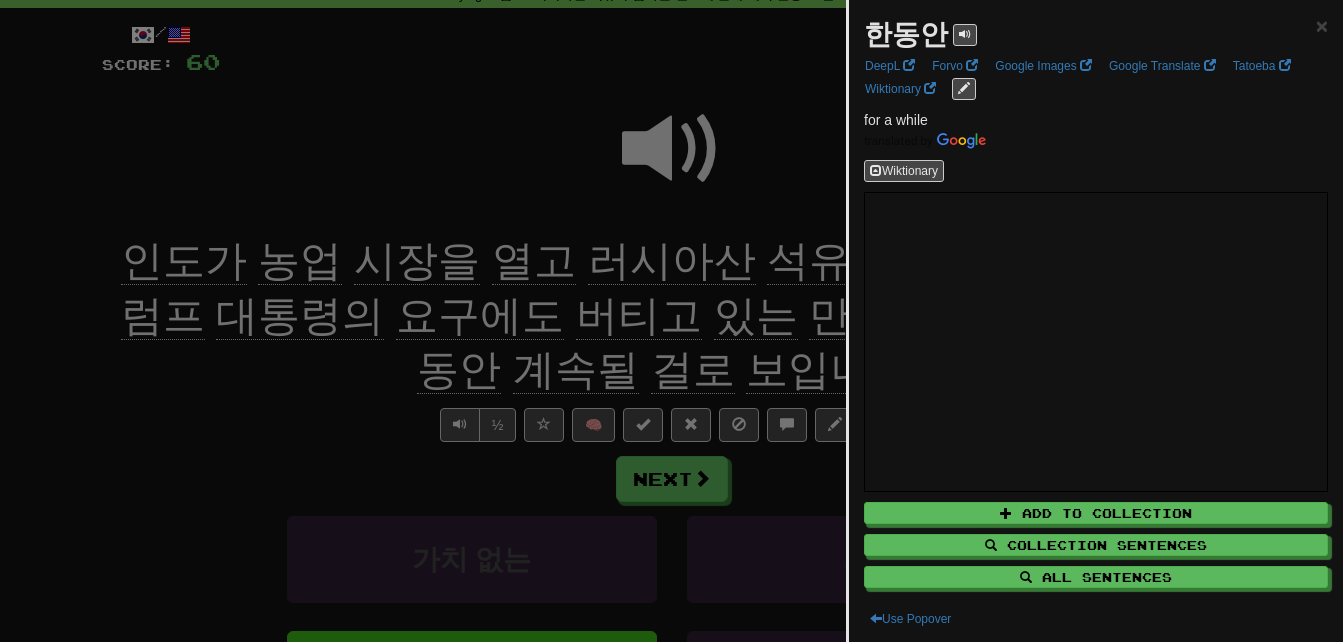click at bounding box center (671, 321) 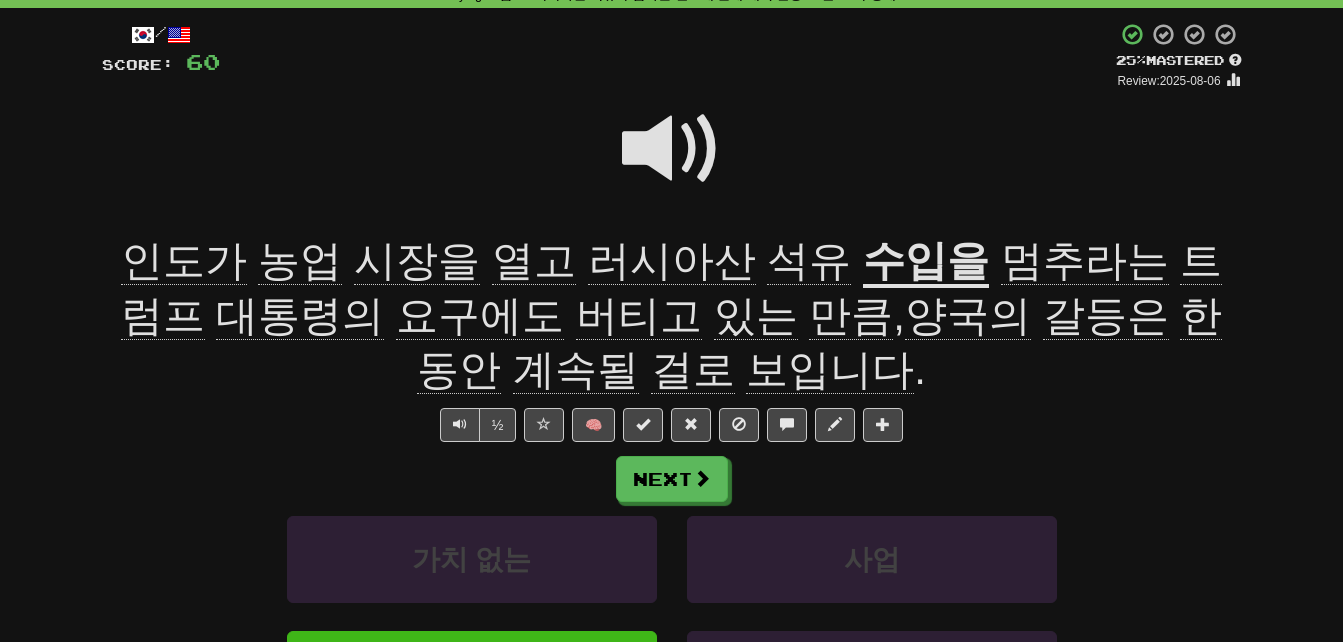 click on "걸로" at bounding box center (693, 370) 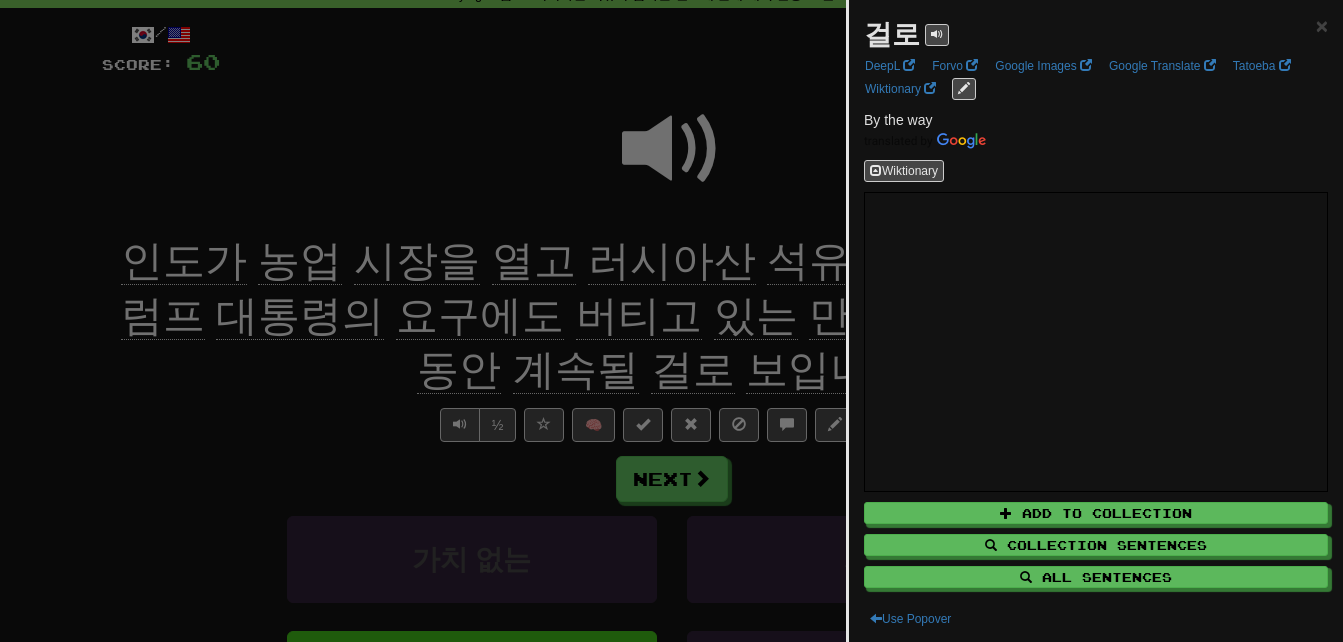 click at bounding box center (671, 321) 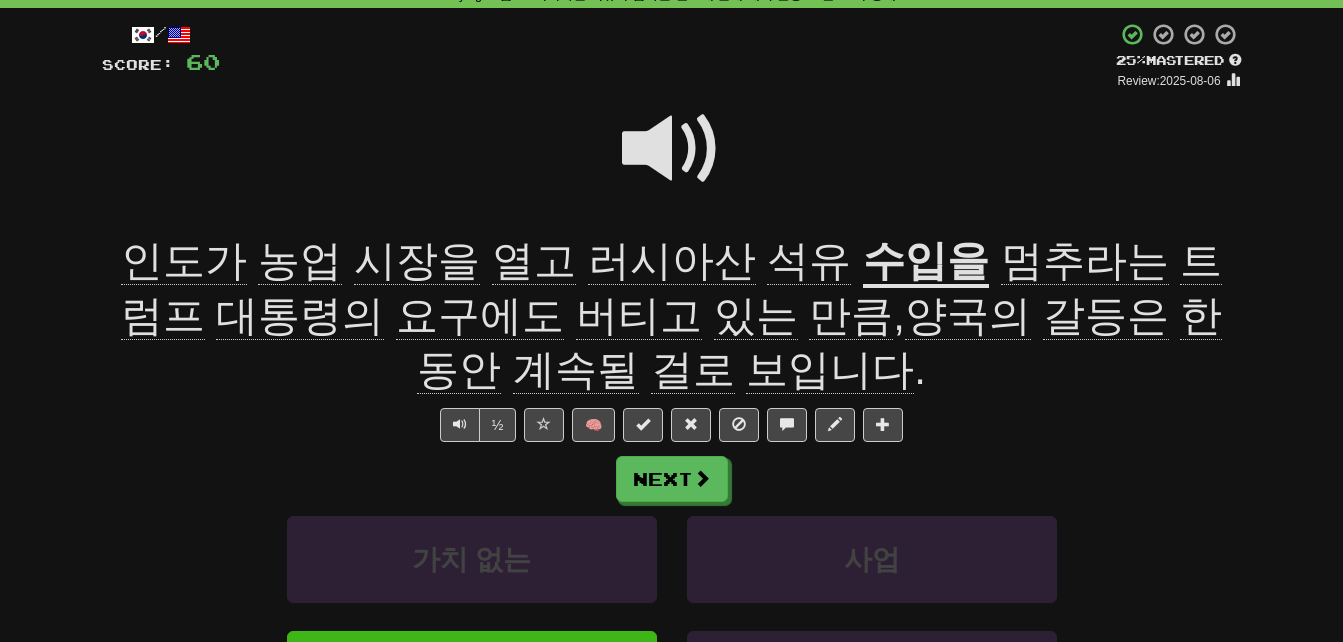 click at bounding box center [672, 149] 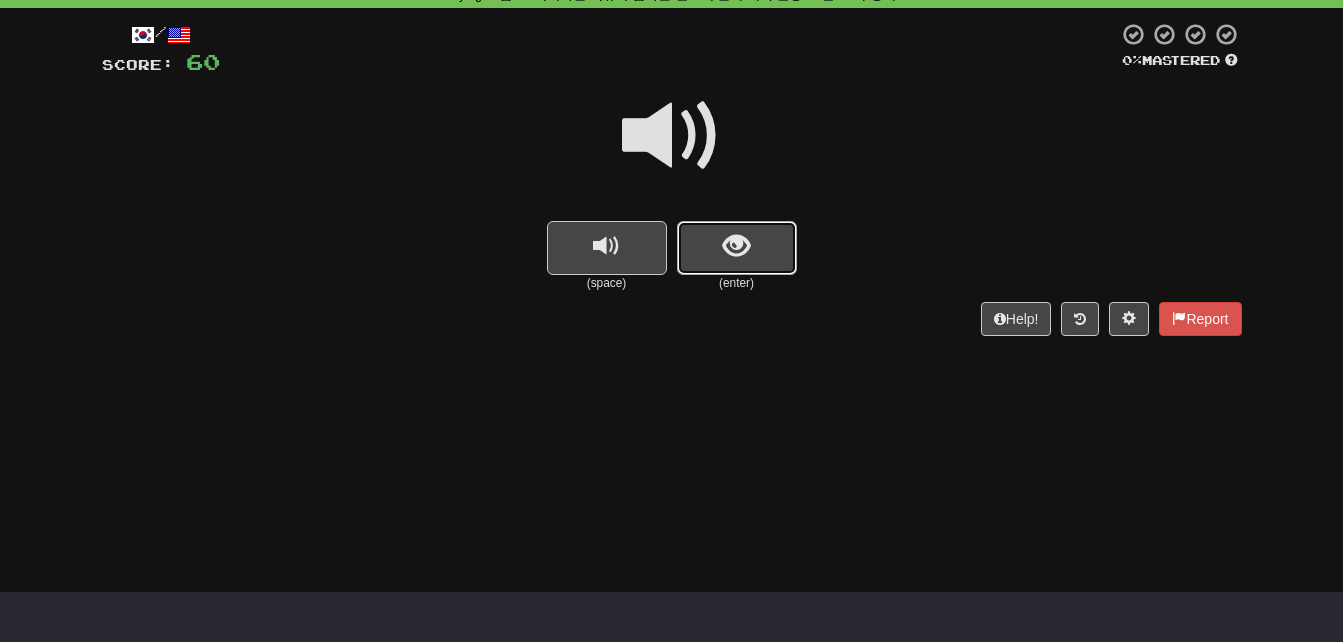 click at bounding box center (737, 248) 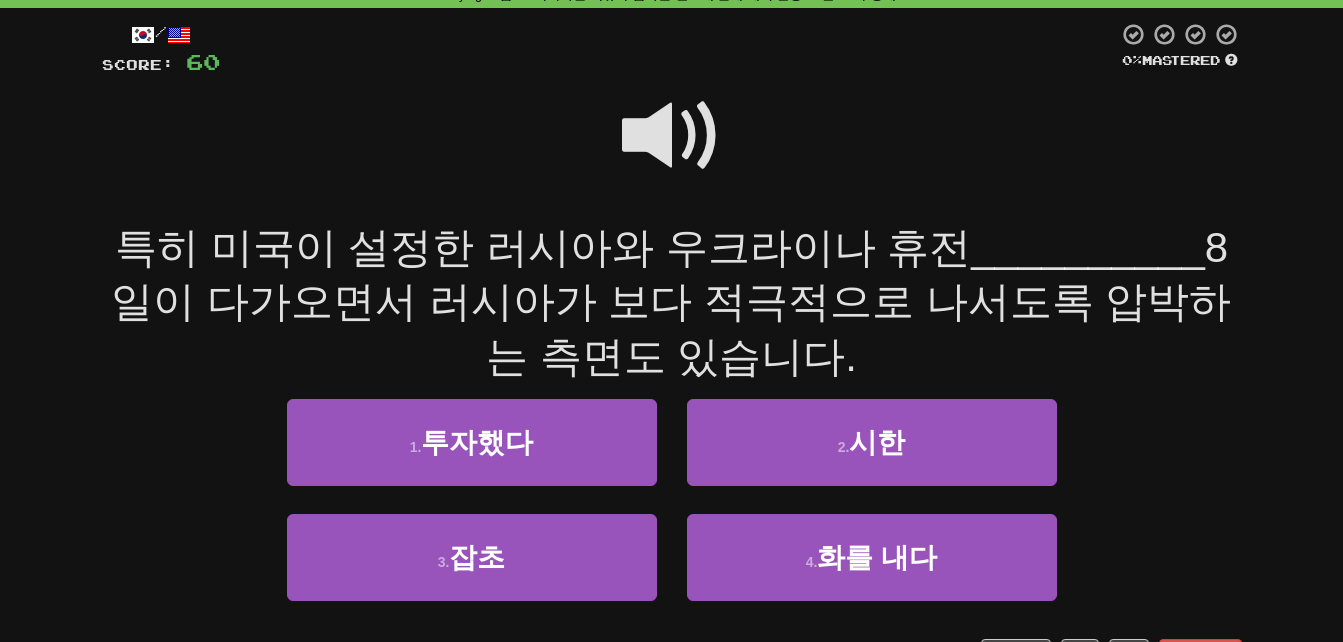 click at bounding box center [672, 136] 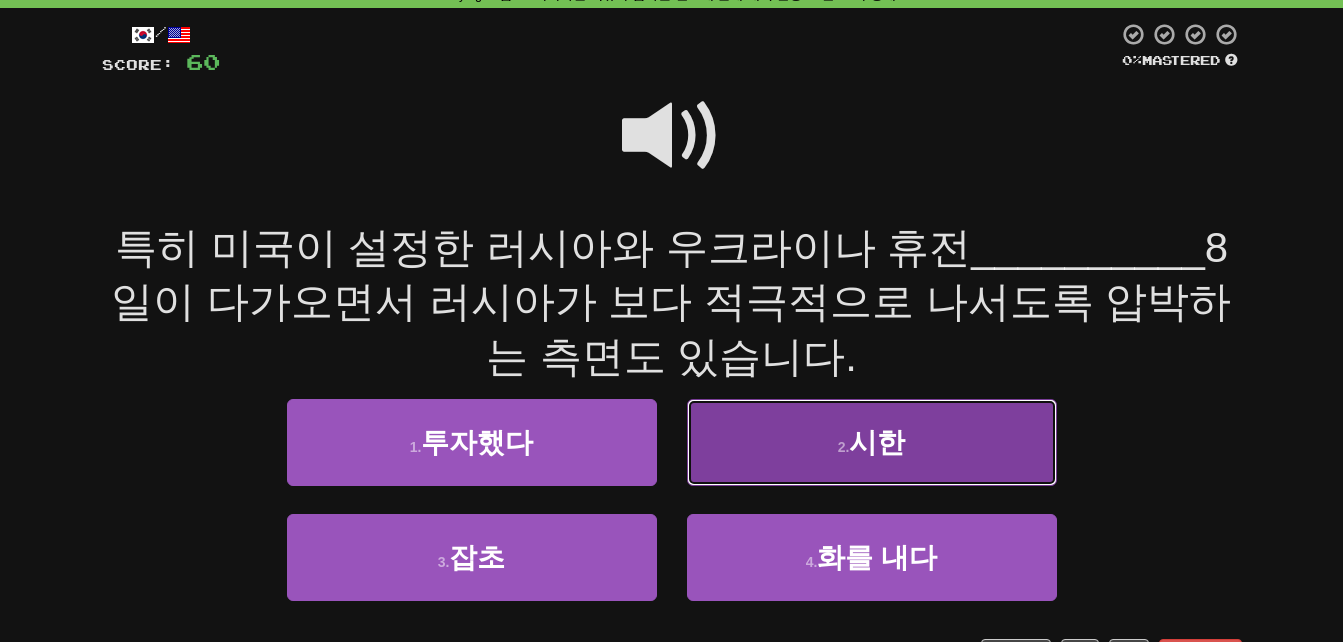 click on "2 .  시한" at bounding box center [872, 442] 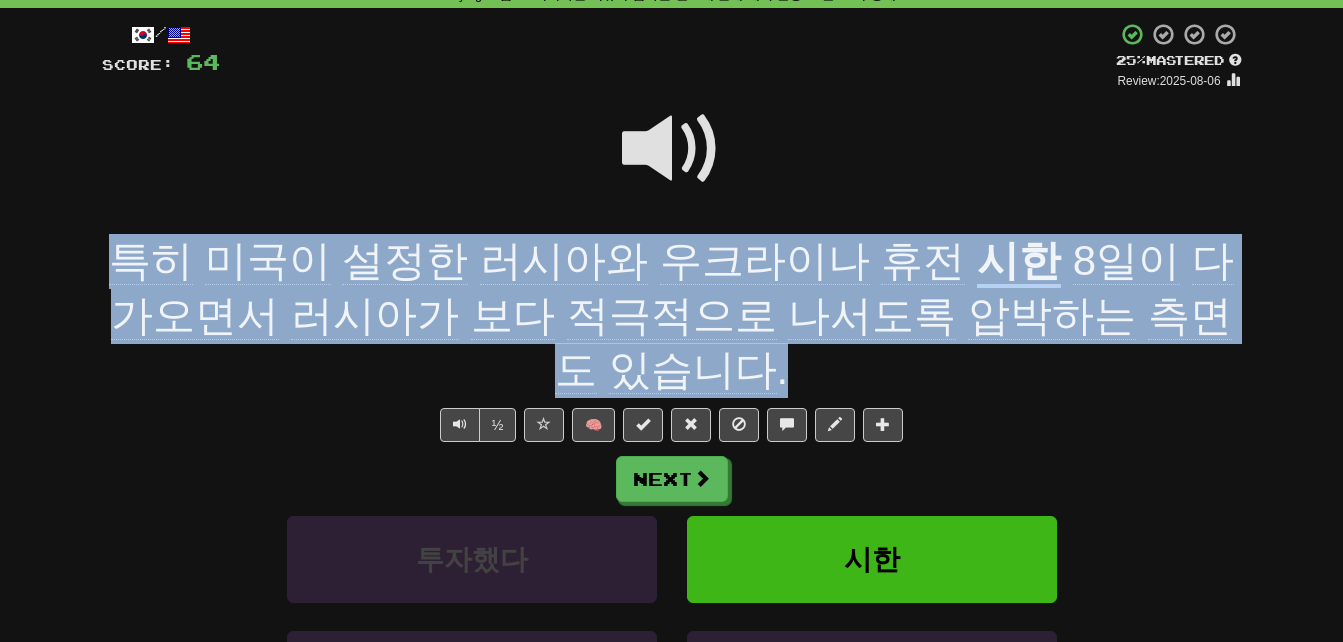 drag, startPoint x: 106, startPoint y: 253, endPoint x: 707, endPoint y: 352, distance: 609.09937 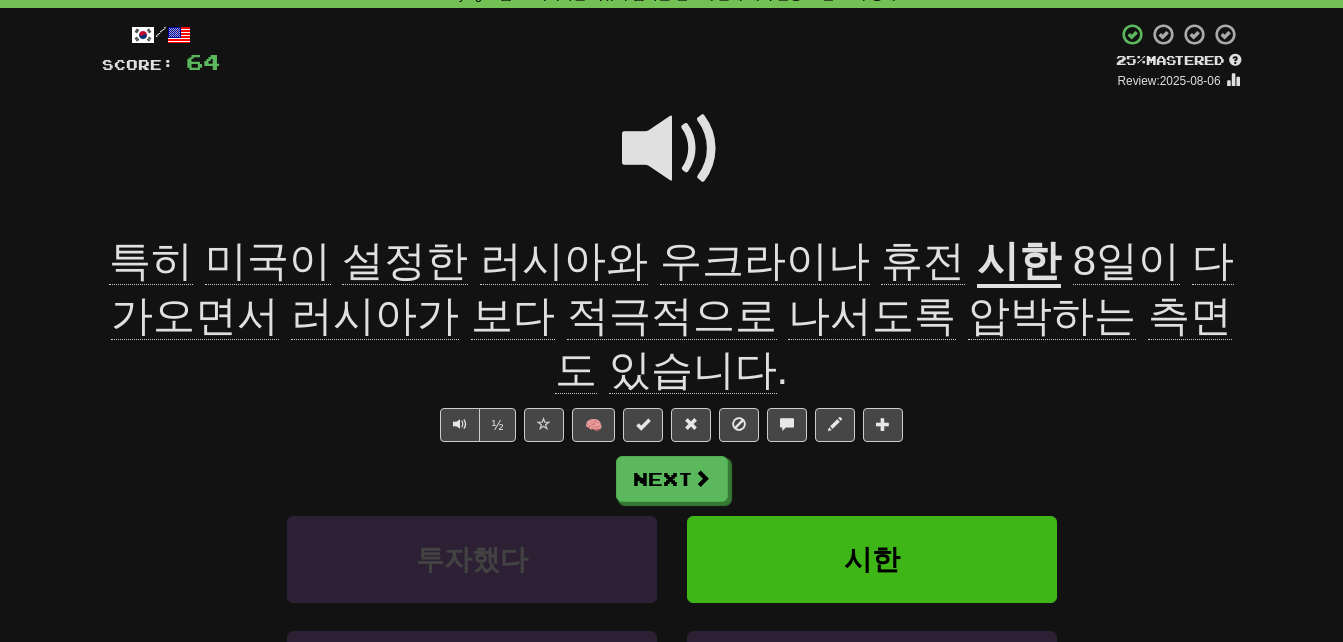 click on "압박하는" at bounding box center [1052, 316] 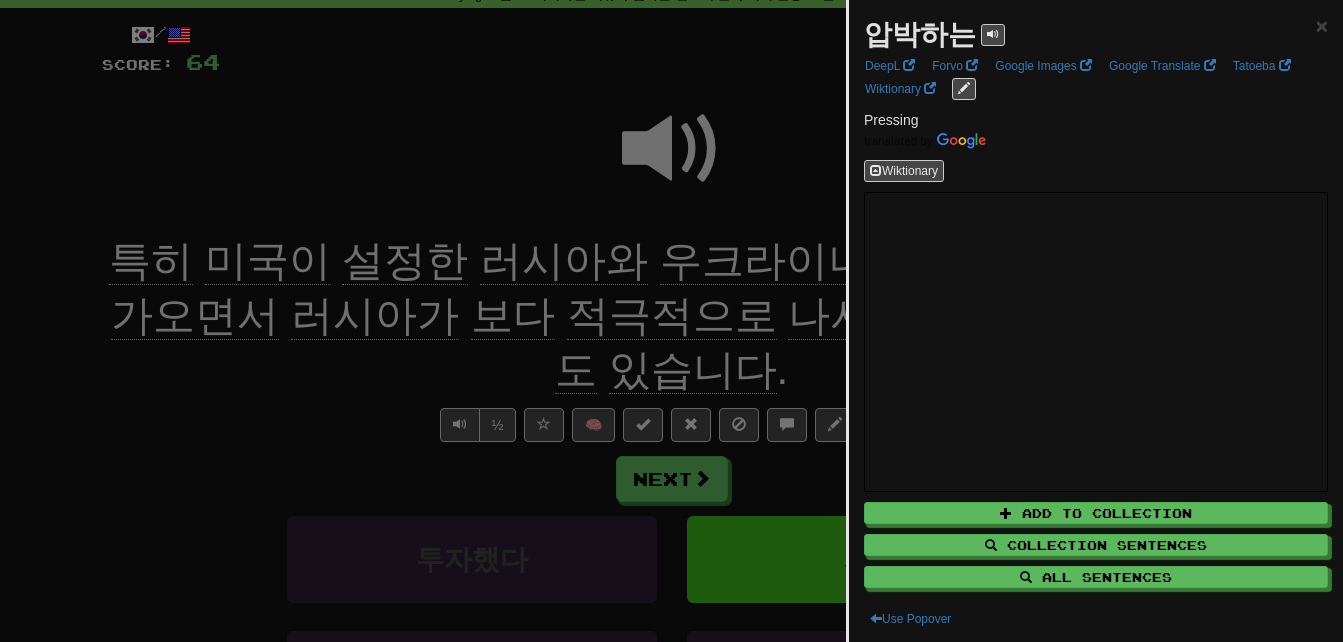 click at bounding box center (671, 321) 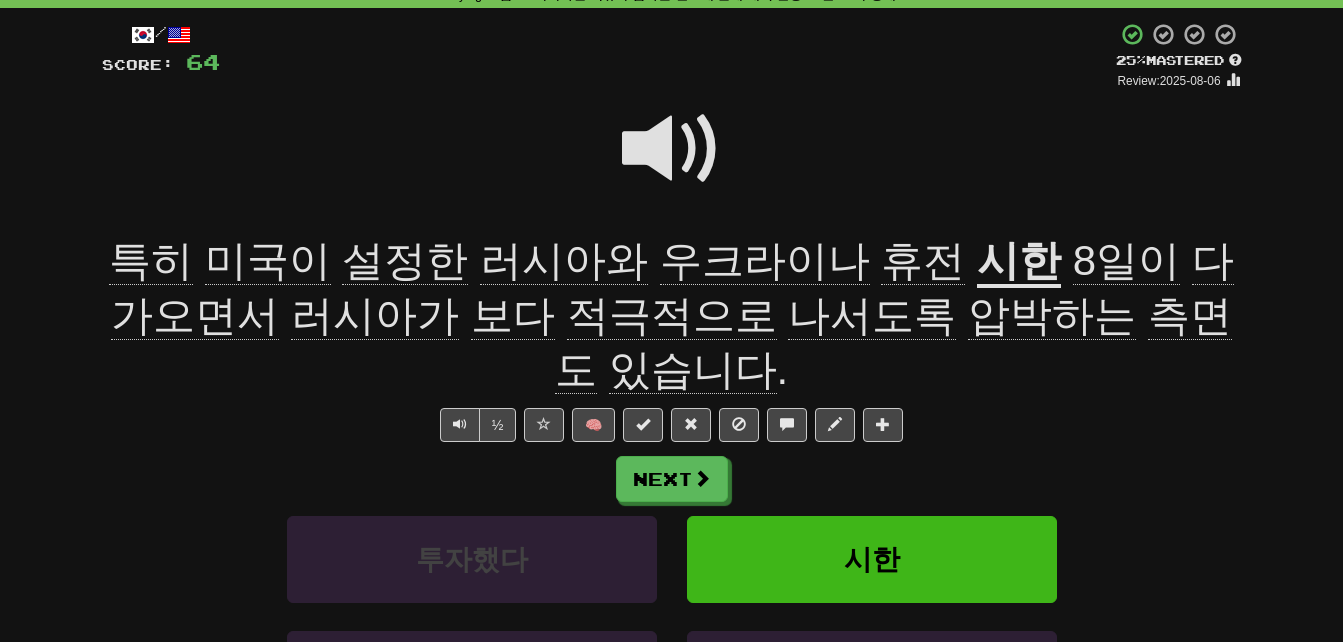 click on "적극적으로" at bounding box center (672, 316) 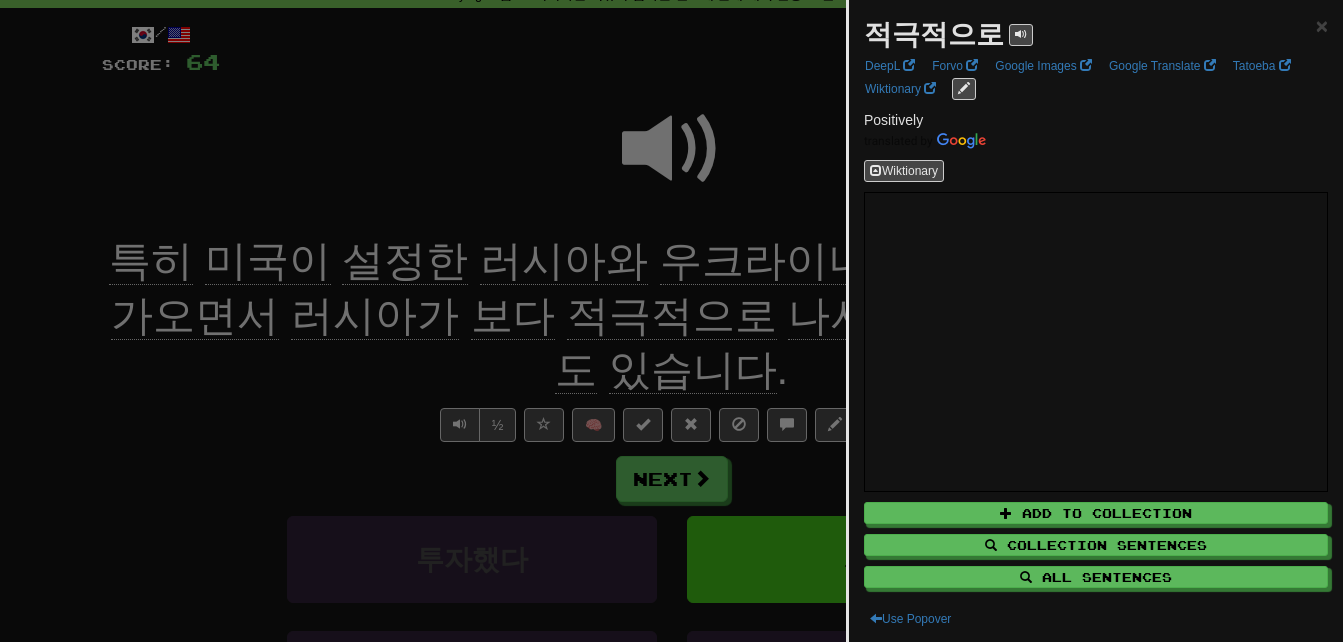click at bounding box center (671, 321) 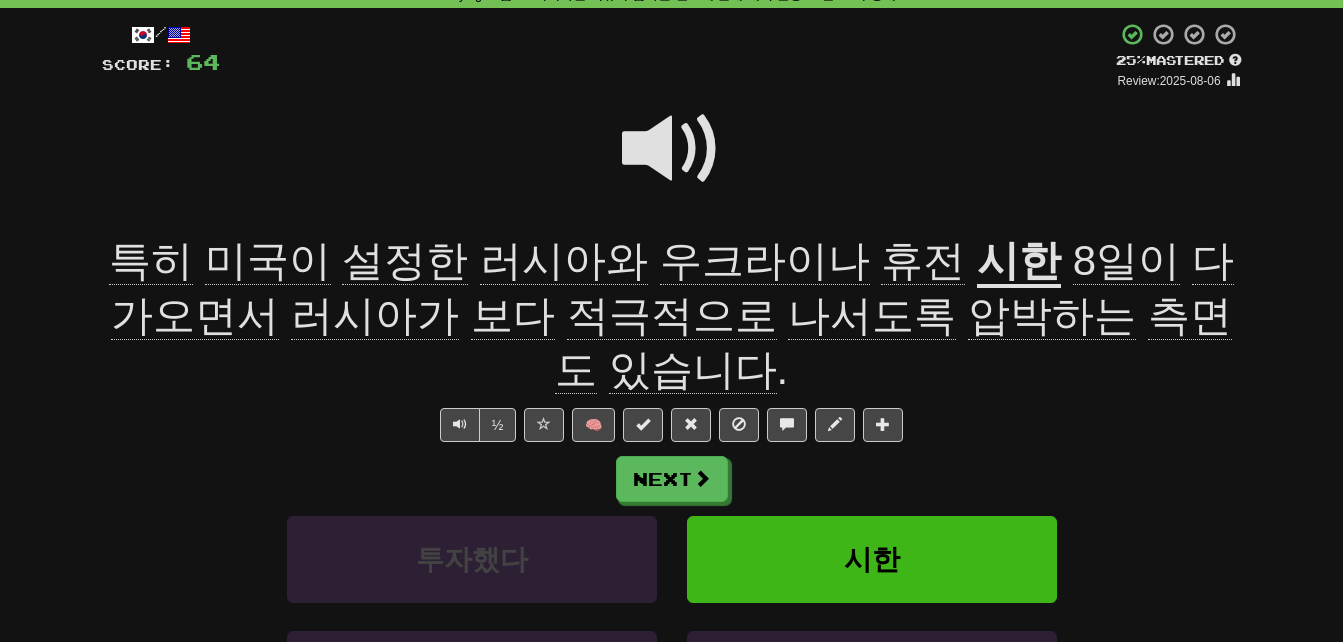 click on "나서도록" at bounding box center [872, 316] 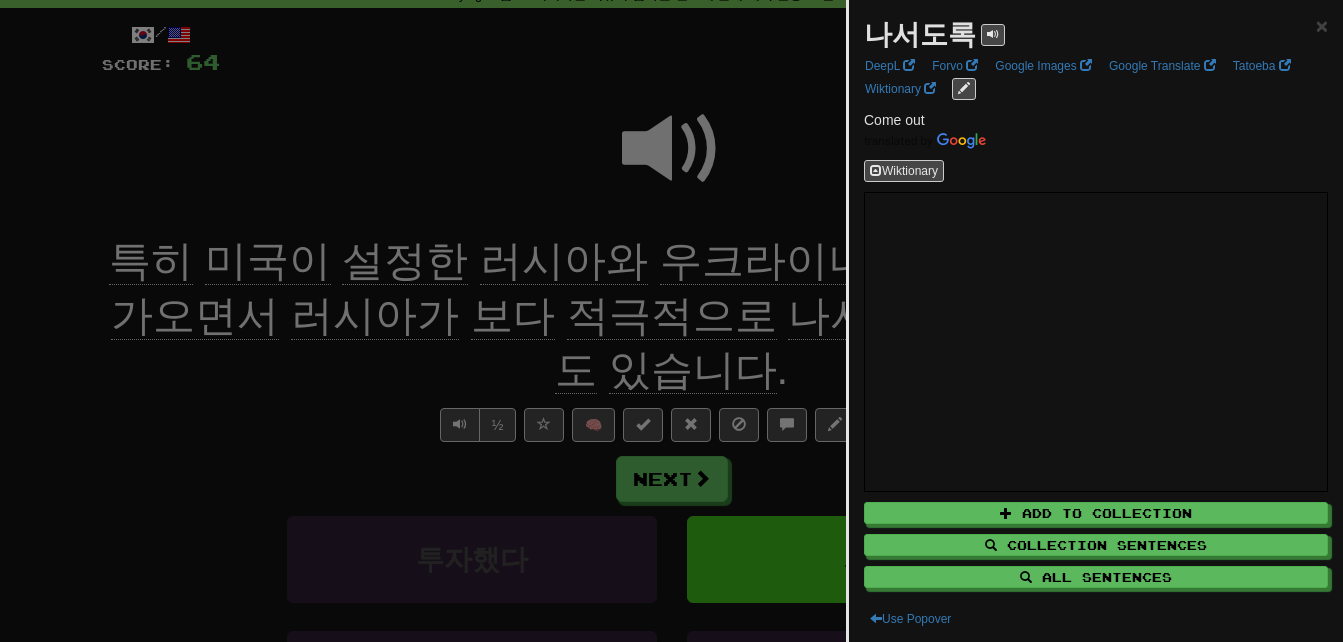 click at bounding box center [671, 321] 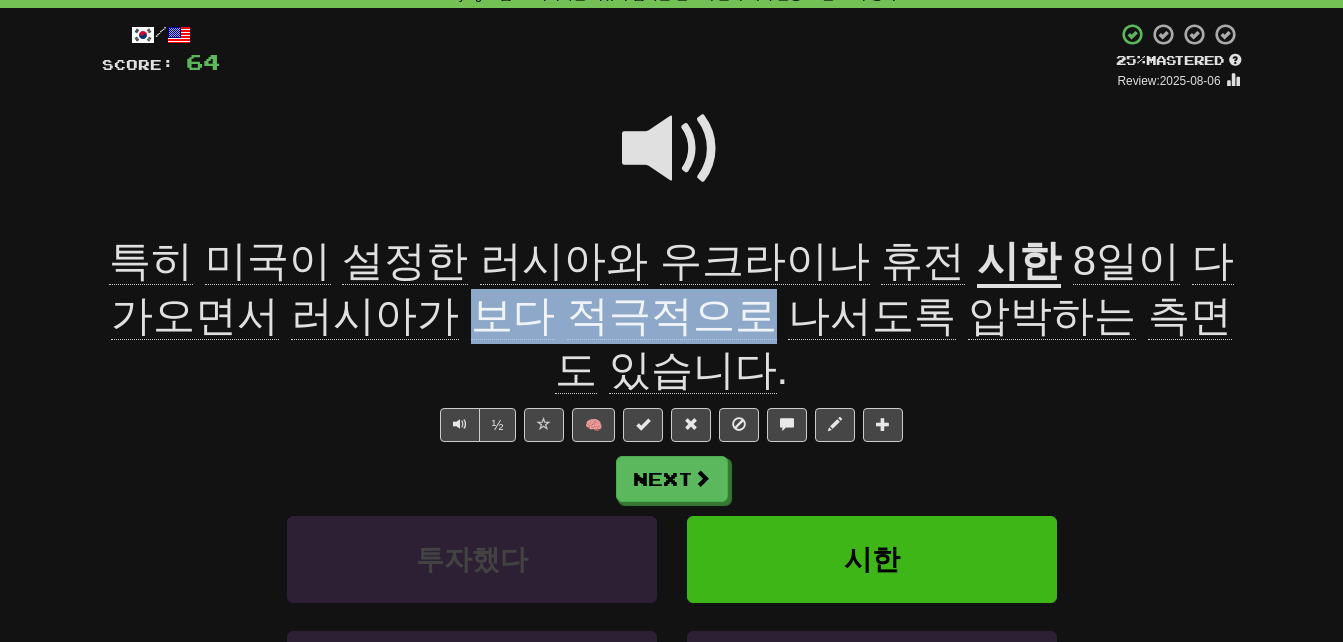 drag, startPoint x: 372, startPoint y: 308, endPoint x: 642, endPoint y: 309, distance: 270.00186 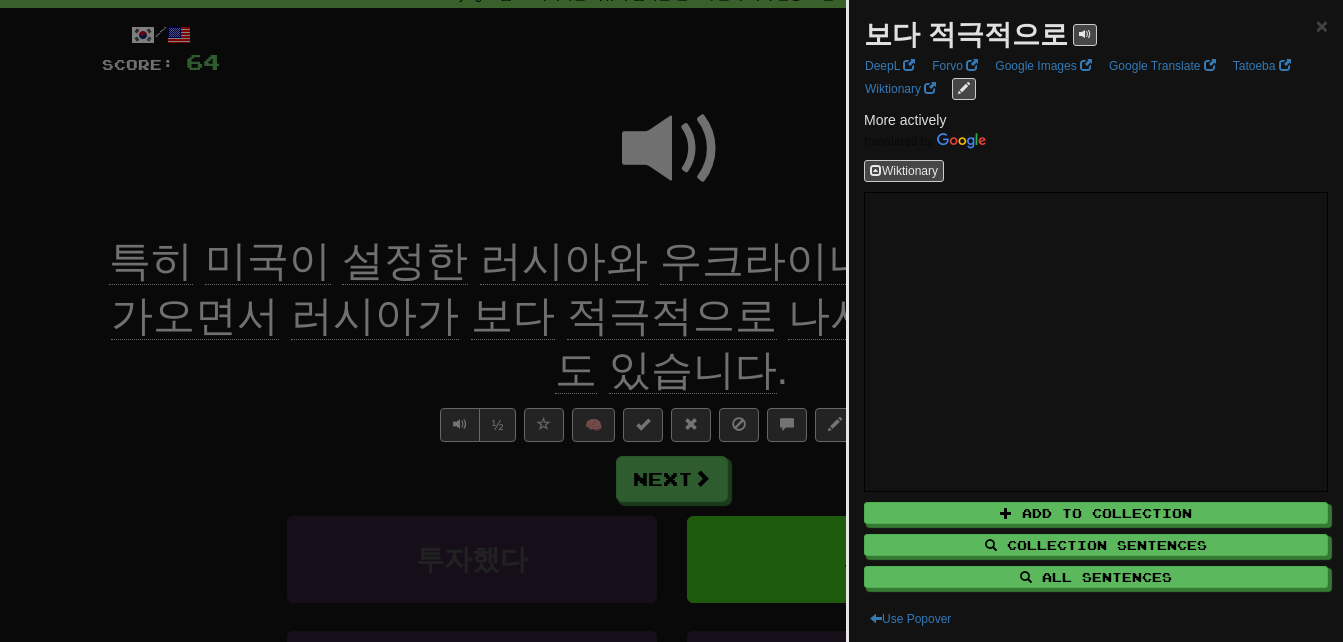 click at bounding box center (671, 321) 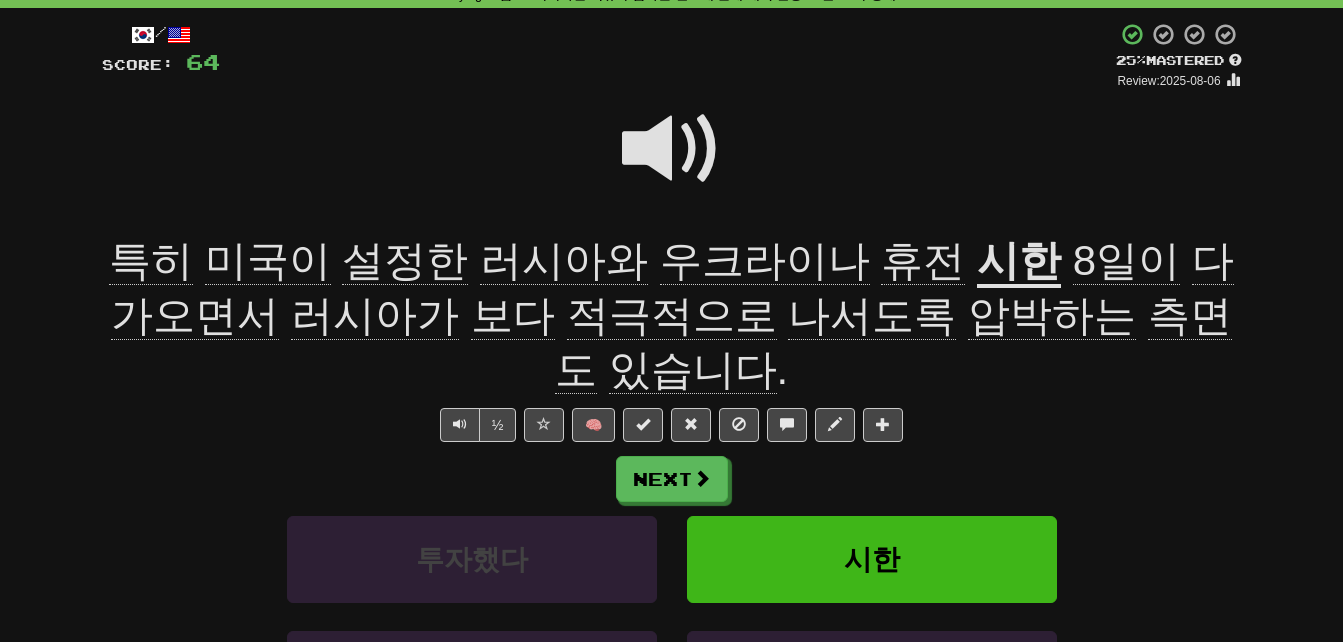 click on "나서도록" at bounding box center (872, 316) 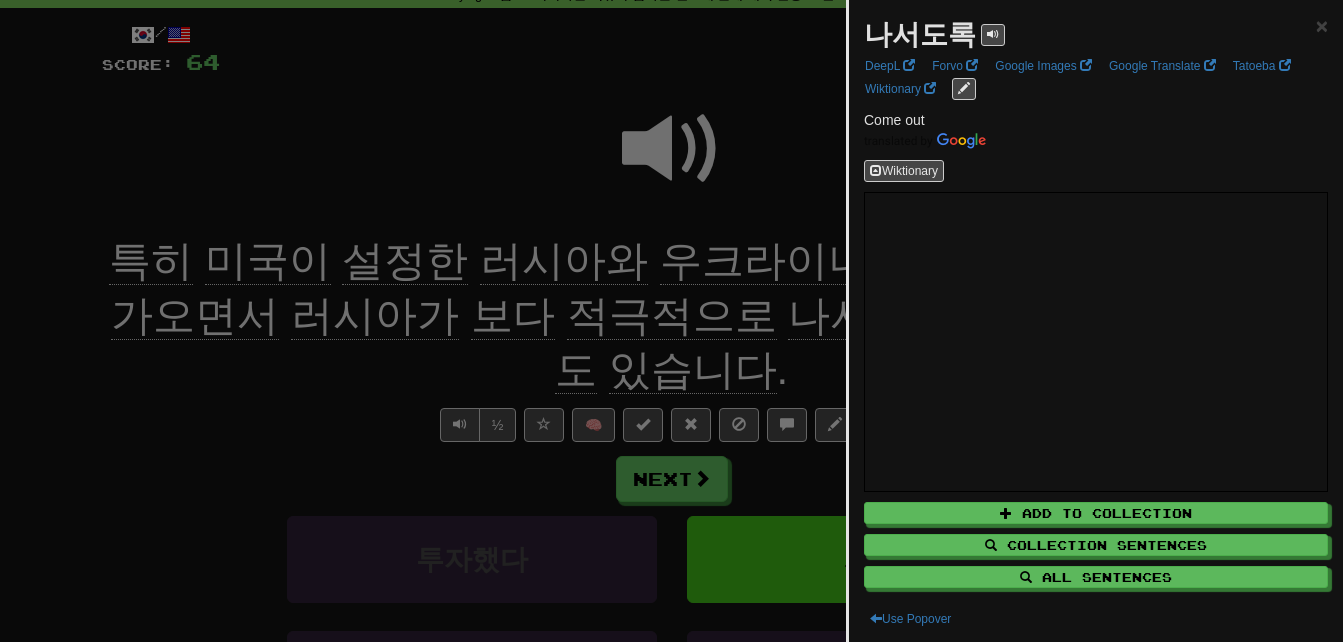 click at bounding box center (671, 321) 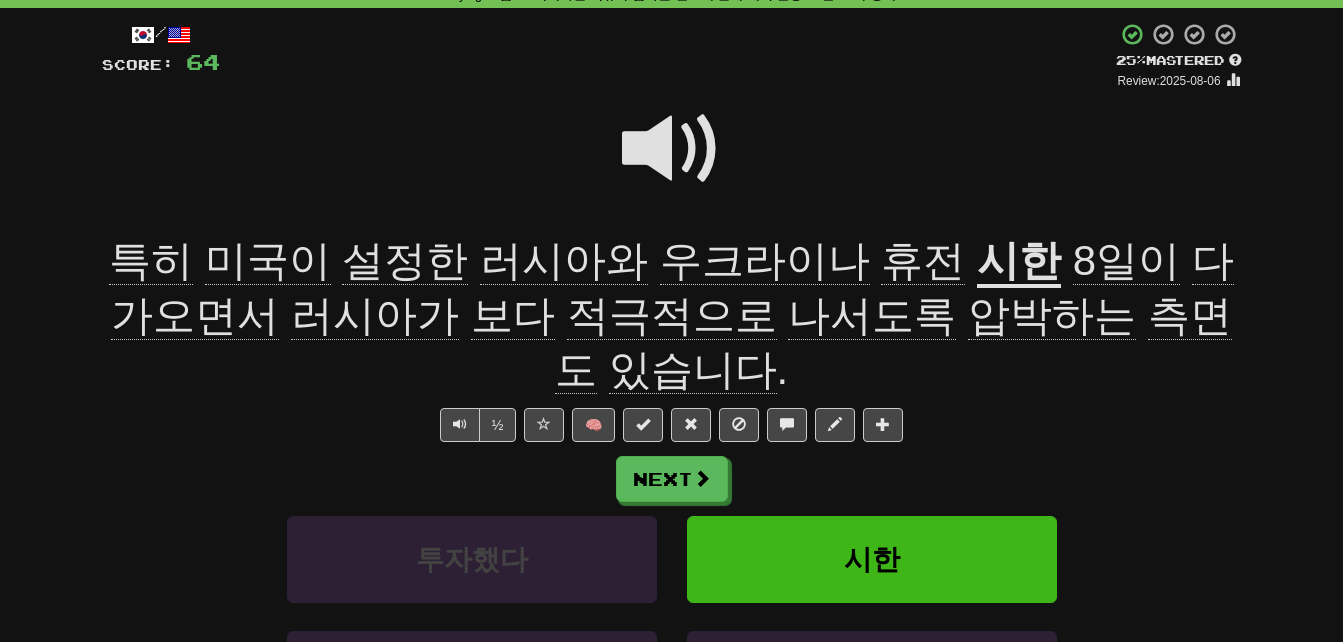 click on "측면도" at bounding box center [893, 343] 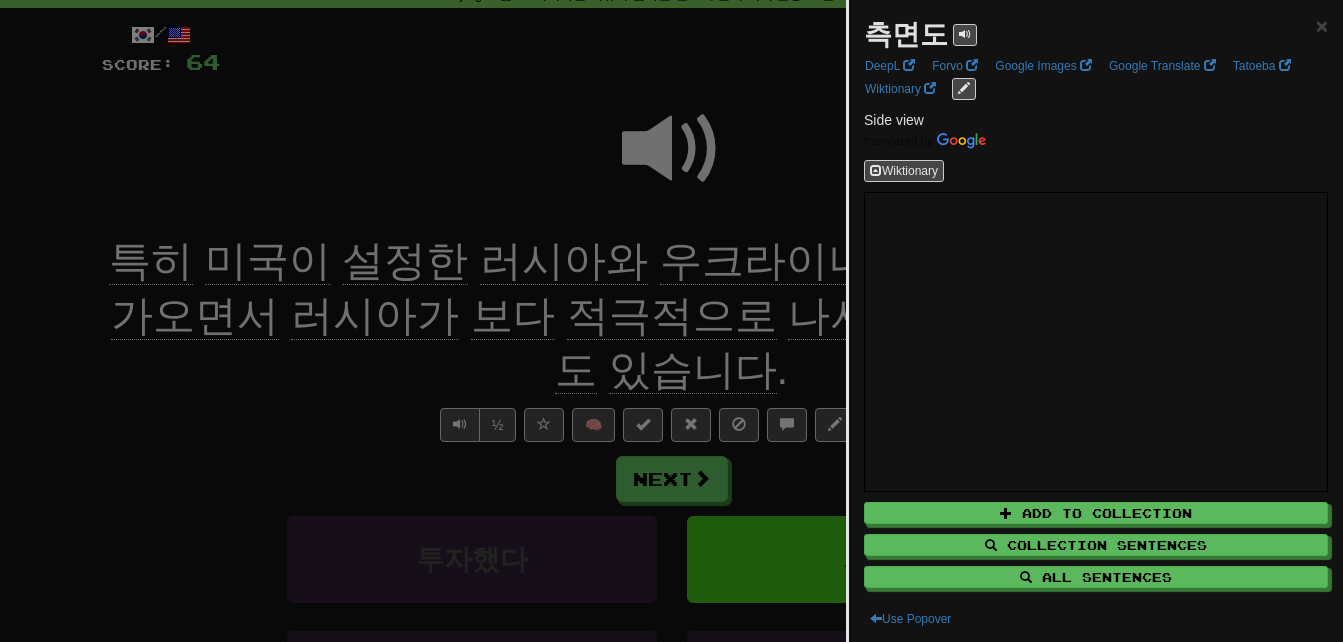 click at bounding box center (671, 321) 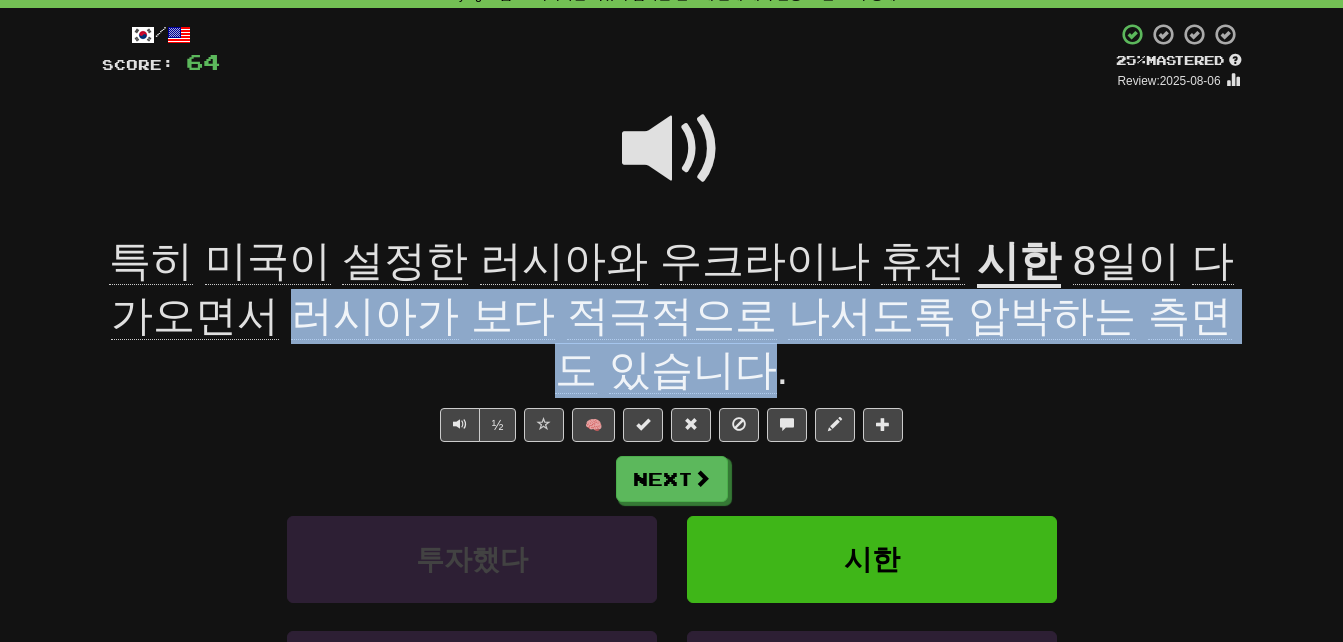 drag, startPoint x: 204, startPoint y: 303, endPoint x: 678, endPoint y: 362, distance: 477.65784 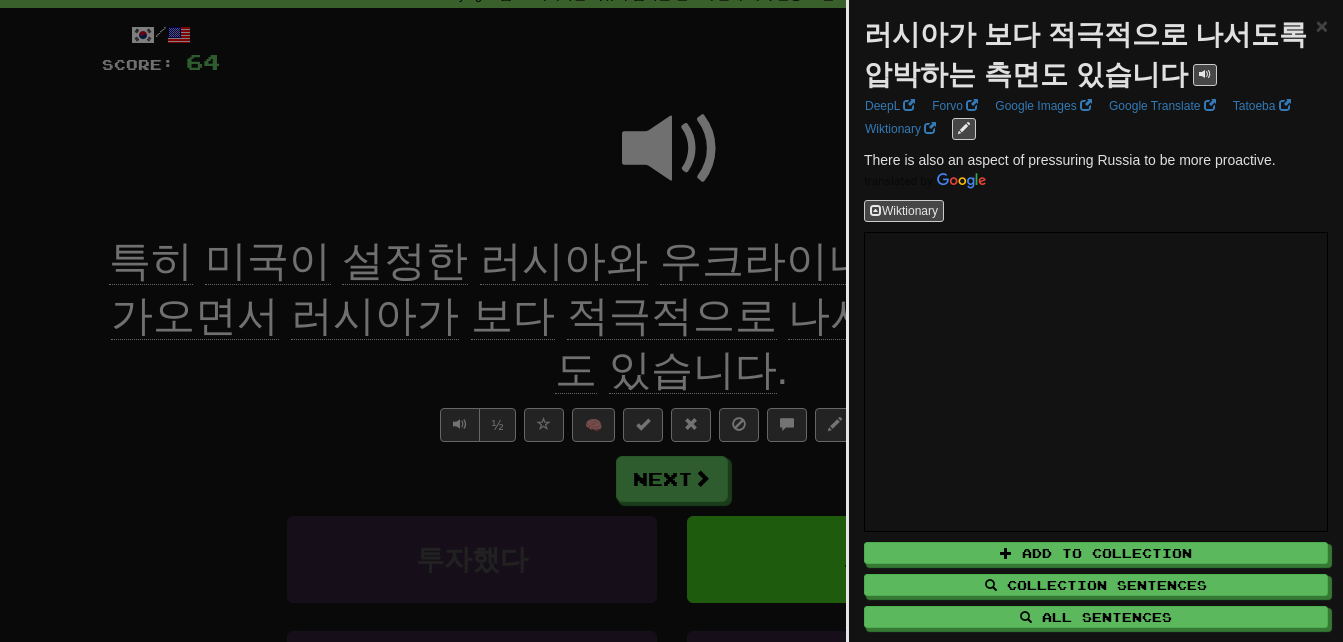 click at bounding box center (671, 321) 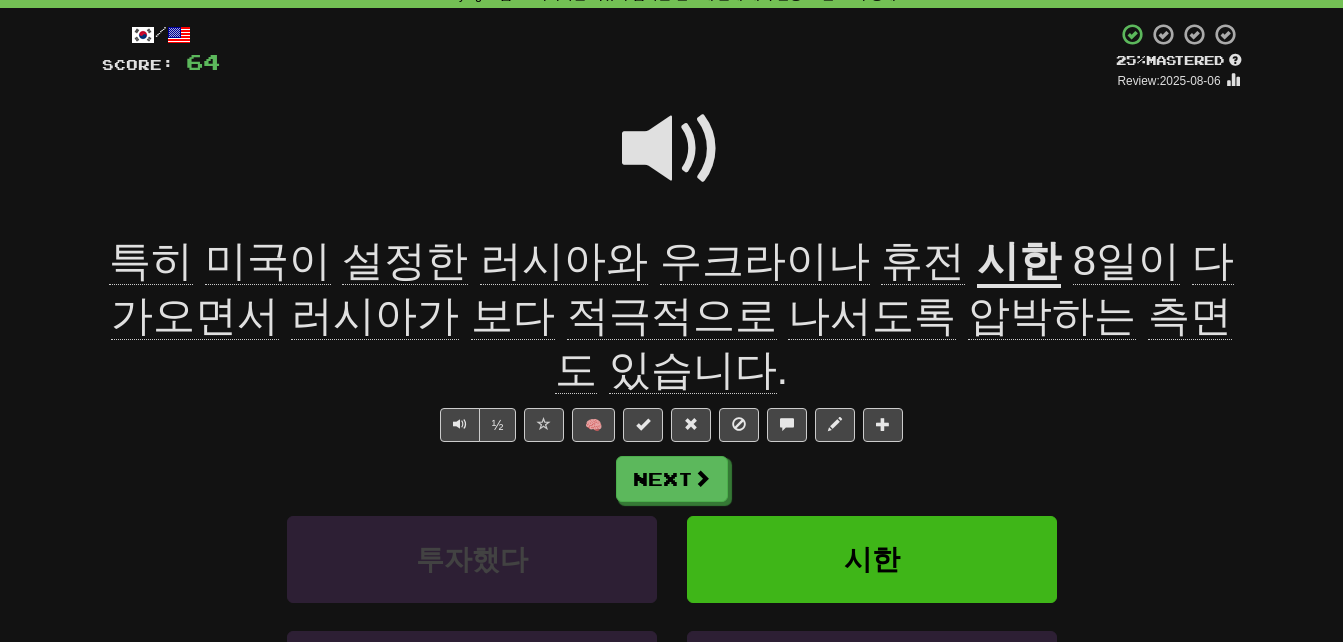 click on "설정한" 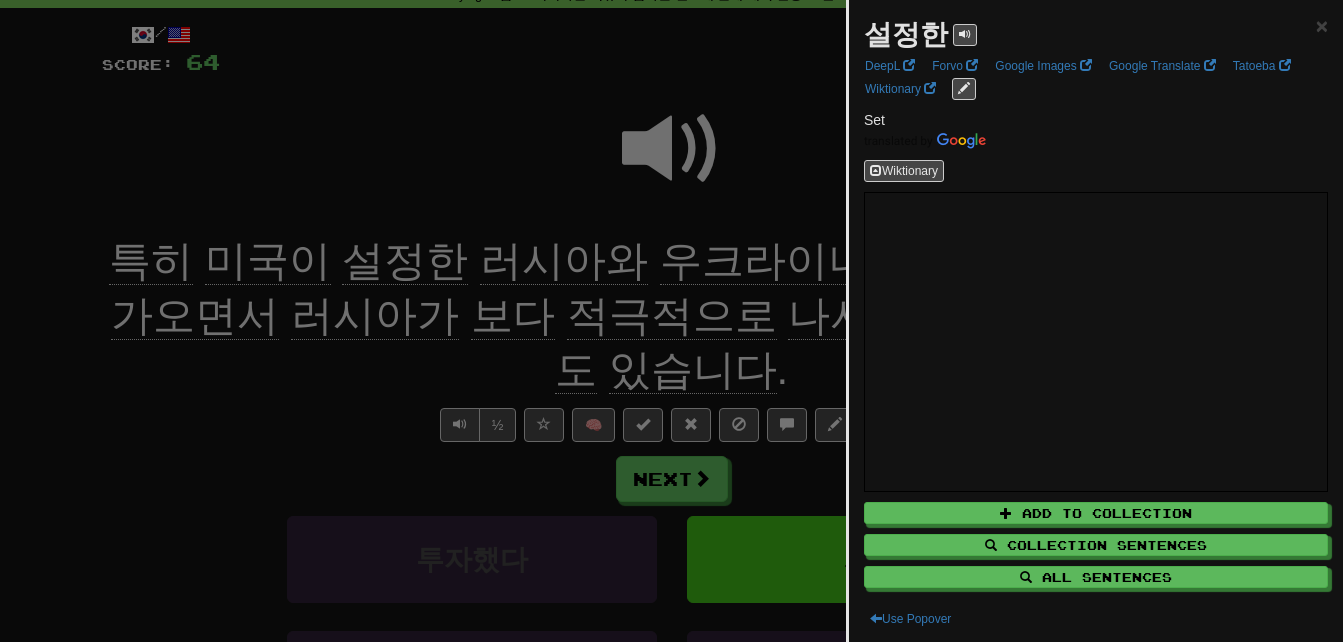 click at bounding box center (671, 321) 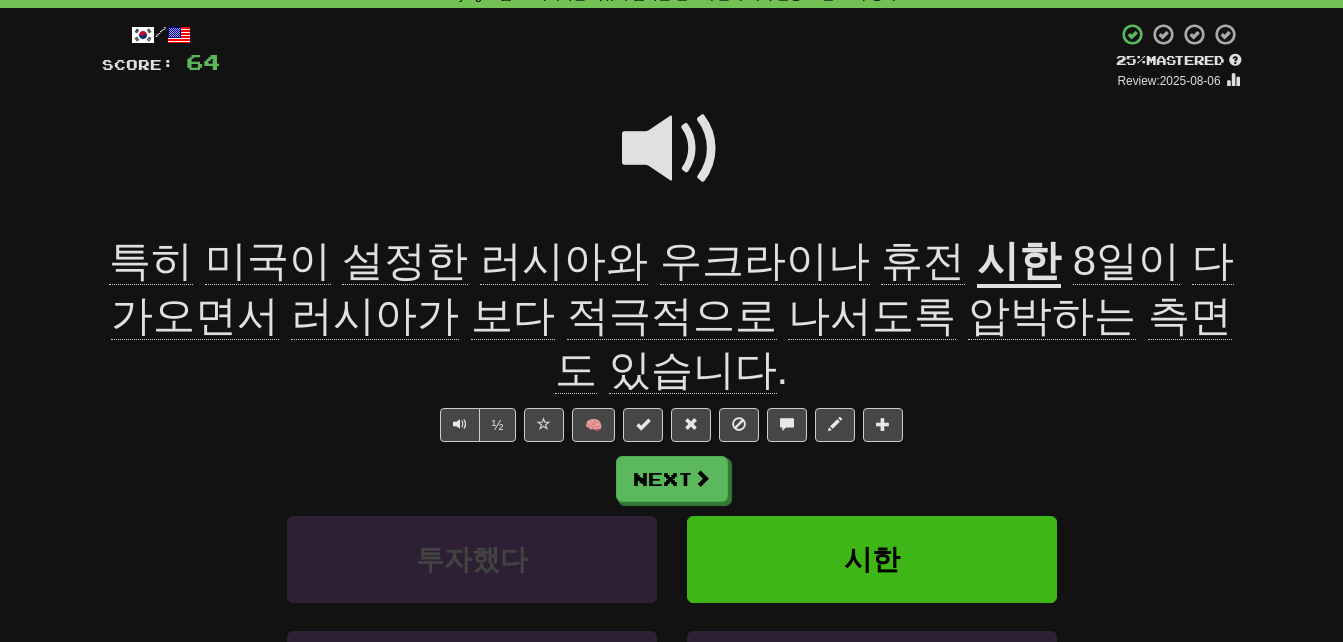 click on "휴전" 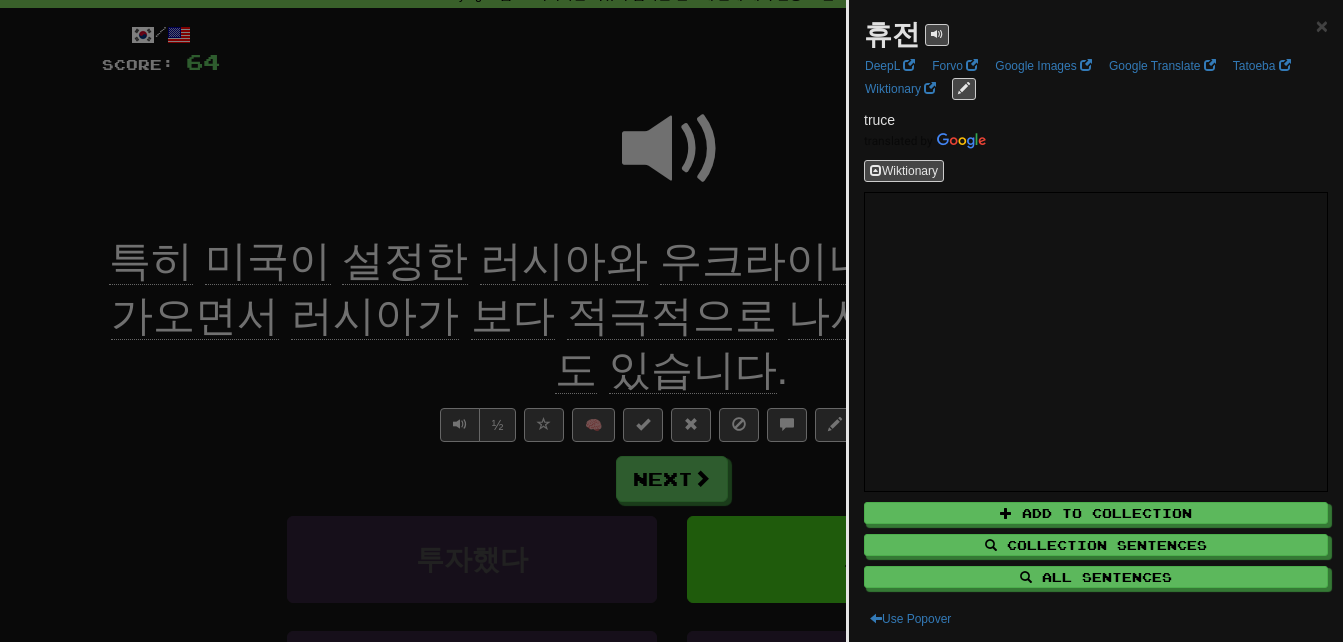 click at bounding box center (671, 321) 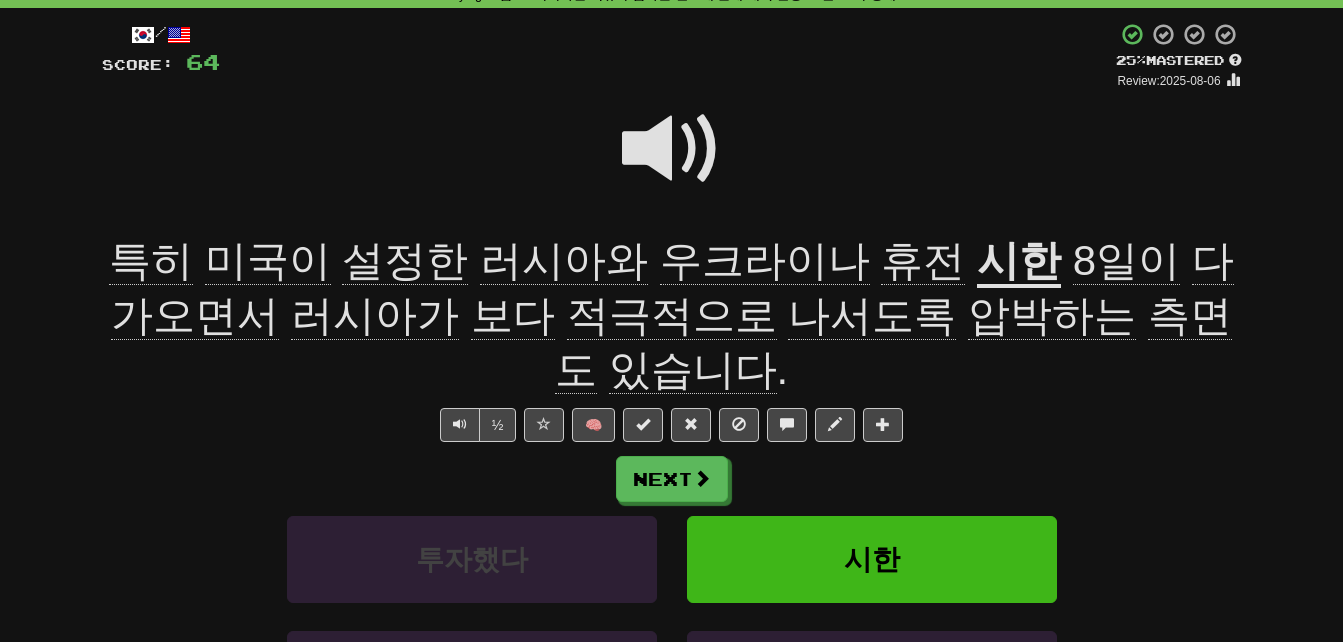 click on "시한" at bounding box center [1019, 262] 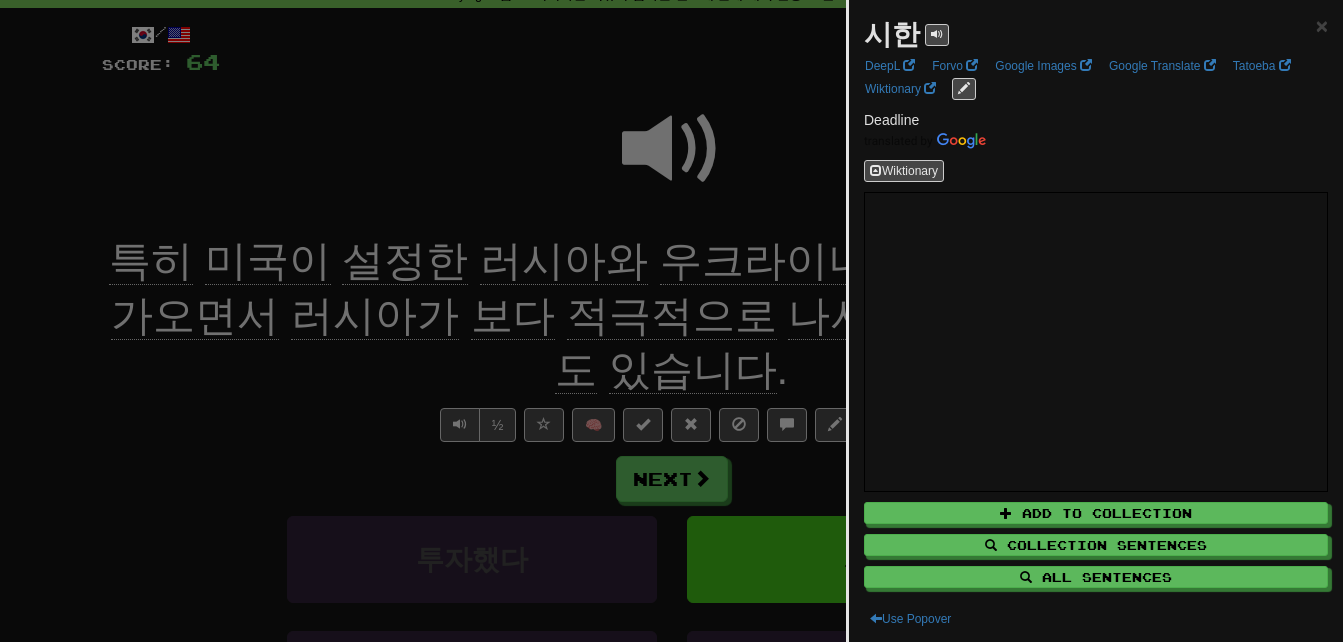 click at bounding box center (671, 321) 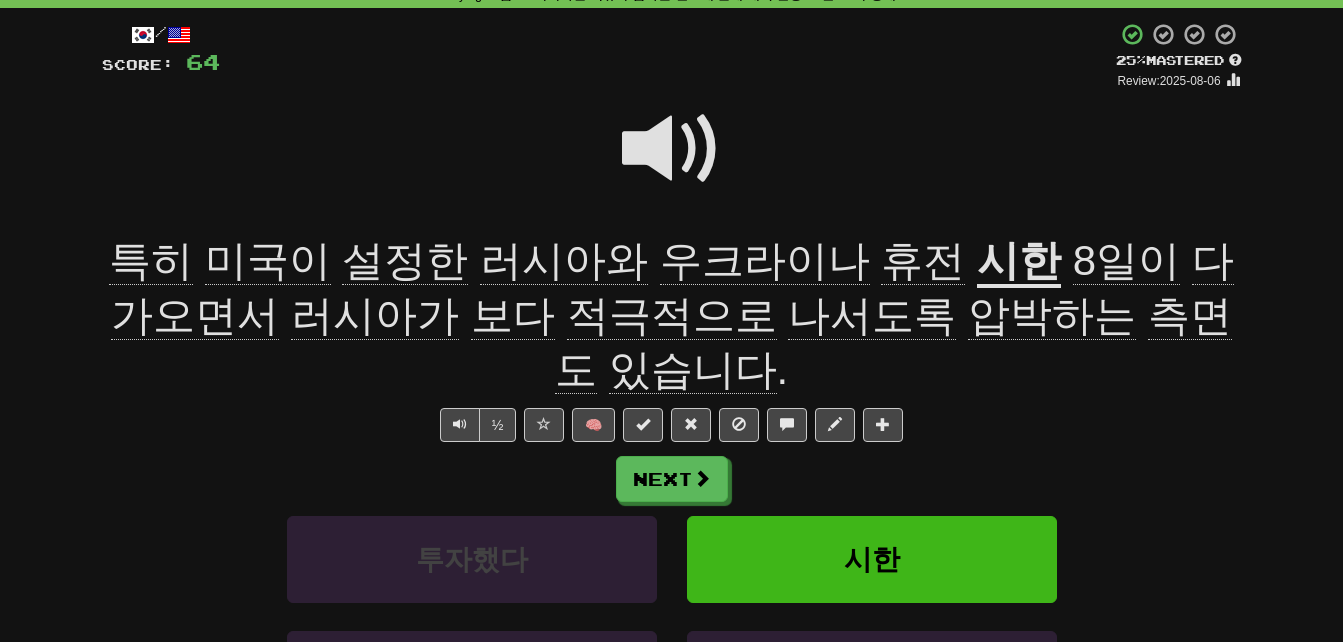 click on "다가오면서" at bounding box center (672, 288) 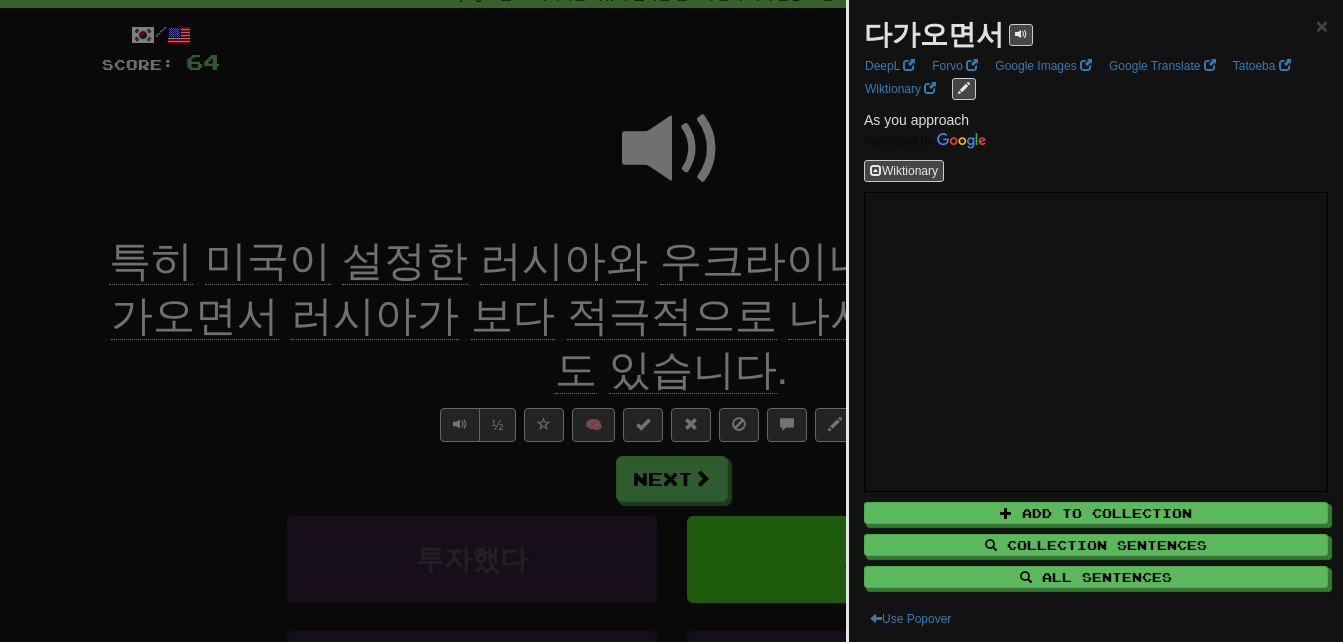 click at bounding box center [671, 321] 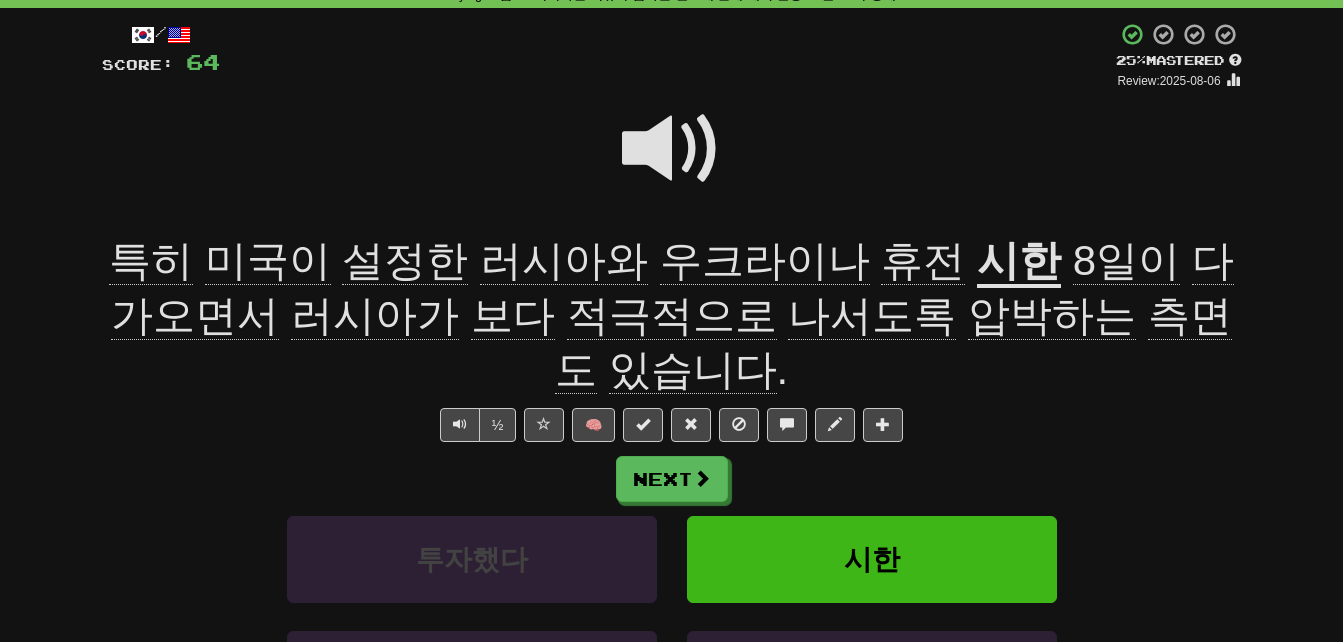 click at bounding box center [672, 149] 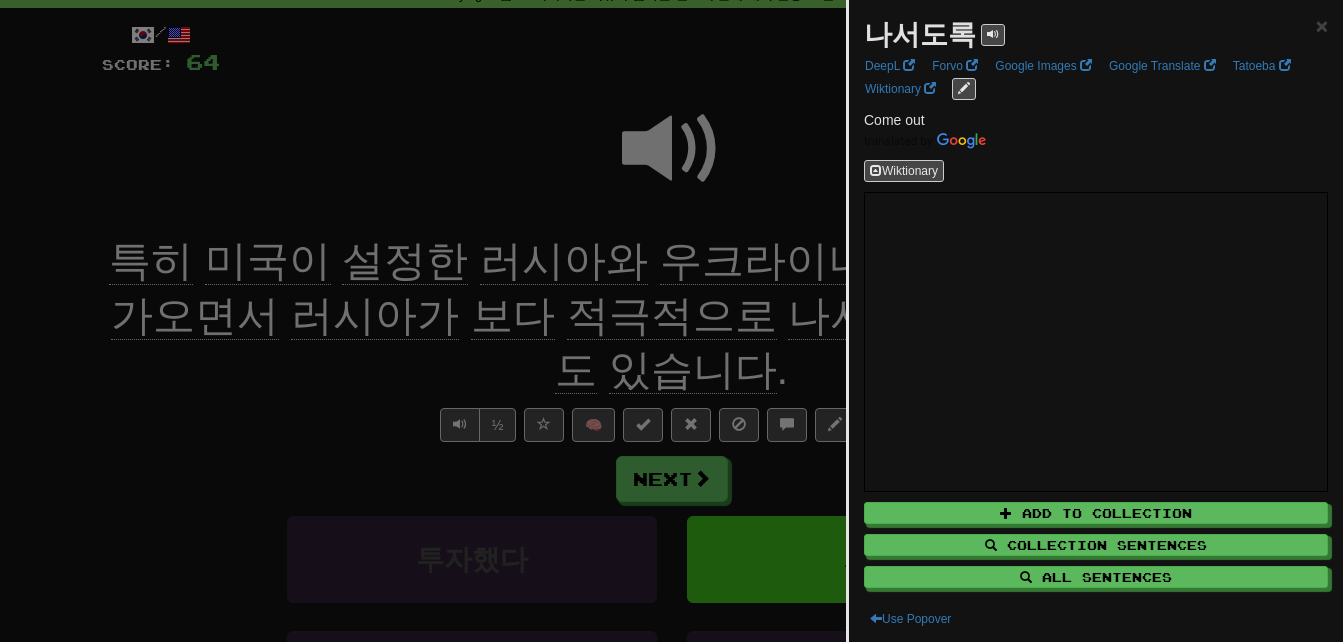 click at bounding box center (671, 321) 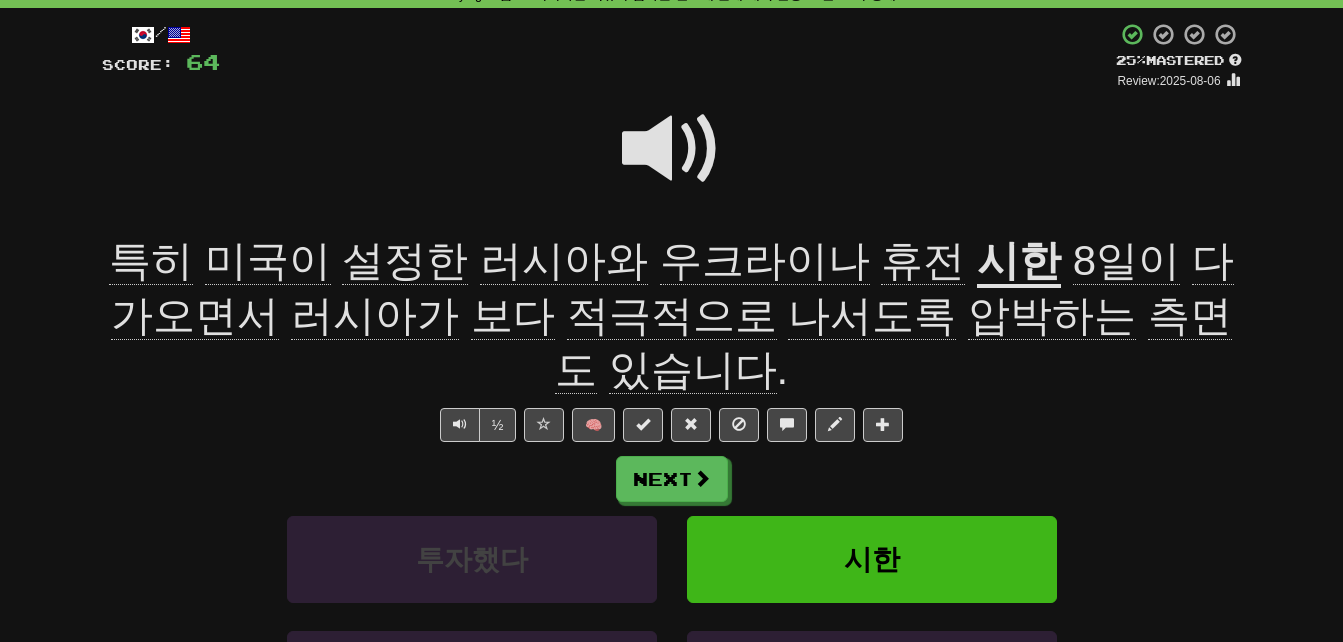 click at bounding box center [672, 149] 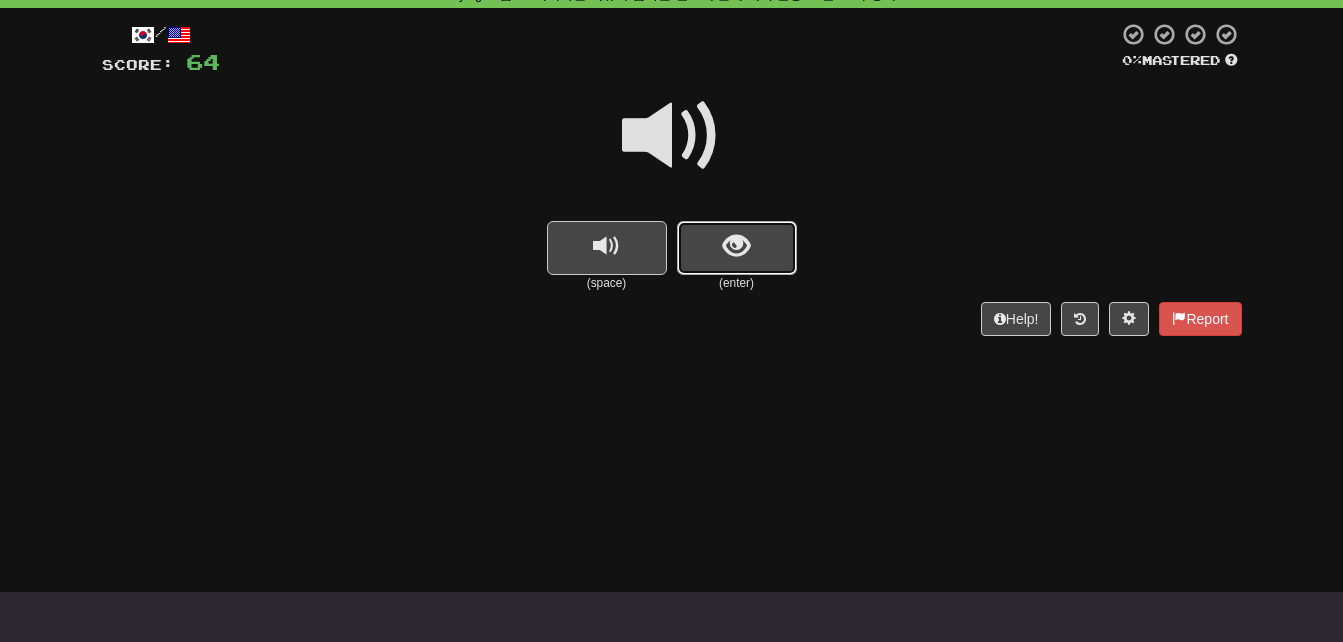click at bounding box center (737, 248) 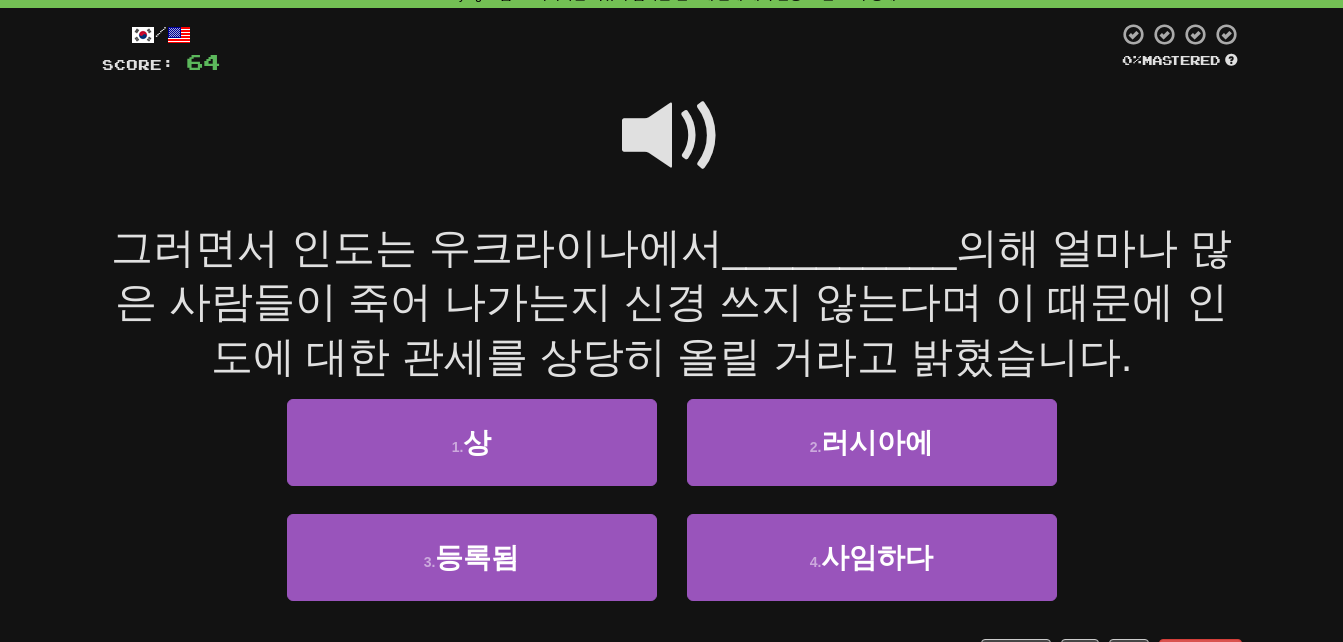 click at bounding box center [672, 136] 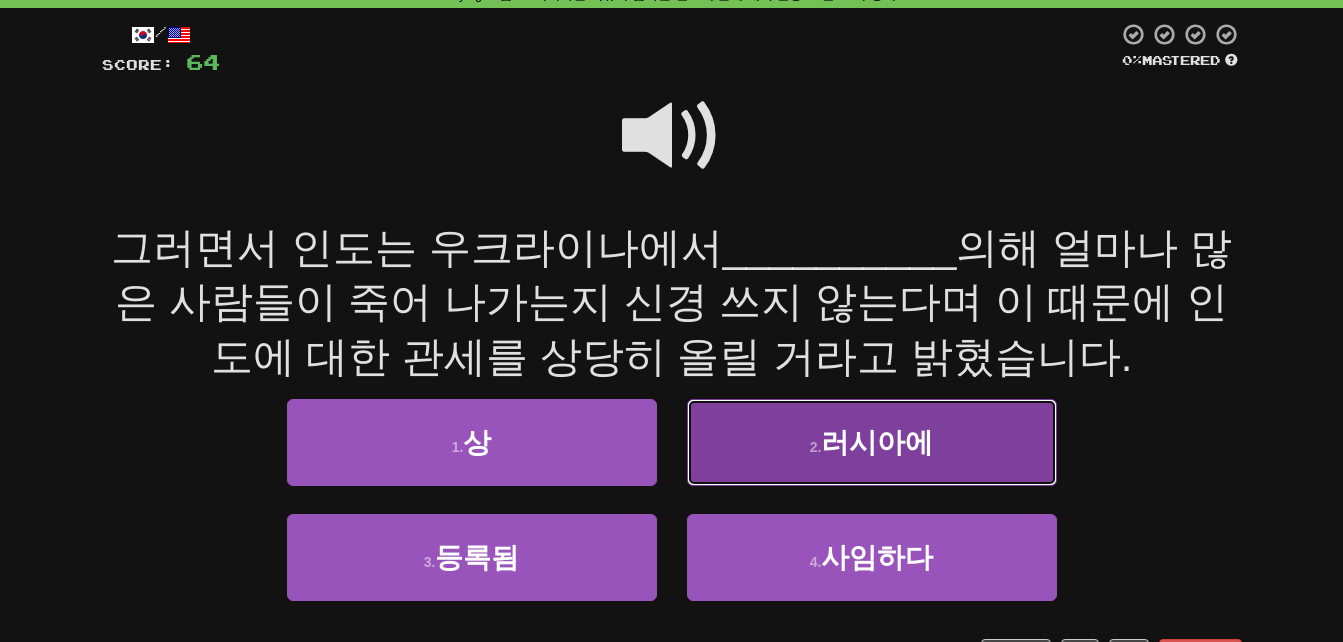 click on "2 .  러시아에" at bounding box center (872, 442) 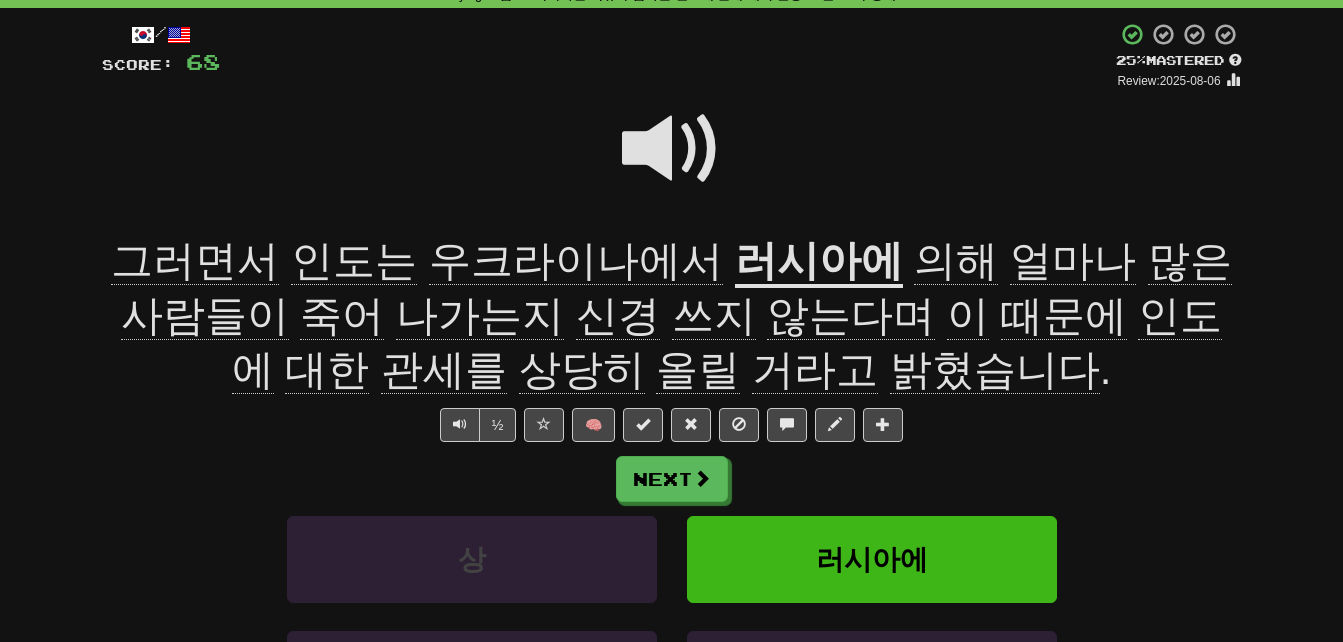 click on "상당히" at bounding box center (582, 370) 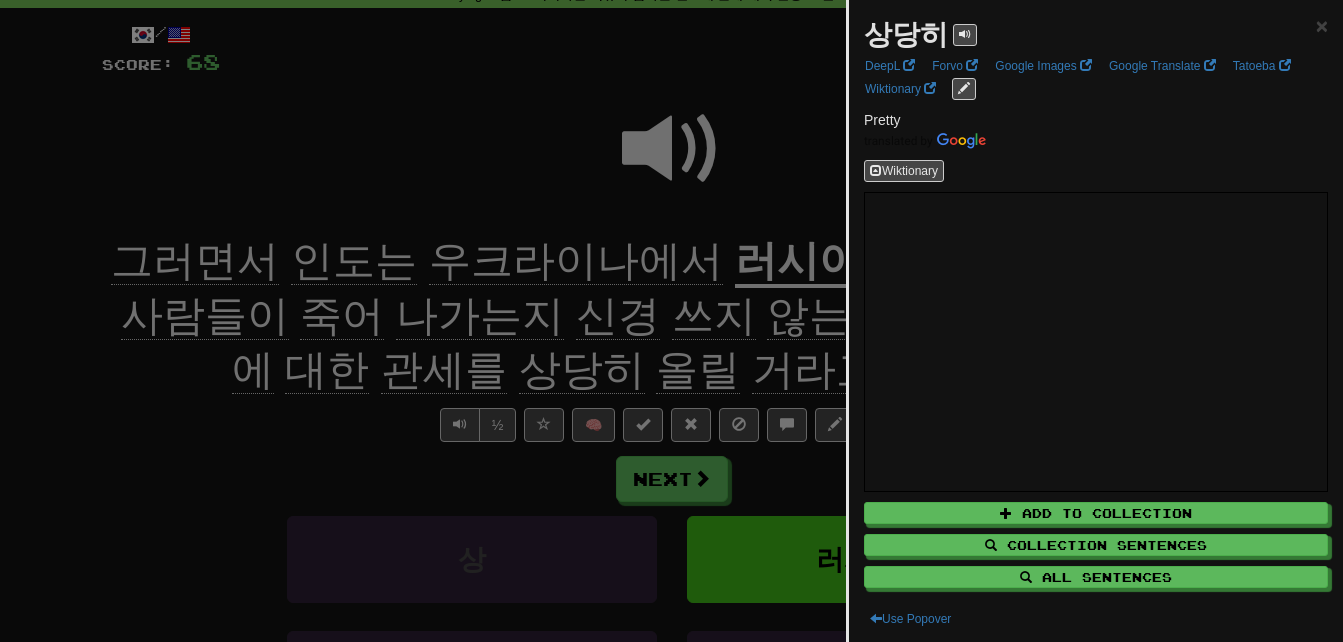 click at bounding box center (671, 321) 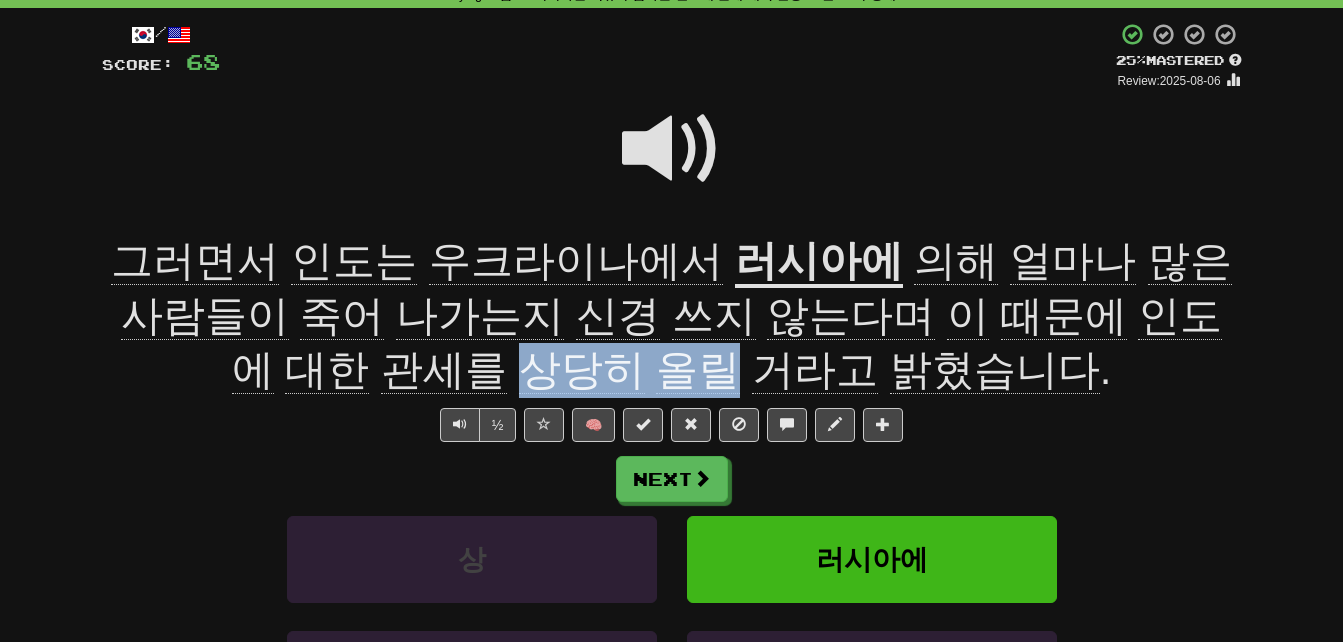 drag, startPoint x: 445, startPoint y: 359, endPoint x: 635, endPoint y: 360, distance: 190.00262 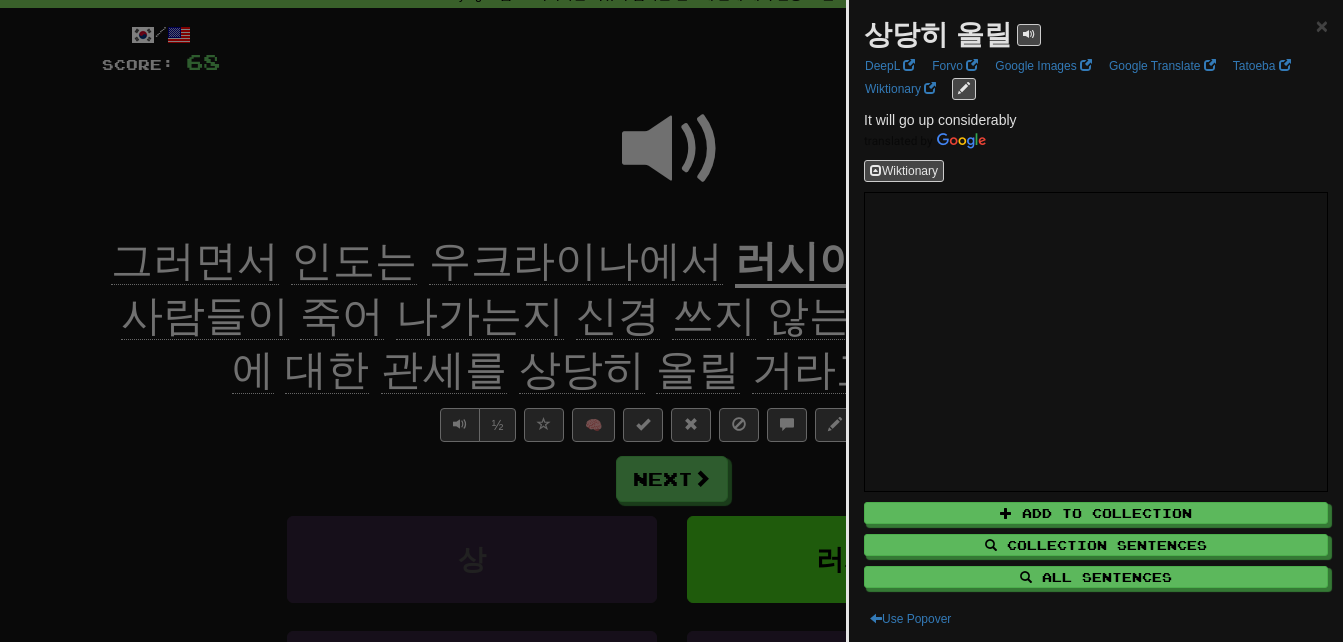 click at bounding box center [671, 321] 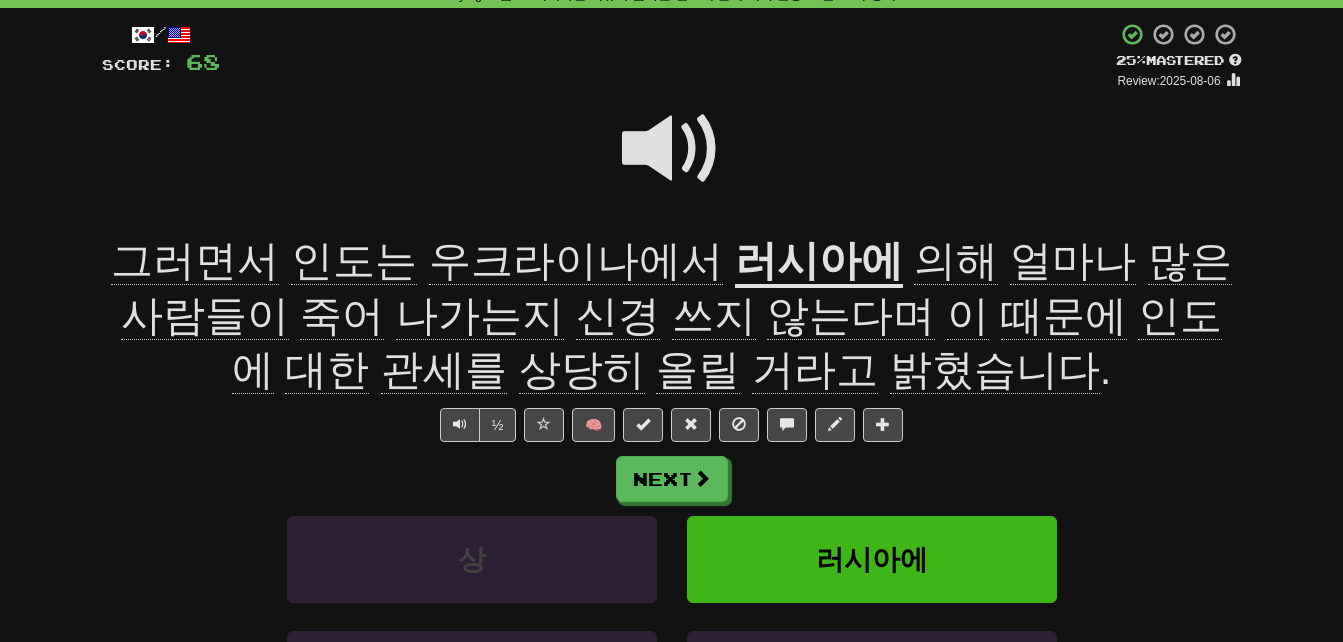 click at bounding box center [672, 149] 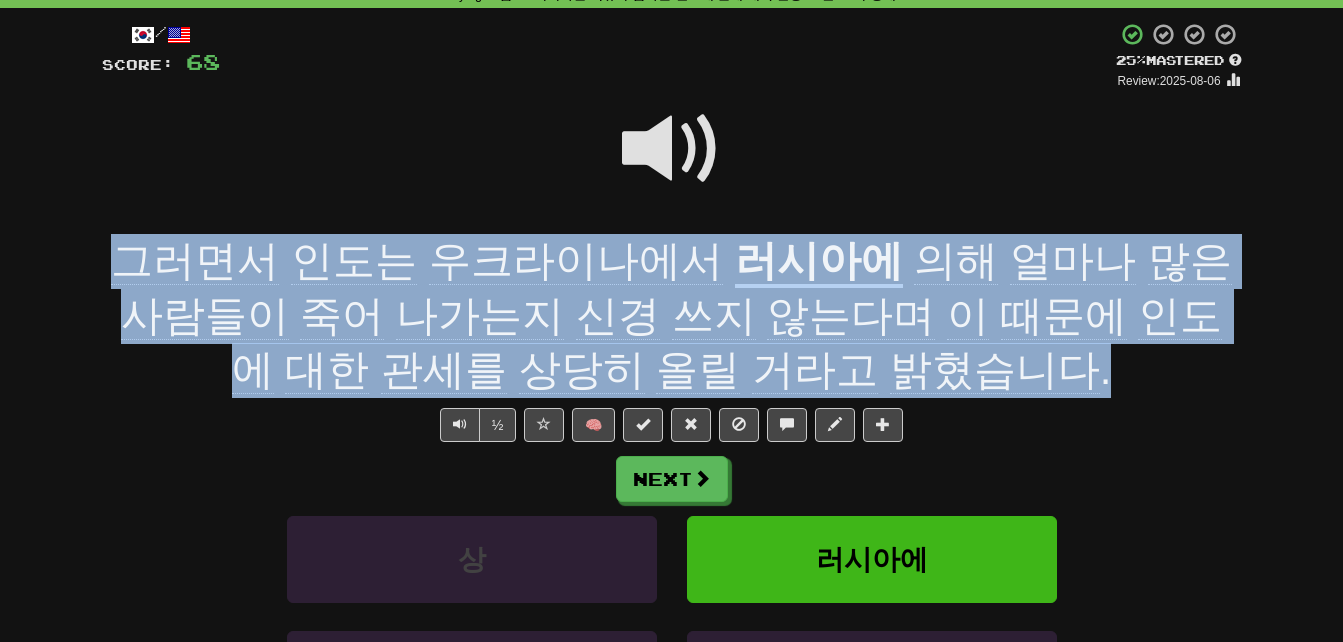 drag, startPoint x: 87, startPoint y: 246, endPoint x: 987, endPoint y: 362, distance: 907.44476 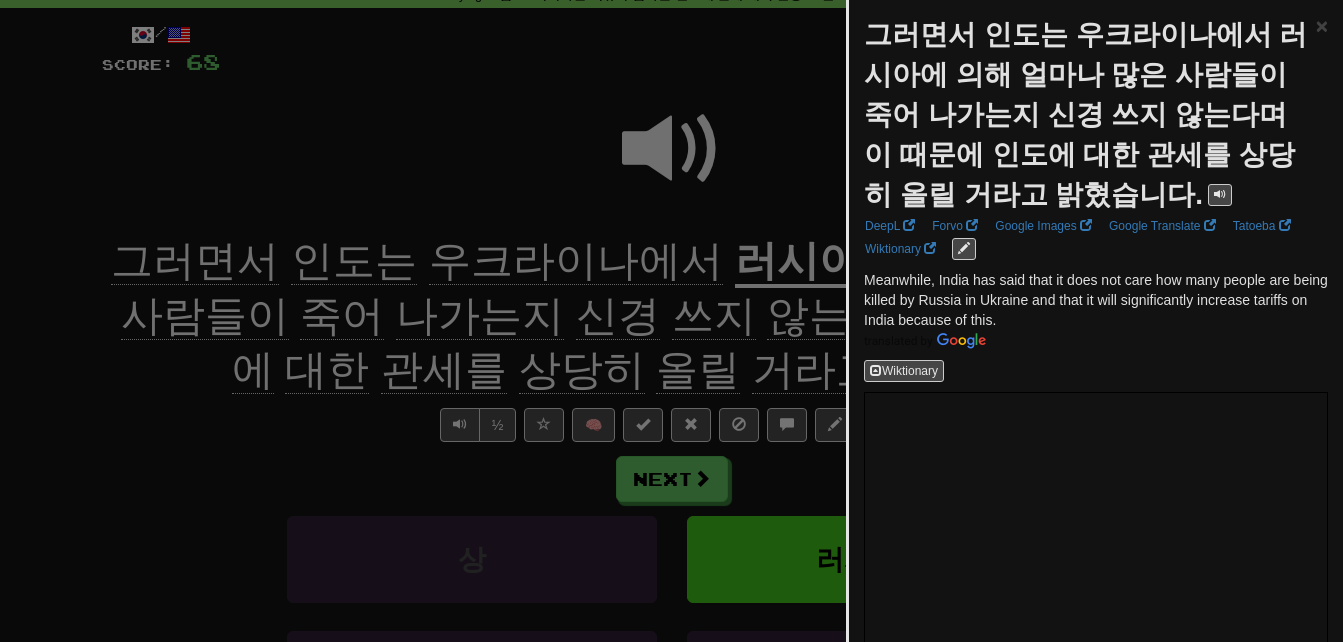 click at bounding box center [671, 321] 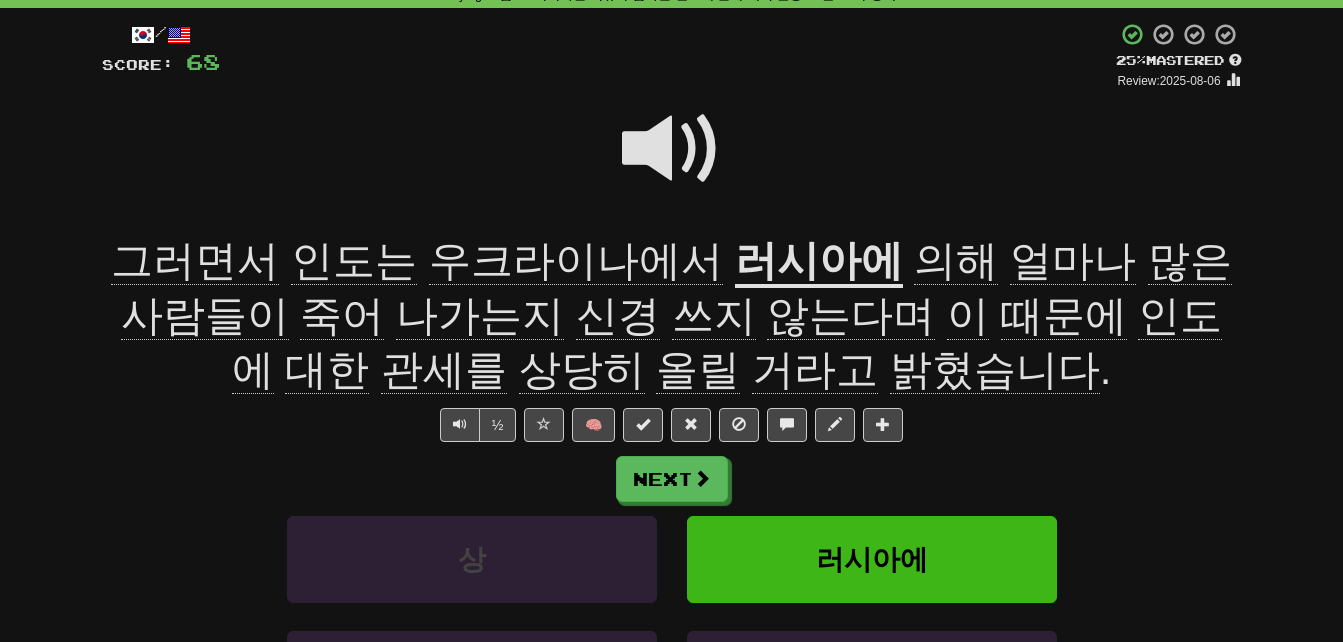 click on "죽어" at bounding box center [342, 316] 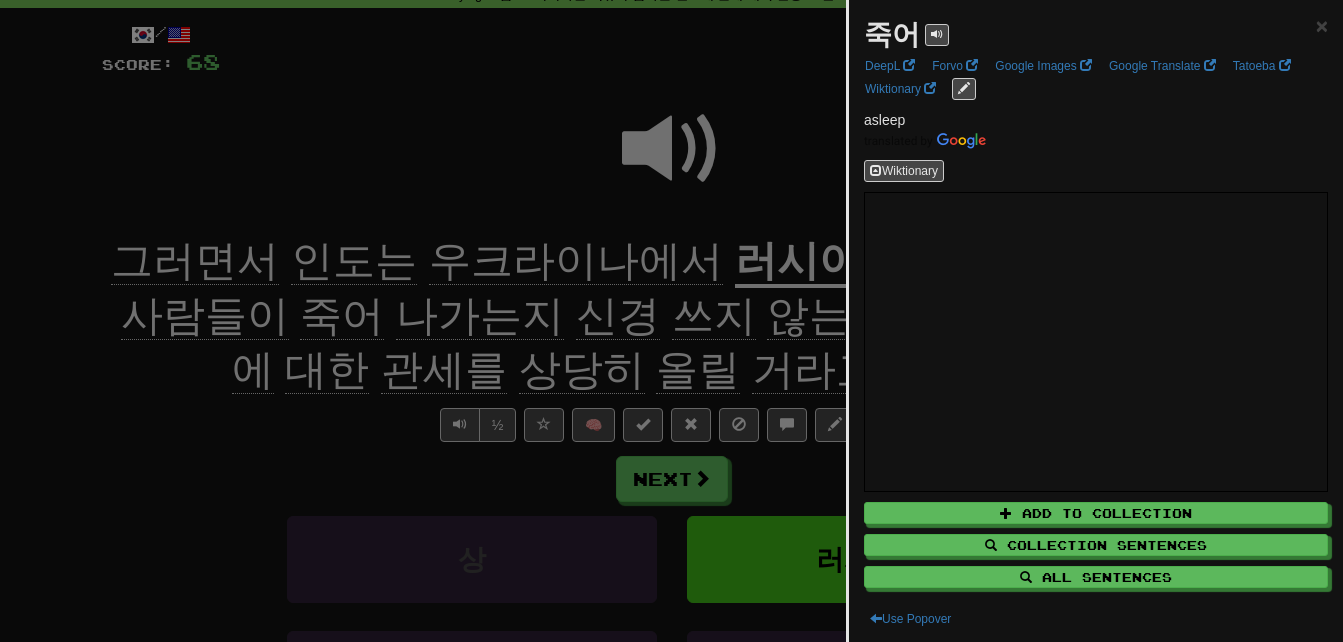 click at bounding box center [671, 321] 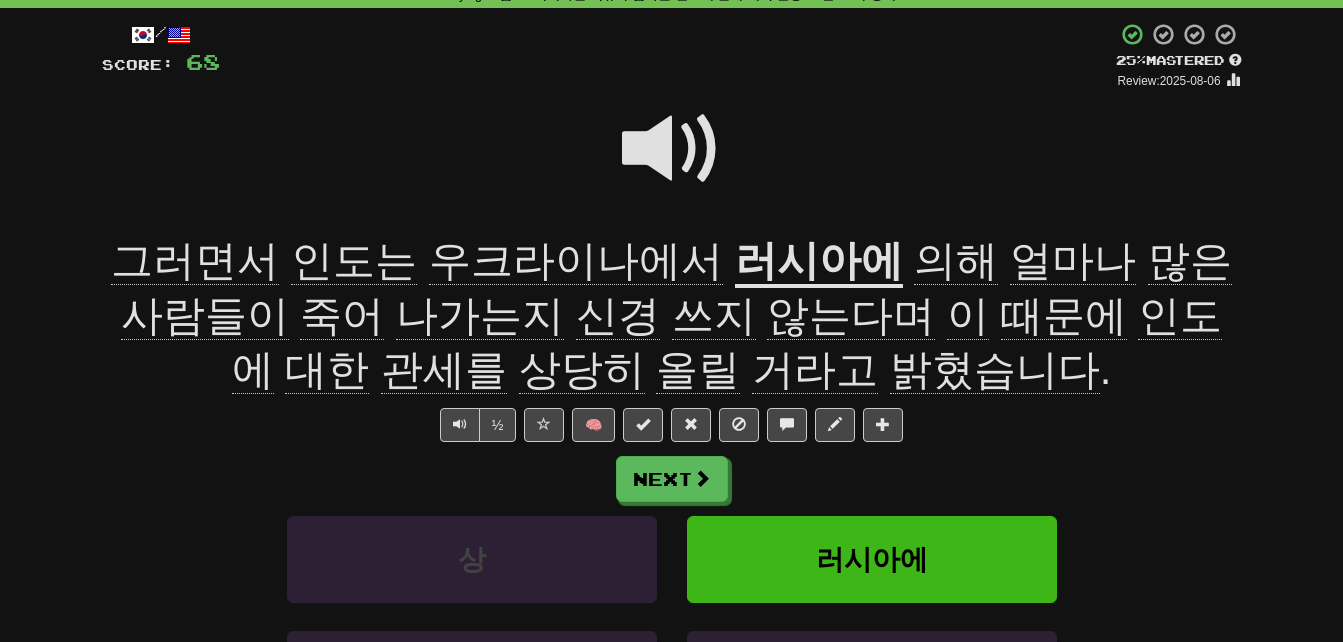 click on "나가는지" at bounding box center (480, 316) 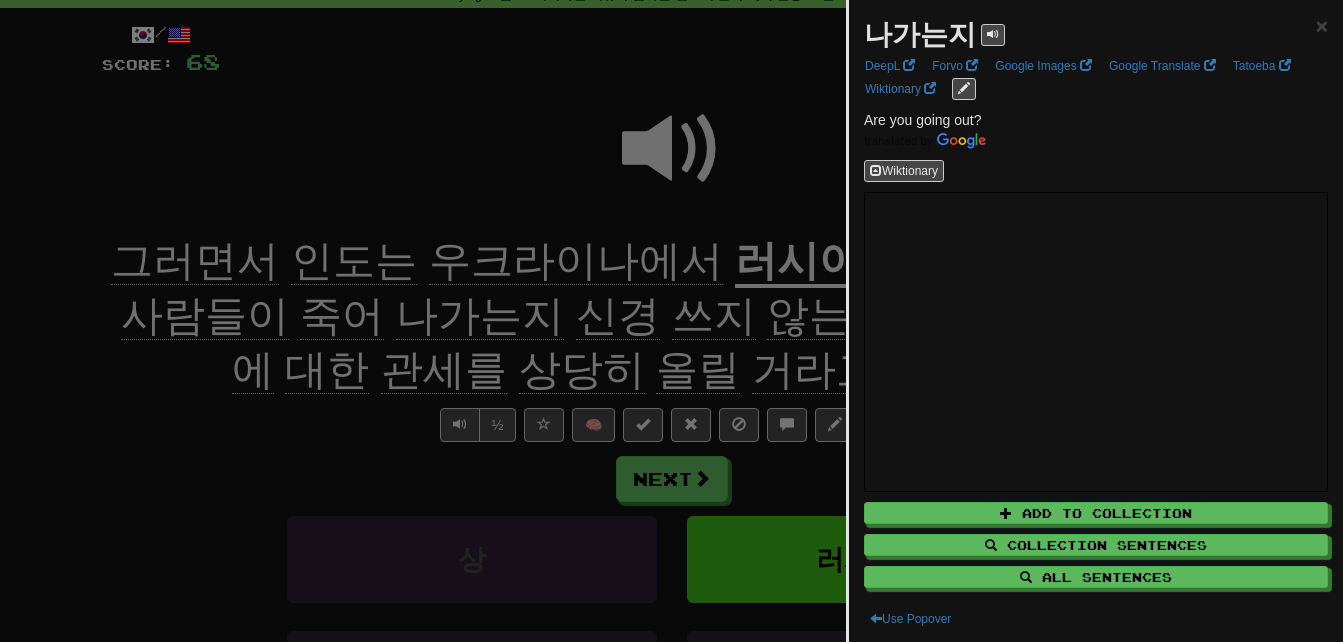 click at bounding box center [671, 321] 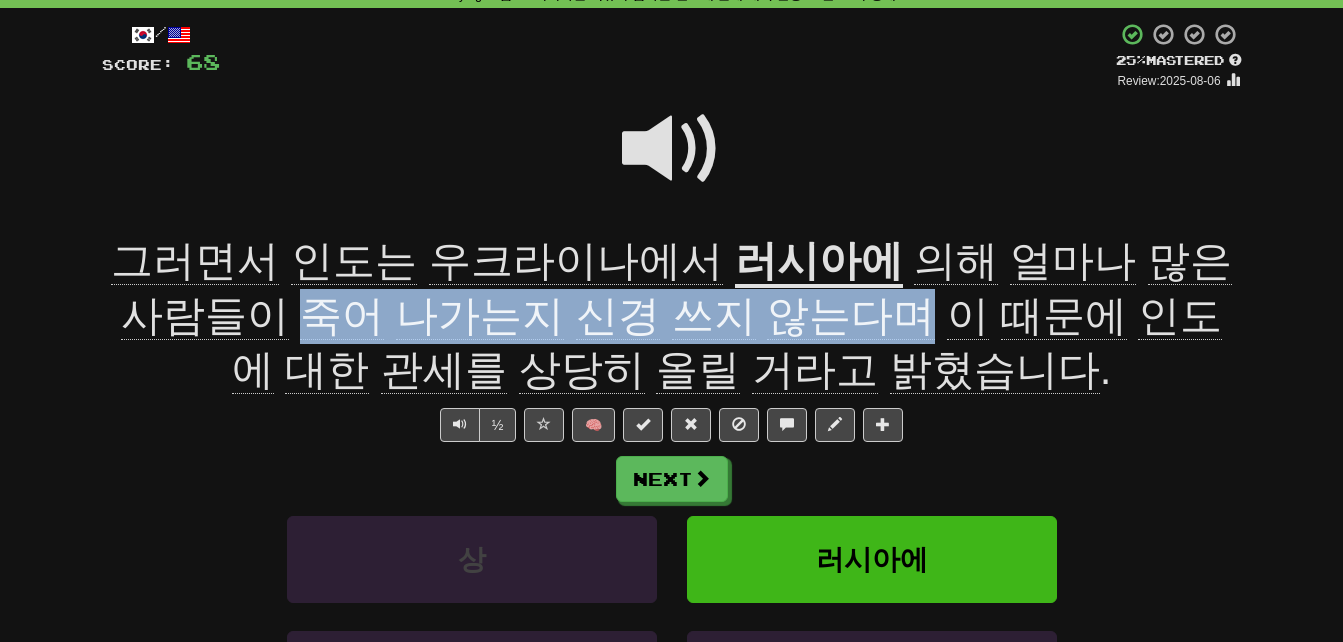 drag, startPoint x: 205, startPoint y: 315, endPoint x: 791, endPoint y: 299, distance: 586.2184 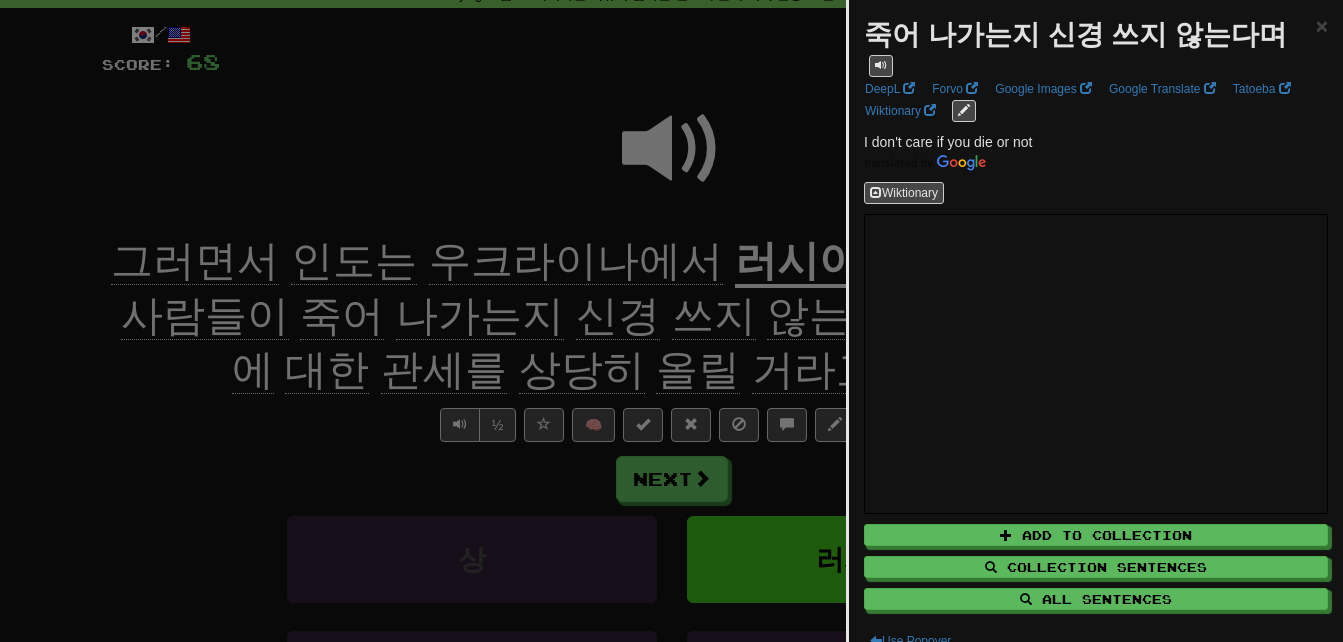 click at bounding box center (671, 321) 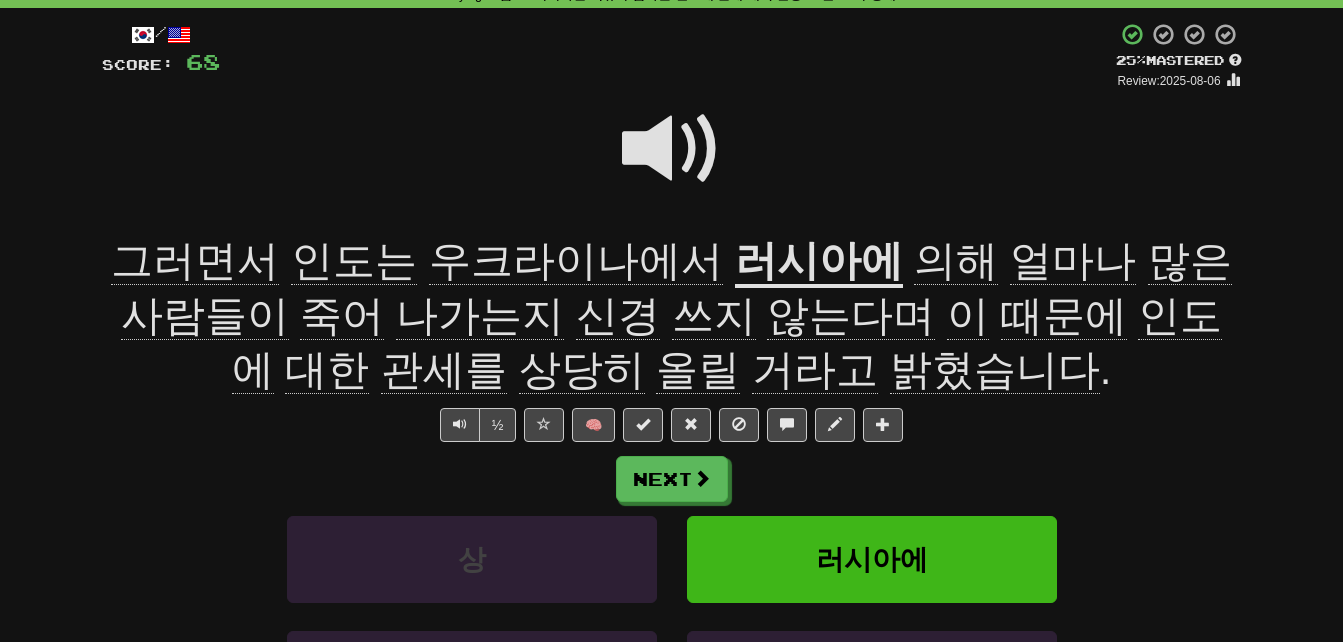 click at bounding box center (672, 149) 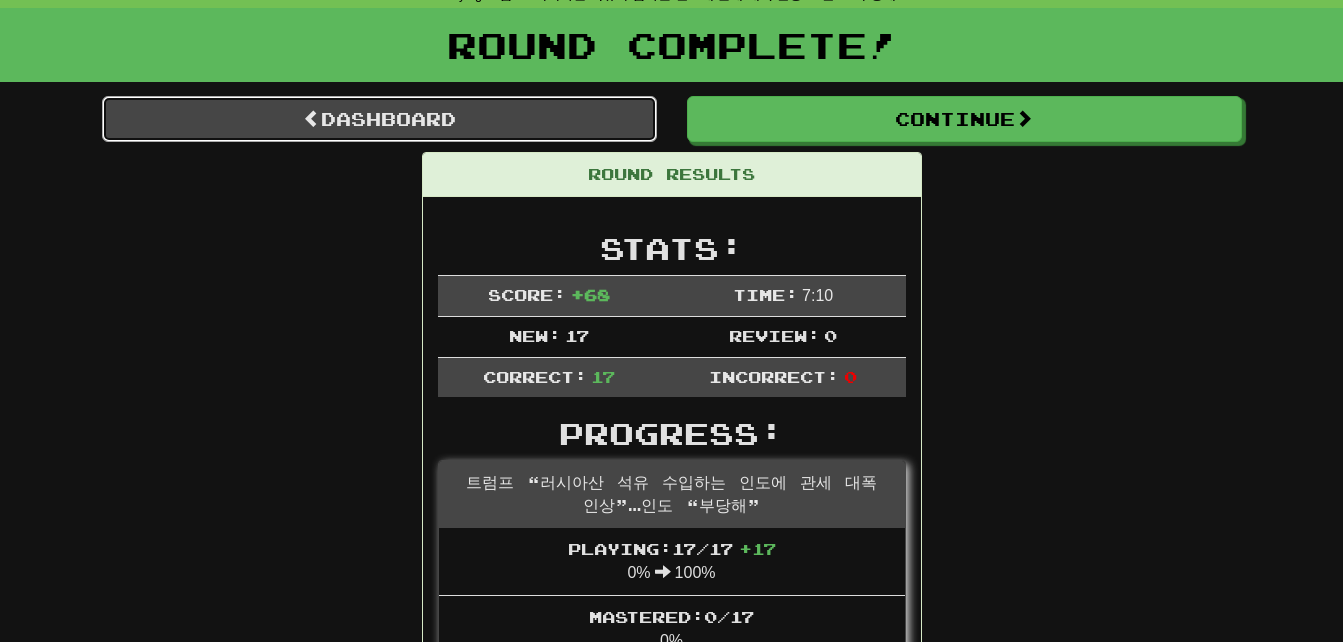 click on "Dashboard" at bounding box center [379, 119] 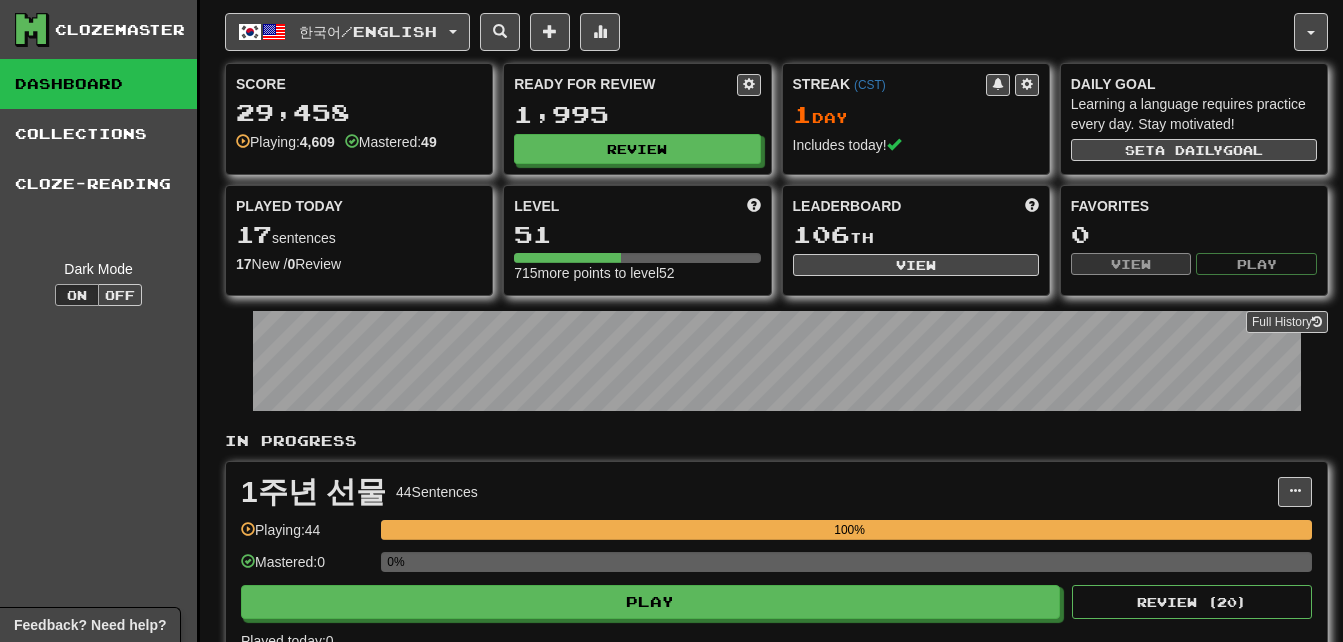 scroll, scrollTop: 0, scrollLeft: 0, axis: both 